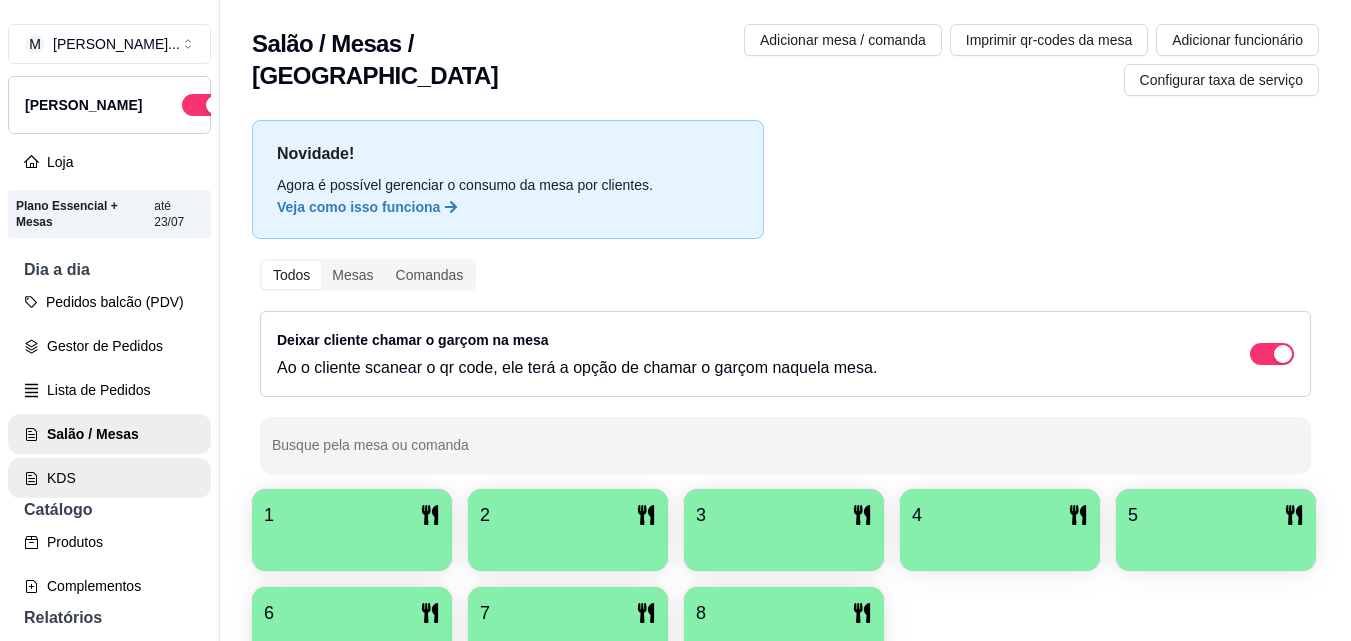 scroll, scrollTop: 0, scrollLeft: 0, axis: both 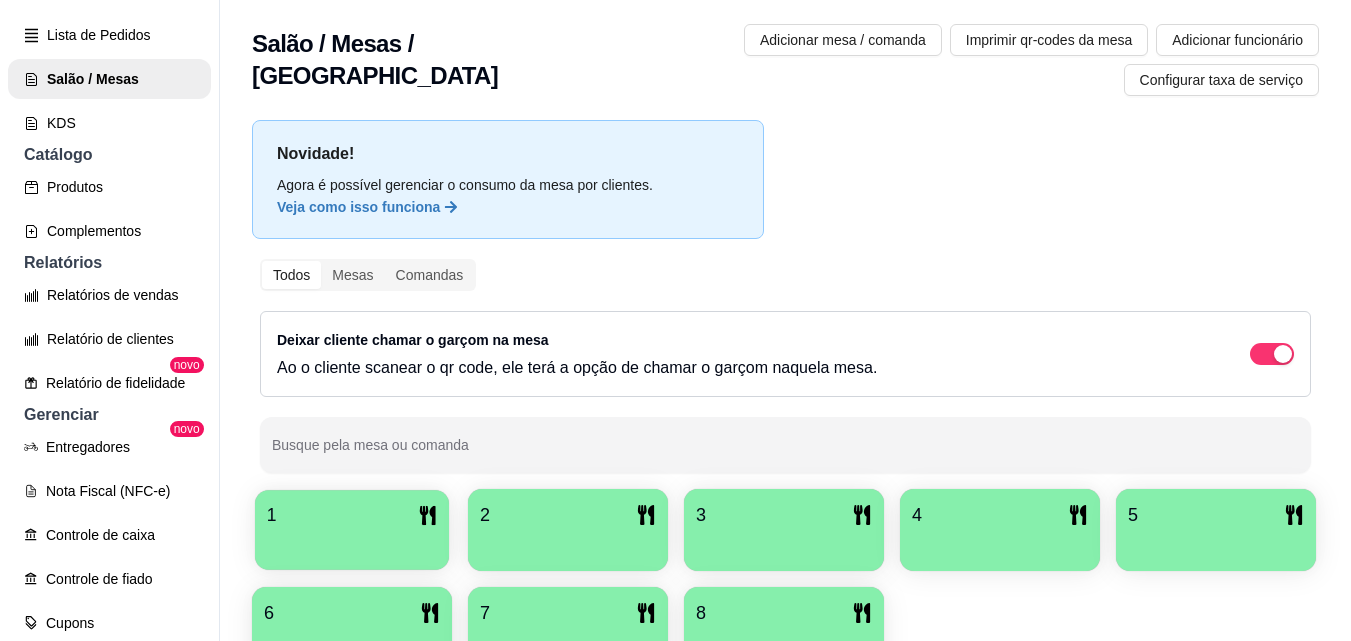 click at bounding box center (352, 543) 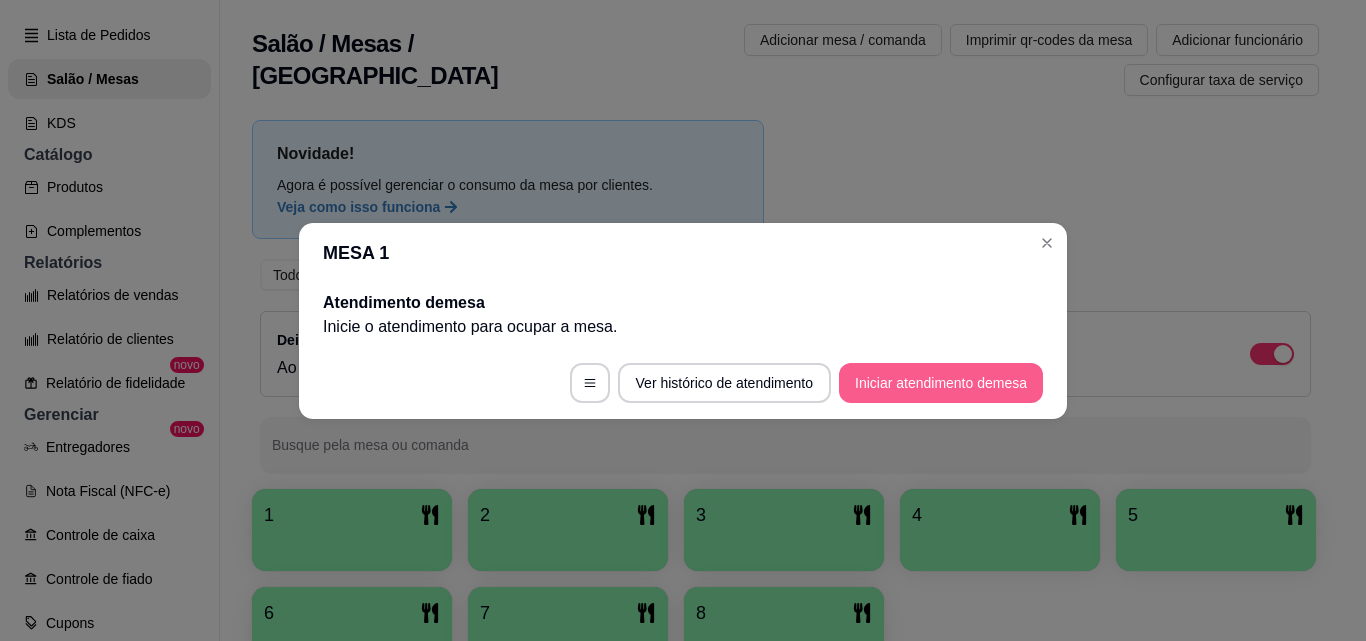 click on "Iniciar atendimento de  mesa" at bounding box center [941, 383] 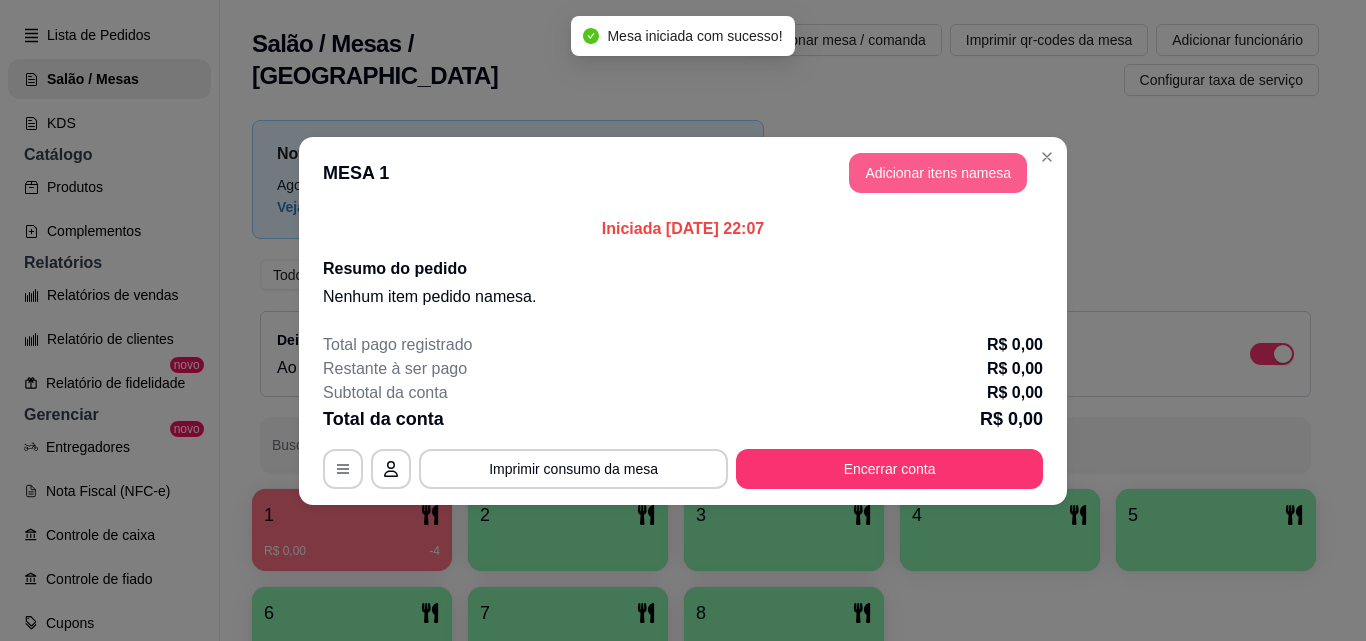click on "Adicionar itens na  mesa" at bounding box center (938, 173) 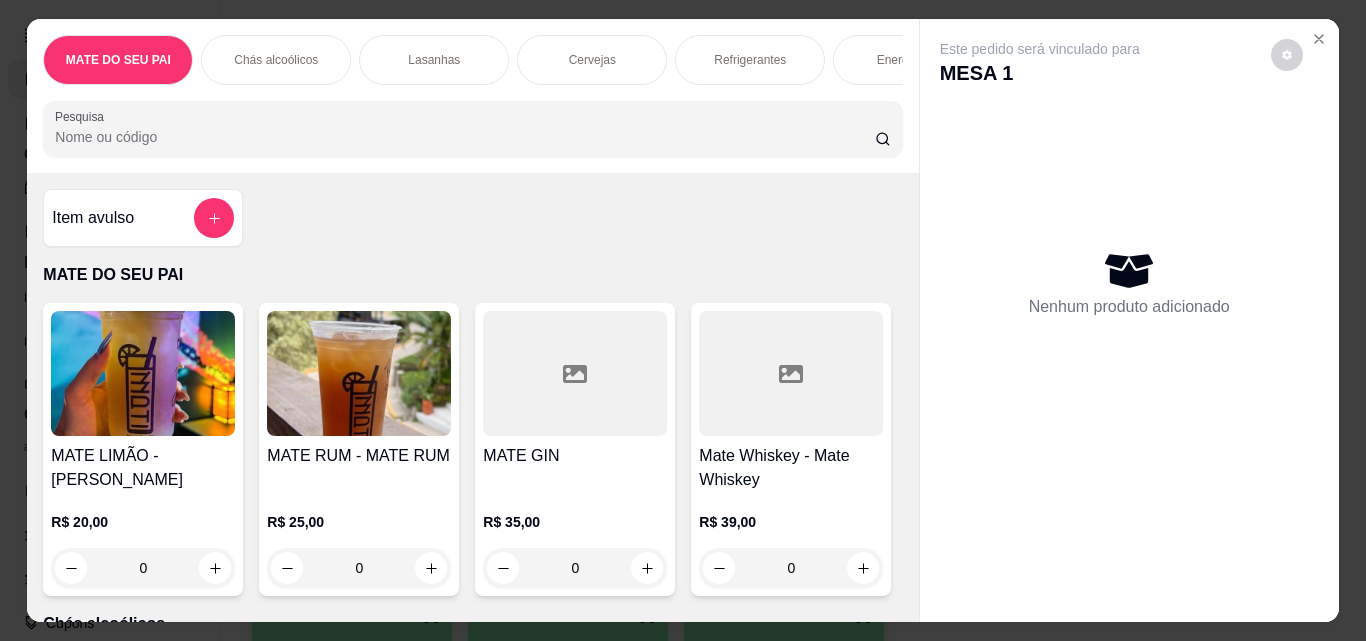 click at bounding box center (575, 373) 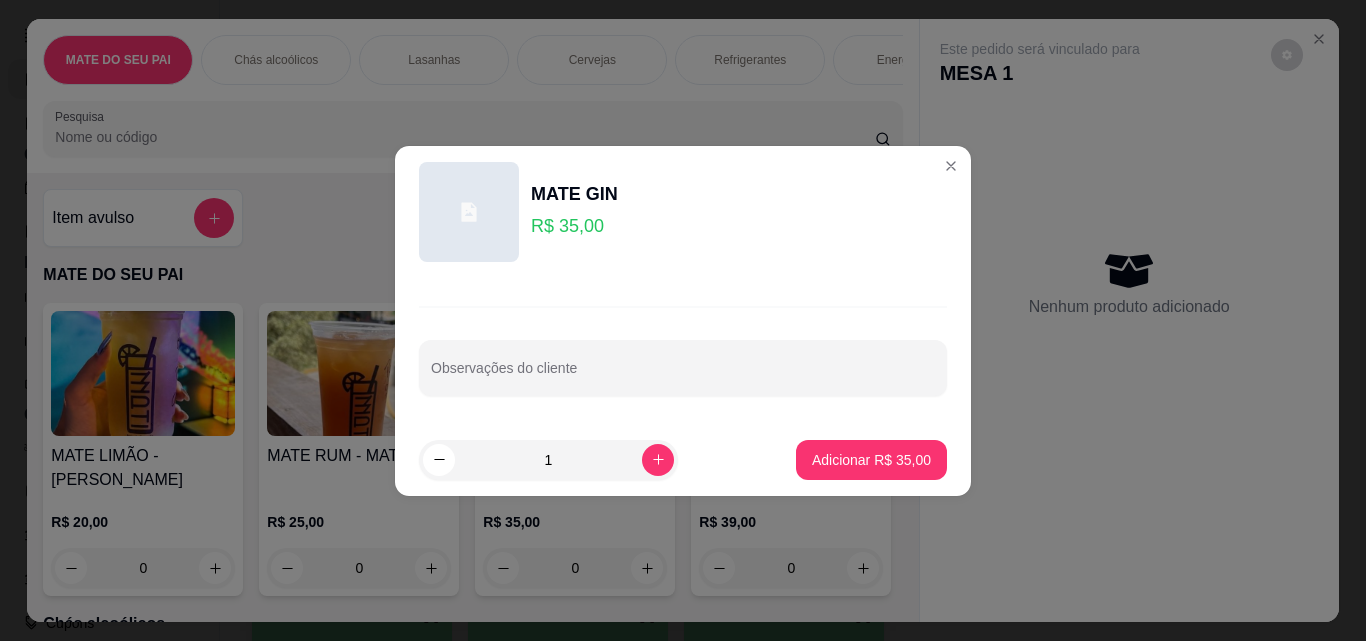 click on "1 Adicionar   R$ 35,00" at bounding box center (683, 460) 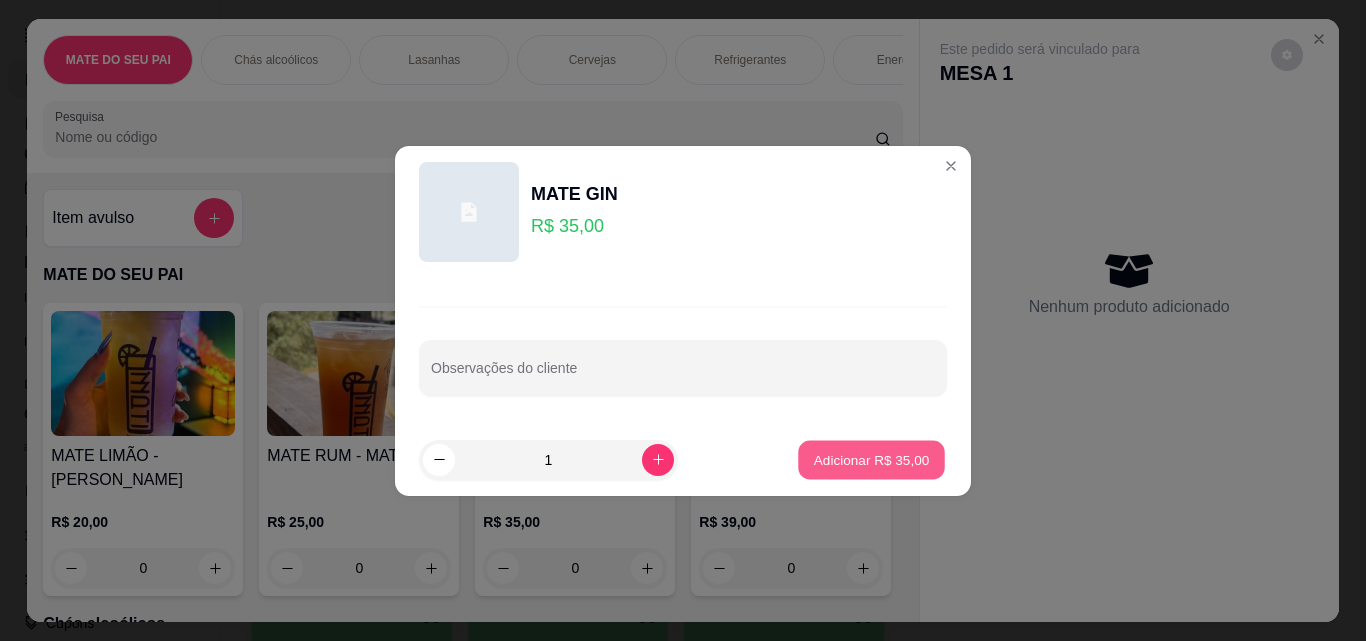 click on "Adicionar   R$ 35,00" at bounding box center (872, 459) 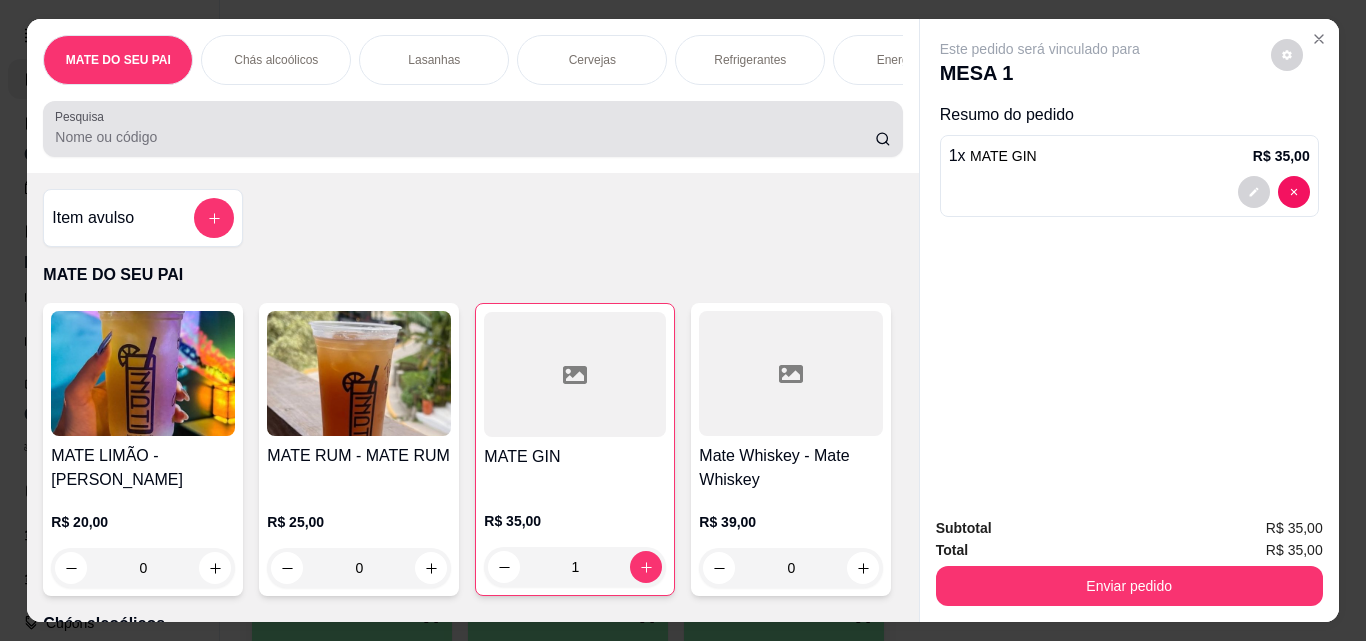 click on "Pesquisa" at bounding box center (465, 137) 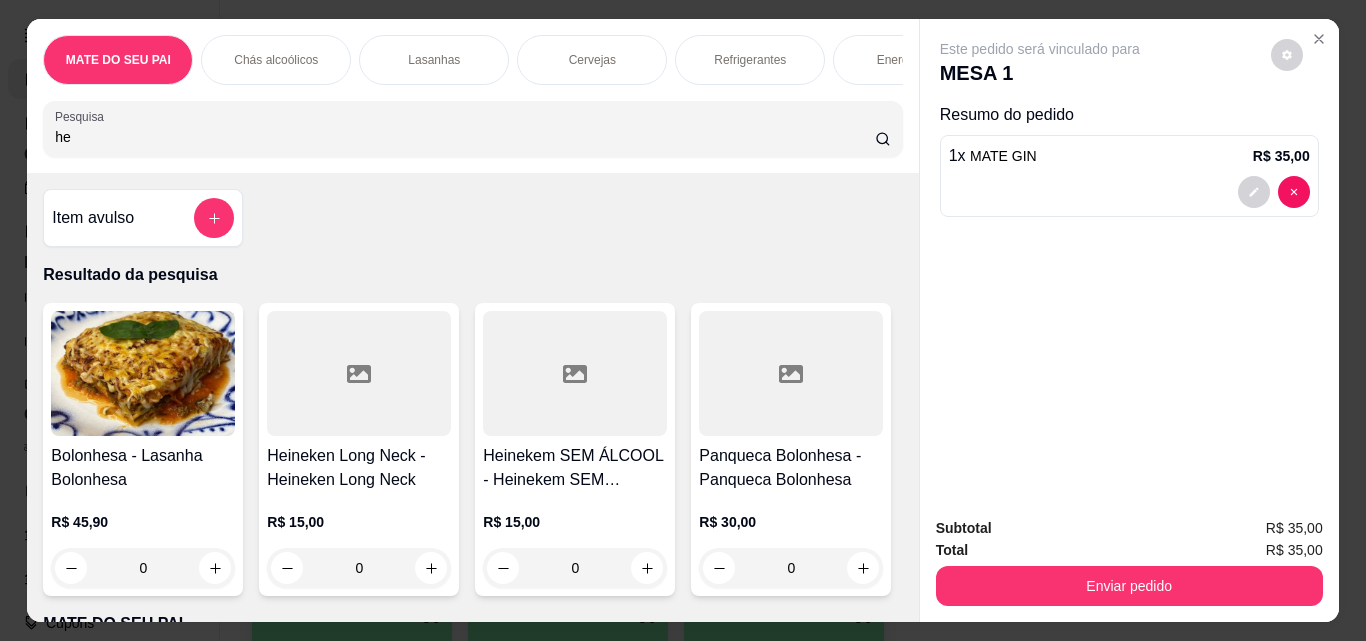 type on "he" 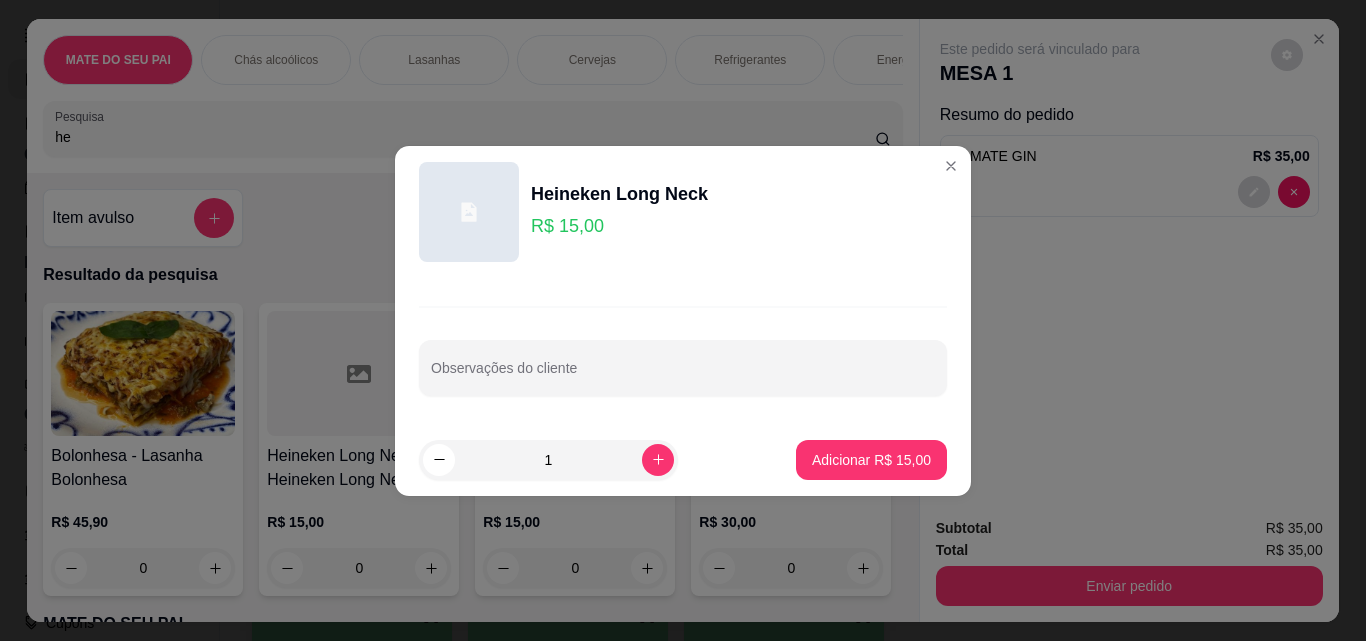 click on "1 Adicionar   R$ 15,00" at bounding box center [683, 460] 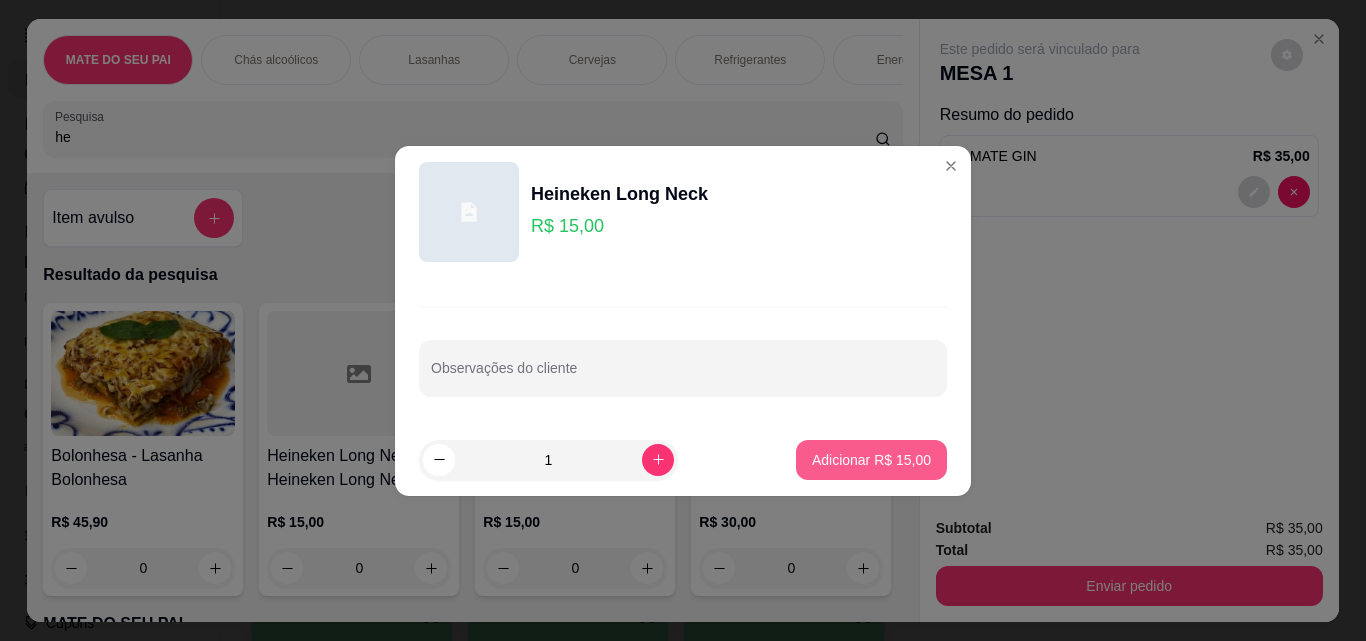 click on "Adicionar   R$ 15,00" at bounding box center (871, 460) 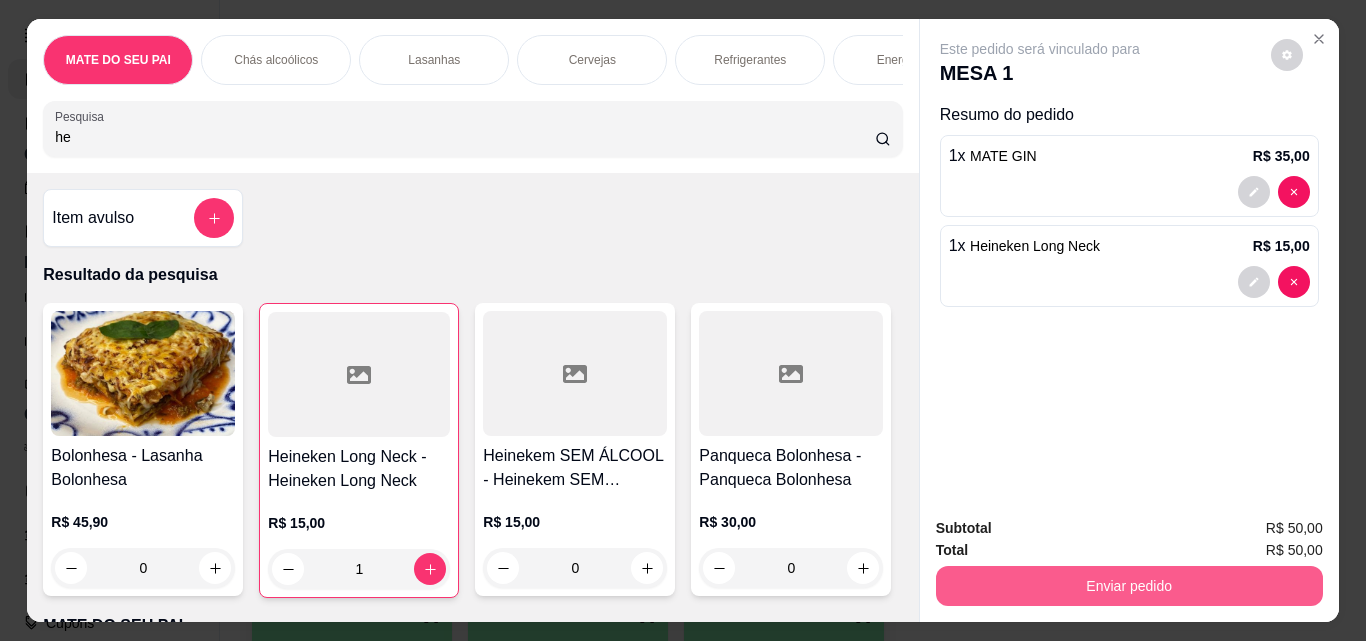 click on "Enviar pedido" at bounding box center (1129, 586) 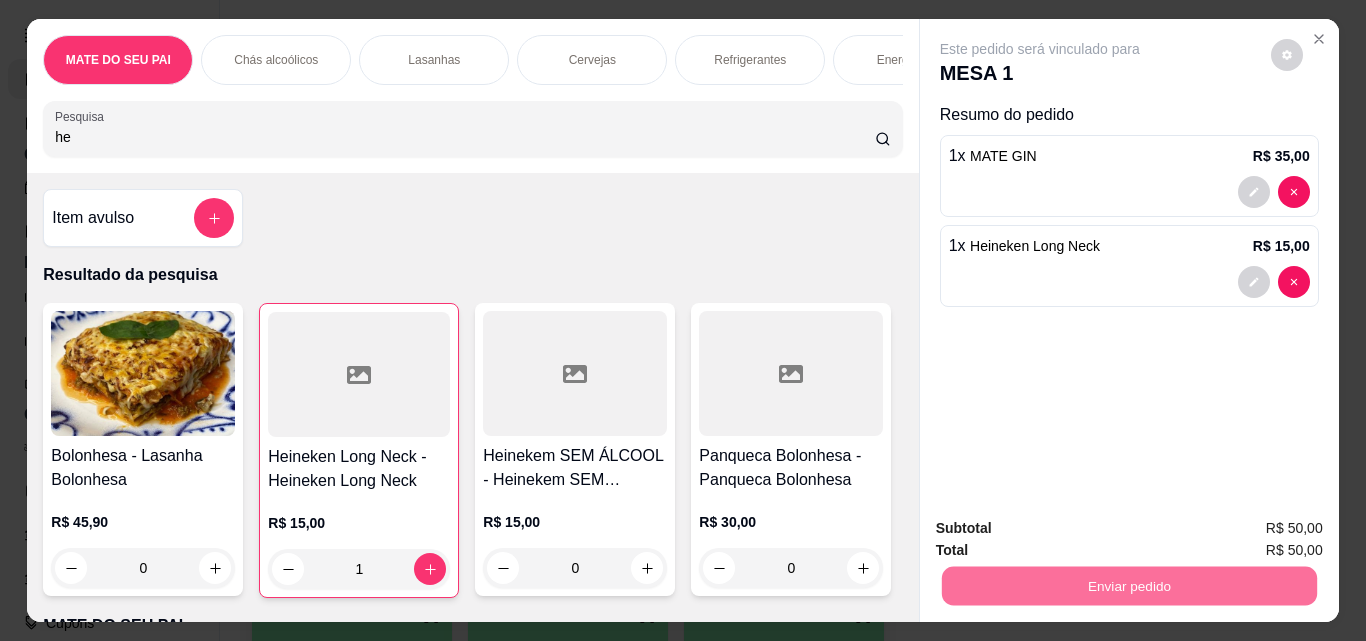 click on "Não registrar e enviar pedido" at bounding box center (1063, 528) 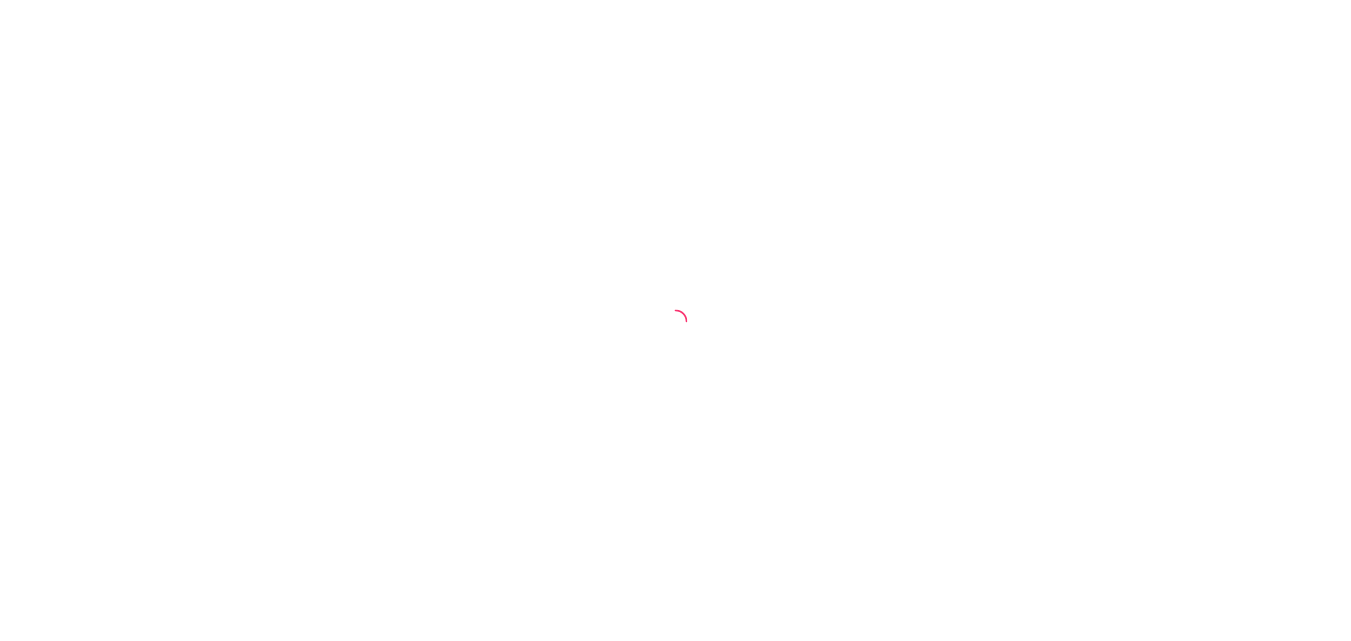 scroll, scrollTop: 0, scrollLeft: 0, axis: both 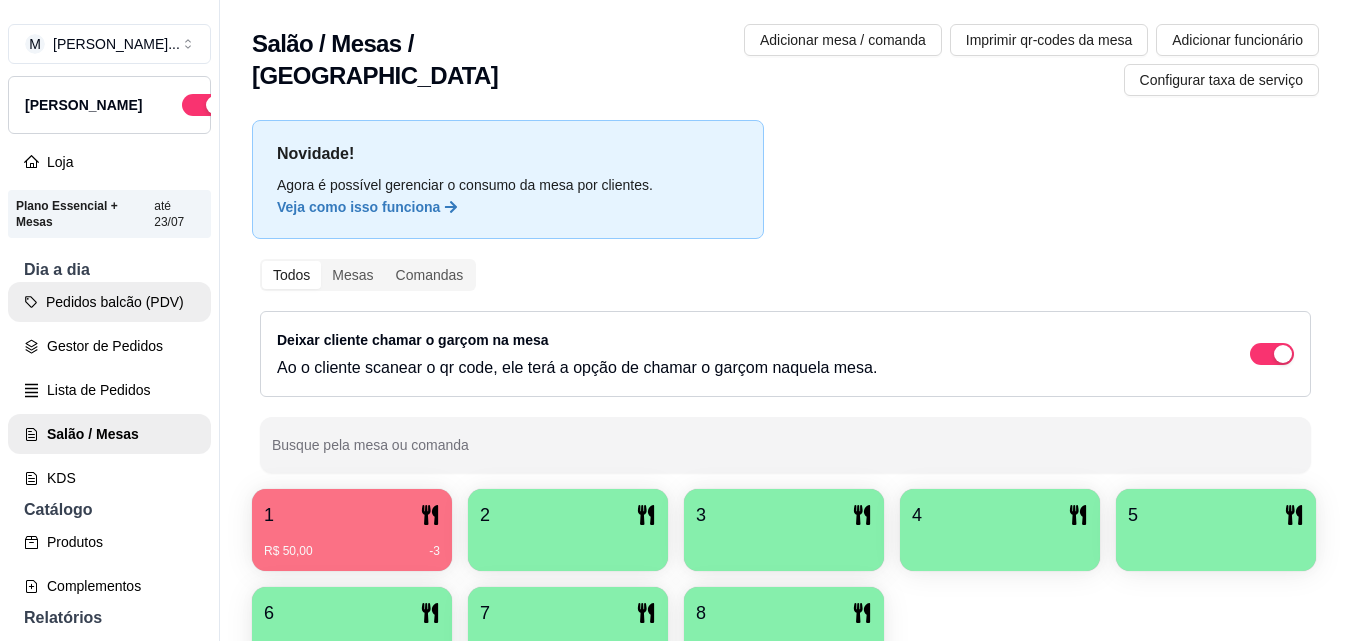 click on "Pedidos balcão (PDV)" at bounding box center (109, 302) 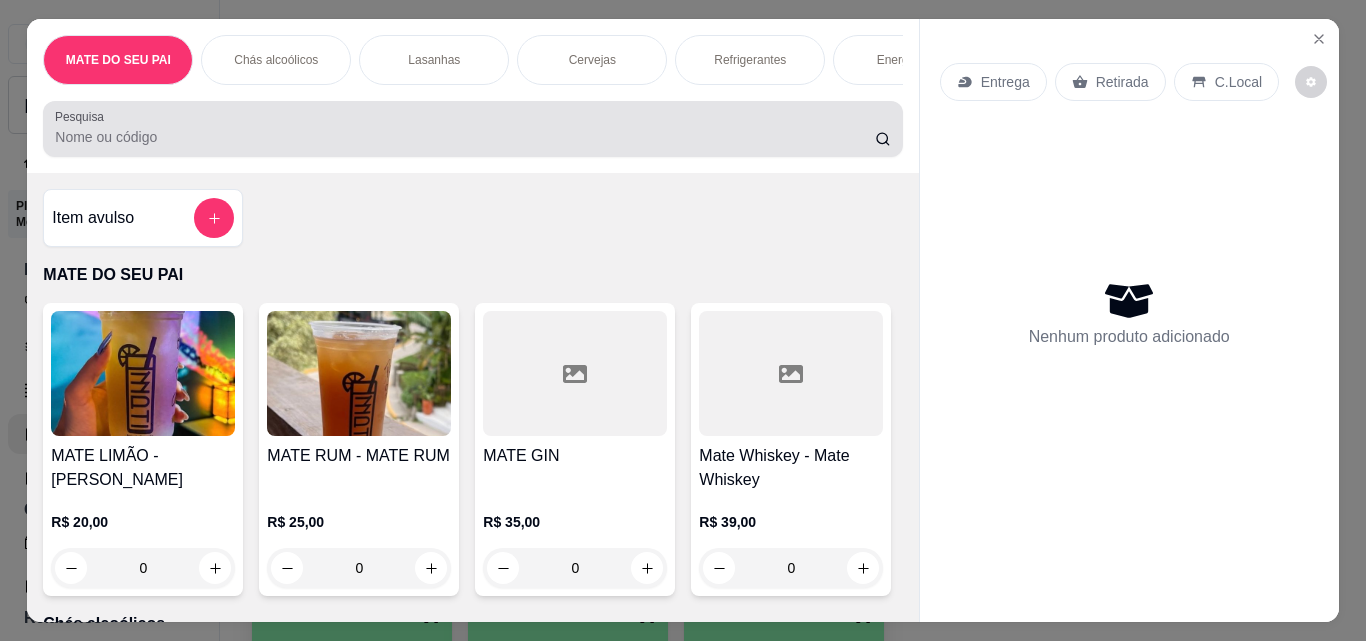 click on "Pesquisa" at bounding box center (465, 137) 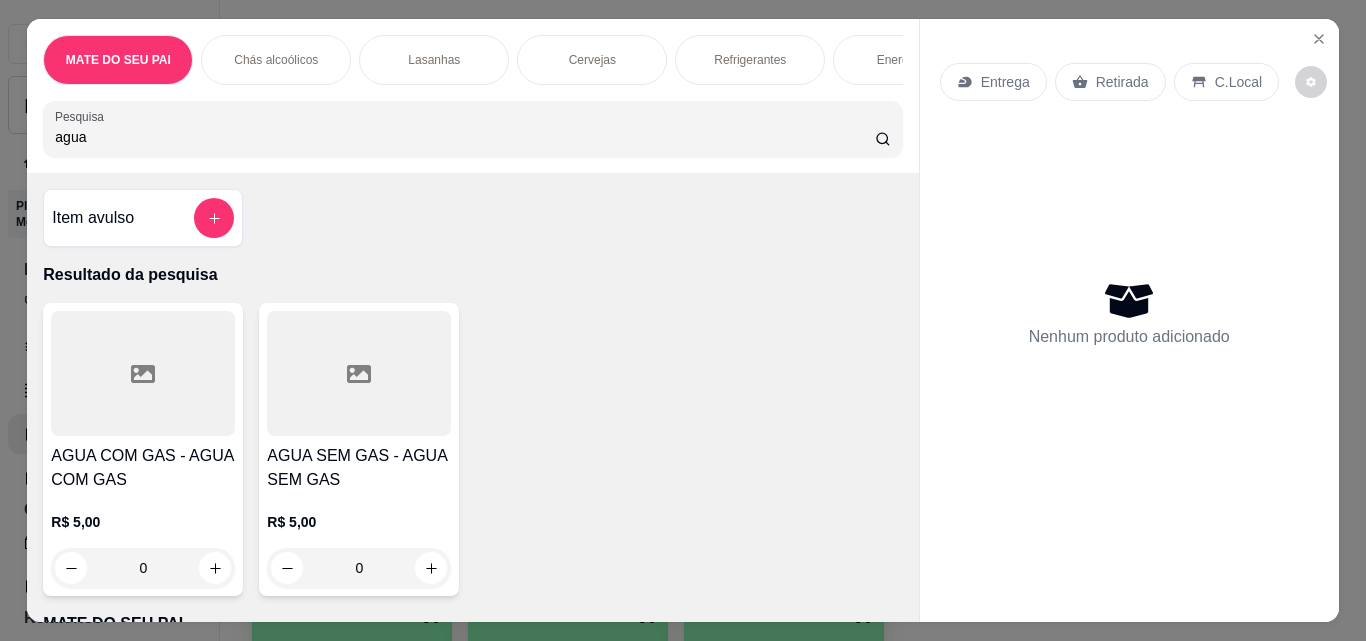 type on "agua" 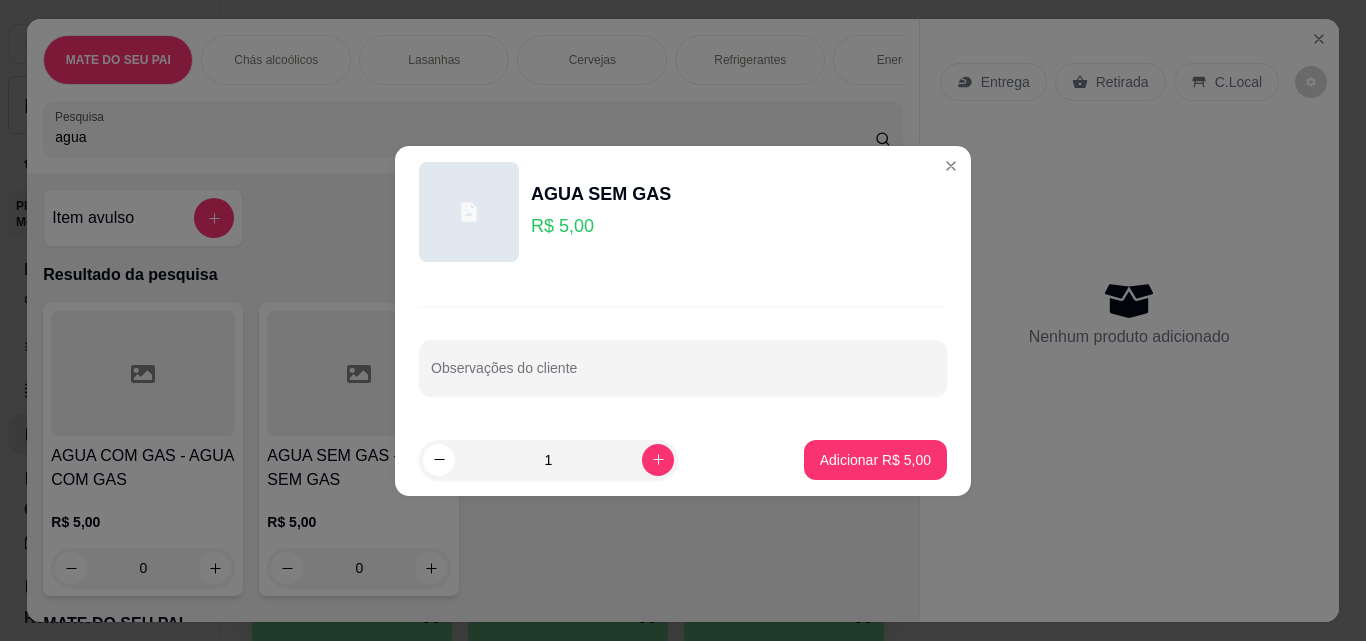 click on "1 Adicionar   R$ 5,00" at bounding box center (683, 460) 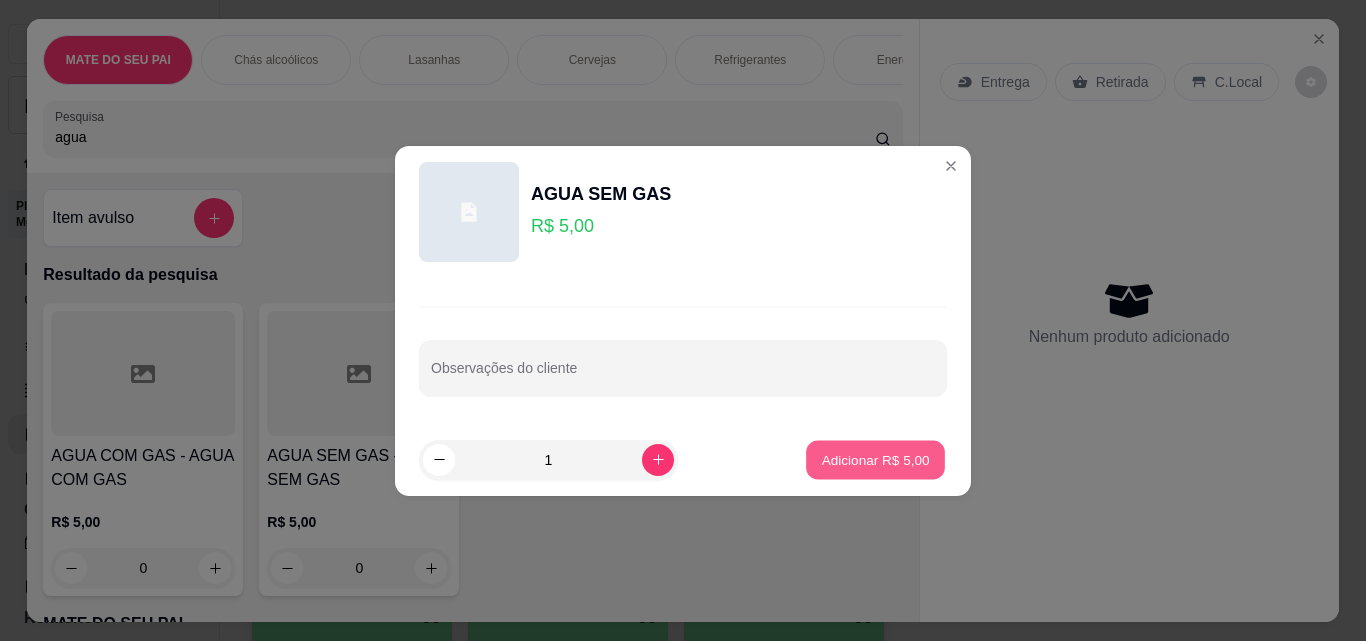 click on "Adicionar   R$ 5,00" at bounding box center [875, 459] 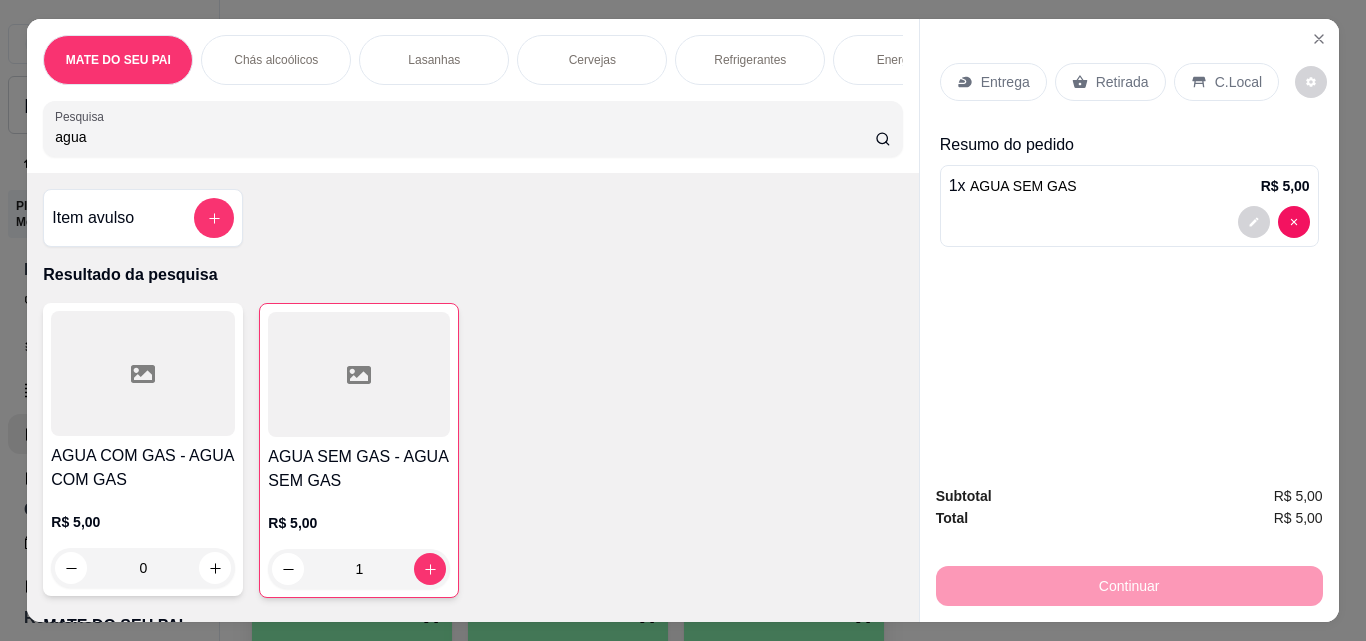 click on "Retirada" at bounding box center (1122, 82) 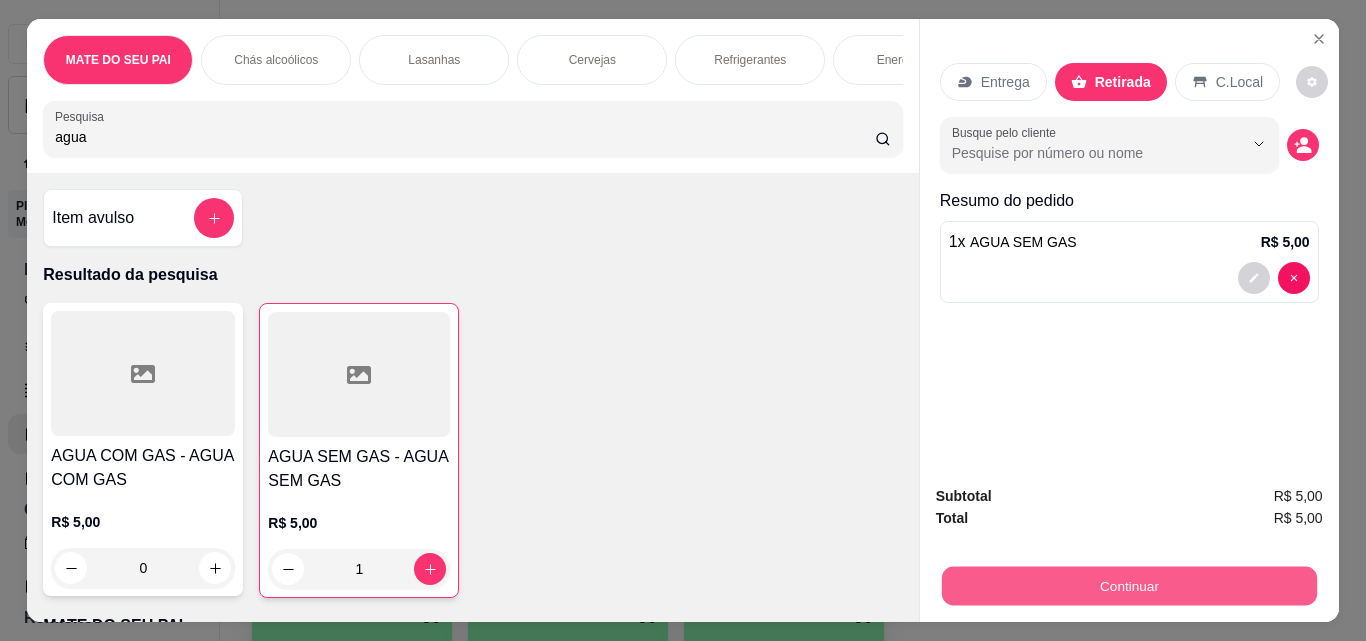 click on "Continuar" at bounding box center (1128, 585) 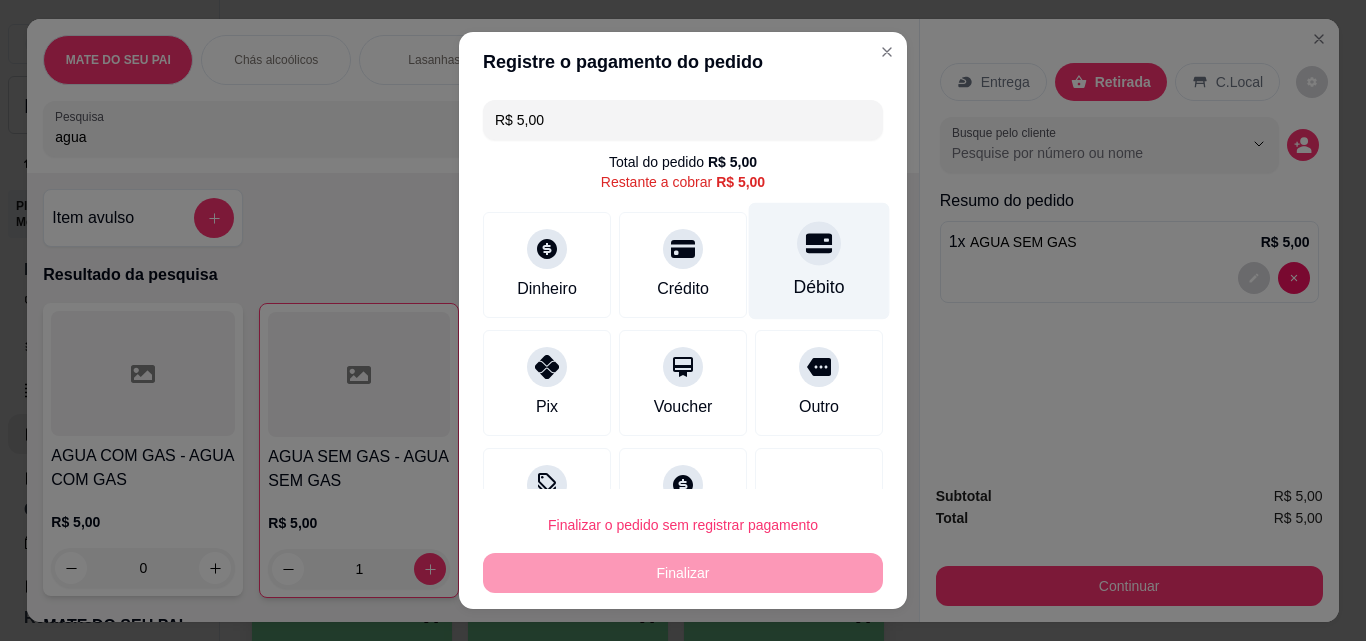 click at bounding box center [819, 243] 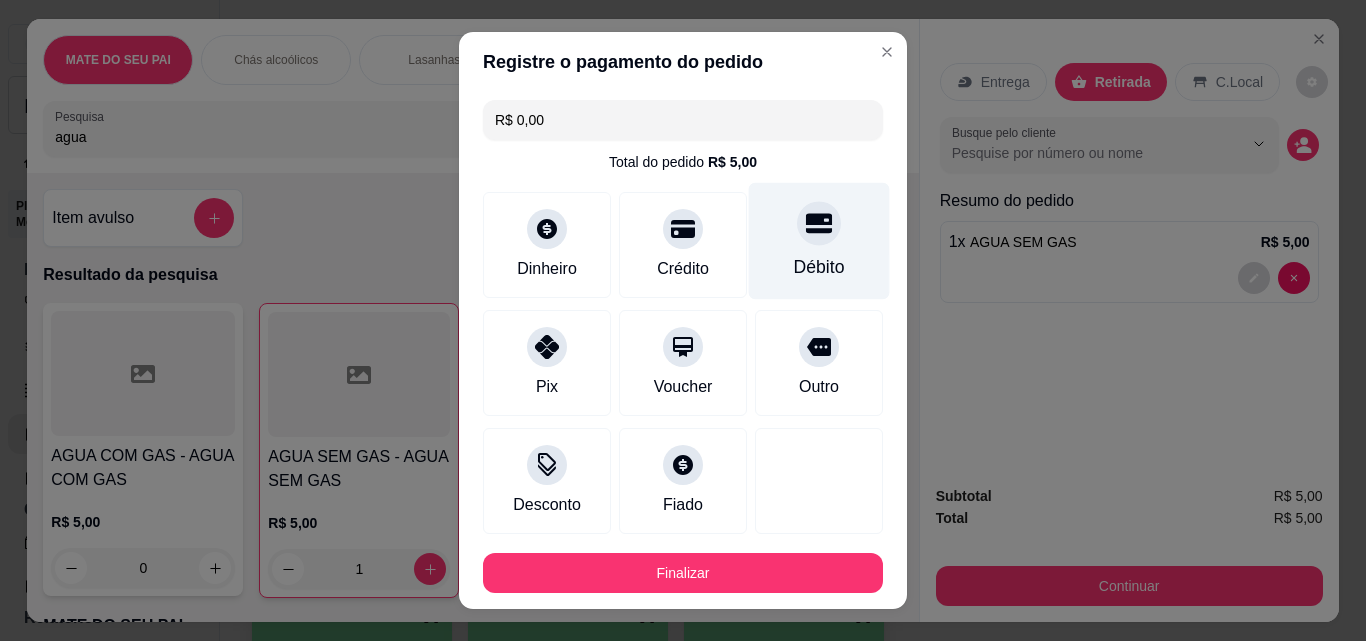 type on "R$ 0,00" 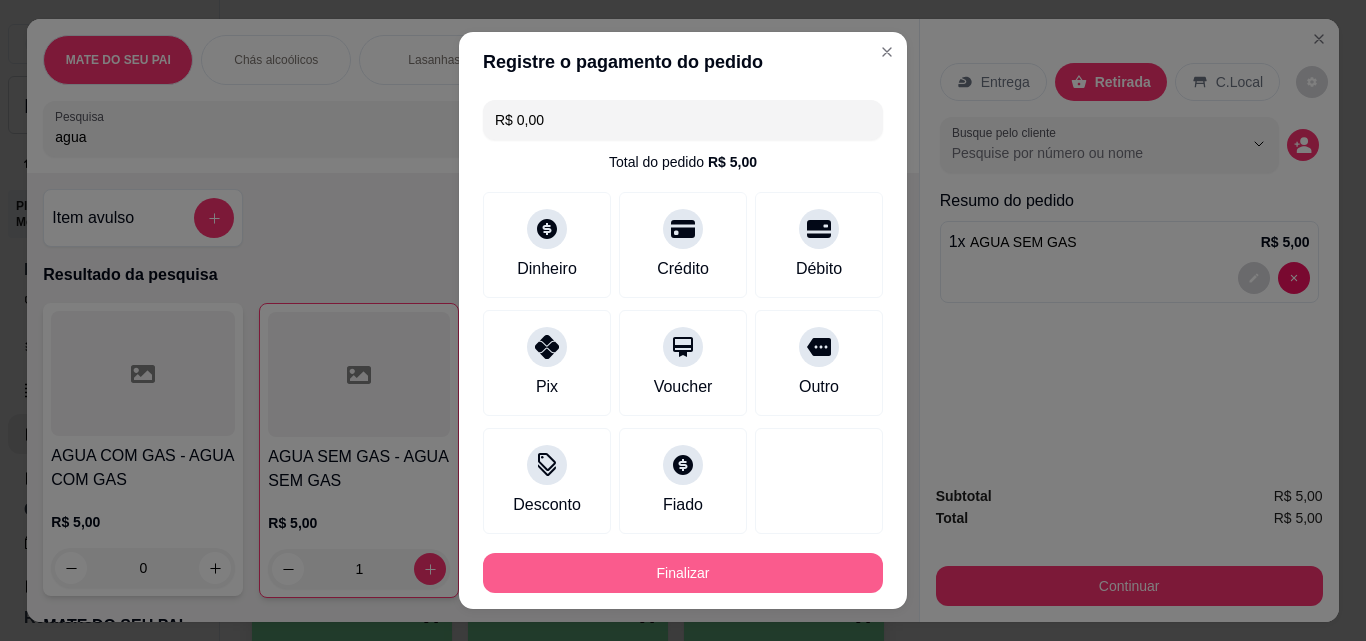 click on "Finalizar" at bounding box center (683, 573) 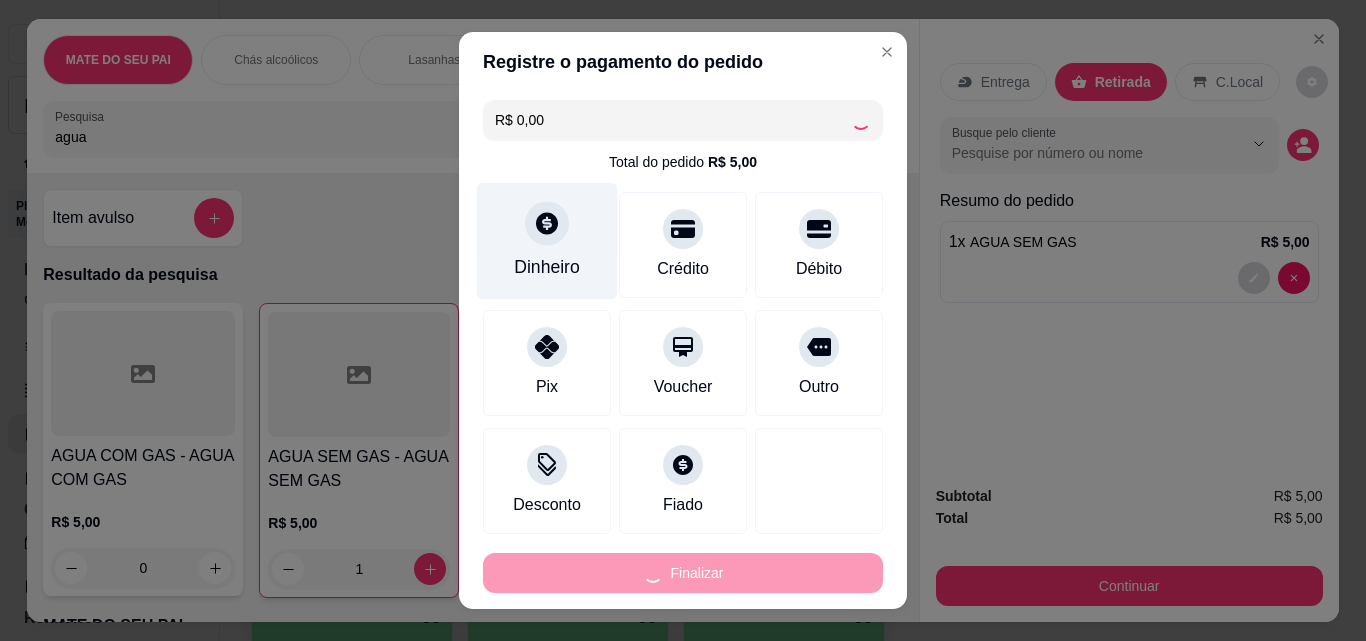 type on "0" 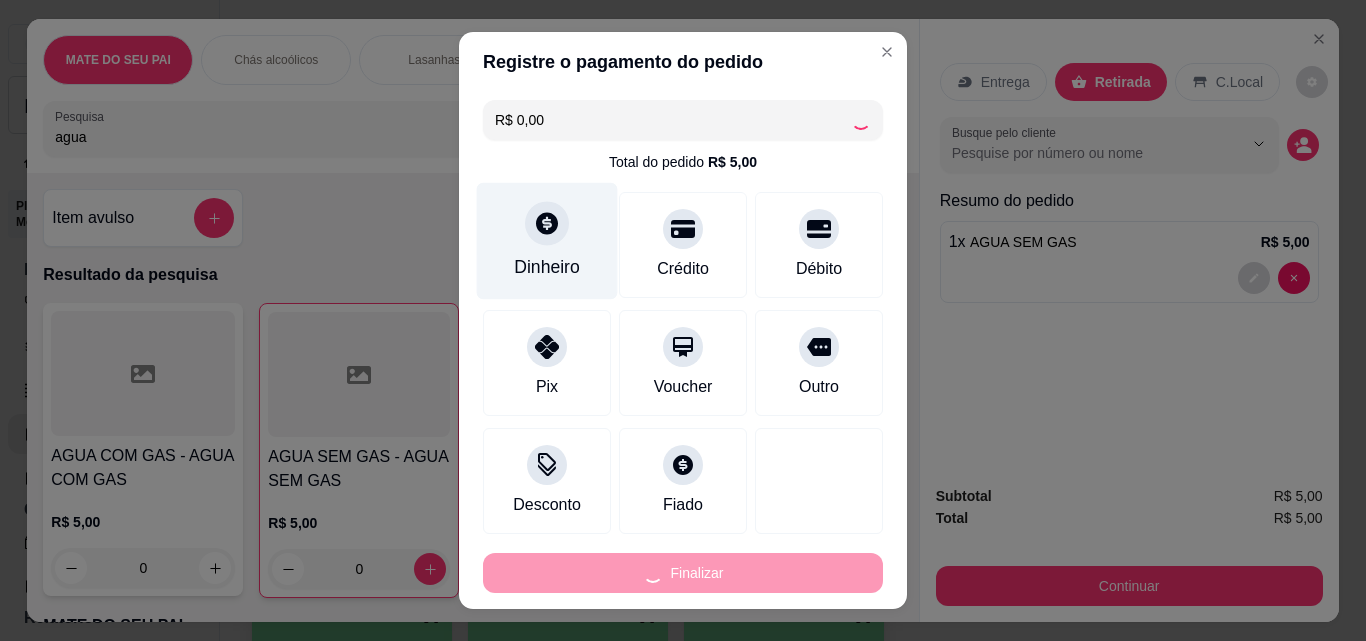 type on "-R$ 5,00" 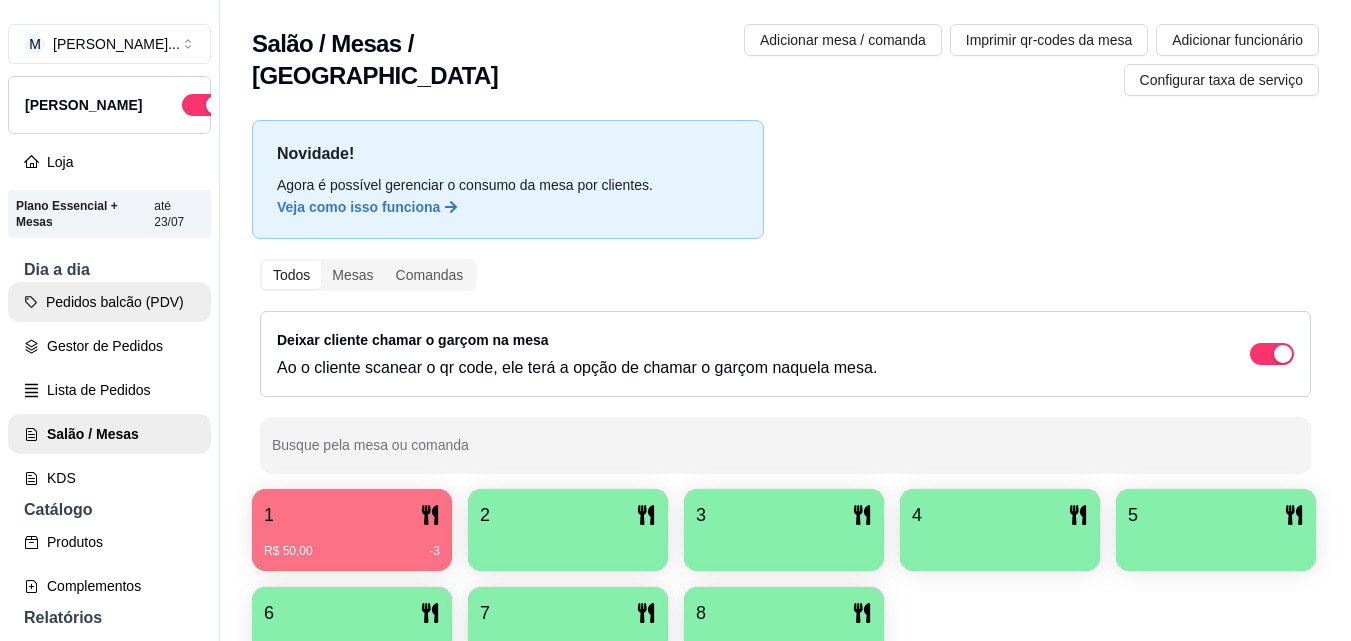 click on "Pedidos balcão (PDV)" at bounding box center [109, 302] 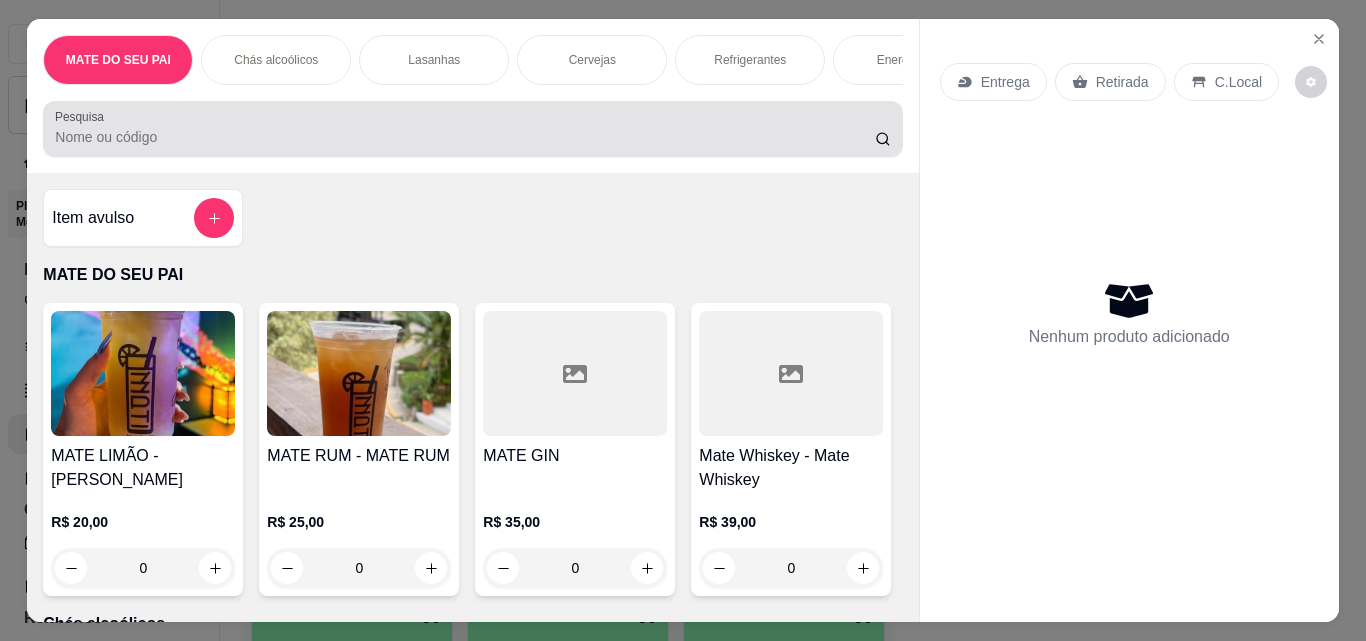 click at bounding box center (472, 129) 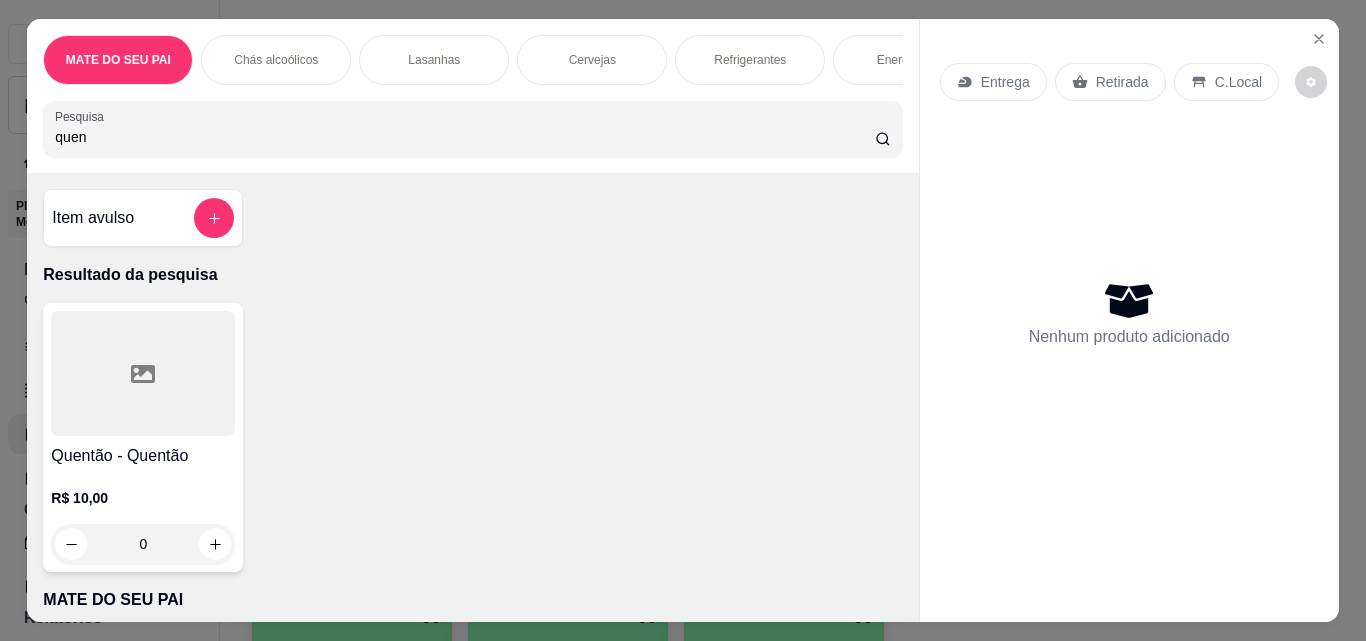 type on "quen" 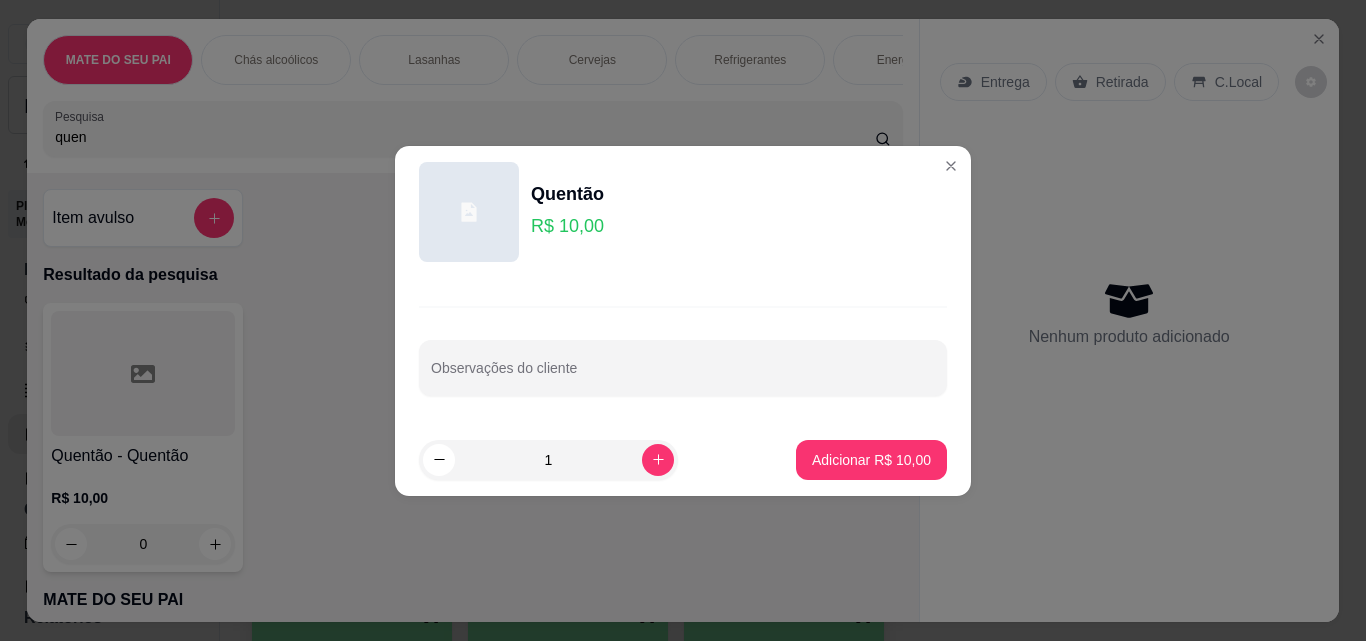 click on "1 Adicionar   R$ 10,00" at bounding box center [683, 460] 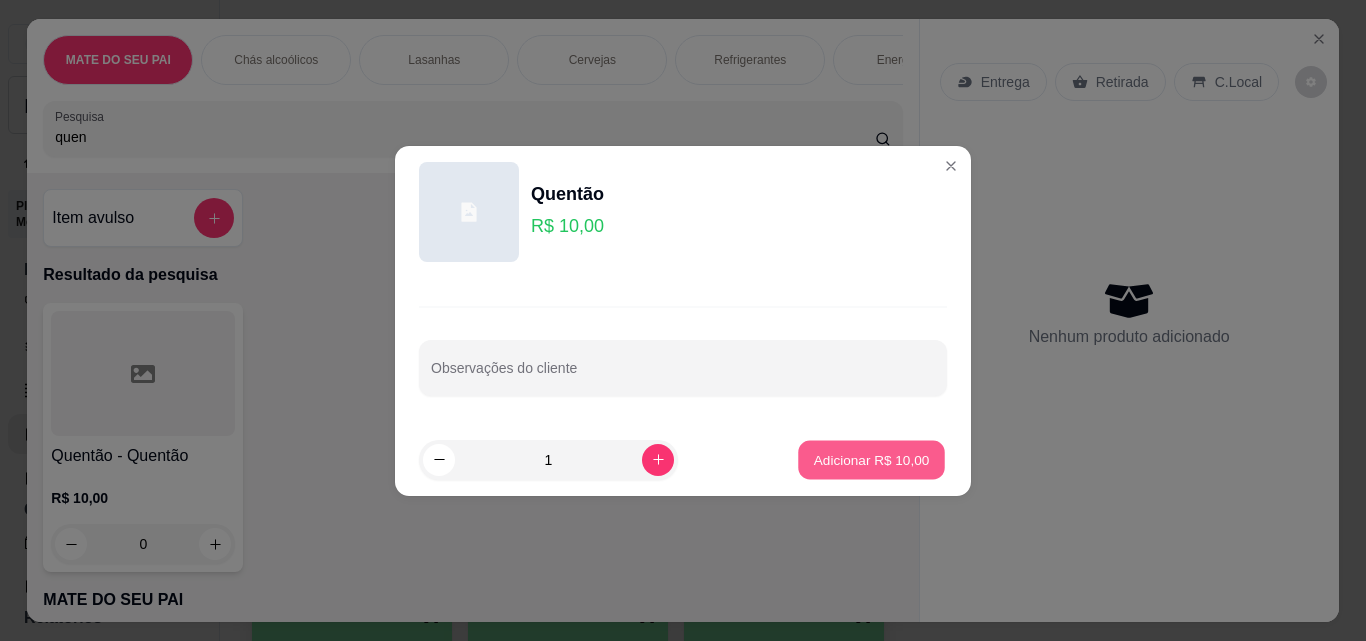 click on "Adicionar   R$ 10,00" at bounding box center [872, 459] 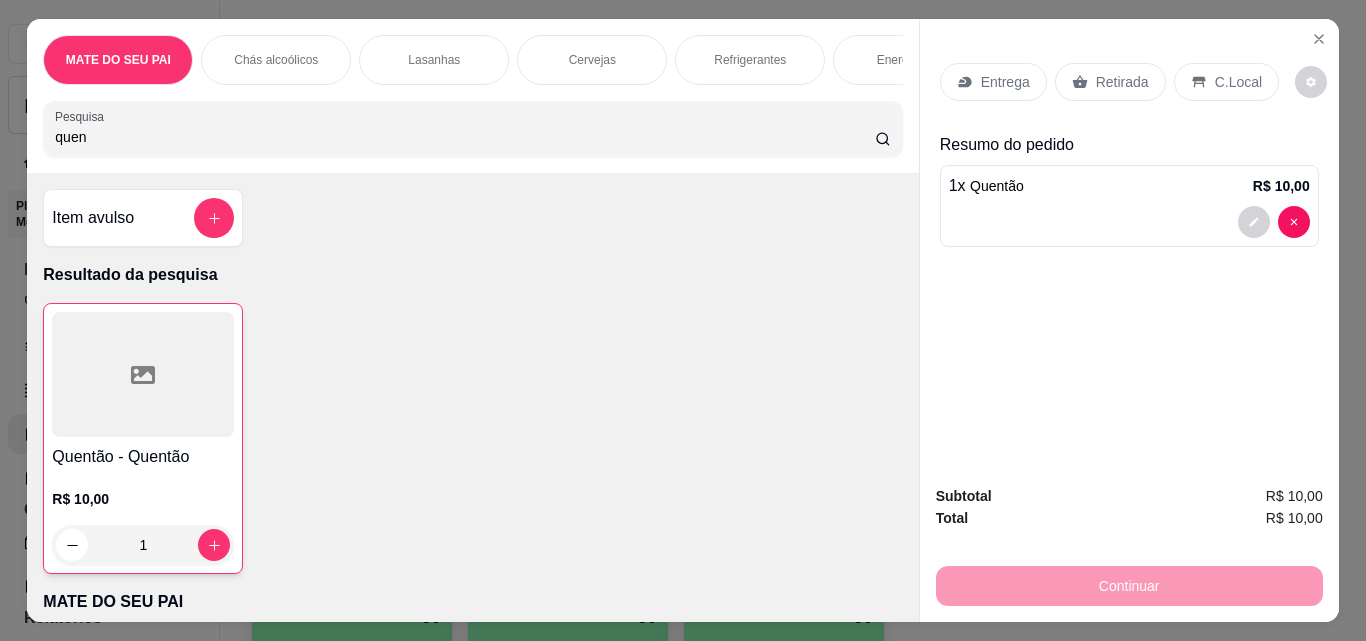 drag, startPoint x: 1089, startPoint y: 62, endPoint x: 1108, endPoint y: 204, distance: 143.26549 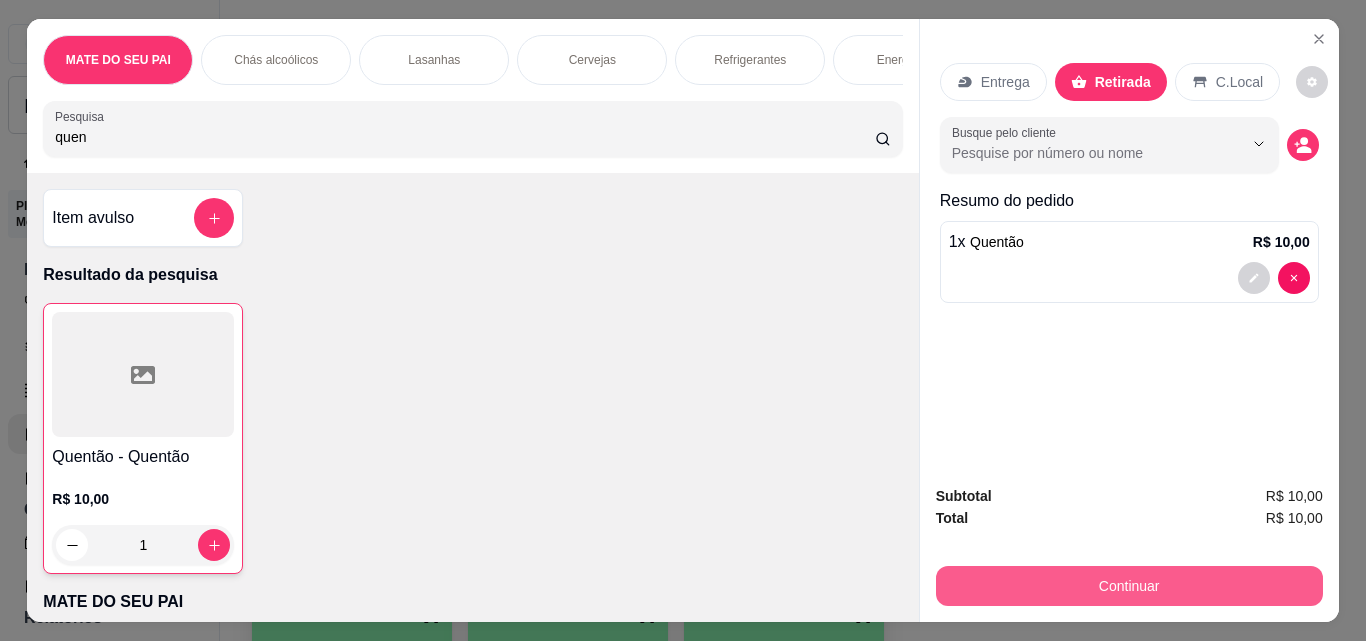click on "Continuar" at bounding box center (1129, 586) 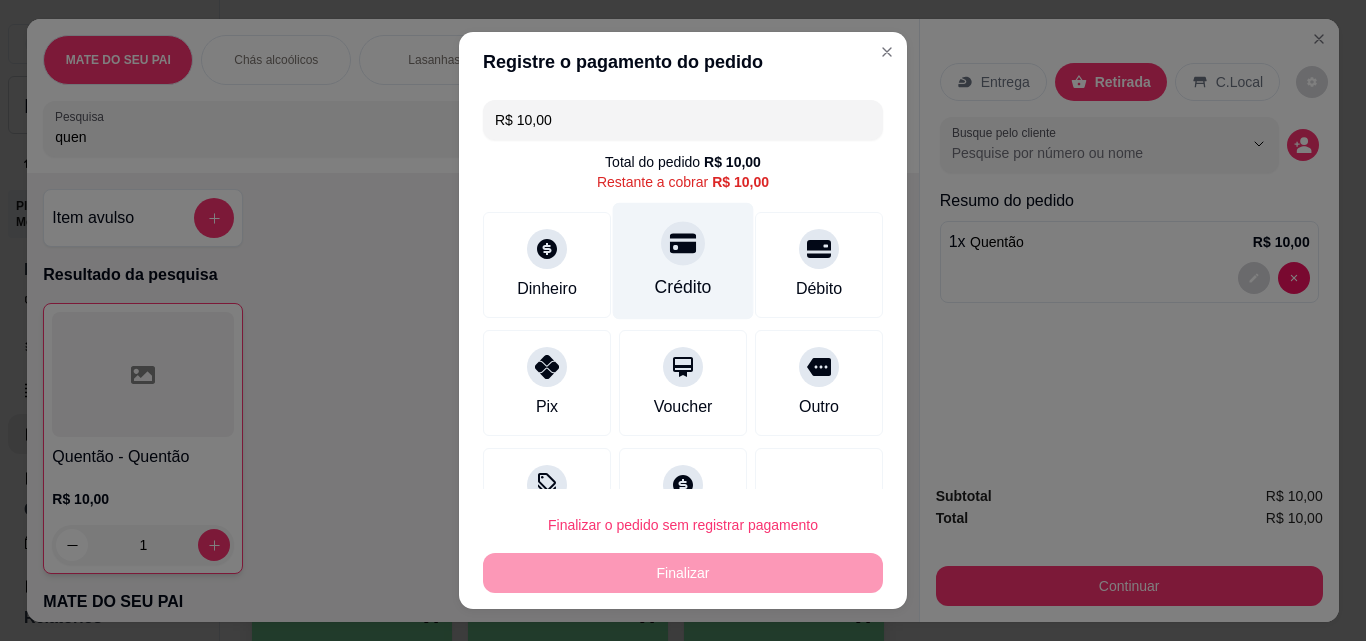 click on "Crédito" at bounding box center (683, 261) 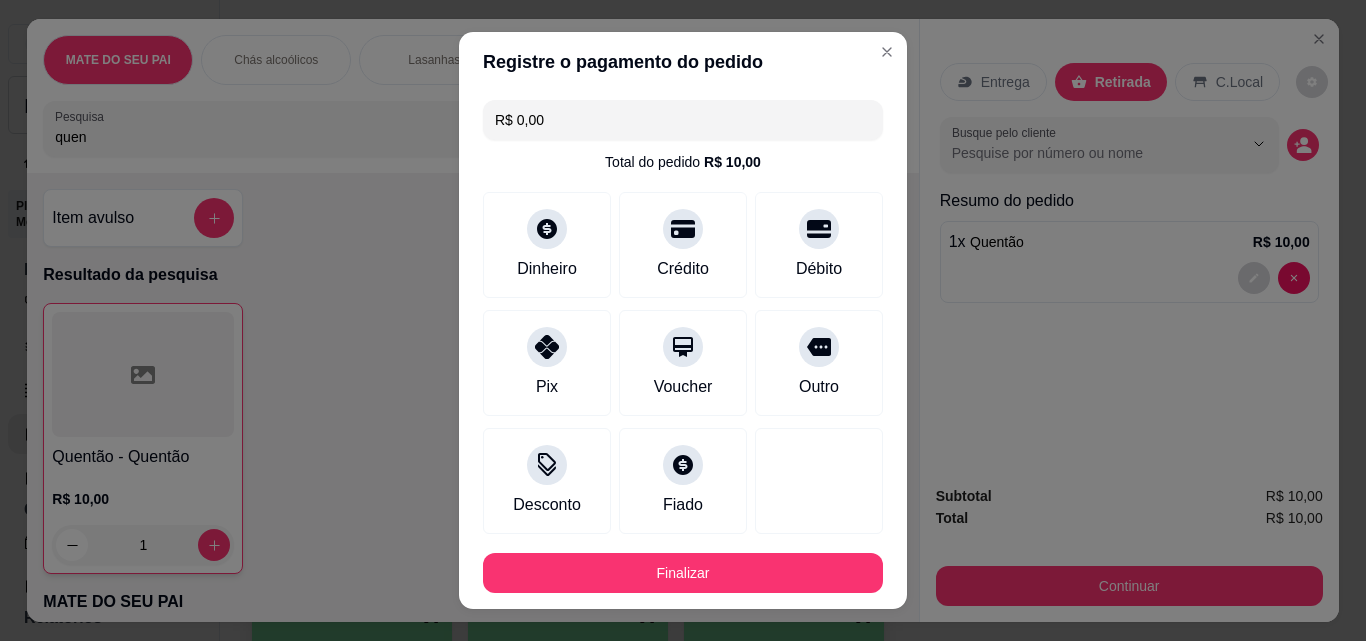 click on "Finalizar" at bounding box center [683, 573] 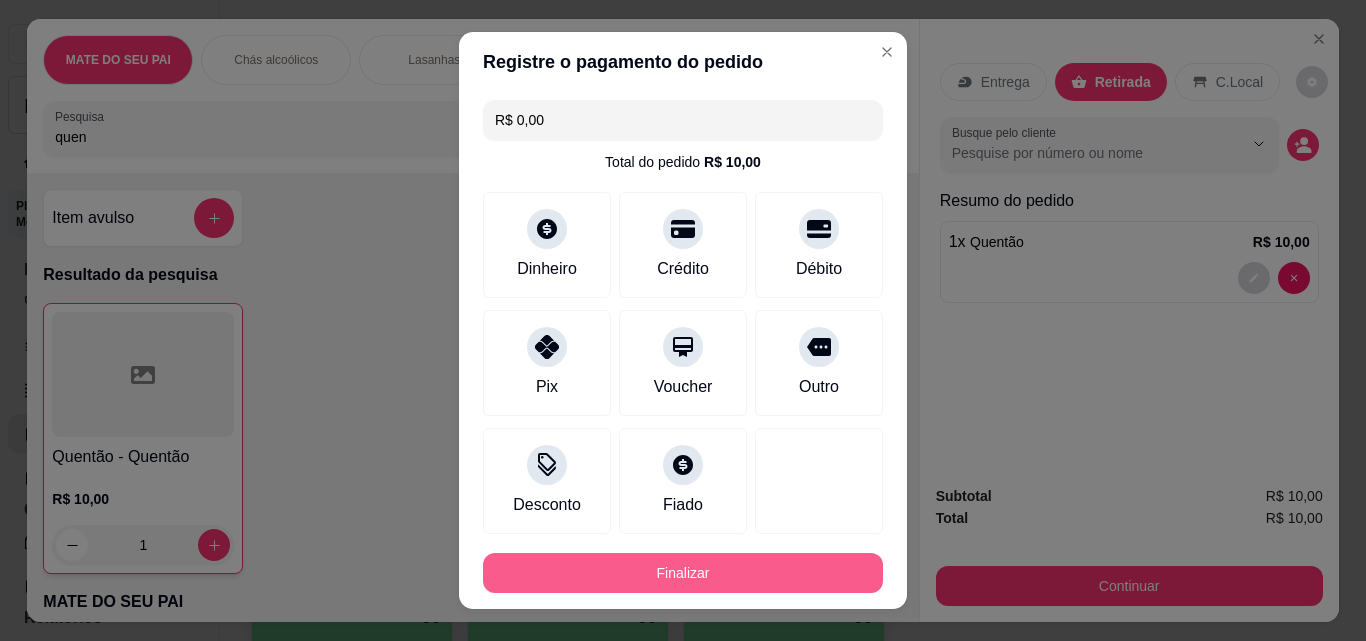 click on "Finalizar" at bounding box center (683, 573) 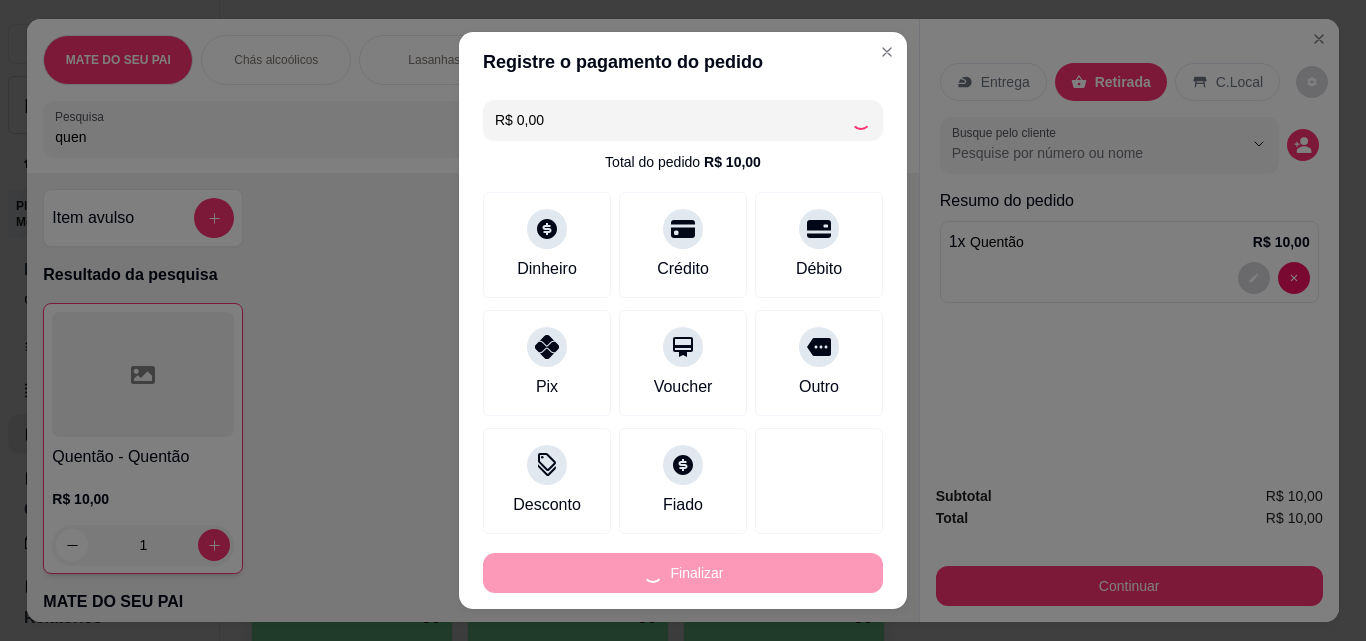 type on "0" 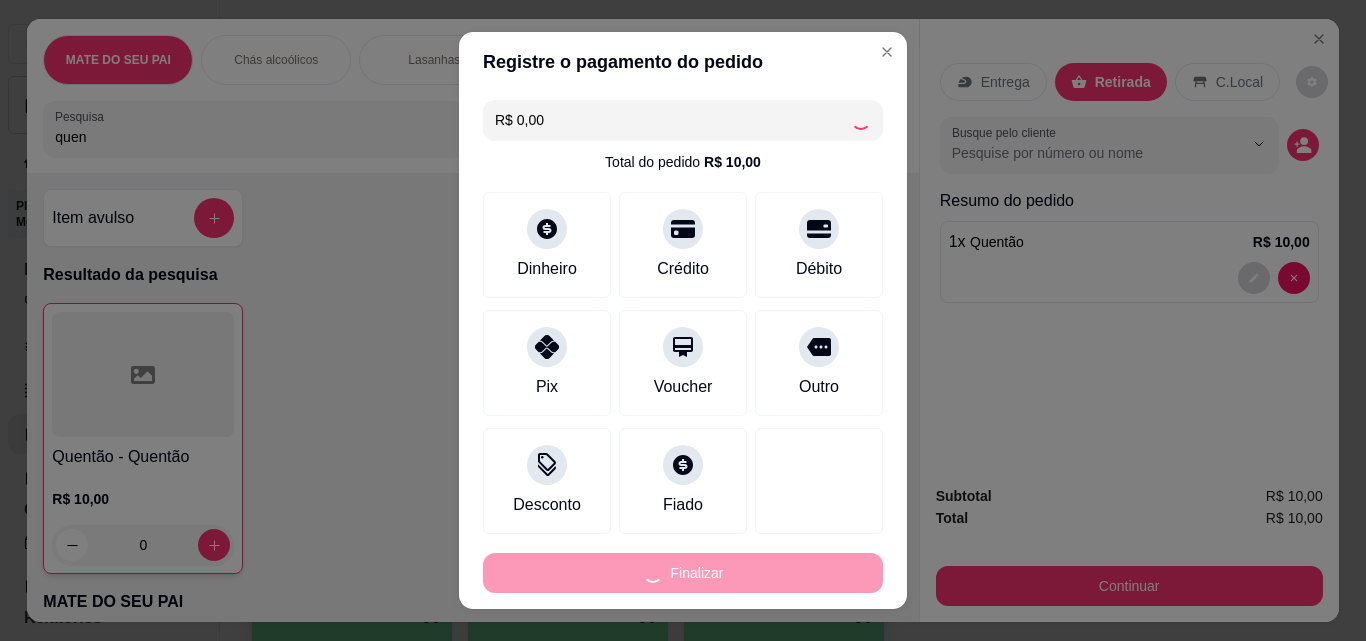 type on "-R$ 10,00" 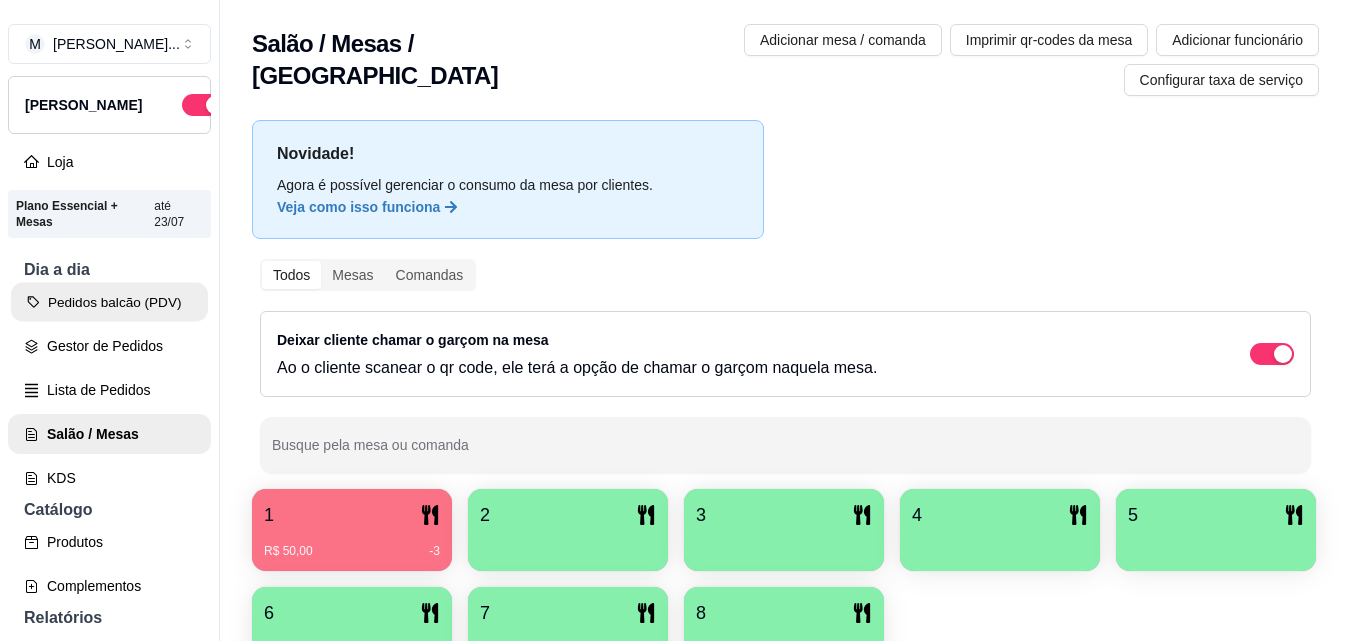 click on "Pedidos balcão (PDV)" at bounding box center (109, 302) 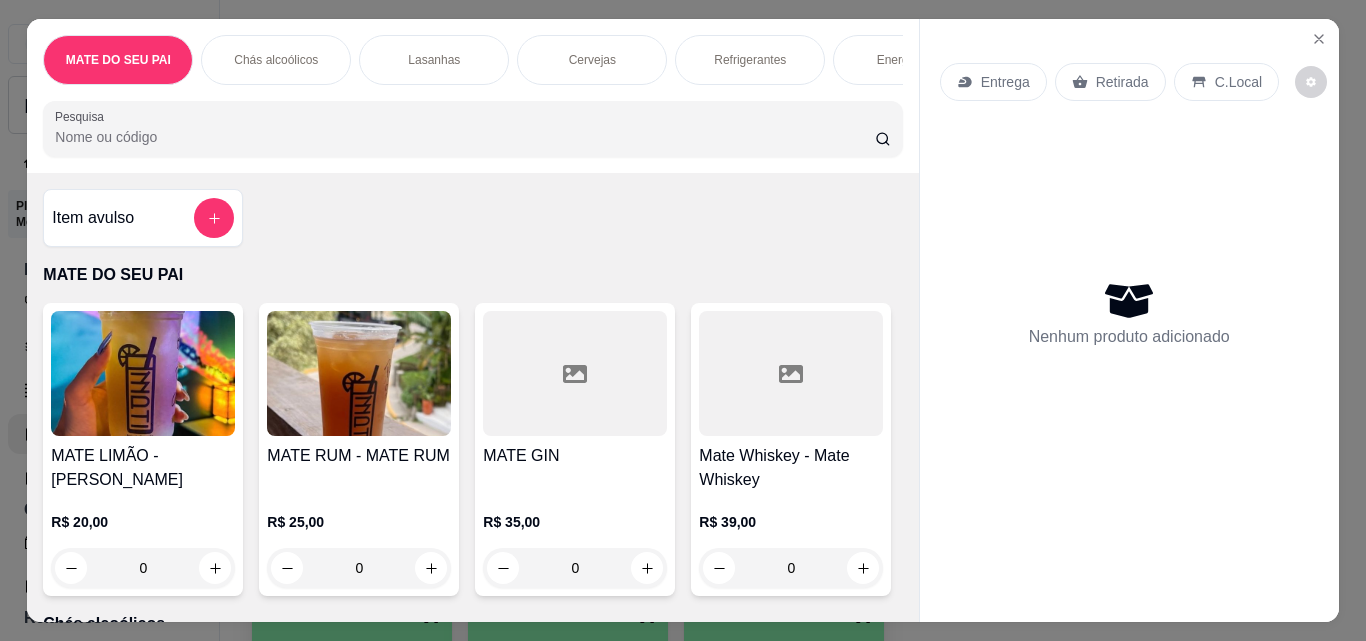 click on "MATE RUM - MATE RUM" at bounding box center [359, 468] 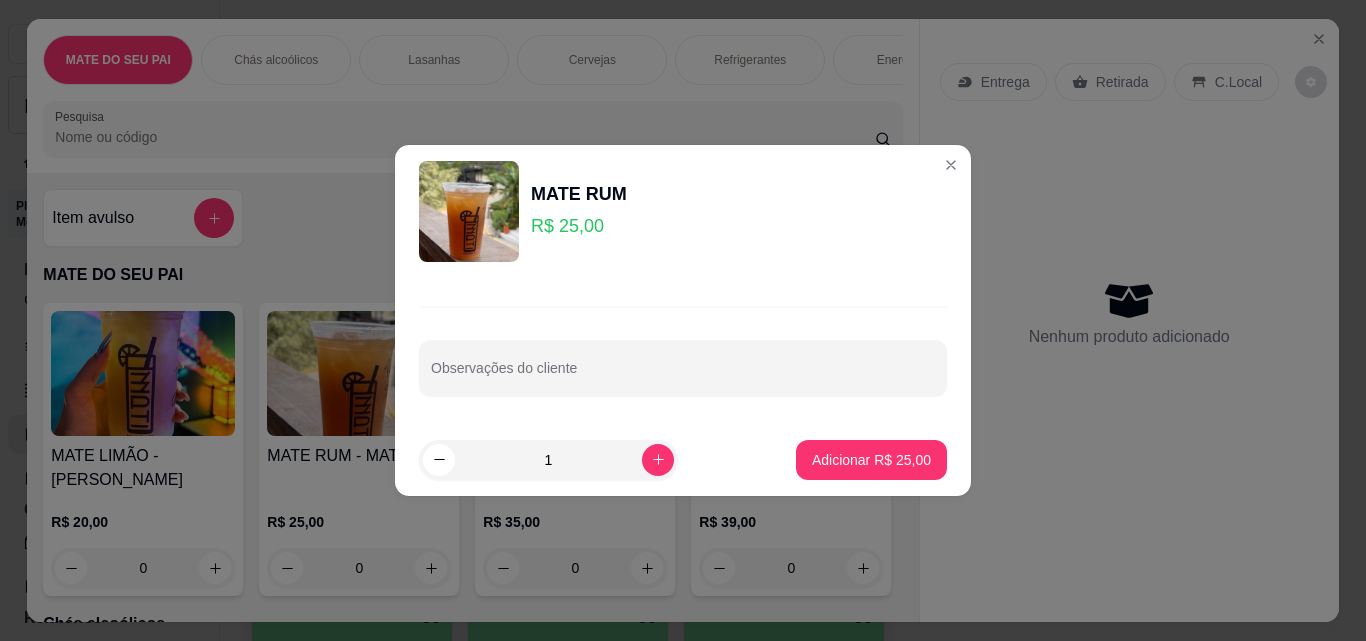 drag, startPoint x: 932, startPoint y: 451, endPoint x: 918, endPoint y: 461, distance: 17.20465 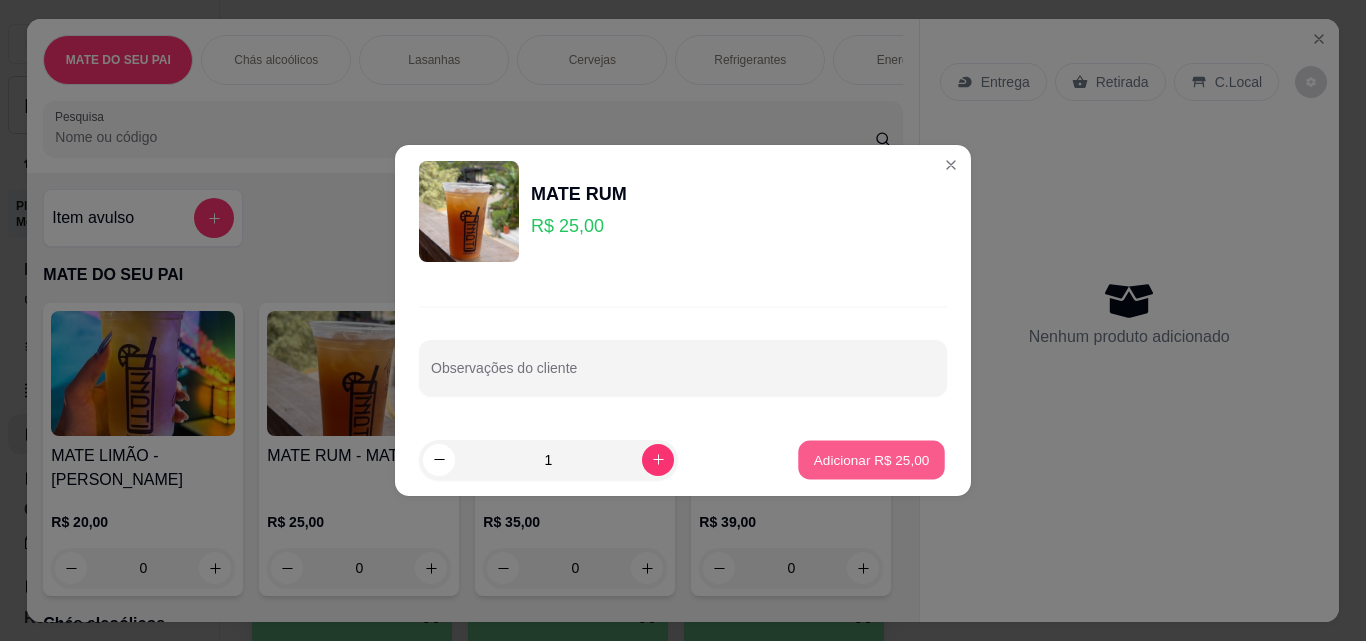 click on "Adicionar   R$ 25,00" at bounding box center [871, 459] 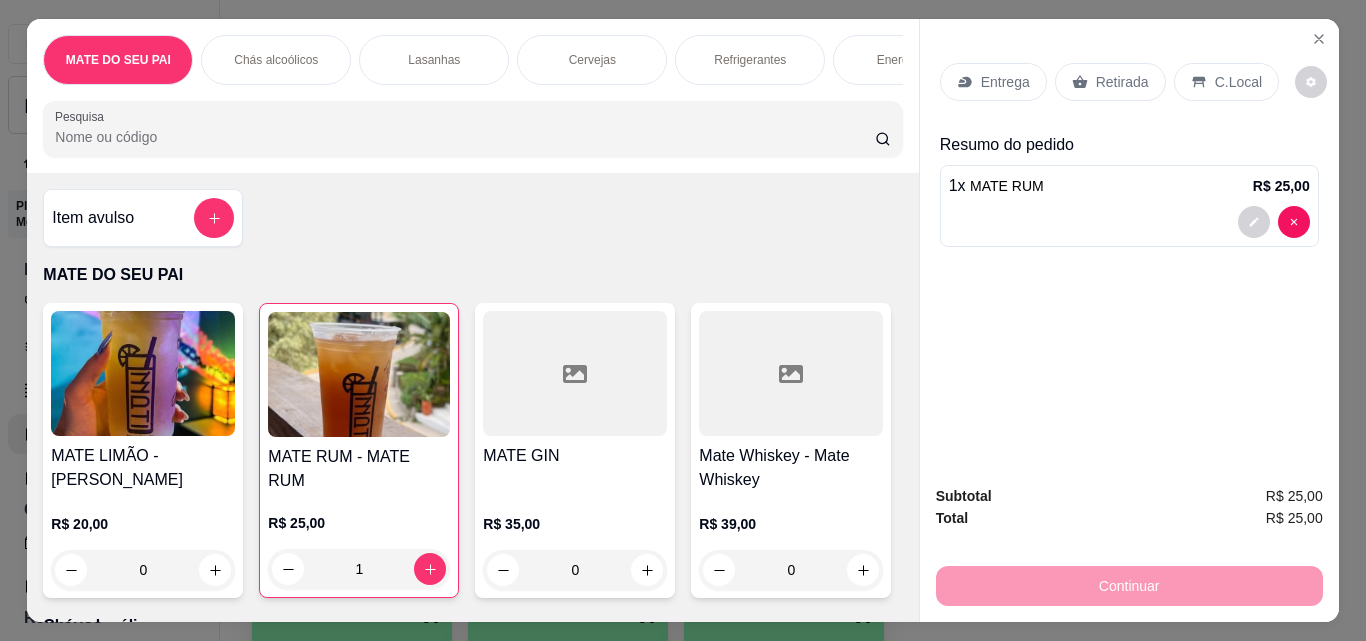 click on "Retirada" at bounding box center [1122, 82] 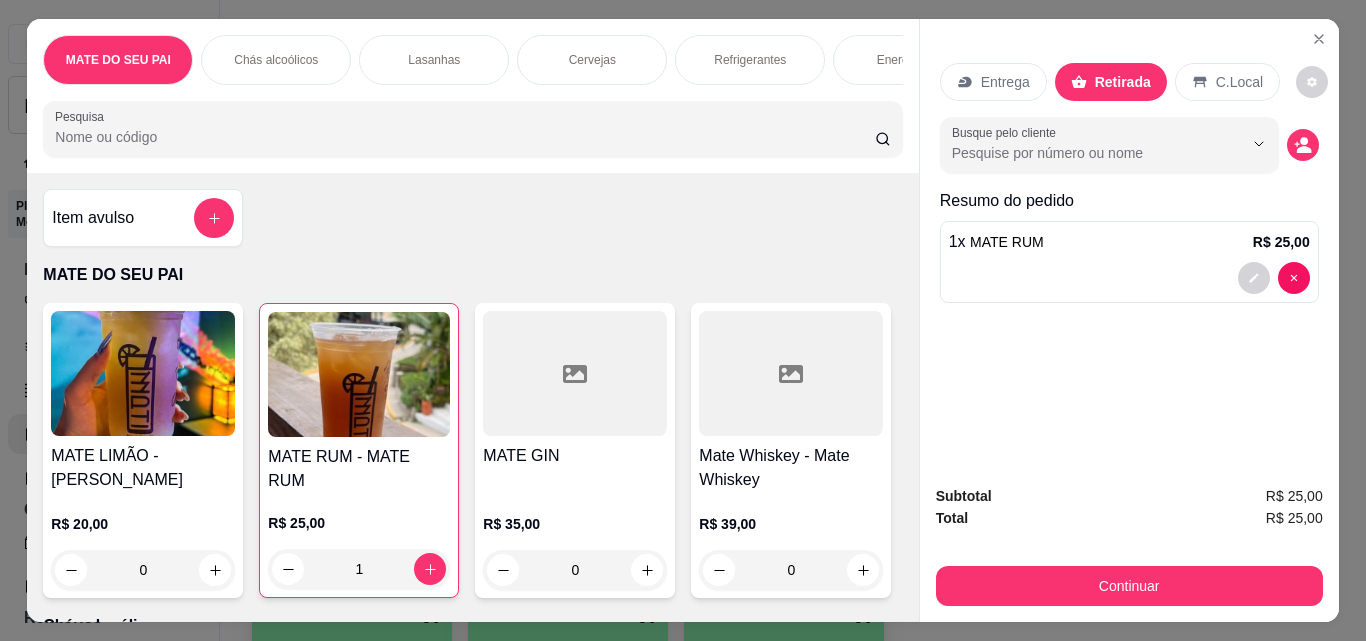 click on "Continuar" at bounding box center (1129, 583) 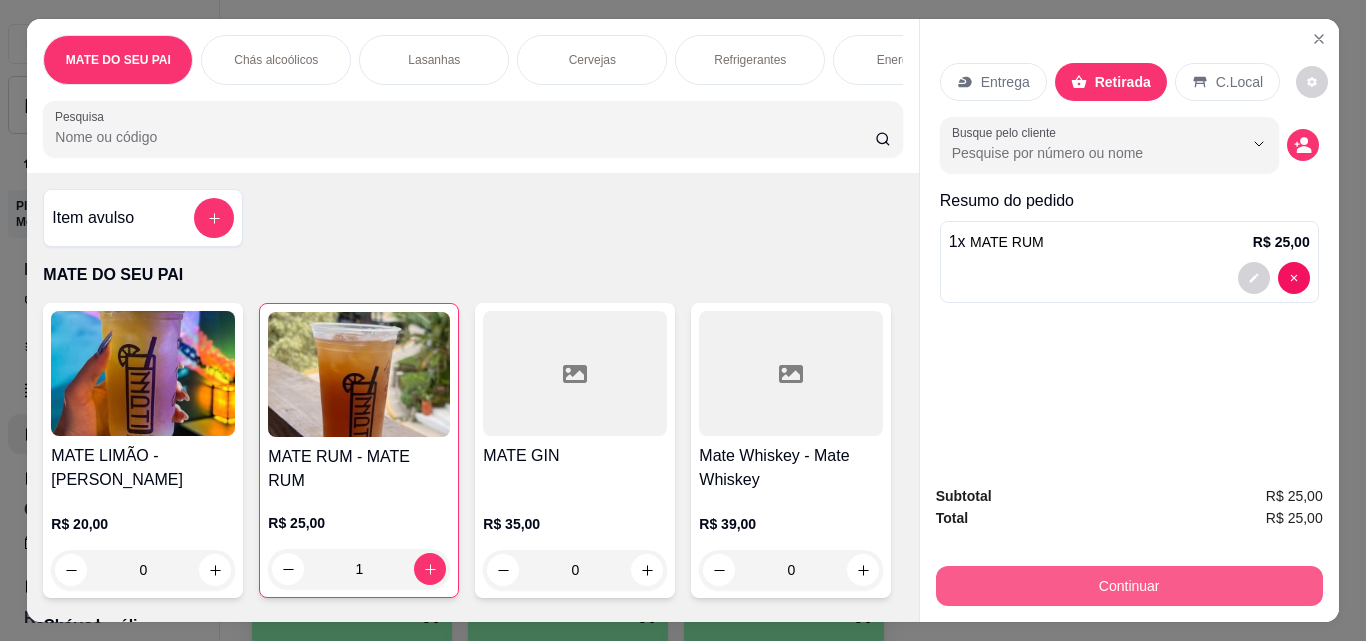 click on "Continuar" at bounding box center (1129, 586) 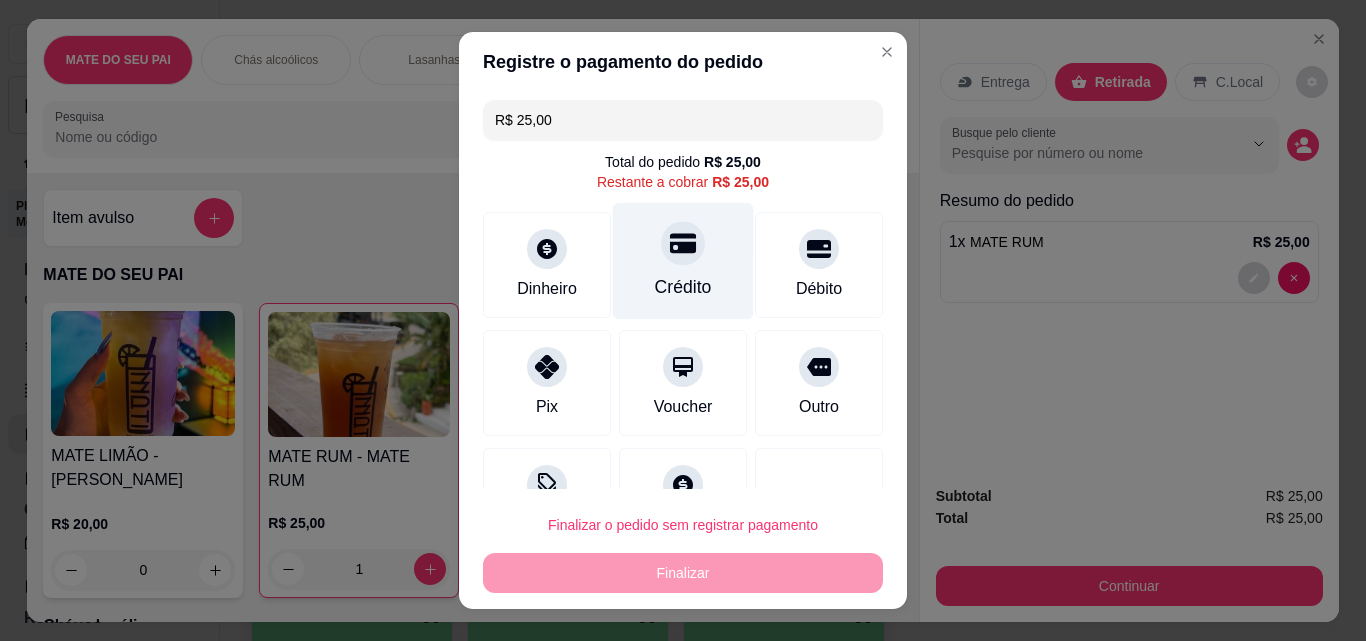 click on "Crédito" at bounding box center (683, 261) 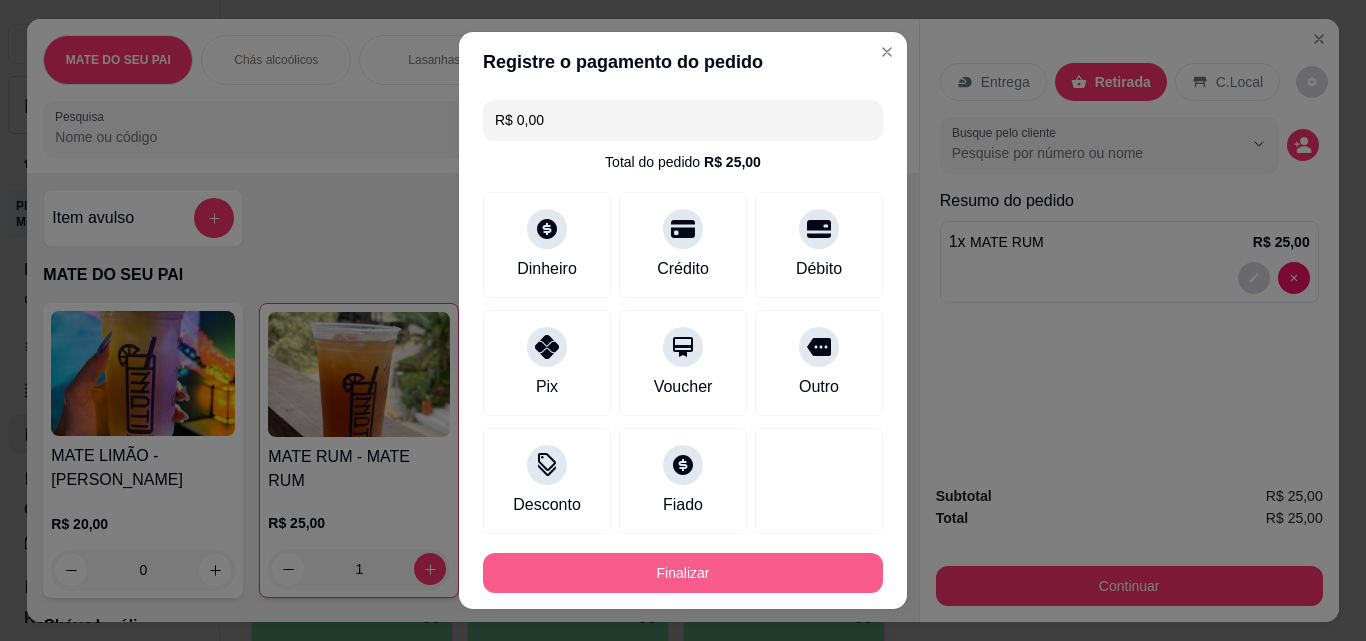 click on "Finalizar" at bounding box center [683, 573] 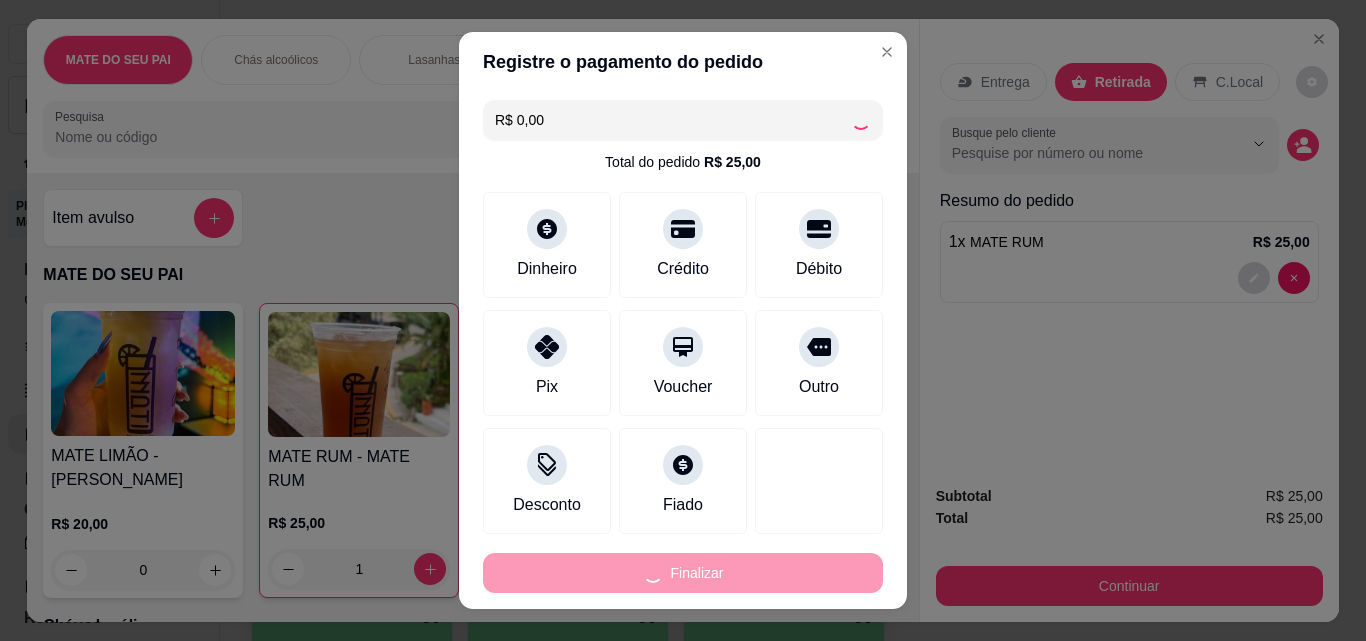 type on "0" 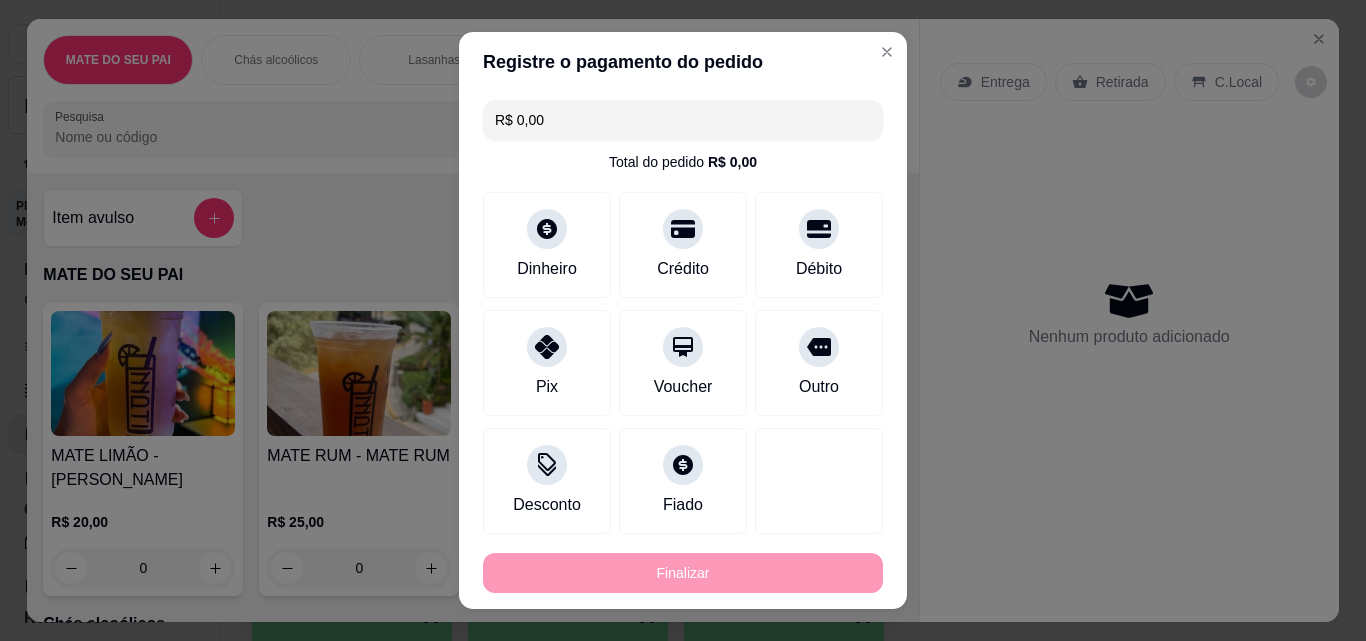 type on "-R$ 25,00" 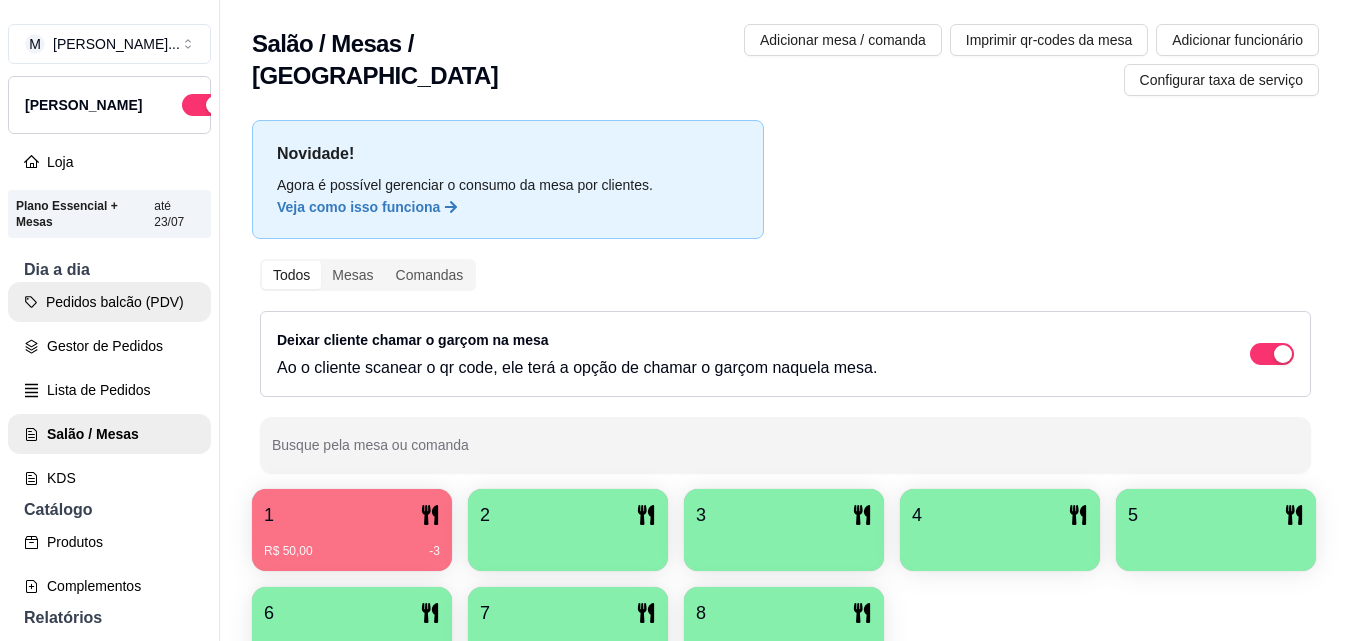 click on "Pedidos balcão (PDV)" at bounding box center (109, 302) 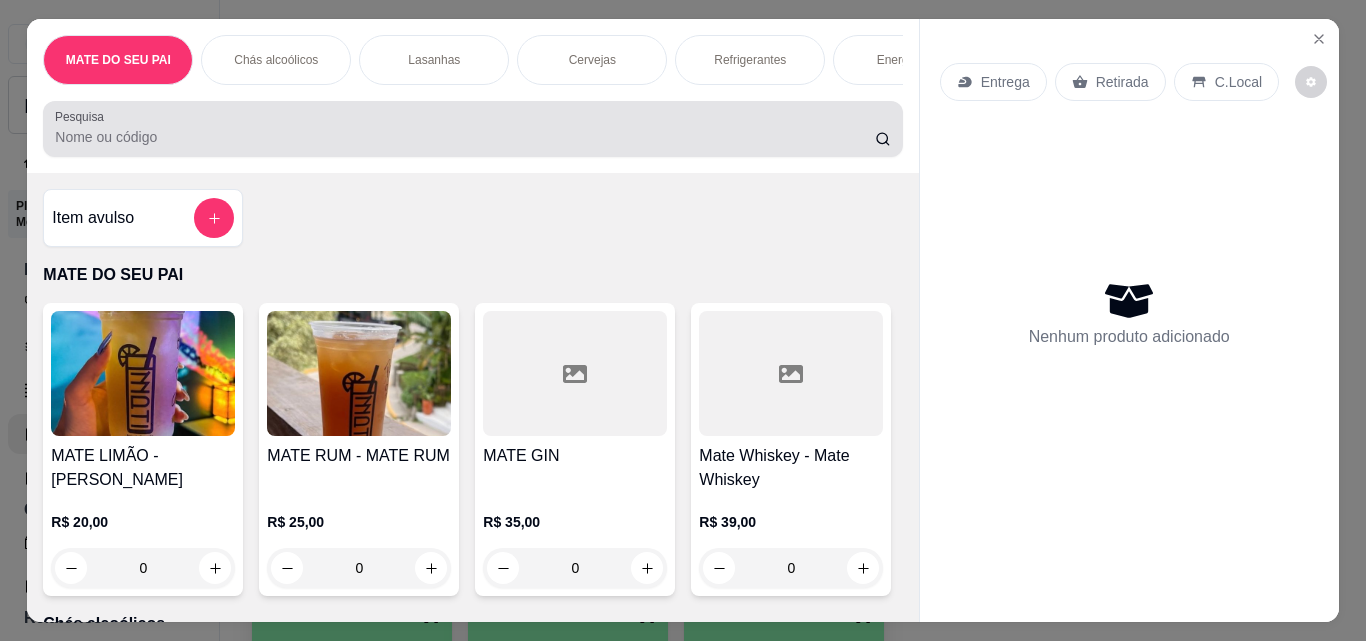 drag, startPoint x: 118, startPoint y: 143, endPoint x: 76, endPoint y: 141, distance: 42.047592 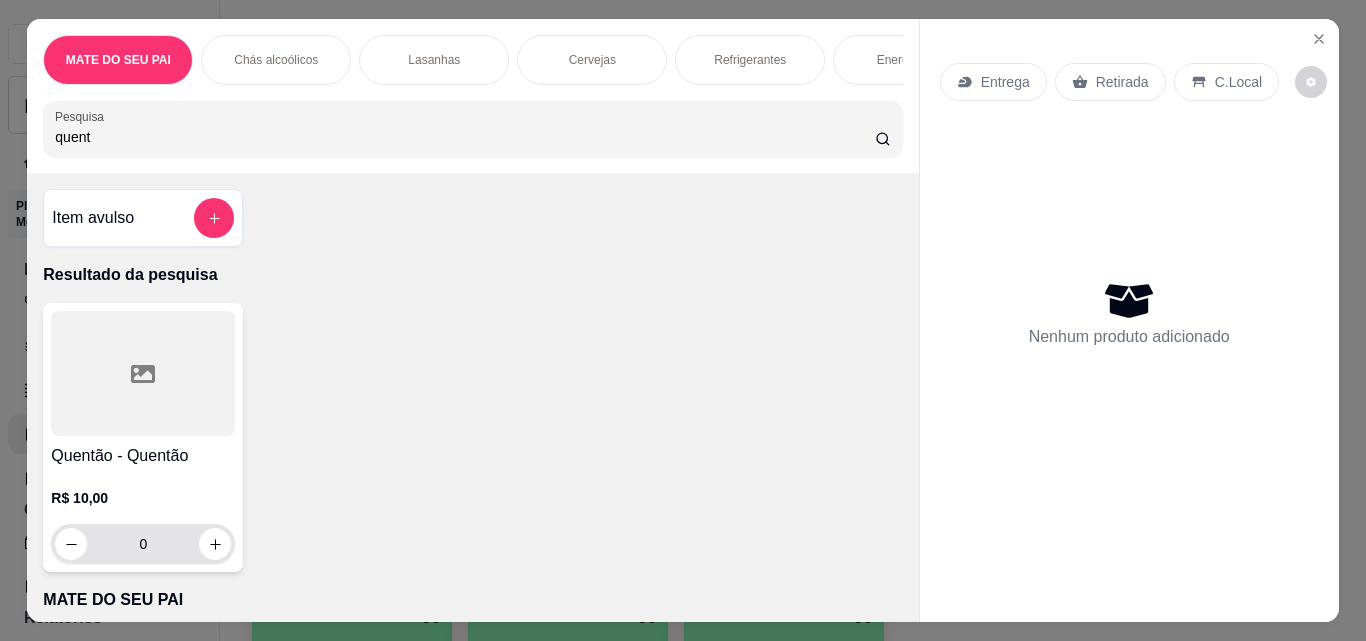 type on "quent" 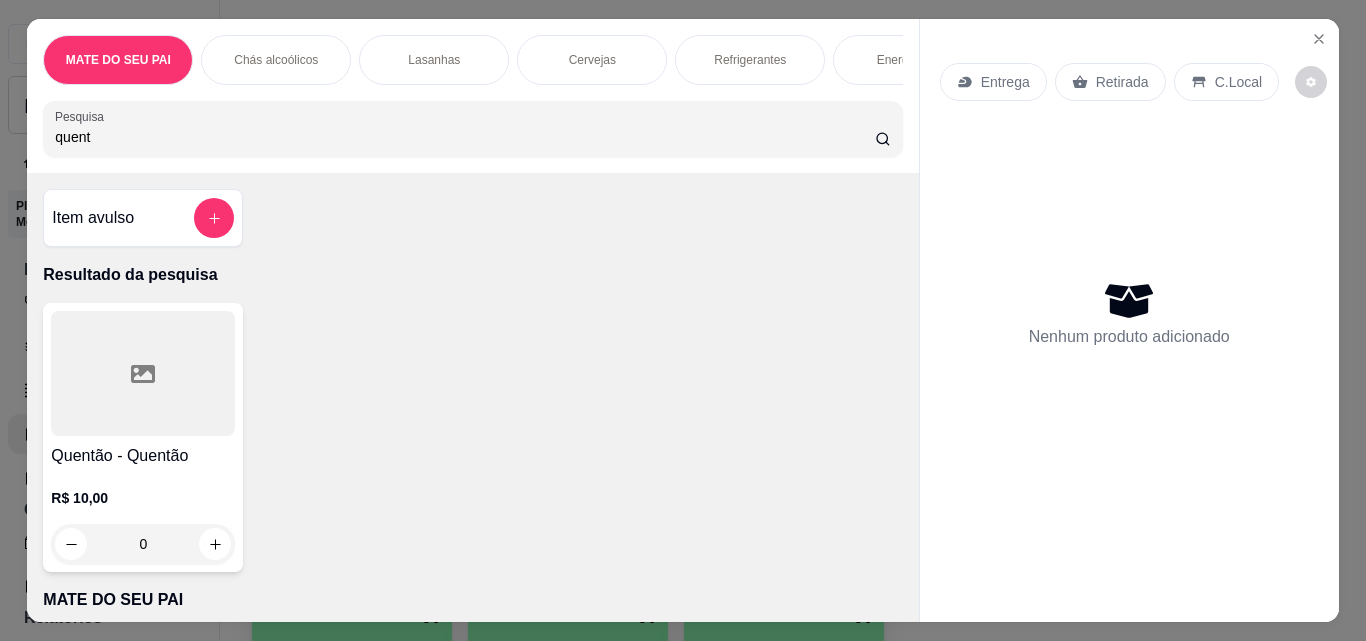 click at bounding box center (143, 373) 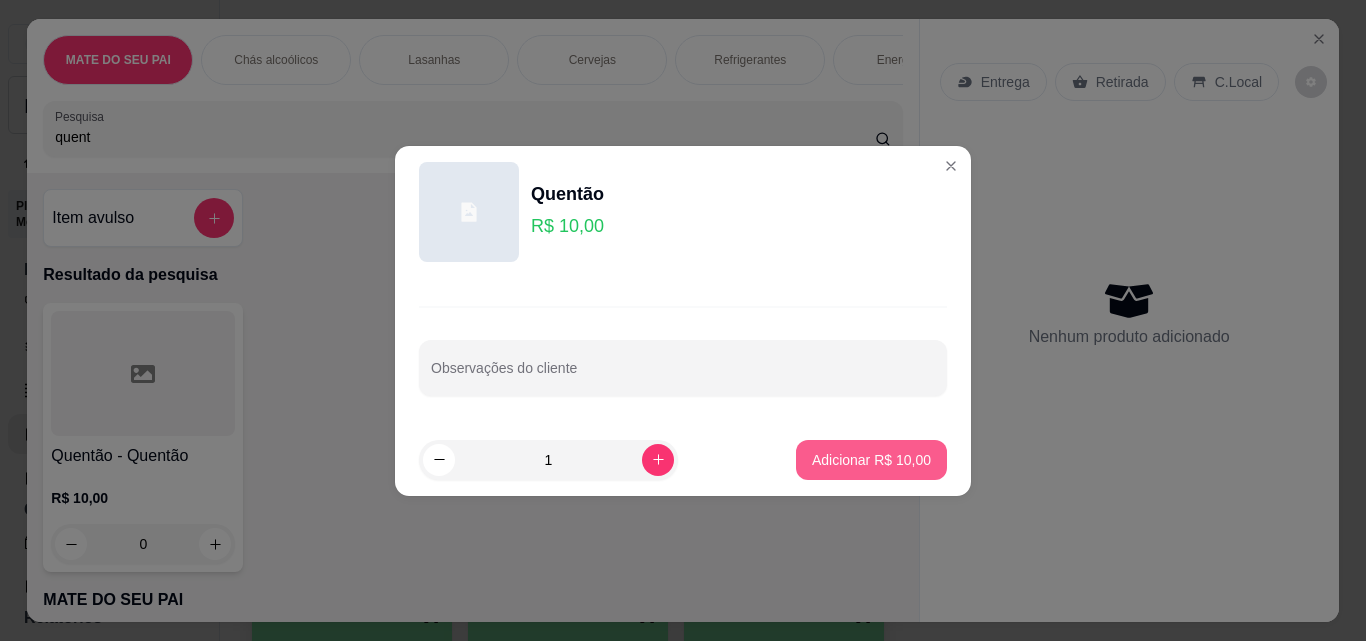 click on "Adicionar   R$ 10,00" at bounding box center [871, 460] 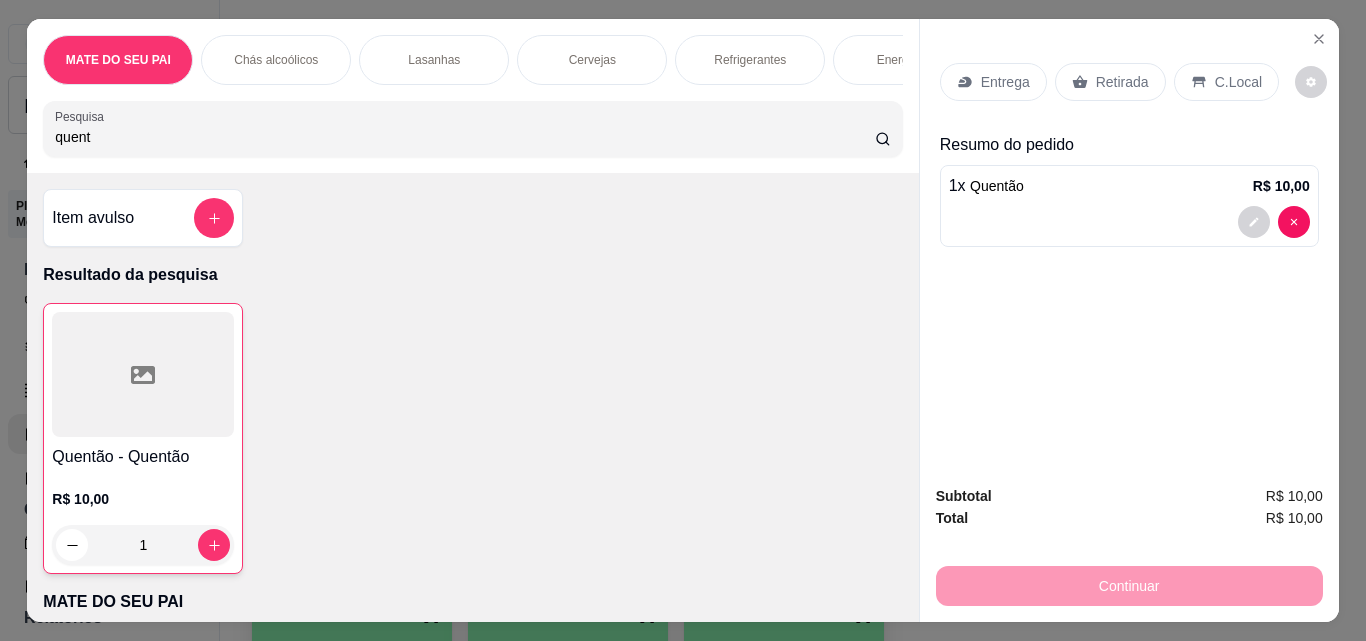 click on "Retirada" at bounding box center [1110, 82] 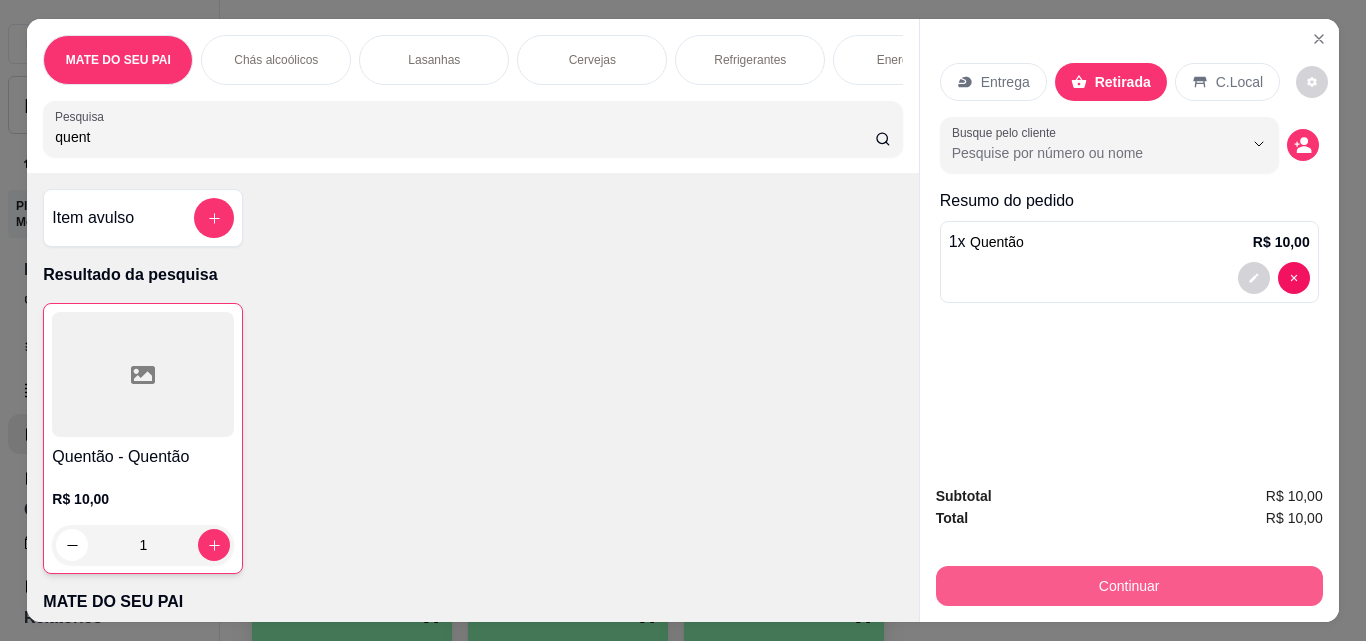 click on "Continuar" at bounding box center [1129, 586] 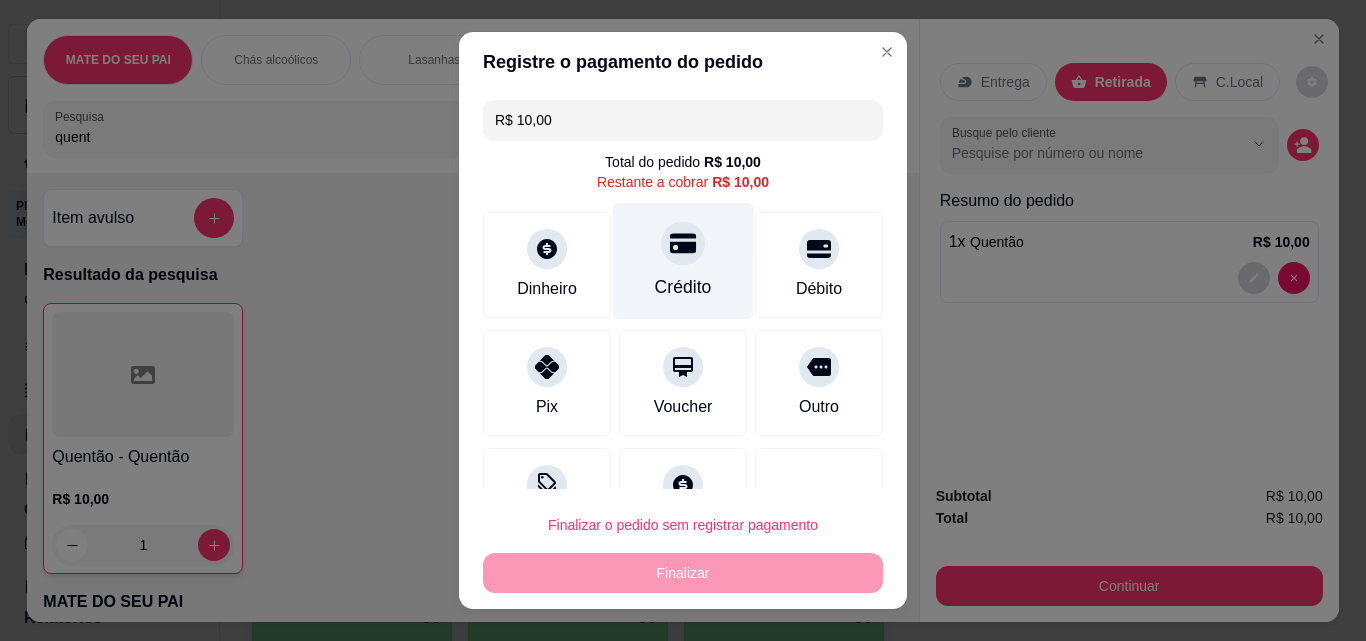 click at bounding box center (683, 243) 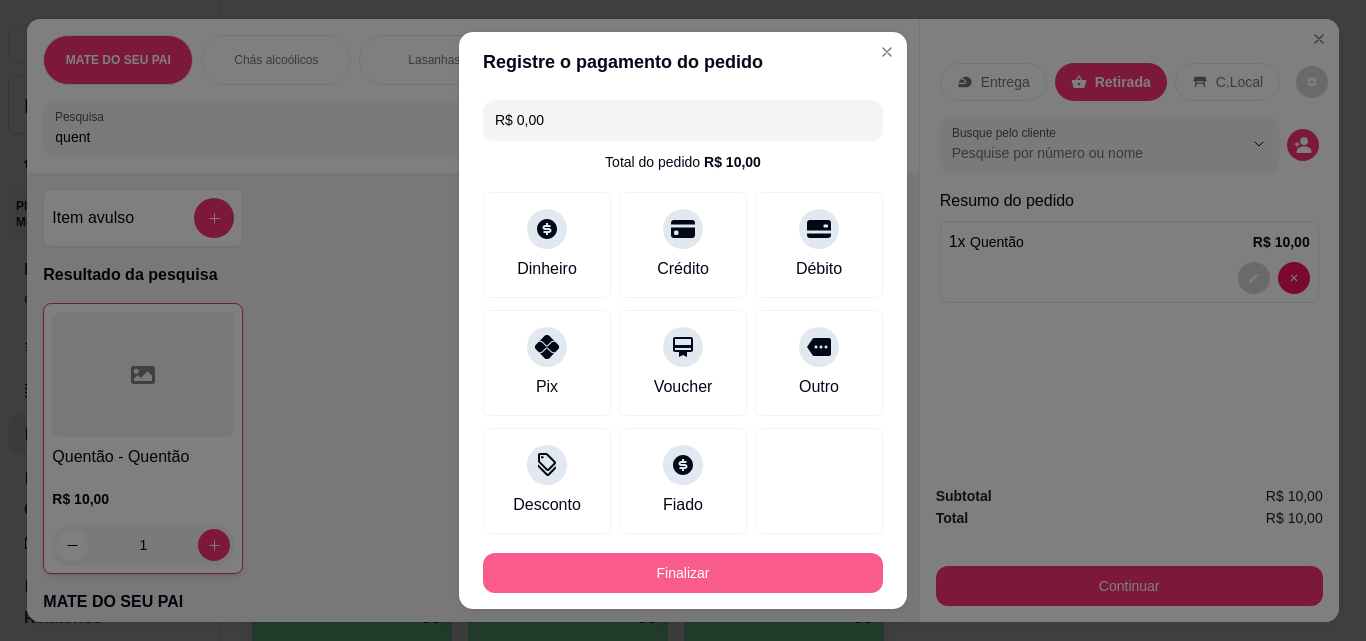 click on "Finalizar" at bounding box center [683, 573] 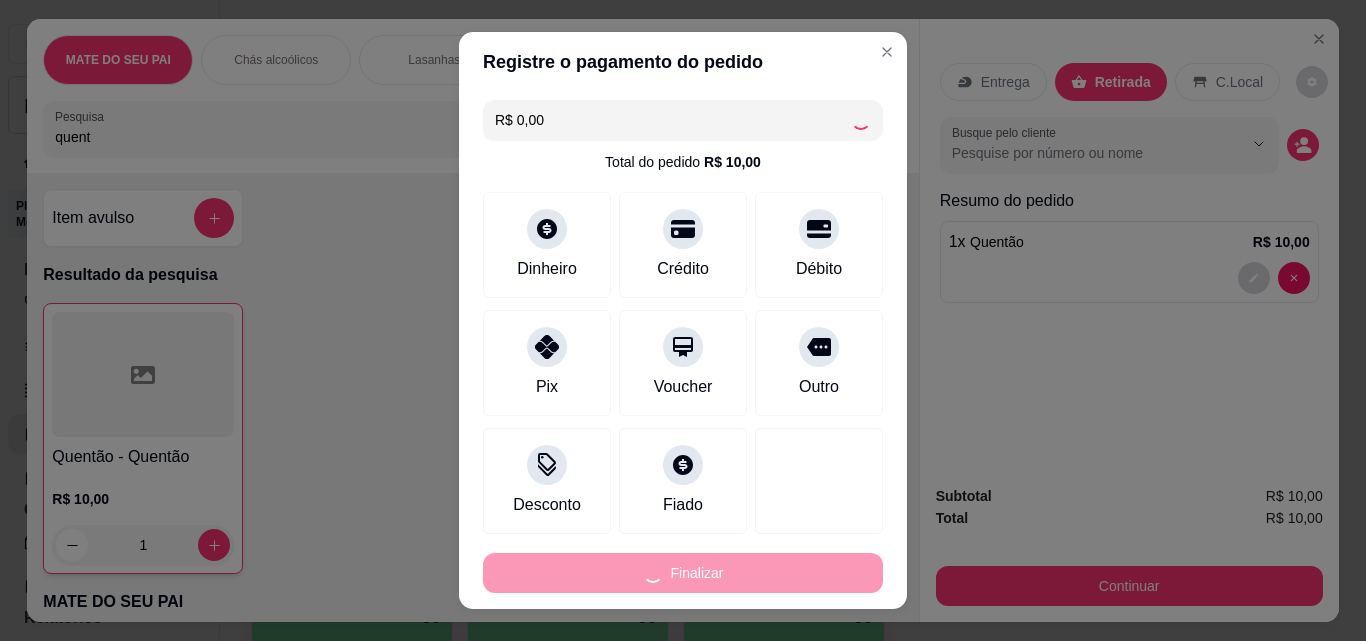 type on "0" 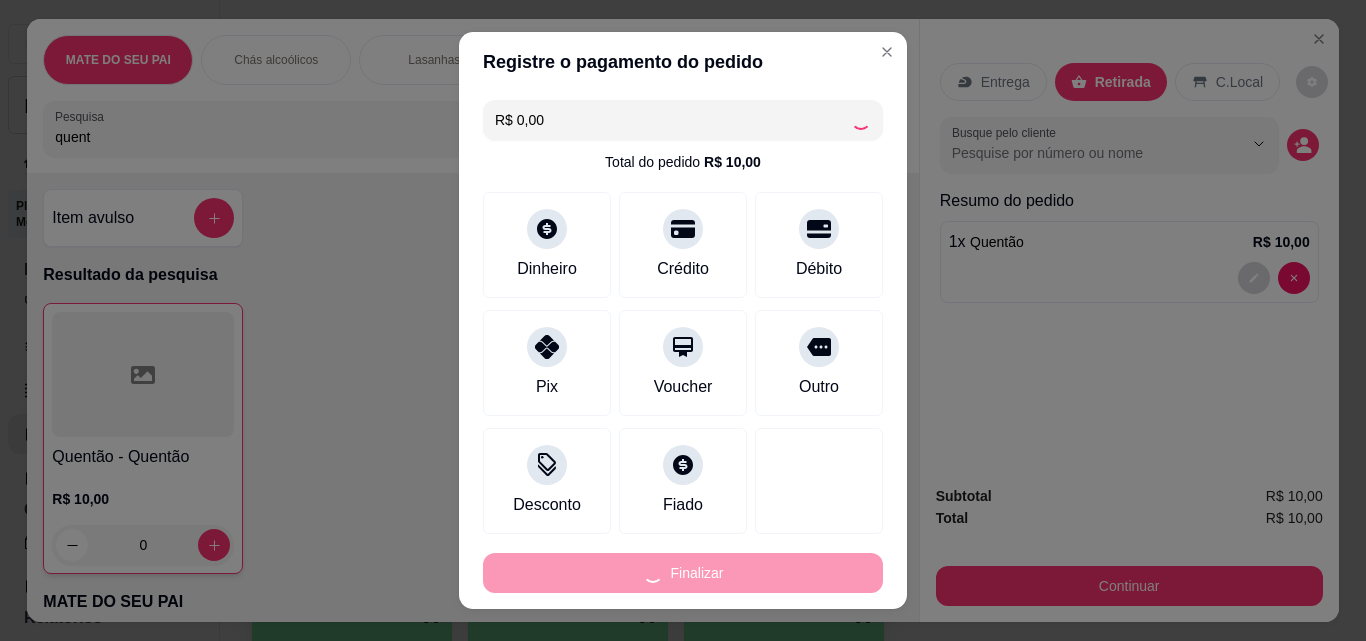type on "-R$ 10,00" 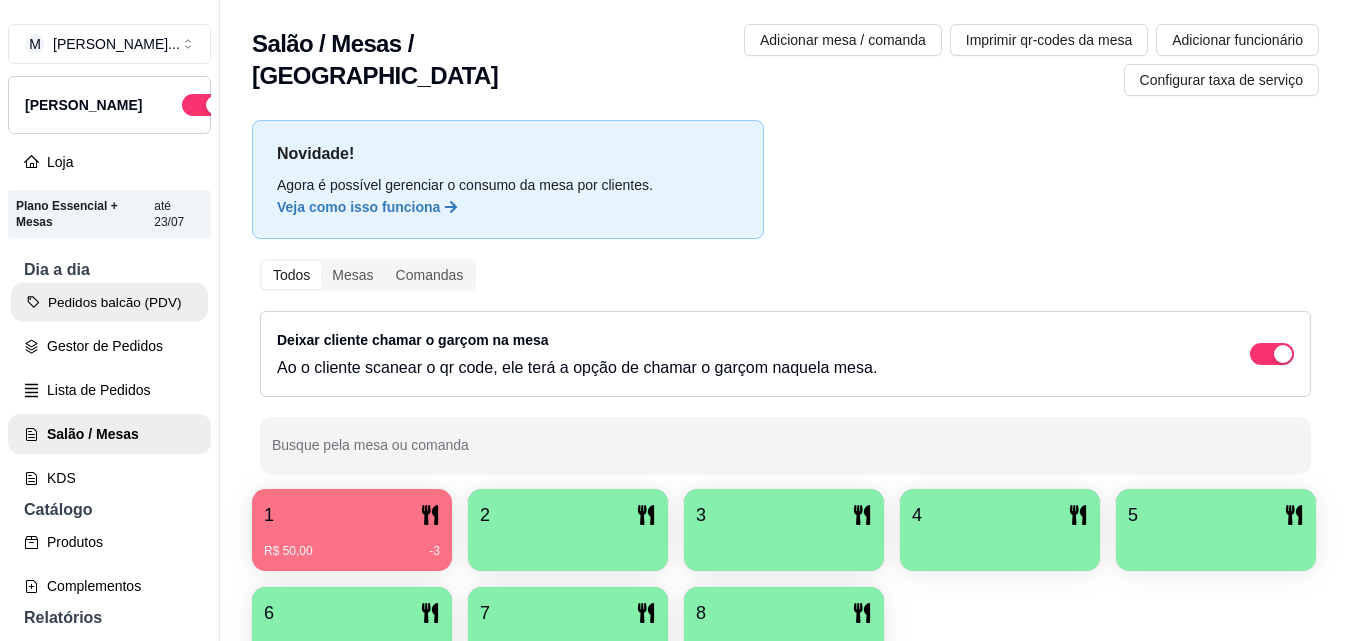 click on "Pedidos balcão (PDV)" at bounding box center [109, 302] 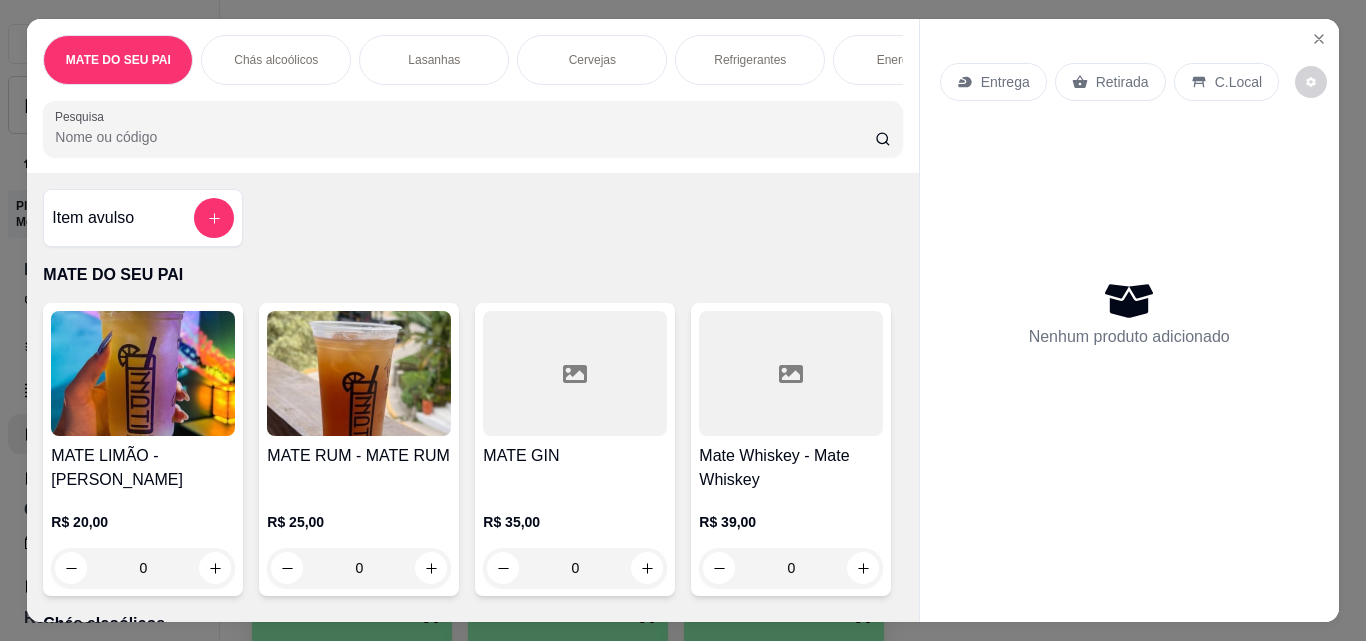 click on "Pesquisa" at bounding box center (465, 137) 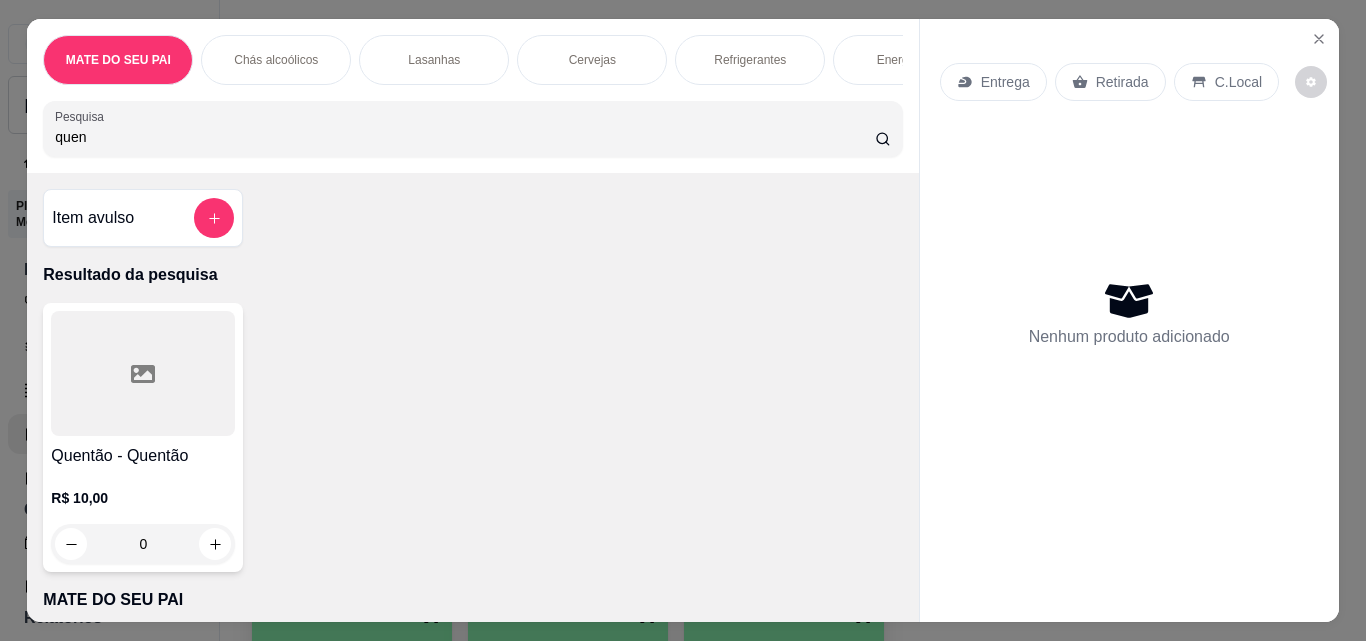 type on "quen" 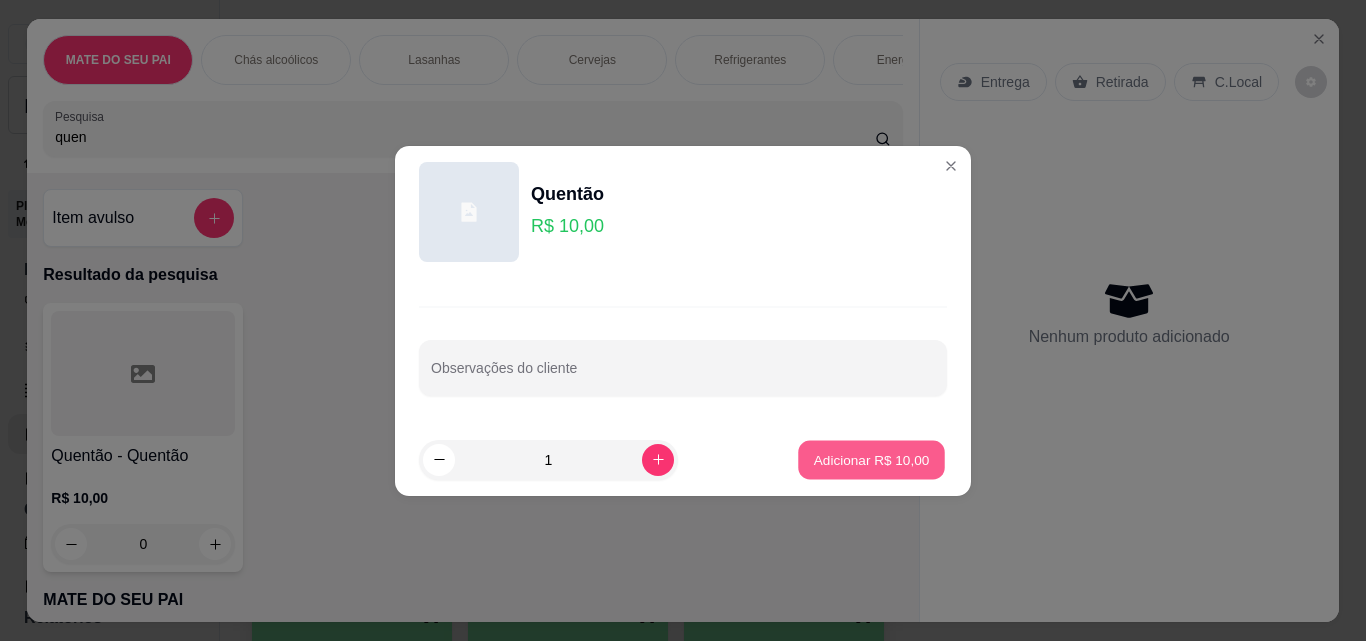 click on "Adicionar   R$ 10,00" at bounding box center [872, 459] 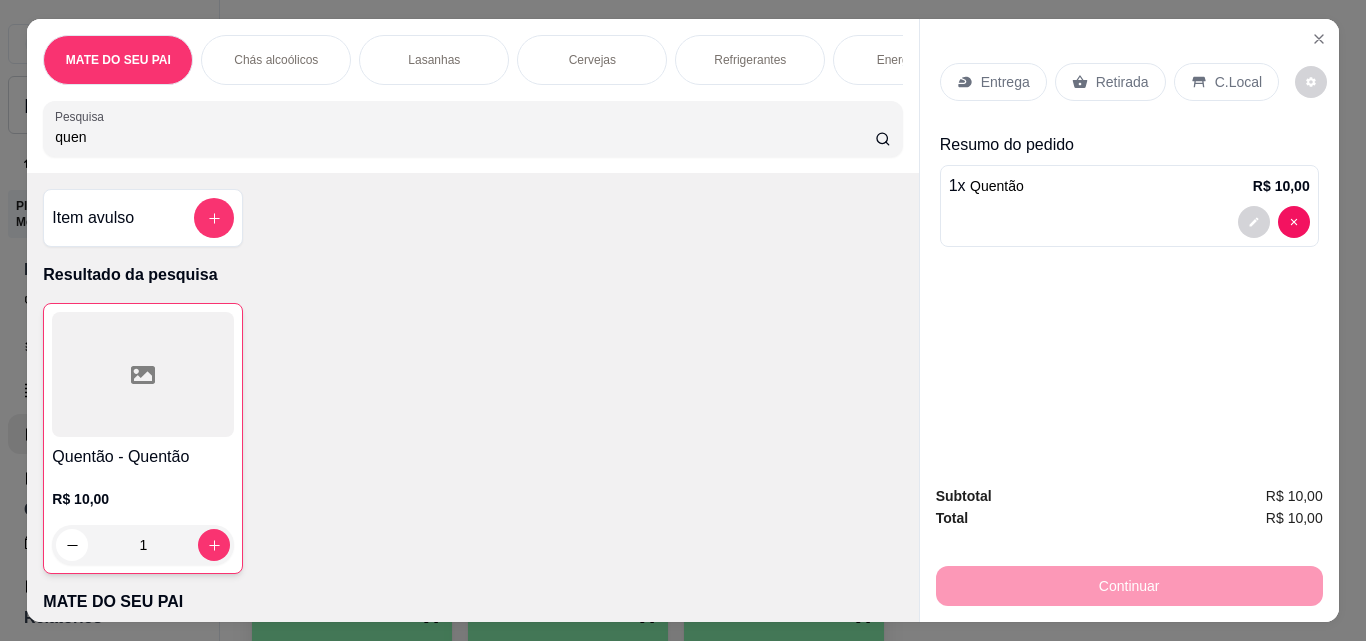 click on "Retirada" at bounding box center [1122, 82] 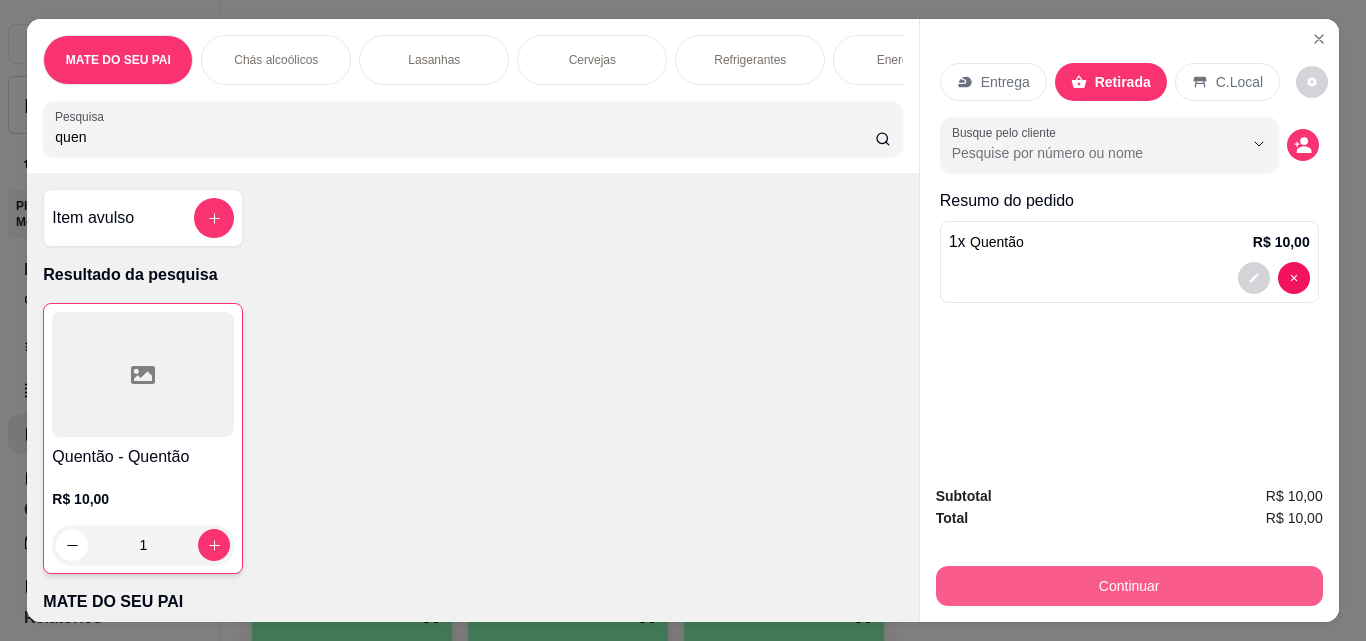 click on "MATE DO SEU PAI Chás alcoólicos Lasanhas Cervejas Refrigerantes Energéticos AGUA Trident DOSES DRINKS Bebidas não alcoólicas DOCES PRATOS QUENTES BONÉS CAMISETAS CALDOS BEBIDAS QUENTES PIZZAS Pesquisa quen Item avulso Resultado da pesquisa Quentão - Quentão   R$ 10,00 1 MATE DO SEU PAI MATE LIMÃO - MATE LIMÃO   R$ 20,00 0 MATE RUM - MATE RUM   R$ 25,00 0 MATE  GIN   R$ 35,00 0 Mate Whiskey - Mate Whiskey   R$ 39,00 0 Chás alcoólicos Do Rosa - Zen Blossom   R$ 29,00 0 Chá de Jade - Do verde   R$ 29,00 0 Lasanhas Bolonhesa - Lasanha Bolonhesa   R$ 45,90 0 Cervejas Heineken Long Neck - Heineken Long Neck   R$ 15,00 0 Heinekem SEM ÁLCOOL - Heinekem SEM ÁLCOOL   R$ 15,00 0 Stella Artois SEM GLÚTEN - Stella Artois SEM GLÚTEN   R$ 15,00 0 Refrigerantes Coca cola lata - Coca cola lata   R$ 8,00 0 Coca cola zero - Coca cola zero   R$ 8,00 0 Guaraná - Guaraná   R$ 8,00 0 Energéticos Red bull - Red bull   R$ 15,00 0 Red bull Tropical - Red bull Tropical   R$ 15,00 0   R$ 15,00 0   0" at bounding box center (683, 320) 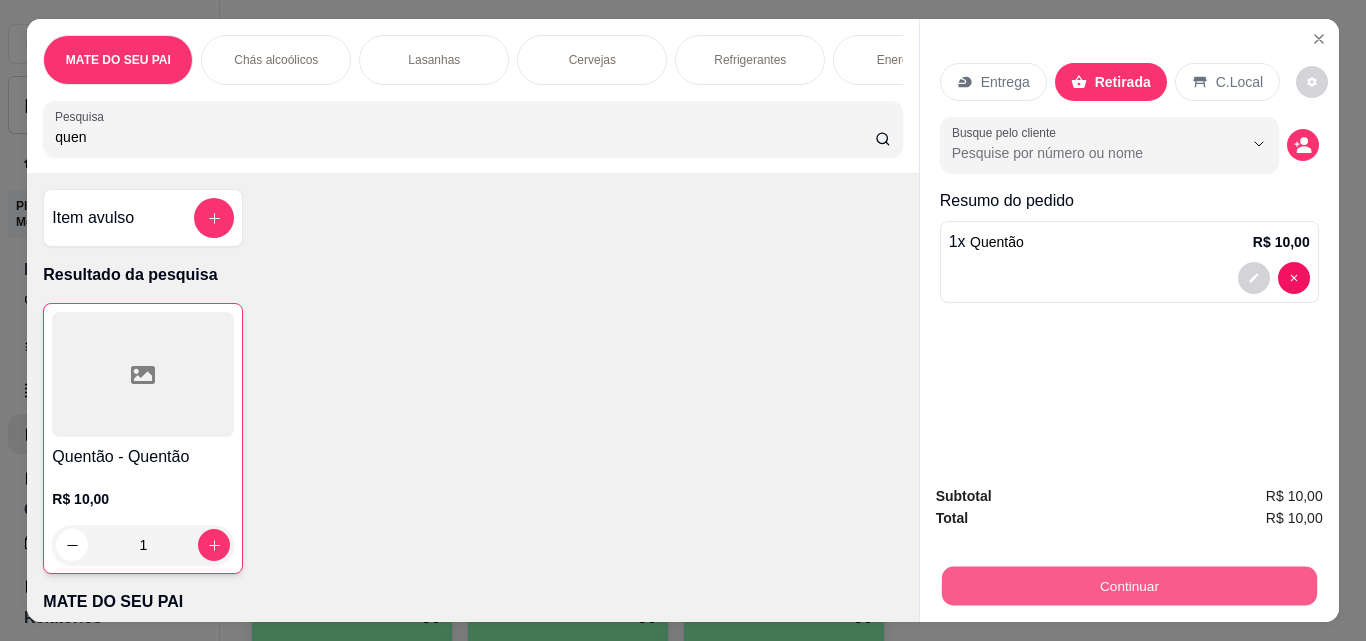click on "Continuar" at bounding box center (1128, 585) 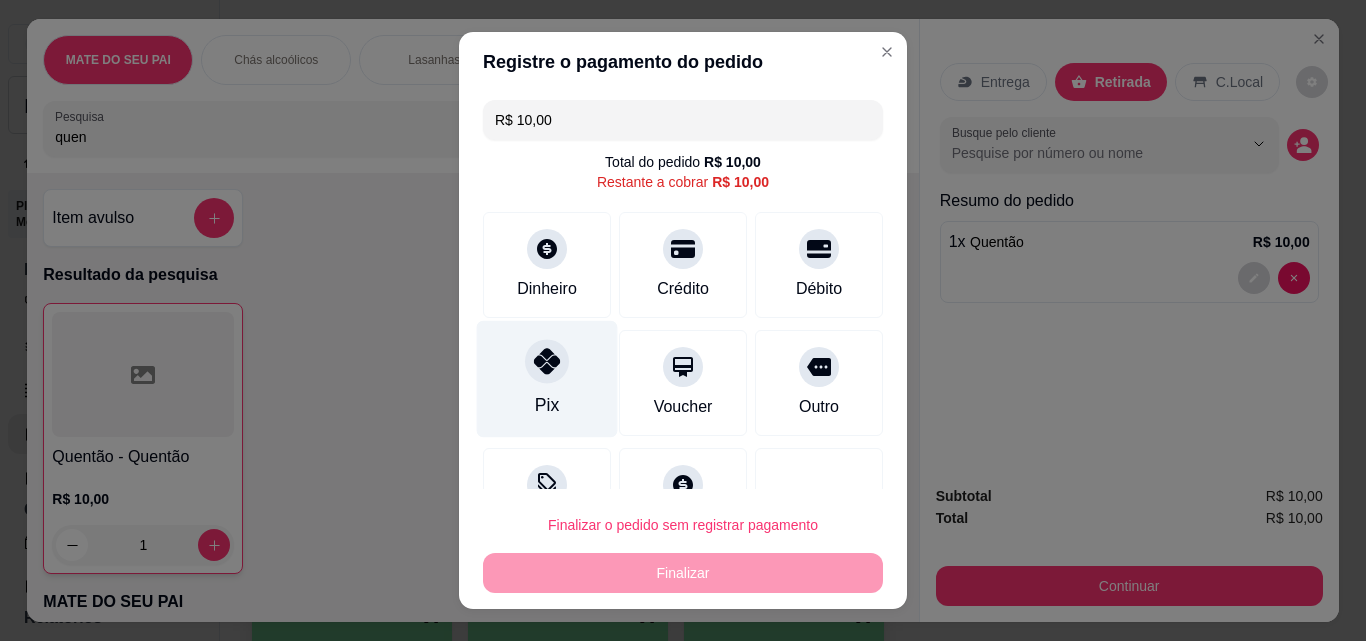 click on "Pix" at bounding box center (547, 379) 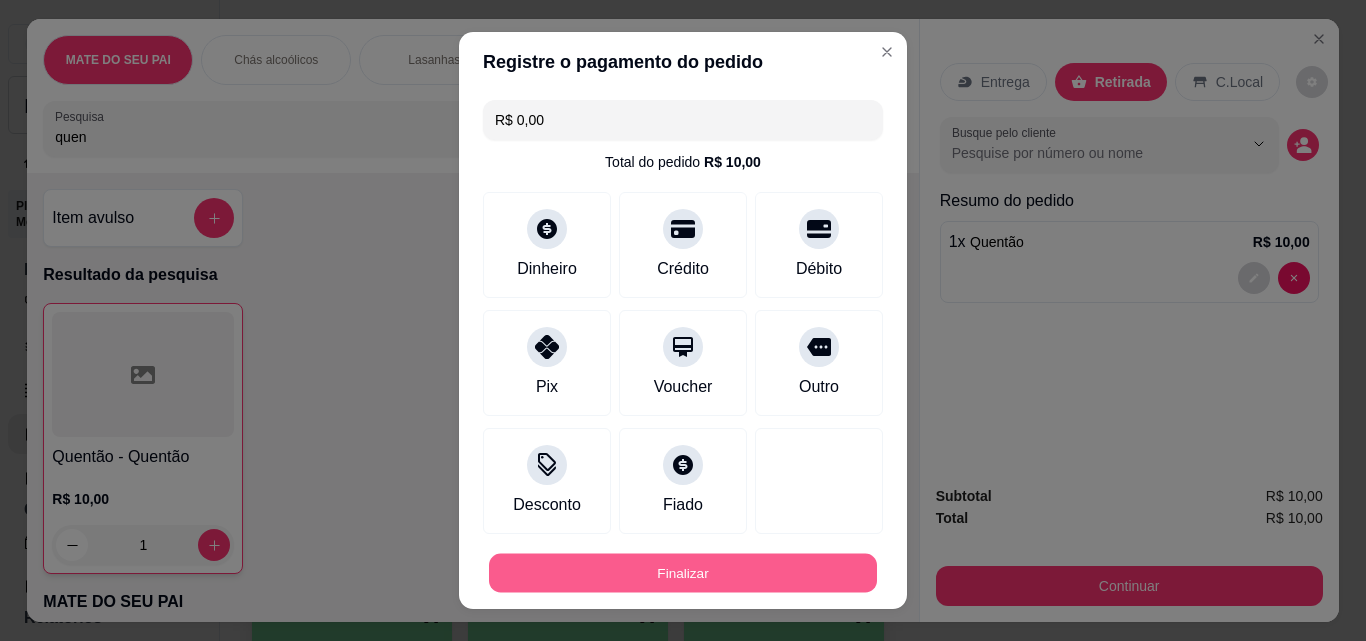 click on "Finalizar" at bounding box center (683, 573) 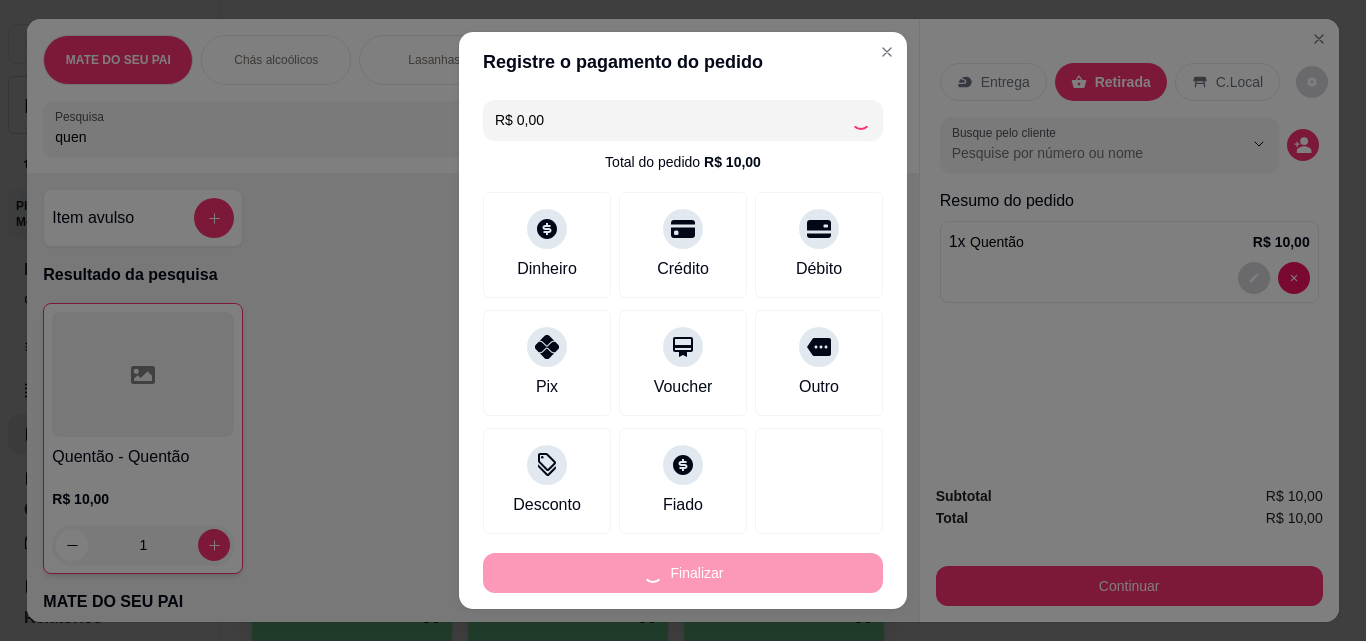 type on "0" 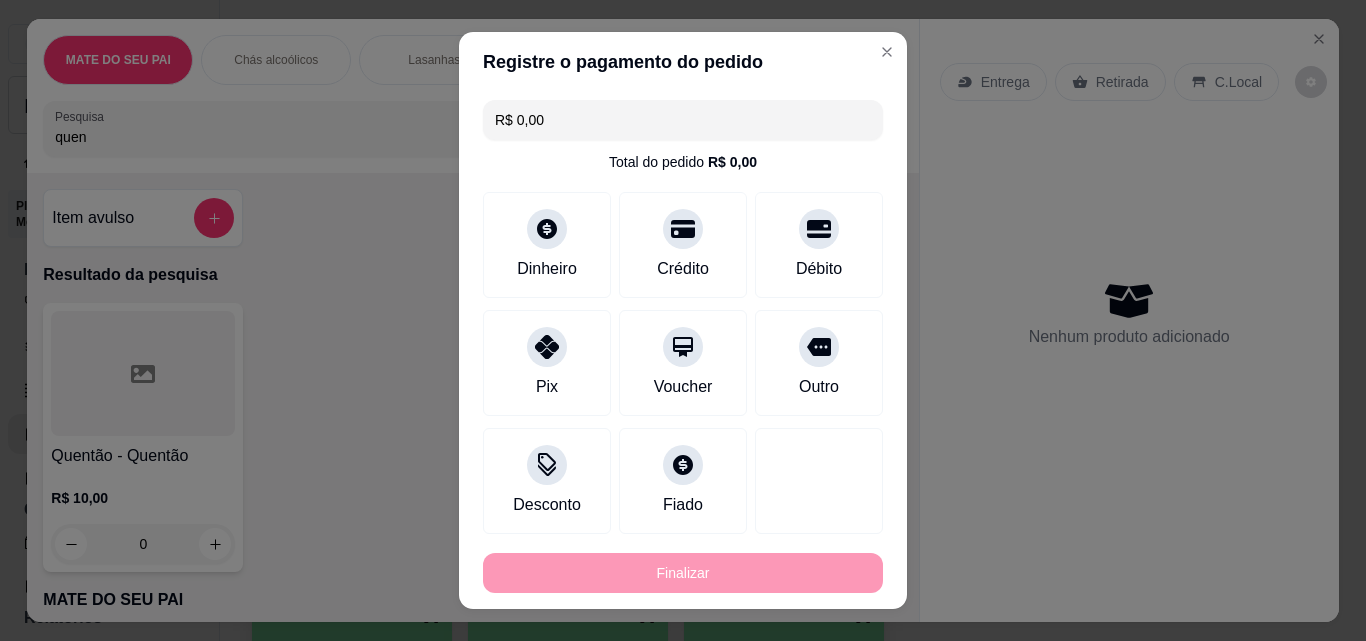 type on "-R$ 10,00" 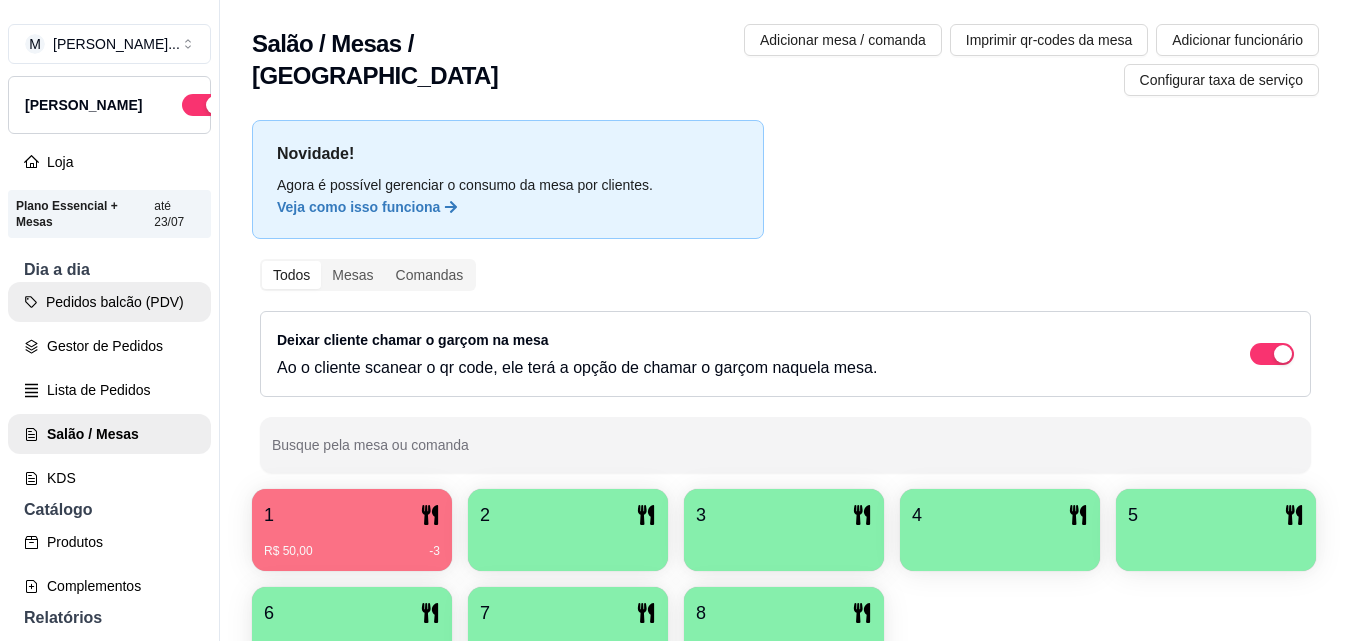 click on "Pedidos balcão (PDV)" at bounding box center (109, 302) 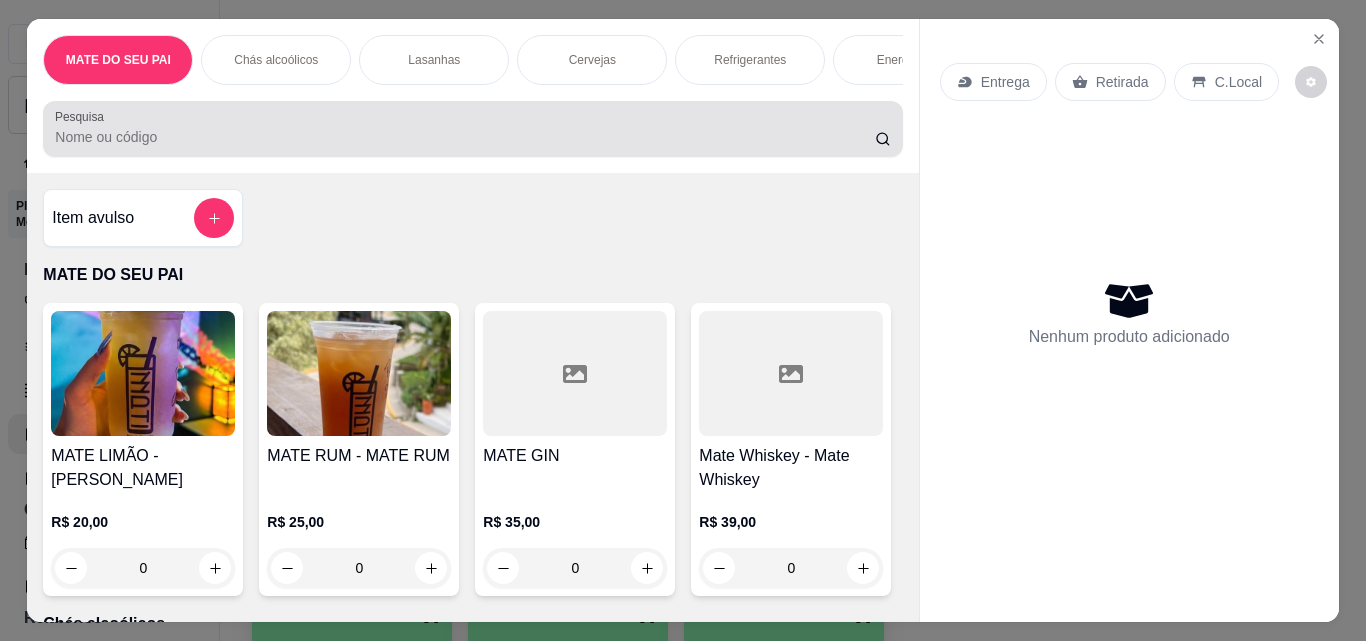 click on "Pesquisa" at bounding box center (465, 137) 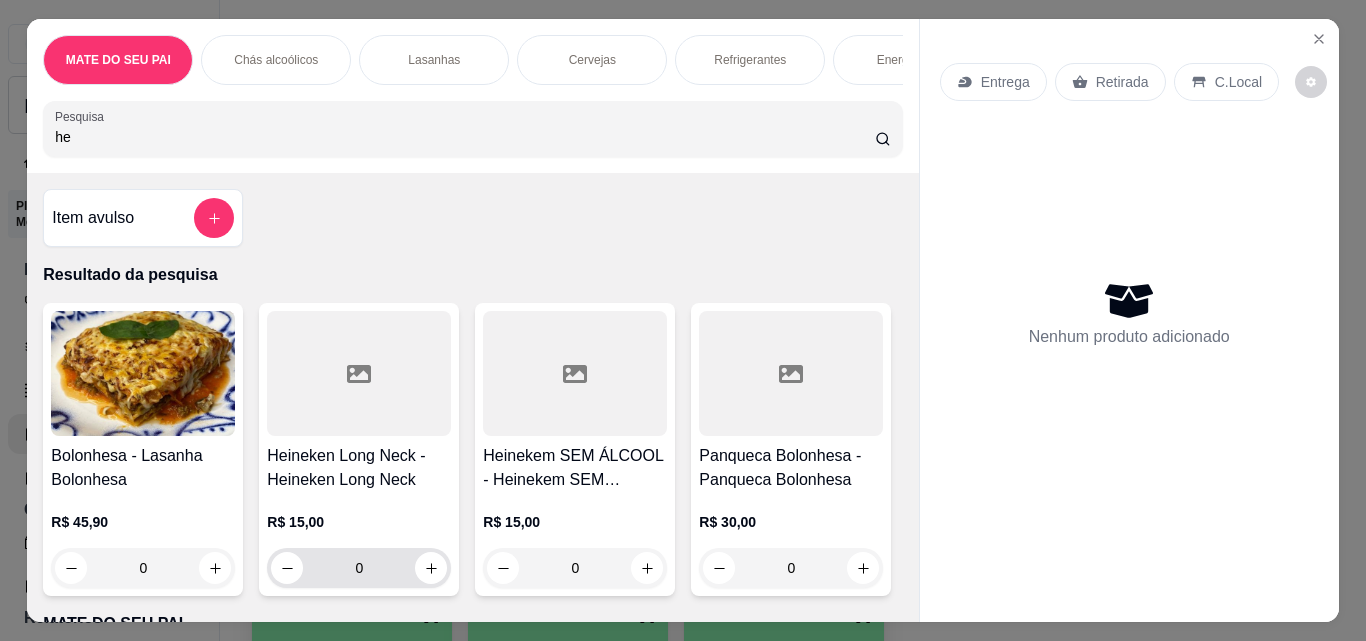 type on "he" 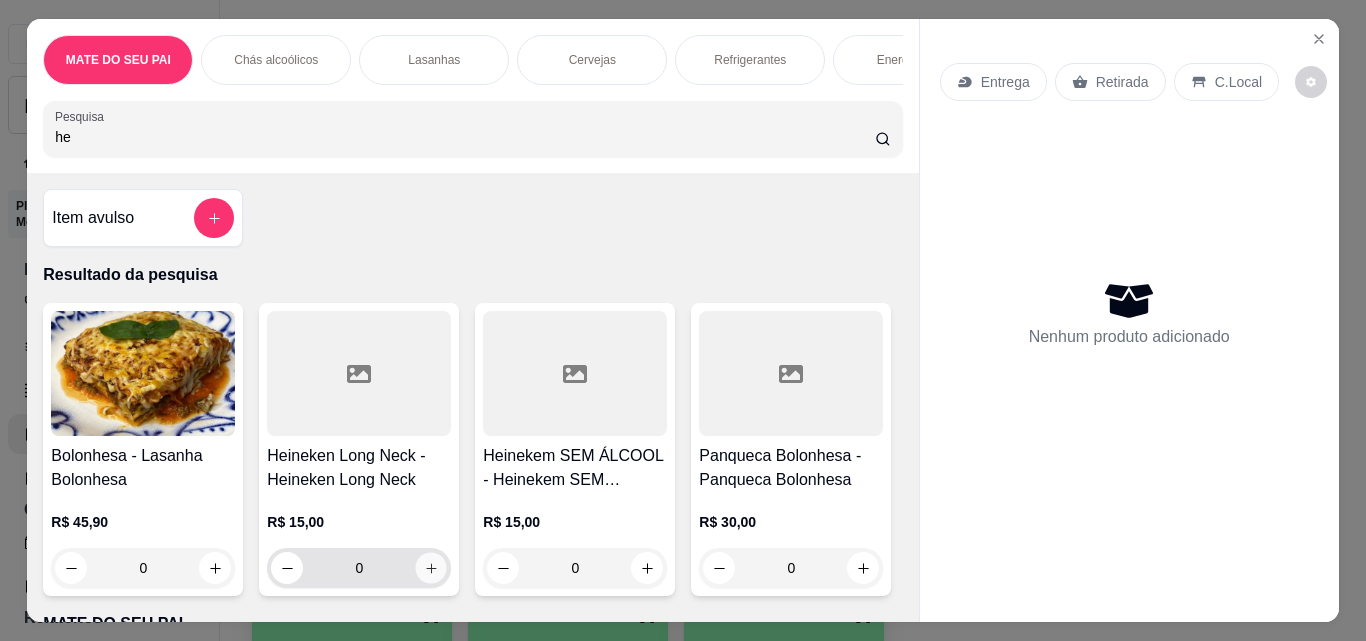 click at bounding box center (431, 568) 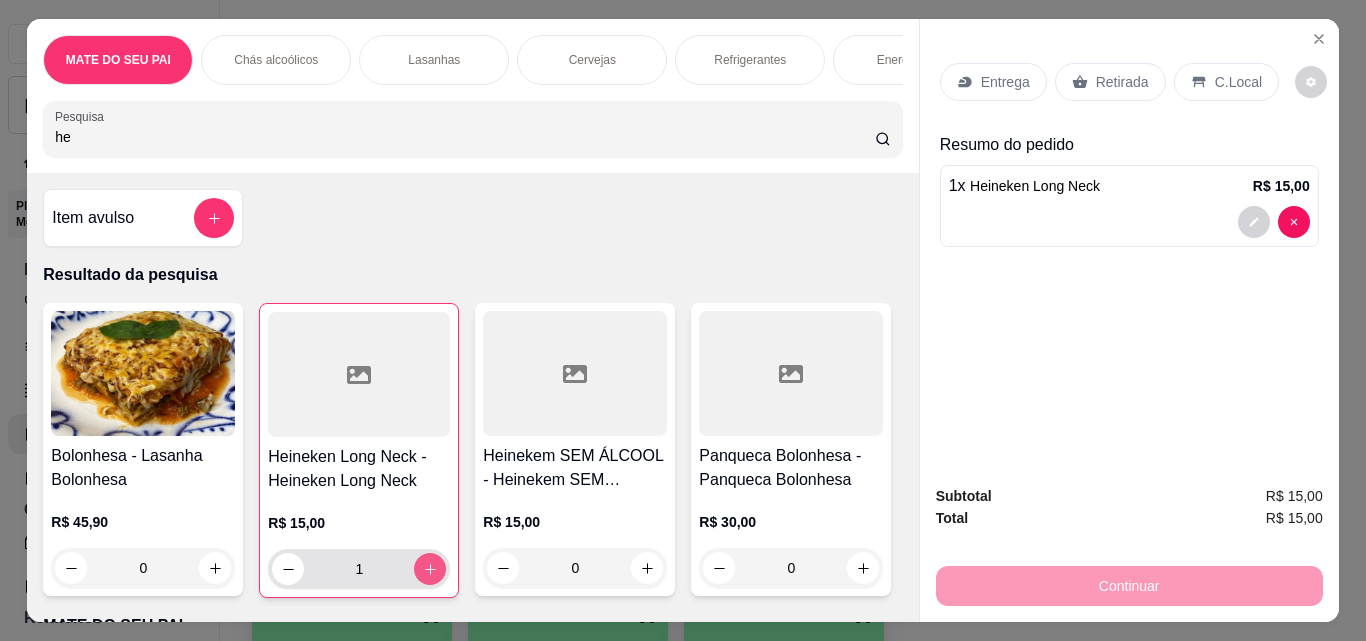 click 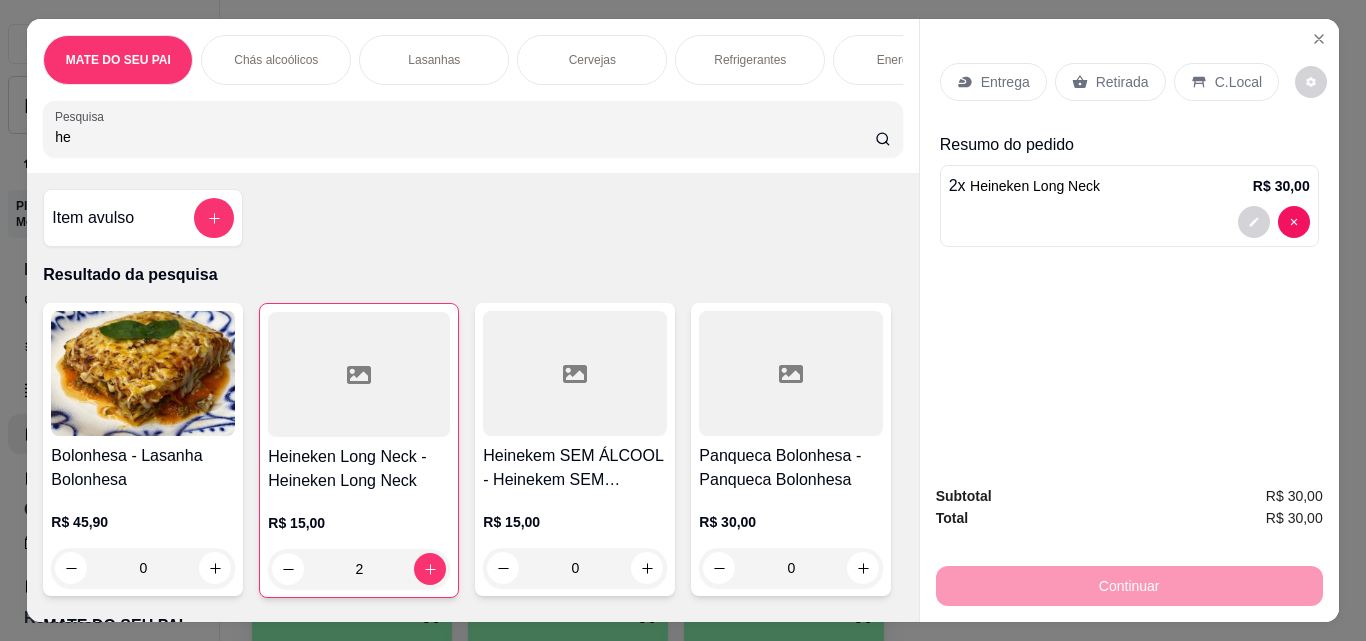 click on "Retirada" at bounding box center (1110, 82) 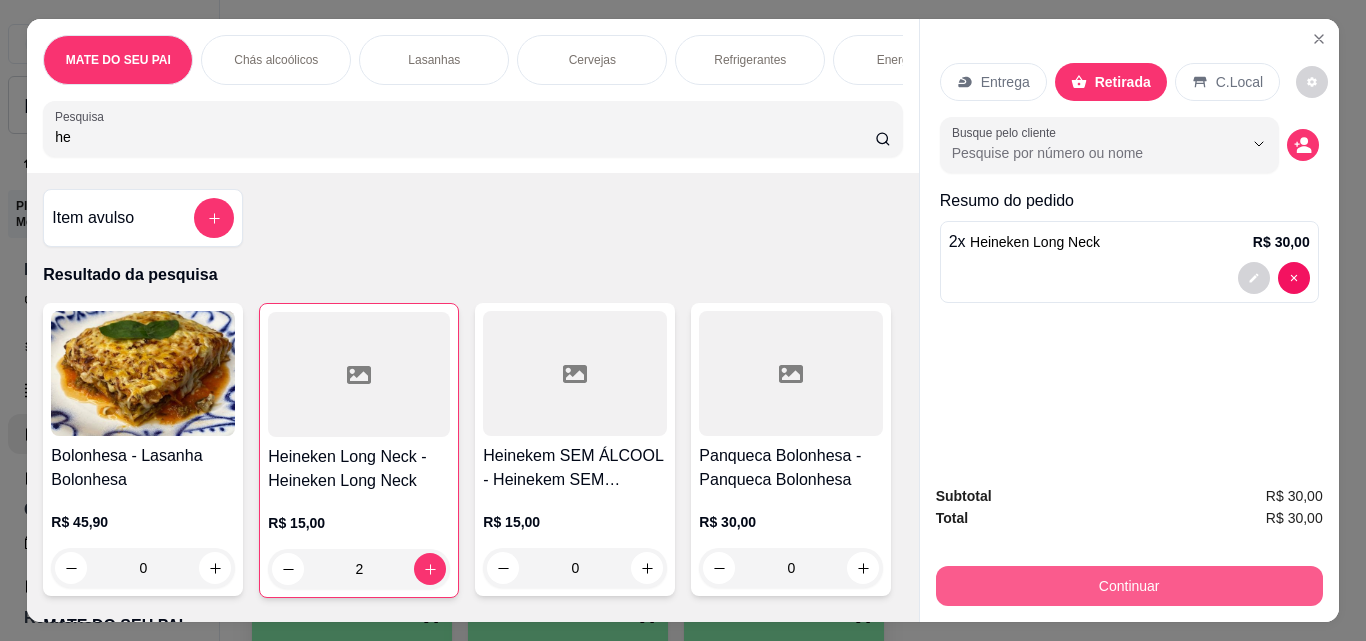 click on "Continuar" at bounding box center (1129, 586) 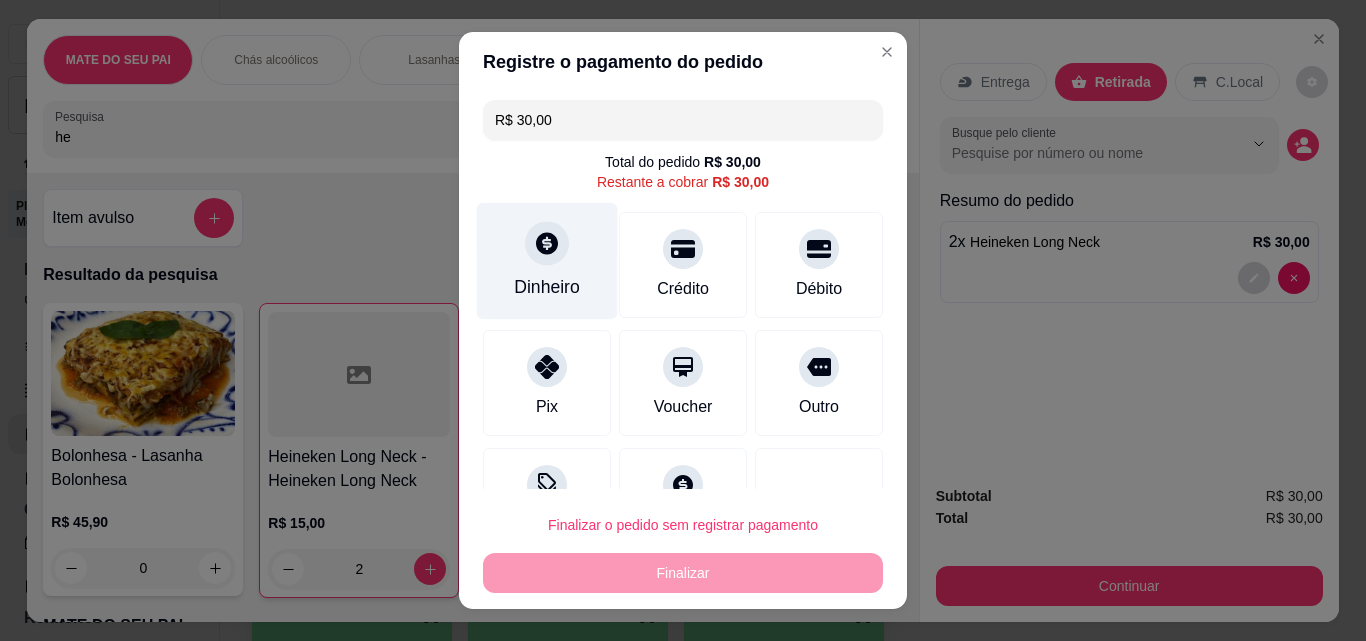 click on "Dinheiro" at bounding box center [547, 261] 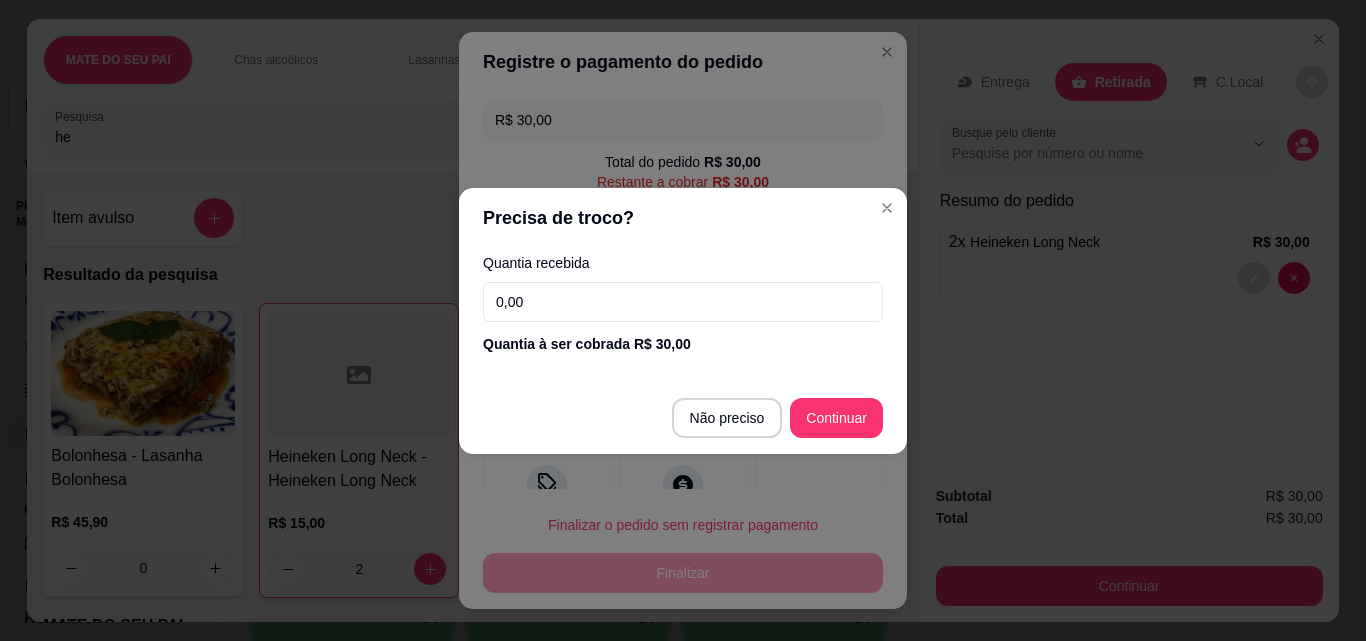 click on "0,00" at bounding box center (683, 302) 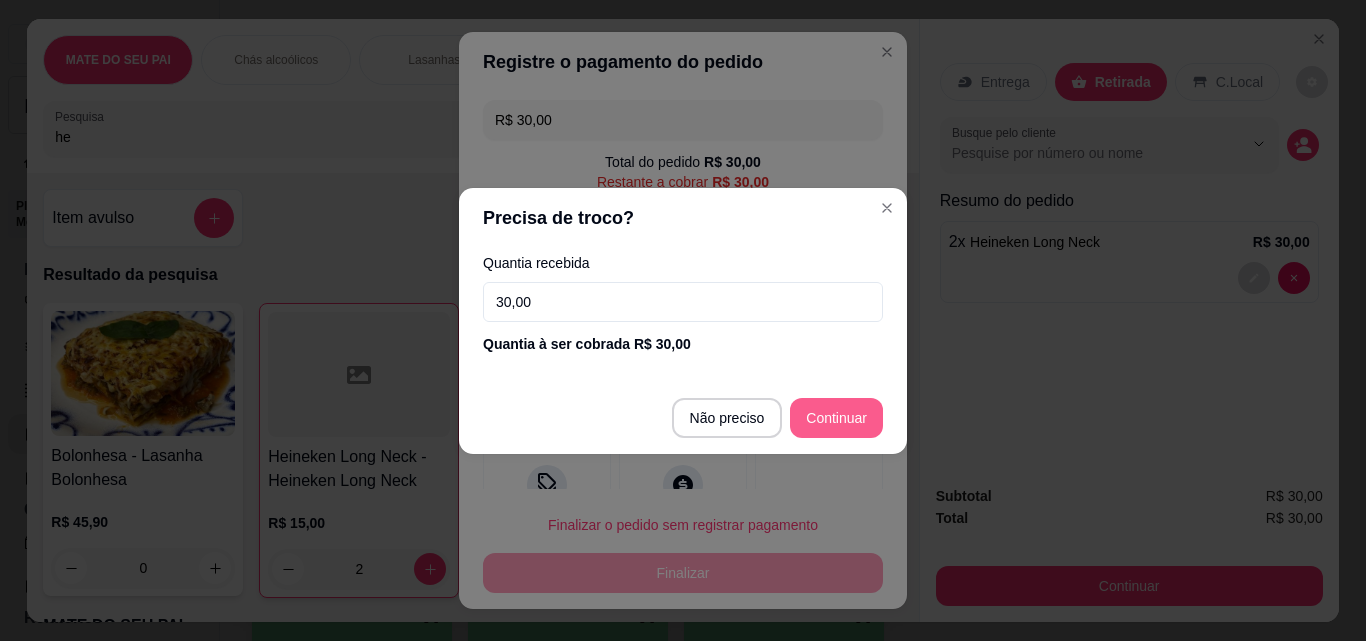 type on "30,00" 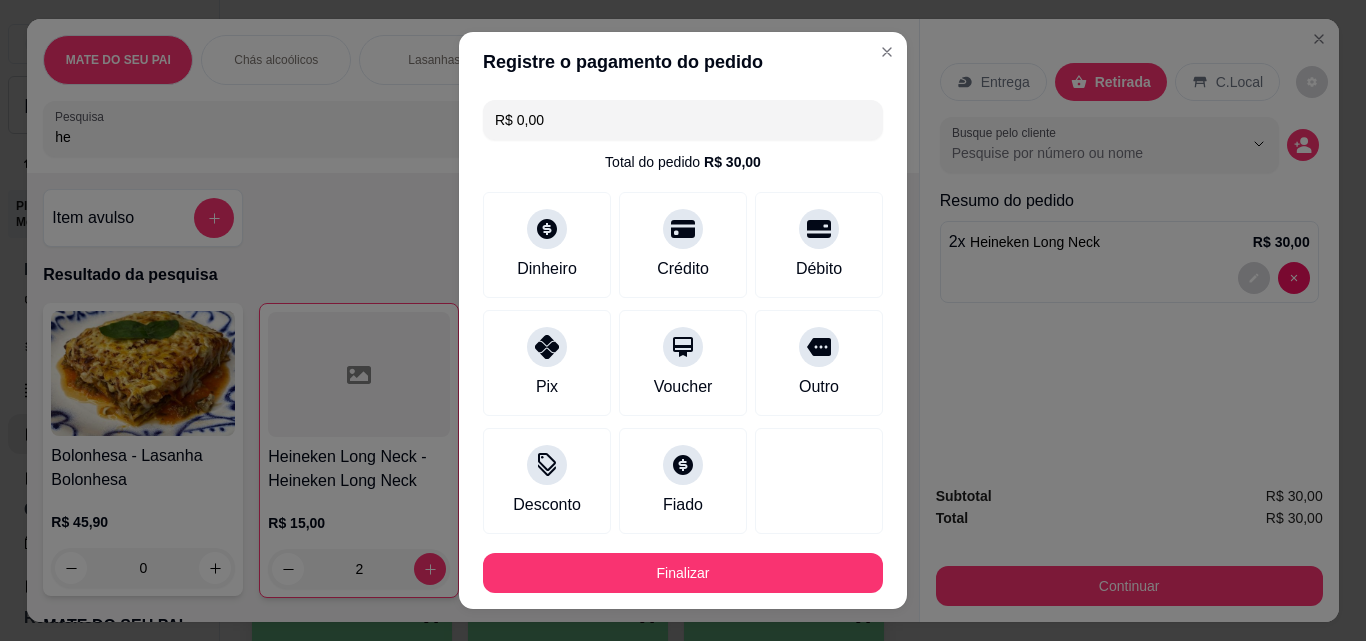 type on "R$ 0,00" 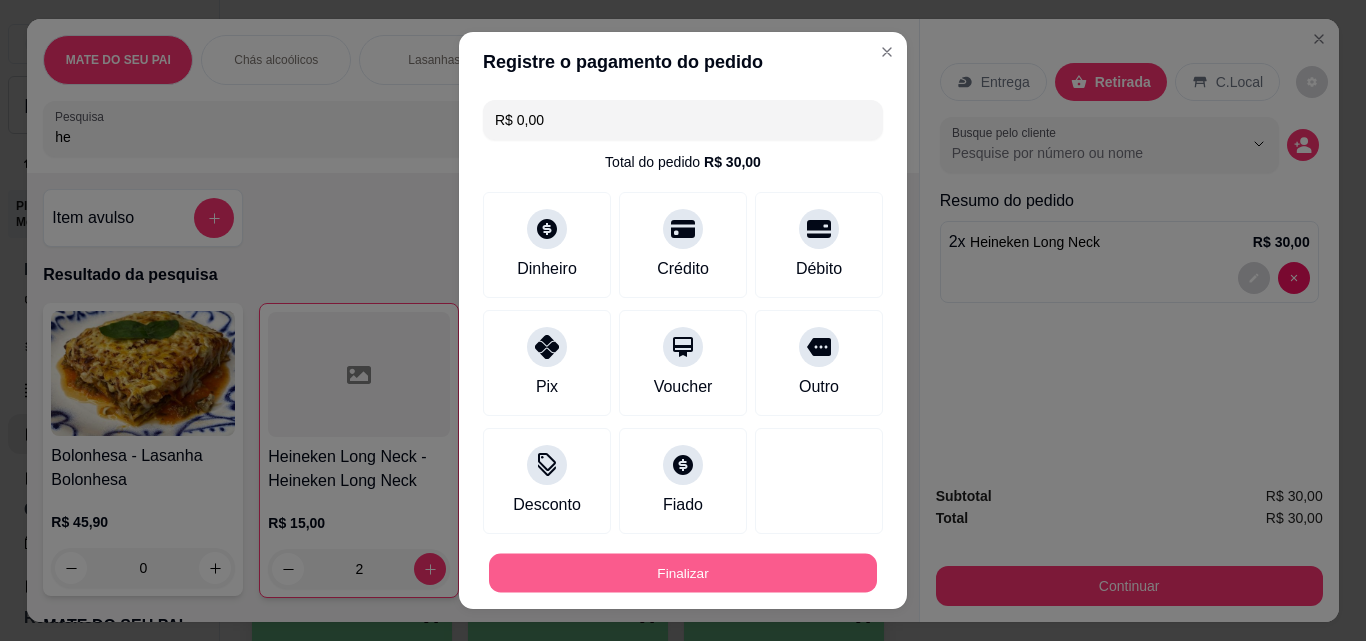 click on "Finalizar" at bounding box center (683, 573) 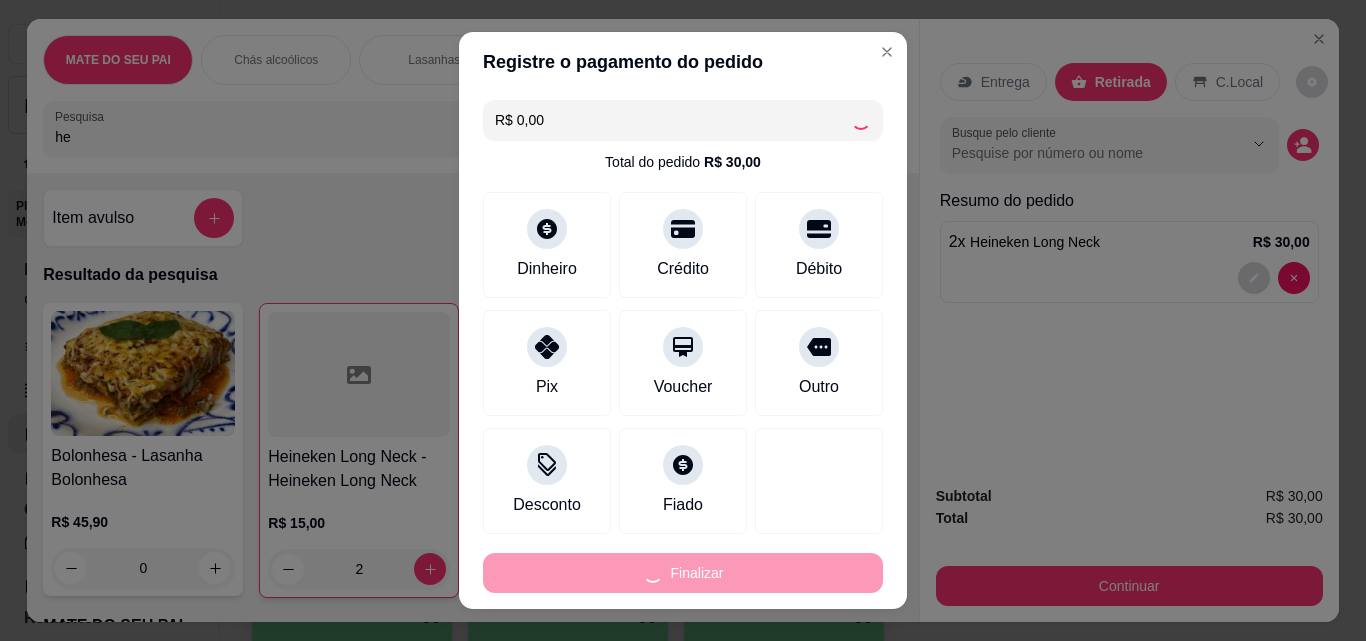 type on "0" 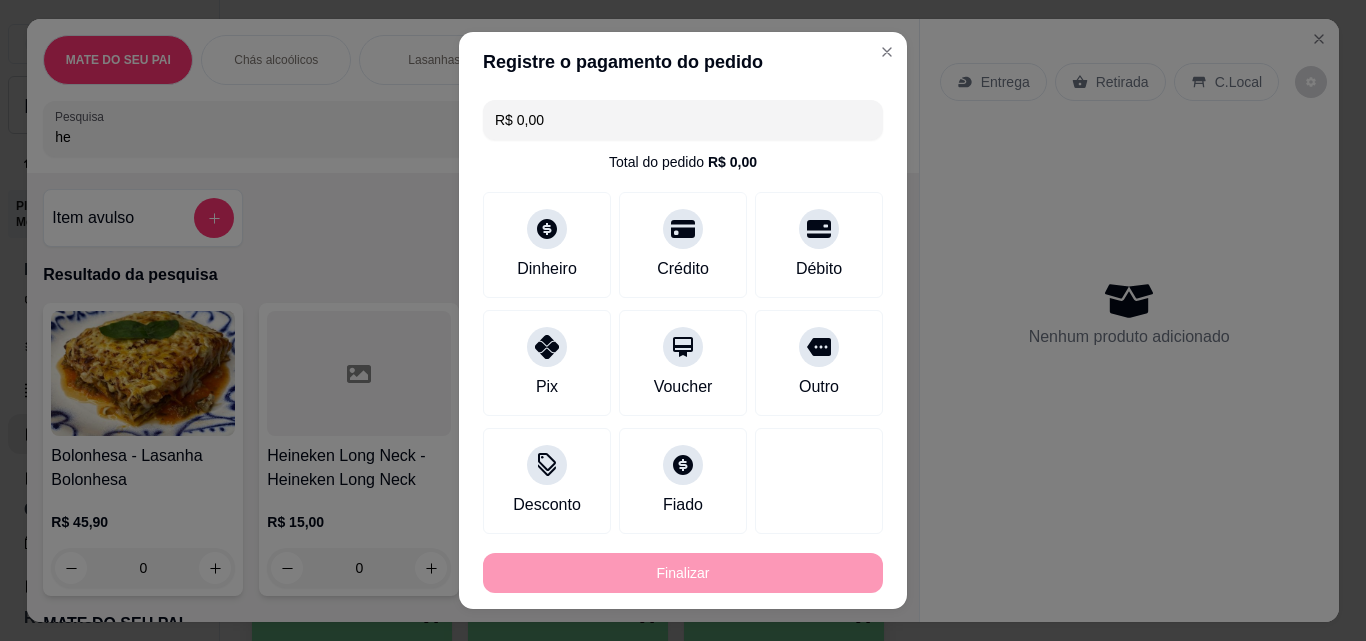 type on "-R$ 30,00" 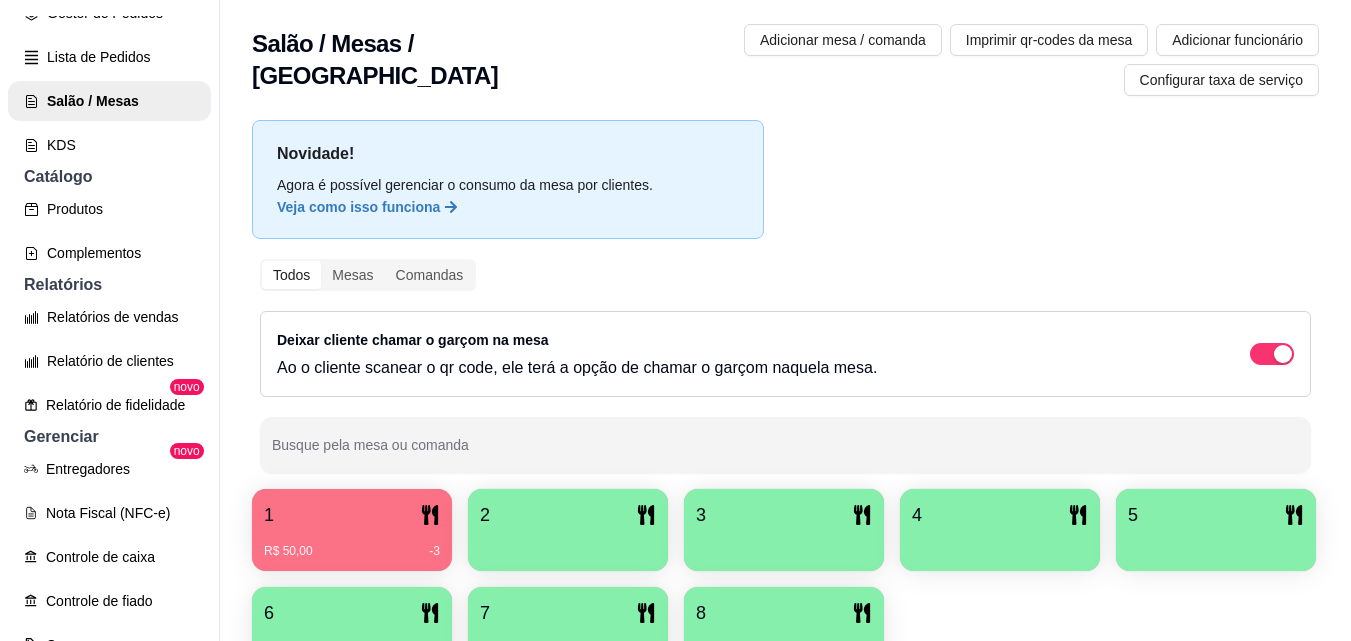 scroll, scrollTop: 384, scrollLeft: 0, axis: vertical 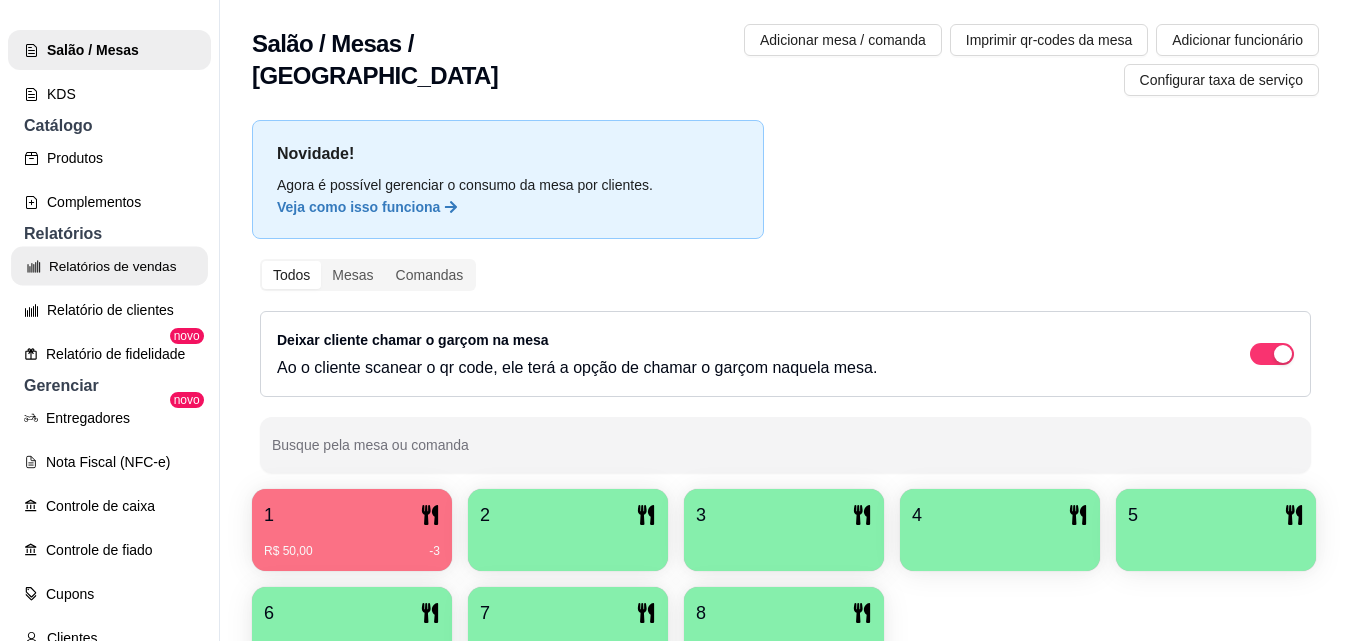 click on "Relatórios de vendas" at bounding box center (109, 266) 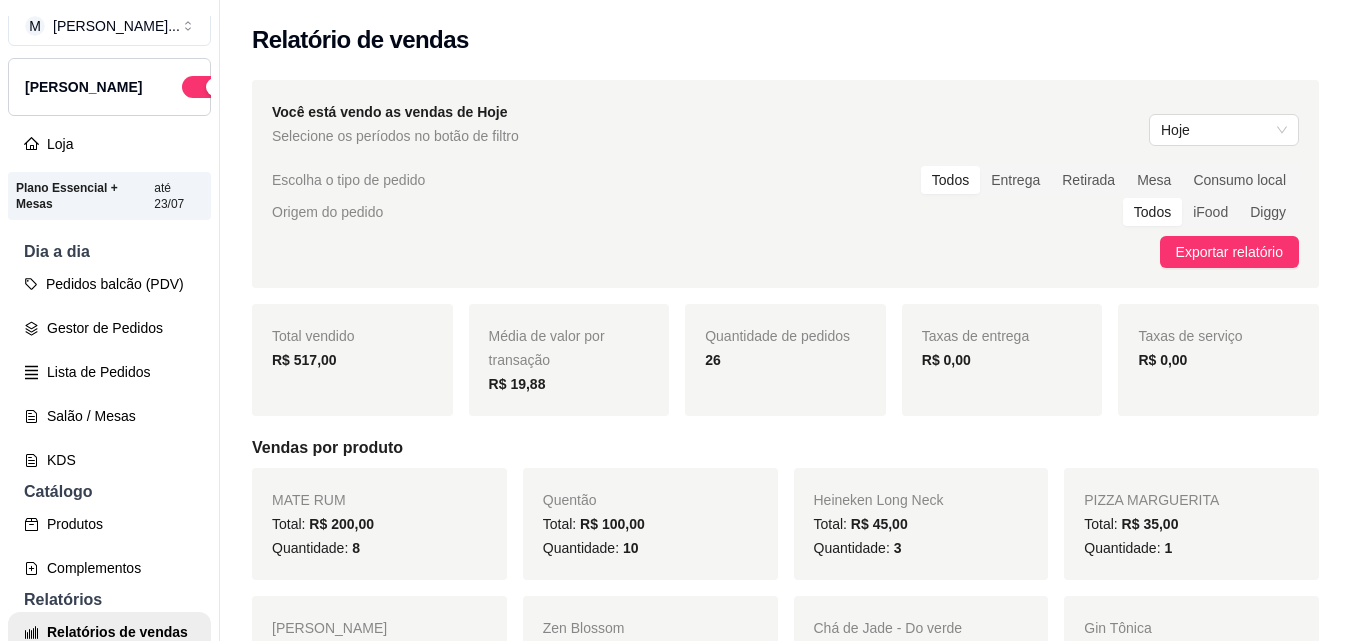 scroll, scrollTop: 0, scrollLeft: 0, axis: both 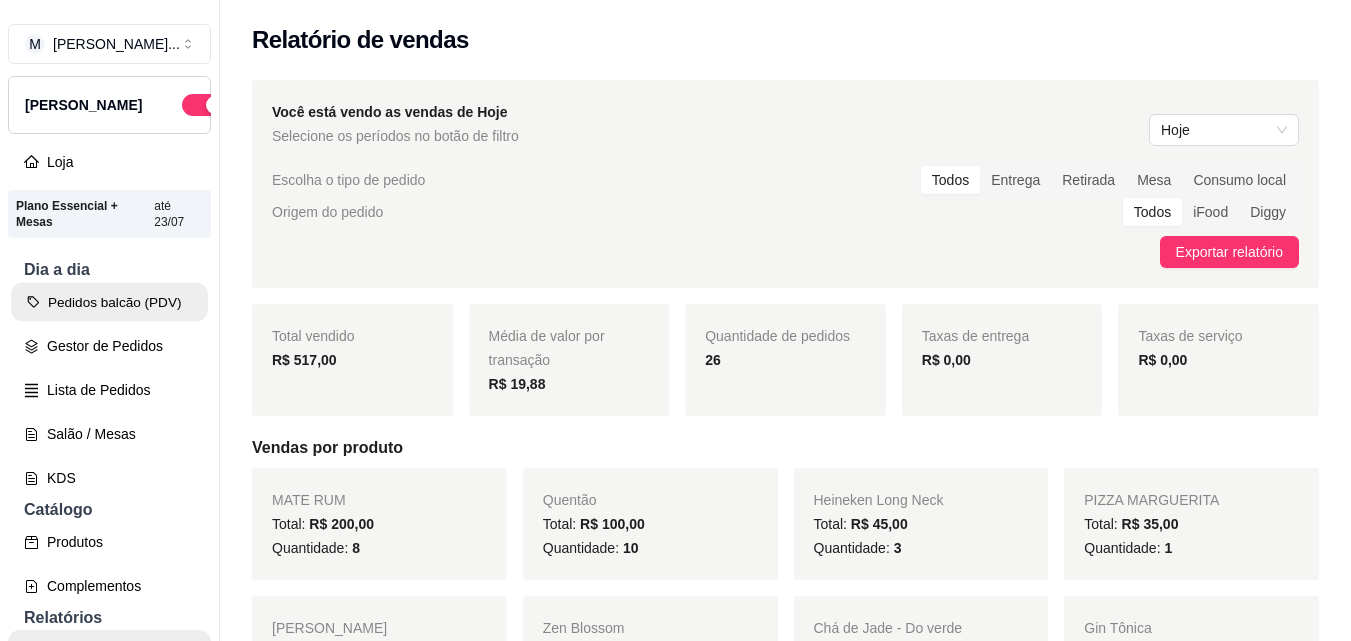 click on "Pedidos balcão (PDV)" at bounding box center [109, 302] 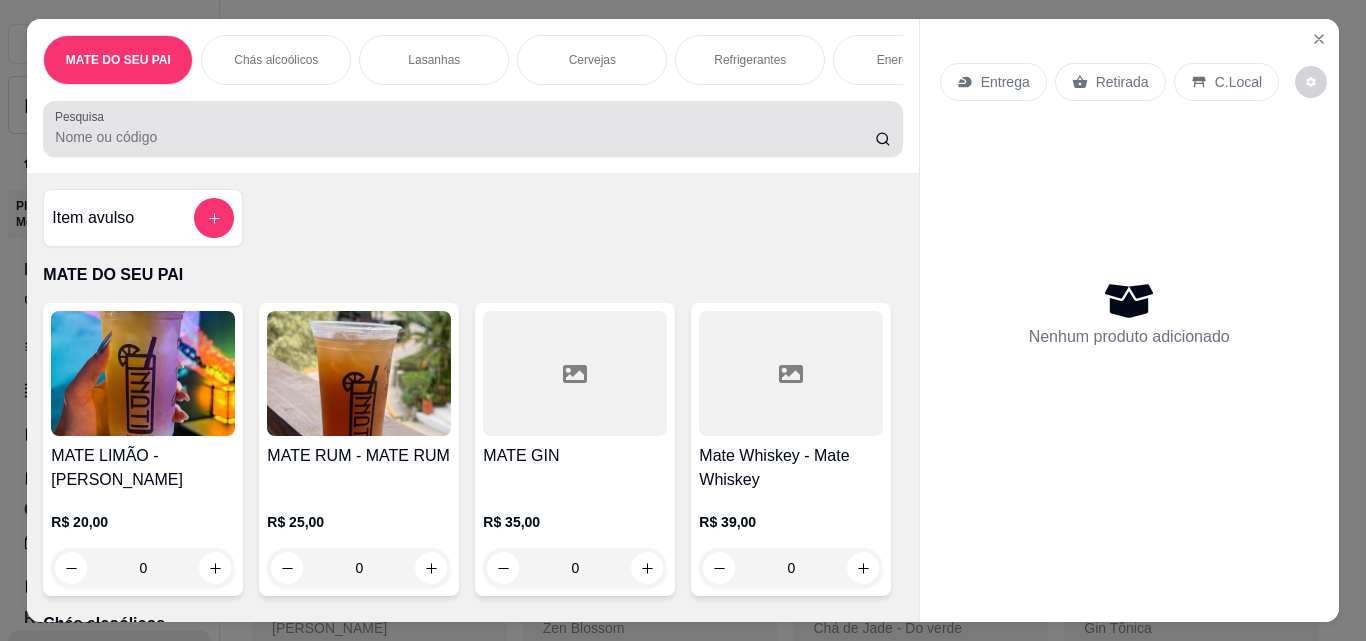 click on "Pesquisa" at bounding box center (465, 137) 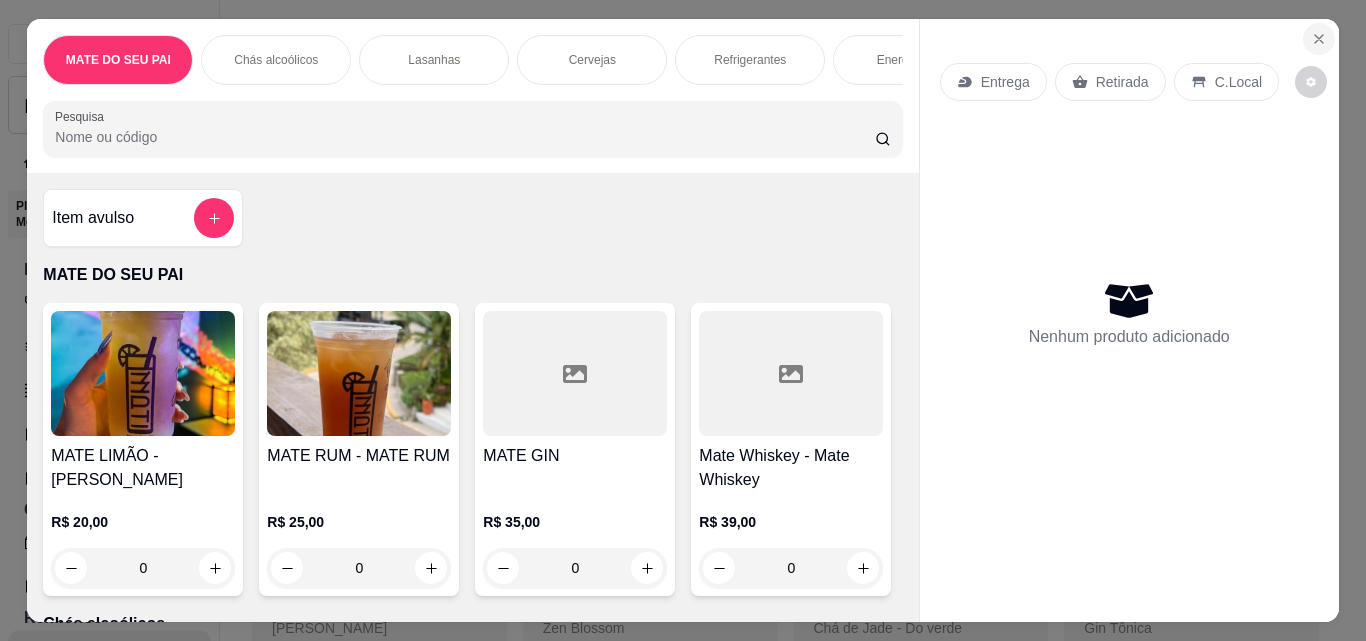 click 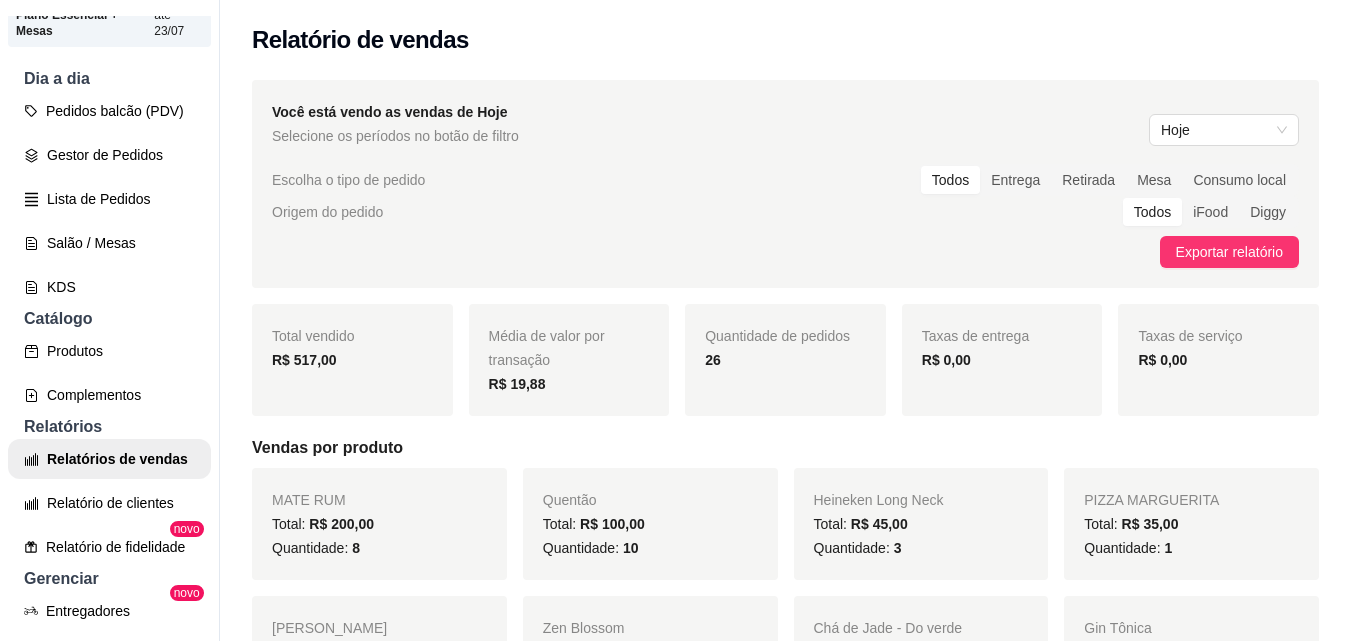 scroll, scrollTop: 206, scrollLeft: 0, axis: vertical 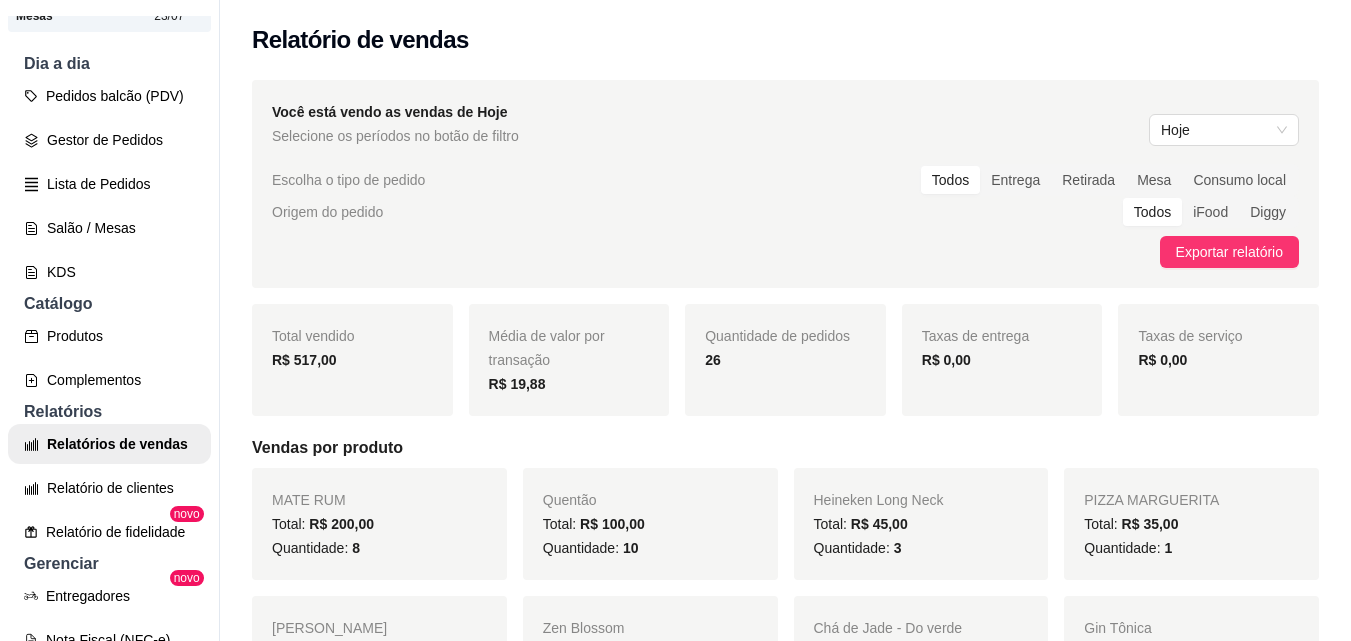 click on "Você está vendo as vendas de   Hoje Selecione os períodos no botão de filtro Hoje Escolha o tipo de pedido Todos Entrega Retirada Mesa Consumo local Origem do pedido Todos iFood Diggy Exportar relatório Total vendido R$ 517,00 Média de valor por transação R$ 19,88 Quantidade de pedidos 26 Taxas de entrega R$ 0,00 Taxas de serviço R$ 0,00 Vendas por produto MATE RUM Total:   R$ 200,00 Quantidade:   8 Quentão Total:   R$ 100,00 Quantidade:   10 Heineken Long Neck Total:   R$ 45,00 Quantidade:   3 PIZZA MARGUERITA Total:   R$ 35,00 Quantidade:   1 [PERSON_NAME] Total:   R$ 30,00 Quantidade:   1 Zen Blossom Total:   R$ 29,00 Quantidade:   1 Chá de Jade - Do verde Total:   R$ 29,00 Quantidade:   1 Gin Tônica Total:   R$ 25,00 Quantidade:   1 Red bull Total:   R$ 15,00 Quantidade:   1 AGUA SEM GAS Total:   R$ 5,00 Quantidade:   1 AGUA COM GAS Total:   R$ 5,00 Quantidade:   1 Vendas por meio de pagamento Cartão de crédito   OFFLINE  -   DIGGY Total:   R$ 188,00 Quantidade:   8   OFFLINE" at bounding box center [785, 1774] 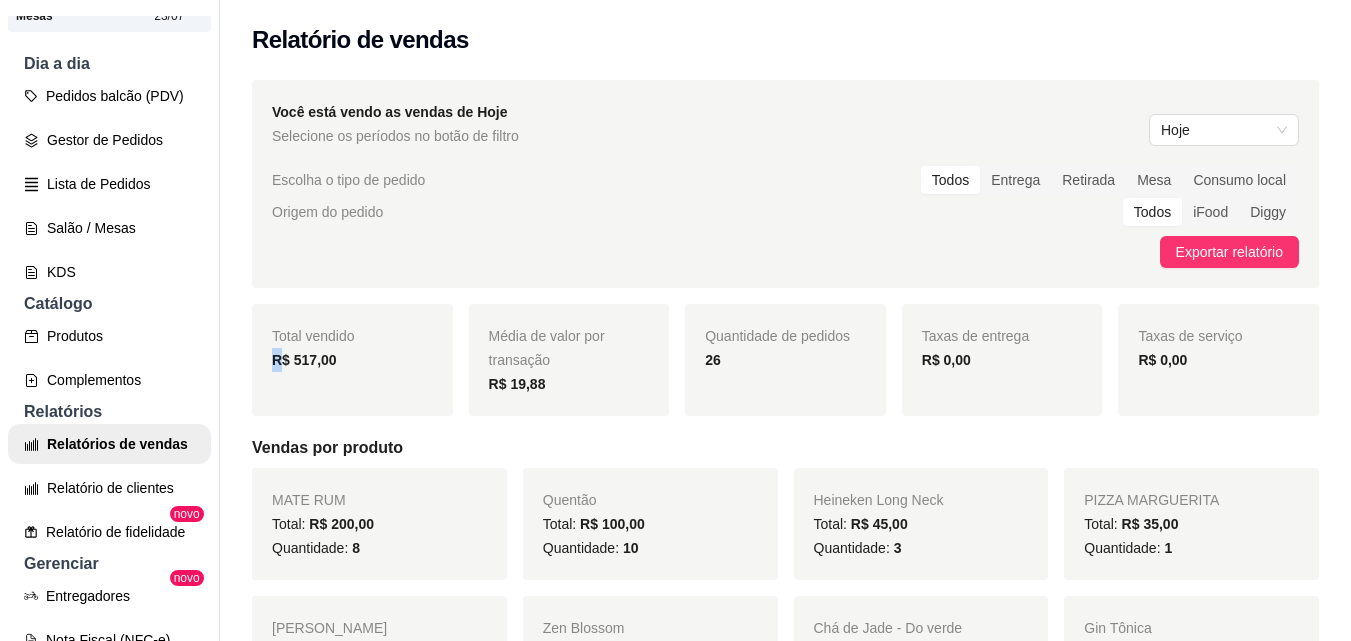 scroll, scrollTop: 60, scrollLeft: 0, axis: vertical 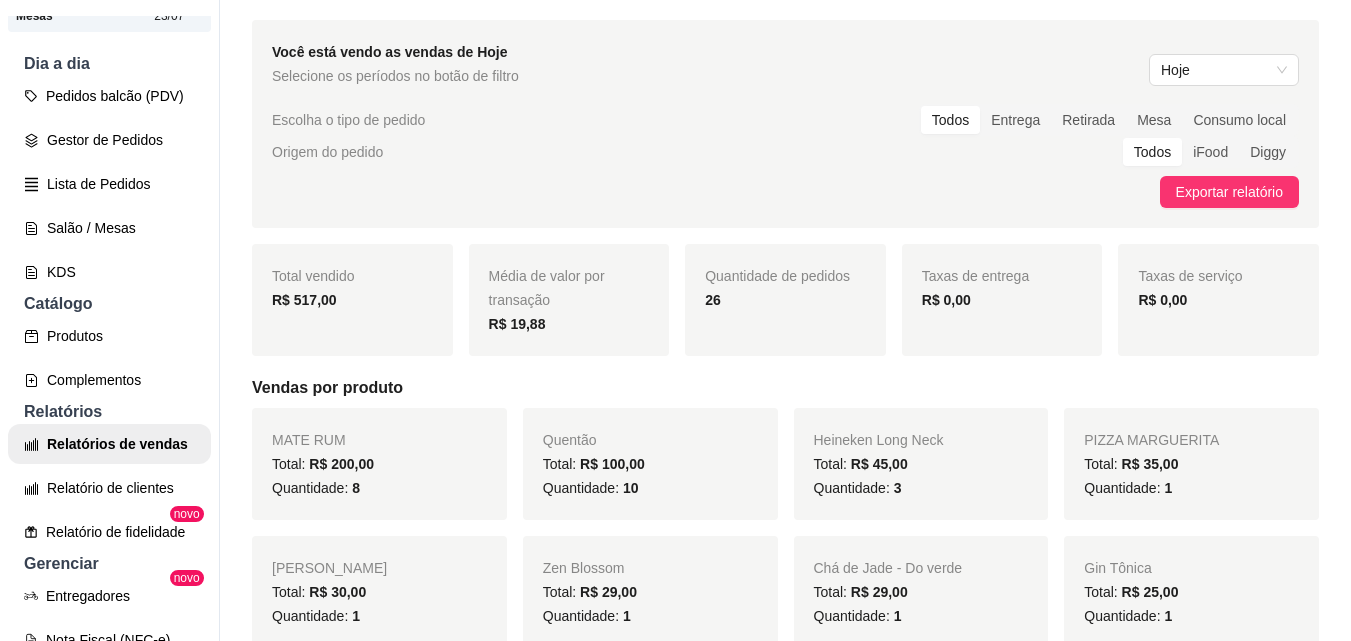 click on "Você está vendo as vendas de   Hoje Selecione os períodos no botão de filtro Hoje Escolha o tipo de pedido Todos Entrega Retirada Mesa Consumo local Origem do pedido Todos iFood Diggy Exportar relatório" at bounding box center [785, 124] 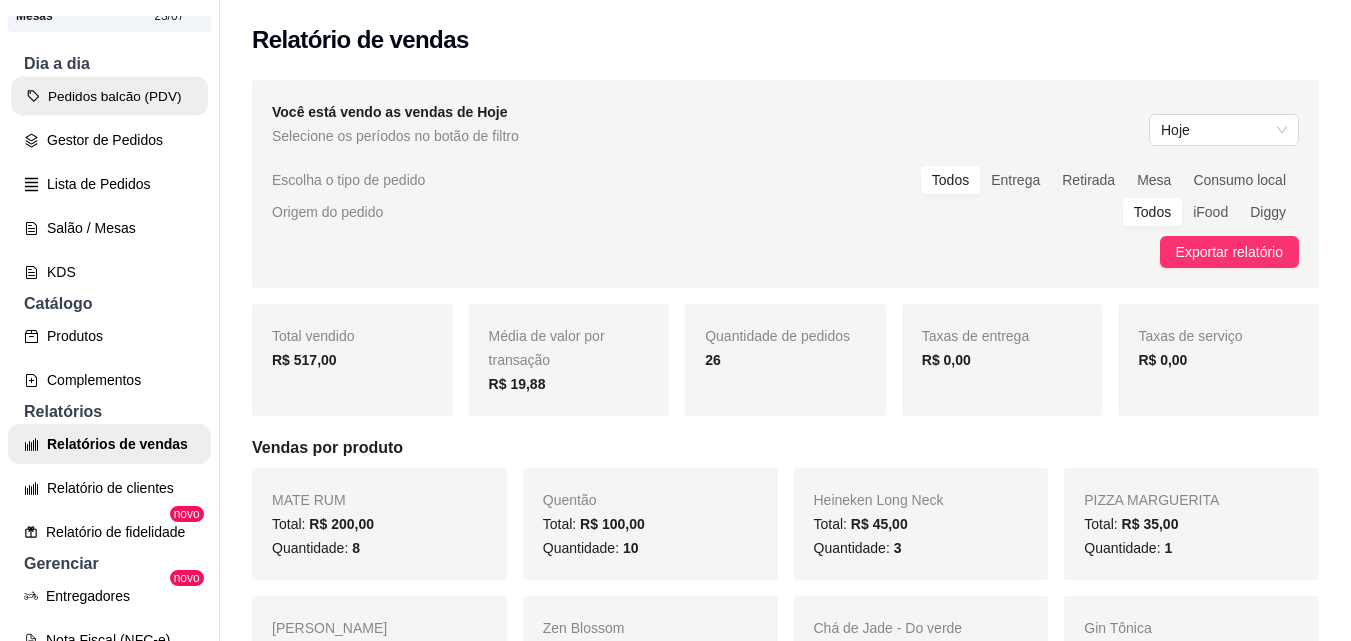 click on "Pedidos balcão (PDV)" at bounding box center (109, 96) 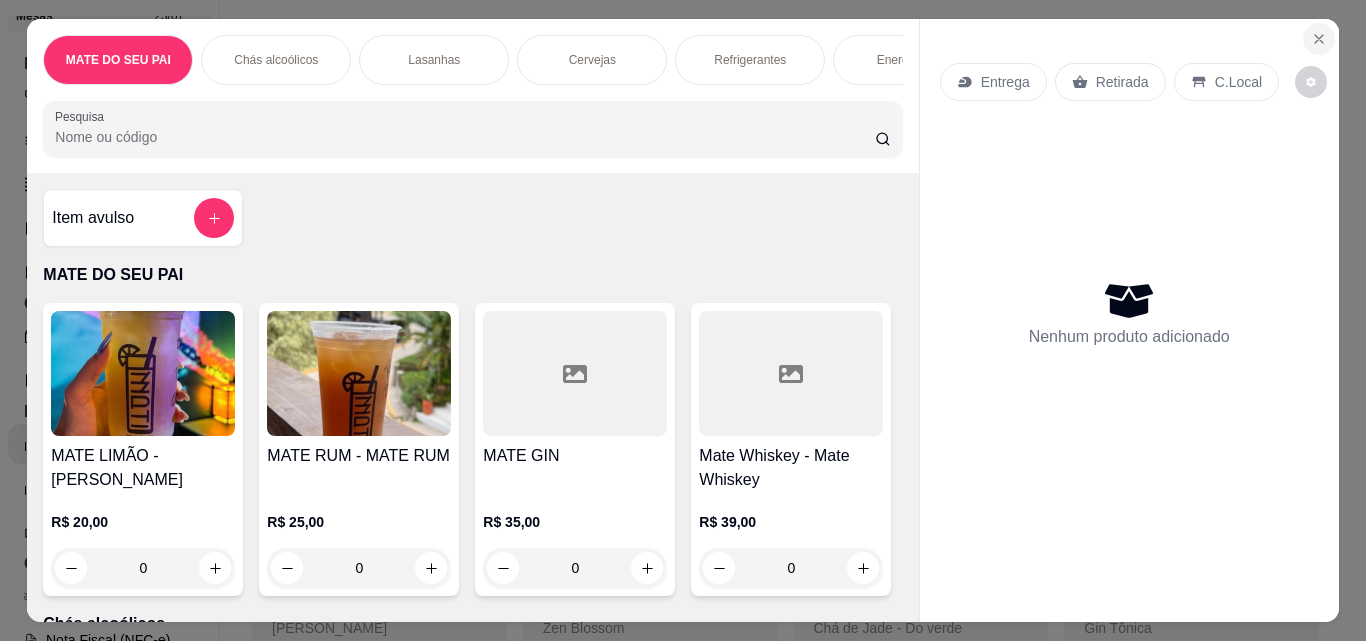 click at bounding box center (1319, 39) 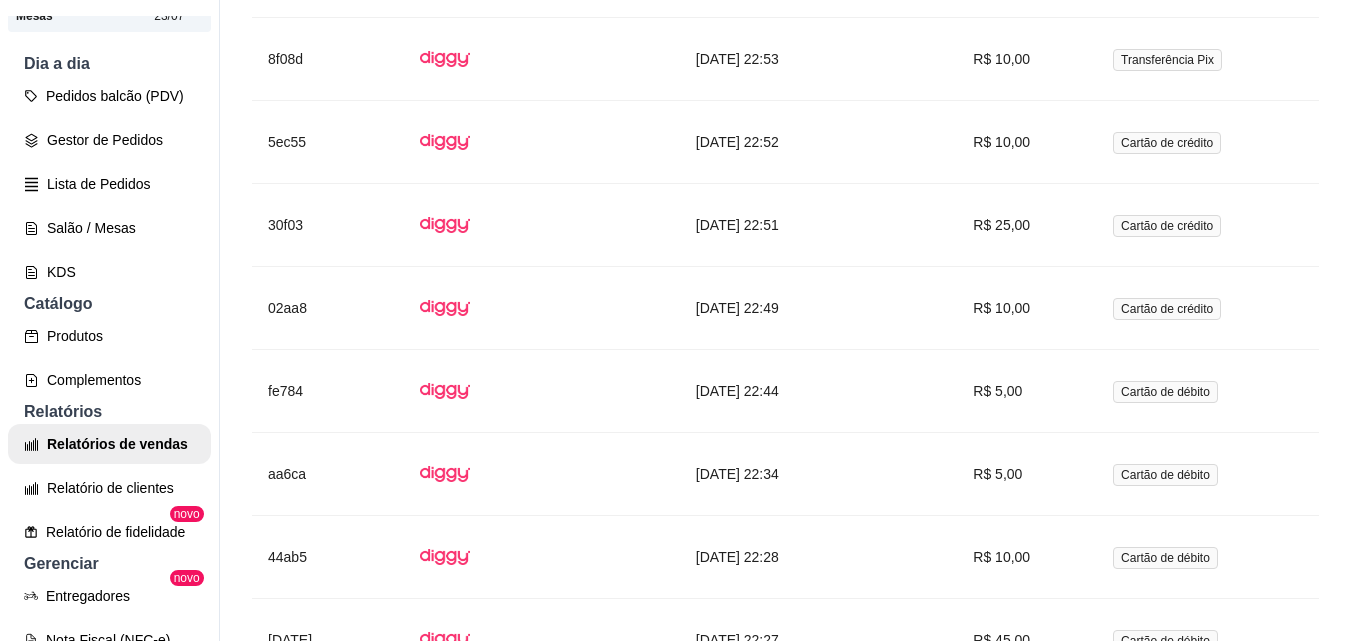 scroll, scrollTop: 1312, scrollLeft: 0, axis: vertical 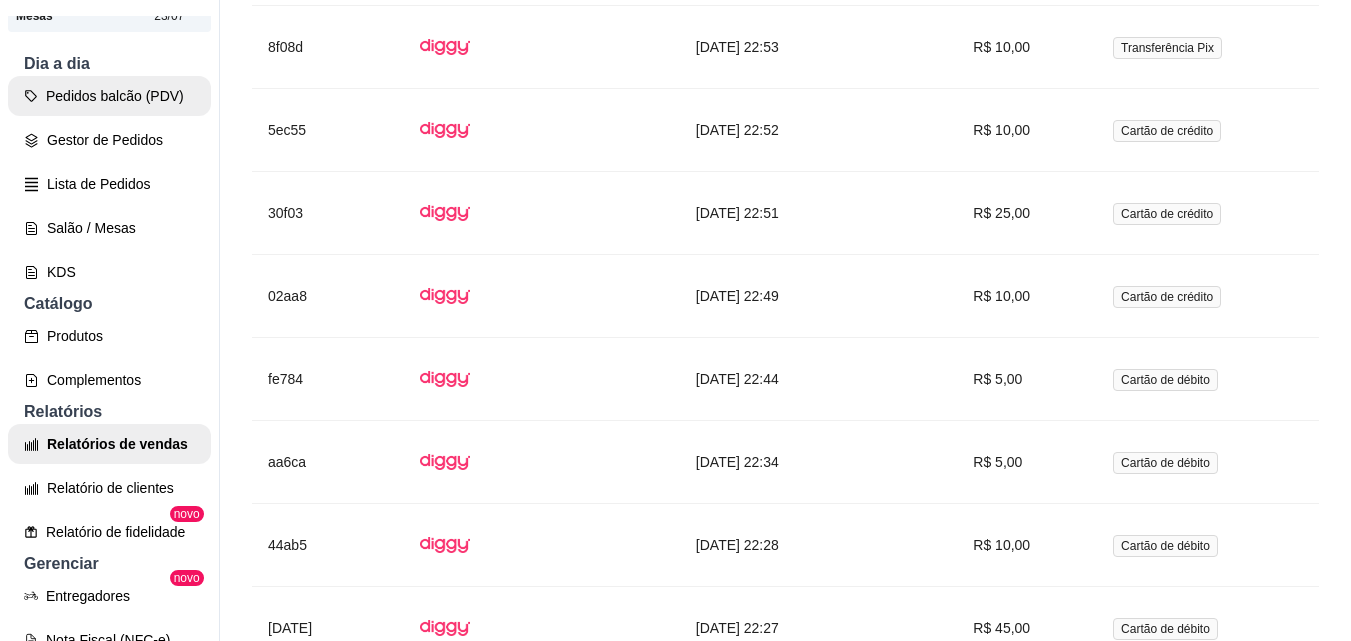 click on "Pedidos balcão (PDV)" at bounding box center [109, 96] 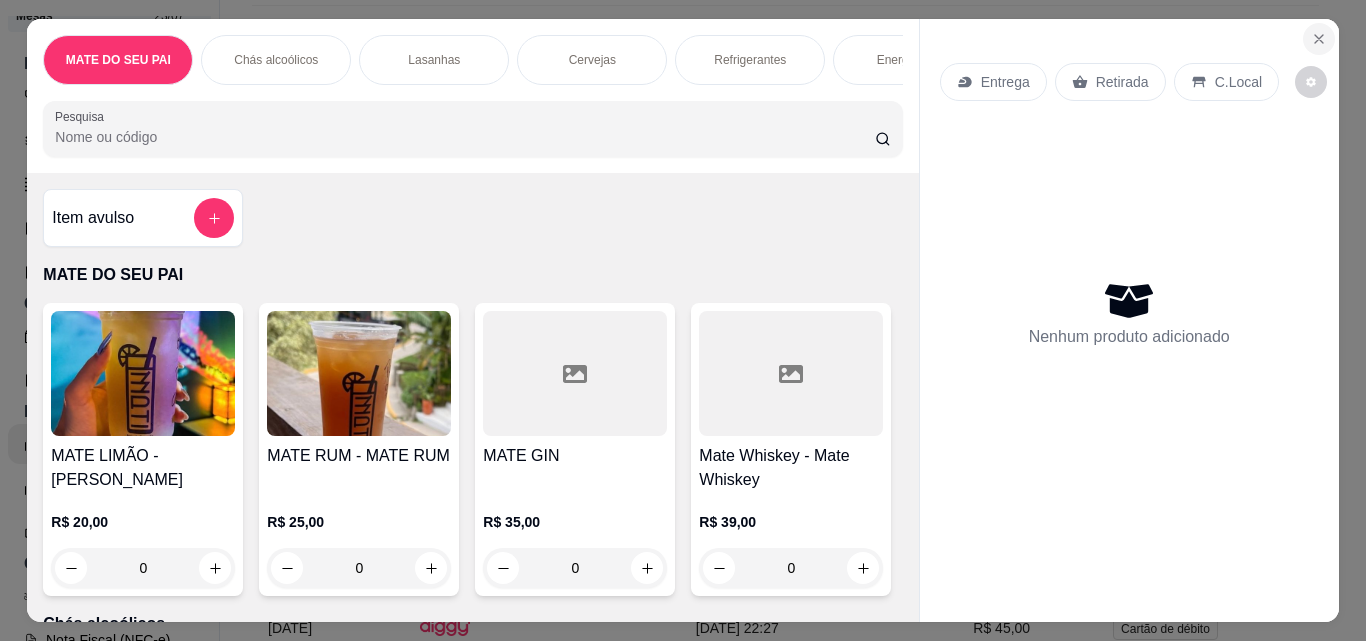 click at bounding box center [1319, 39] 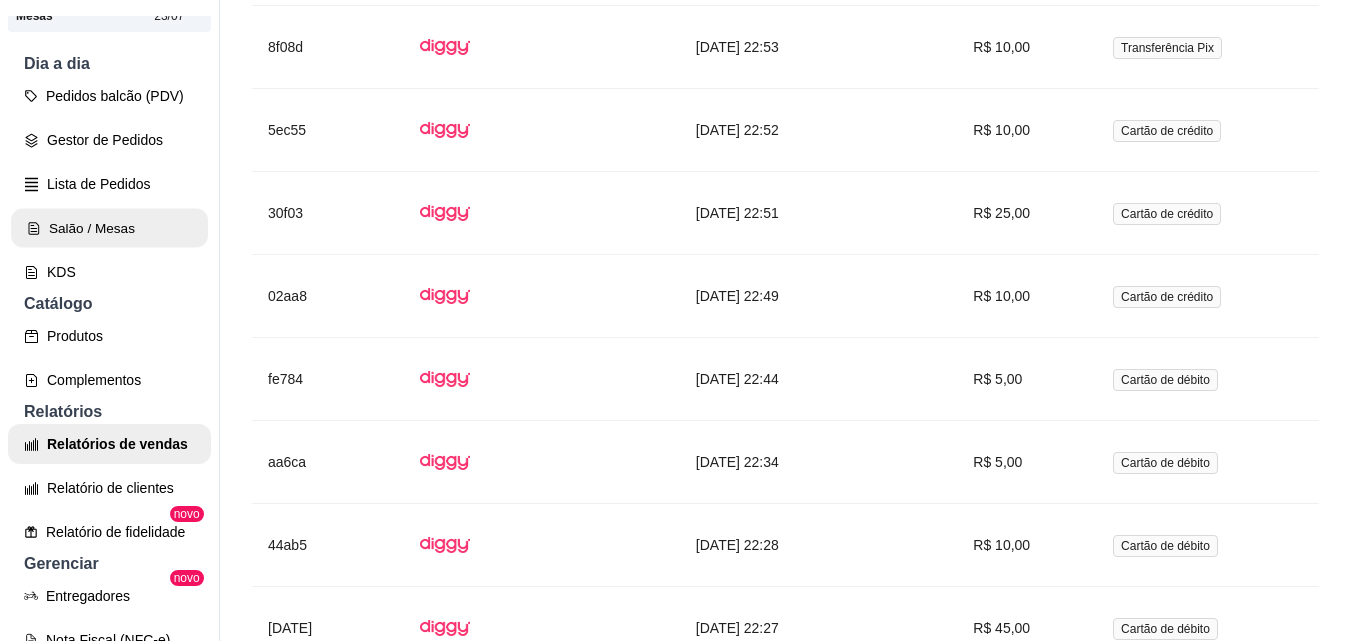 click on "Salão / Mesas" at bounding box center [109, 228] 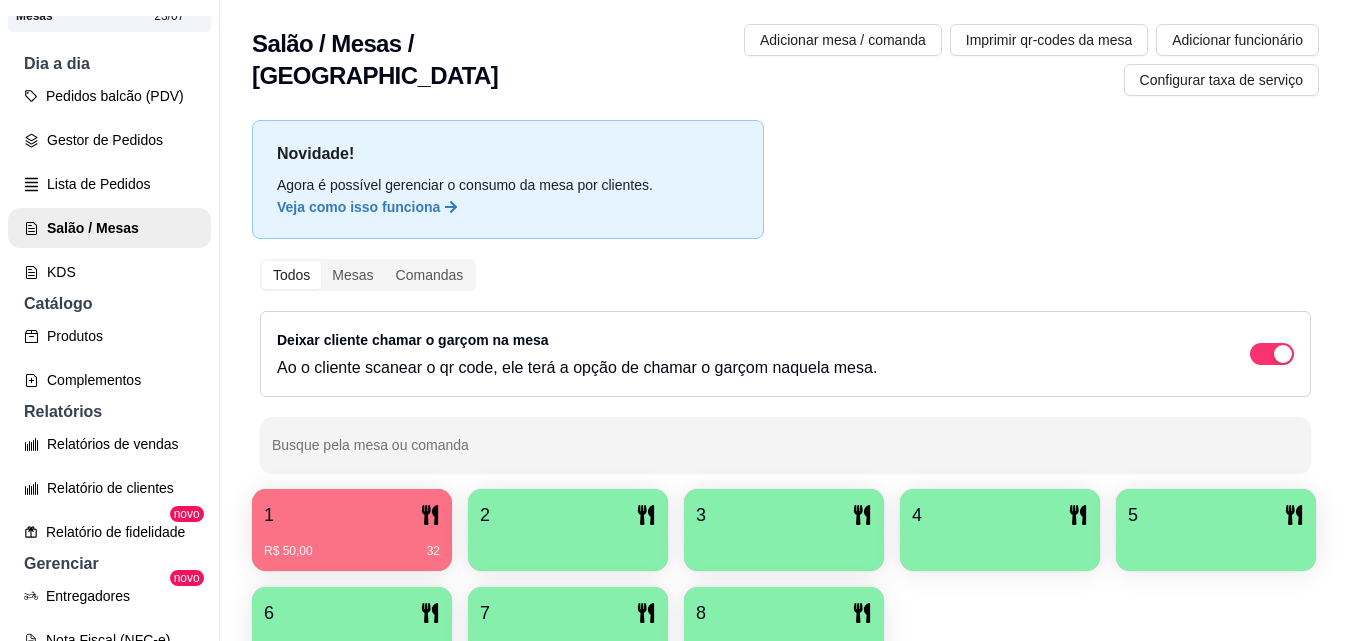 click on "R$ 50,00 32" at bounding box center [352, 544] 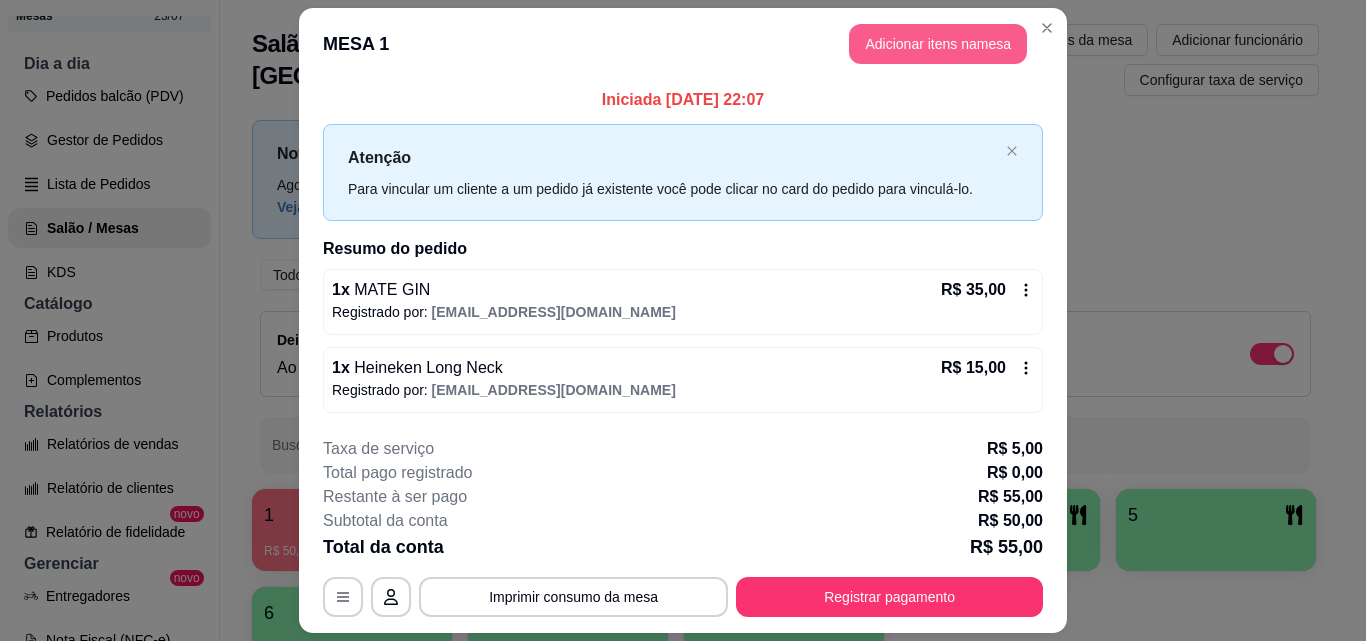 click on "Adicionar itens na  mesa" at bounding box center (938, 44) 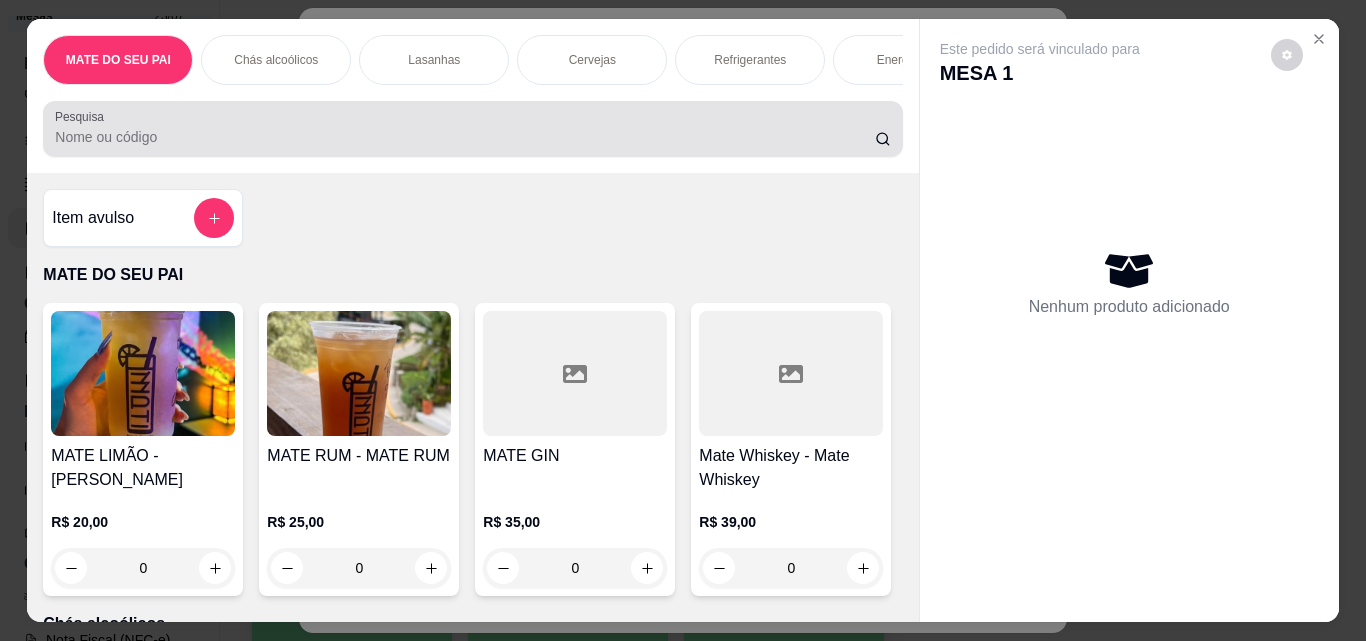 click at bounding box center (472, 129) 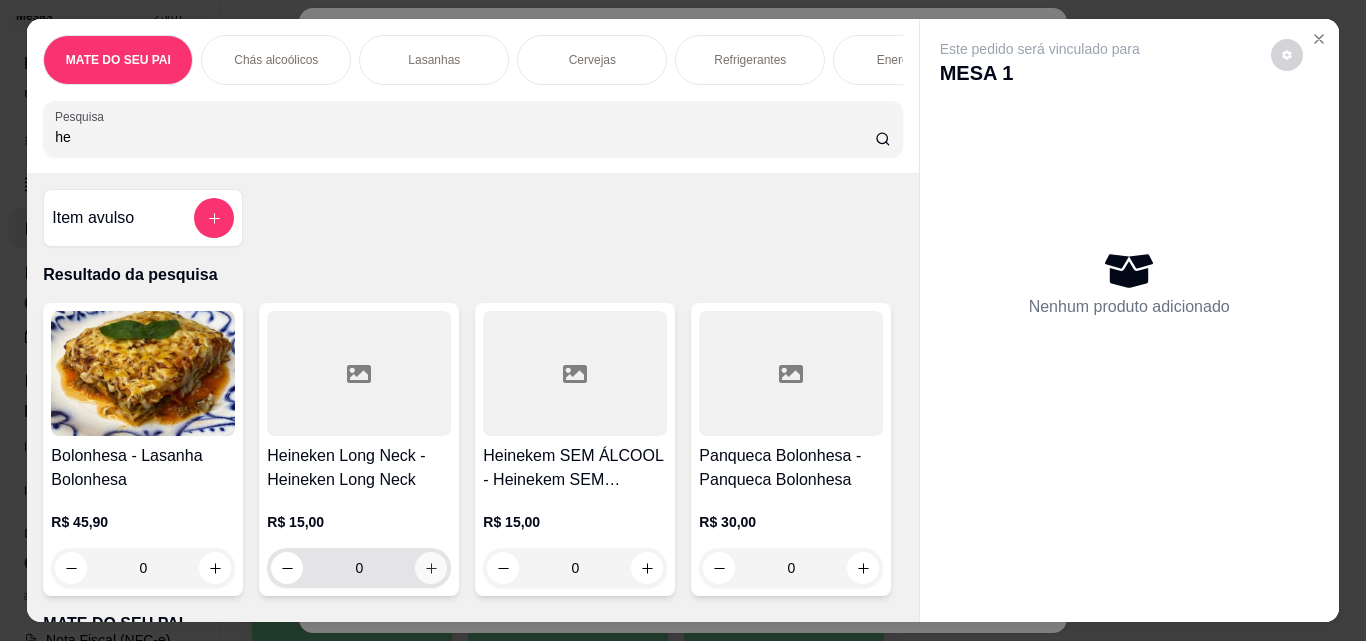 type on "he" 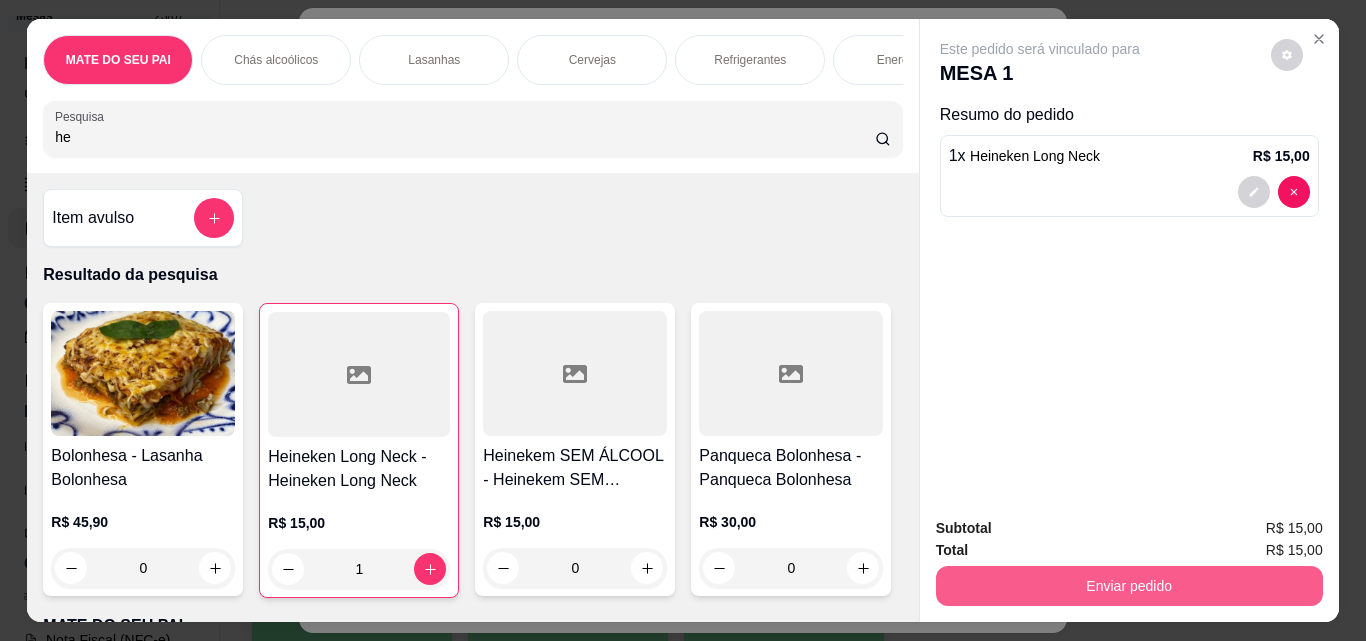 click on "Enviar pedido" at bounding box center (1129, 586) 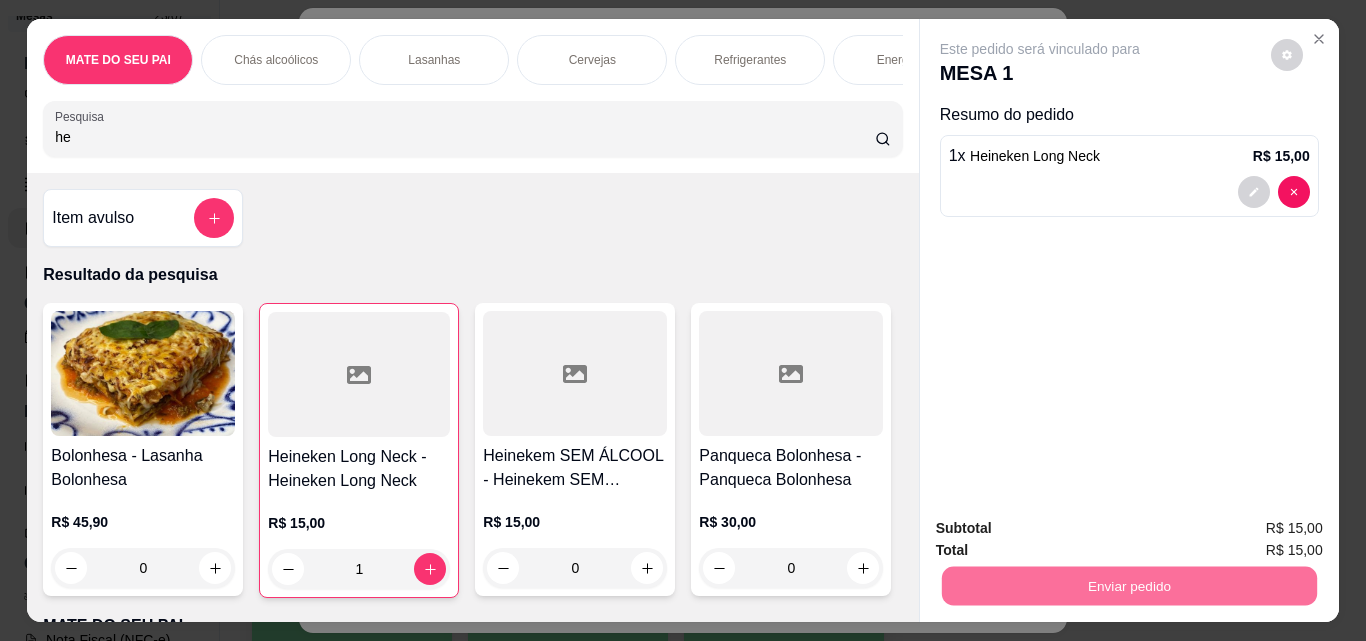 click on "Não registrar e enviar pedido" at bounding box center [1063, 529] 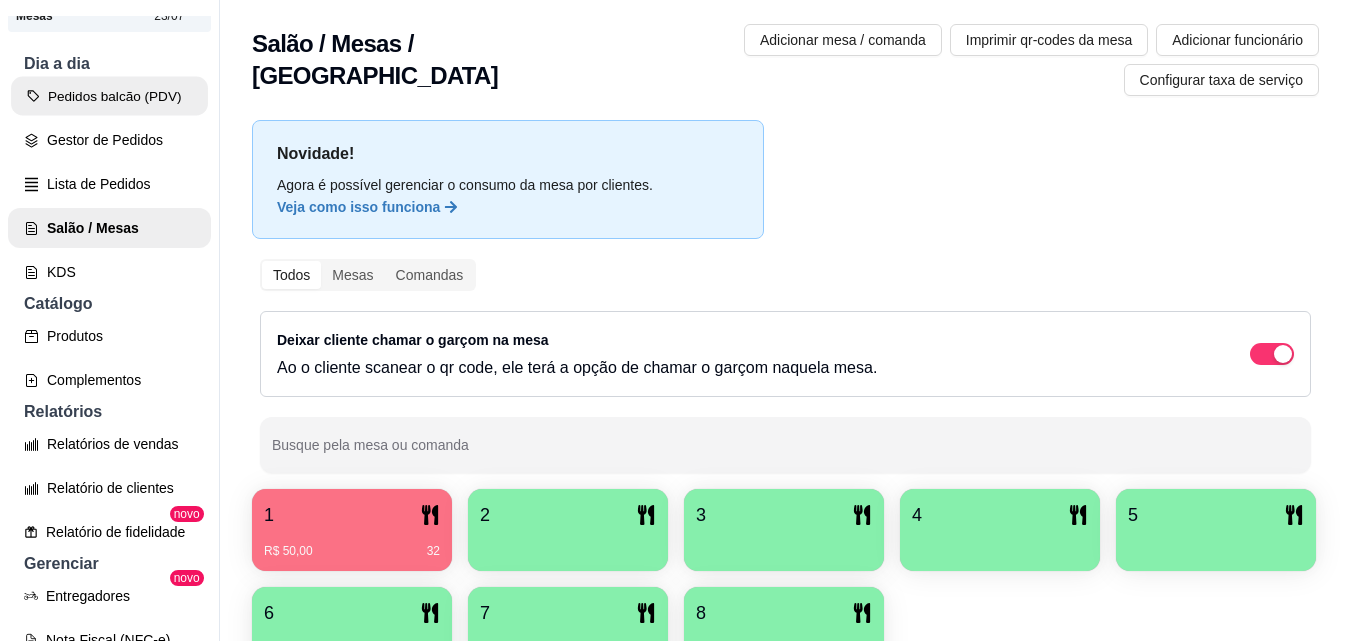 click on "Pedidos balcão (PDV)" at bounding box center [109, 96] 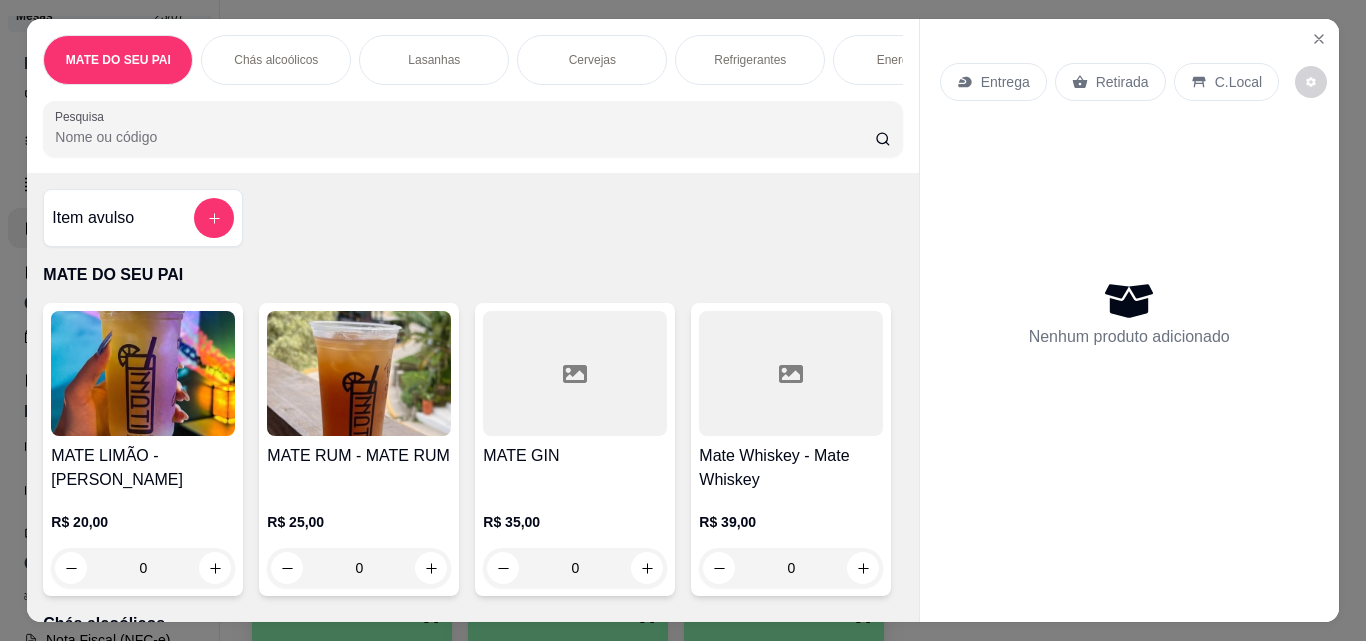click at bounding box center (359, 373) 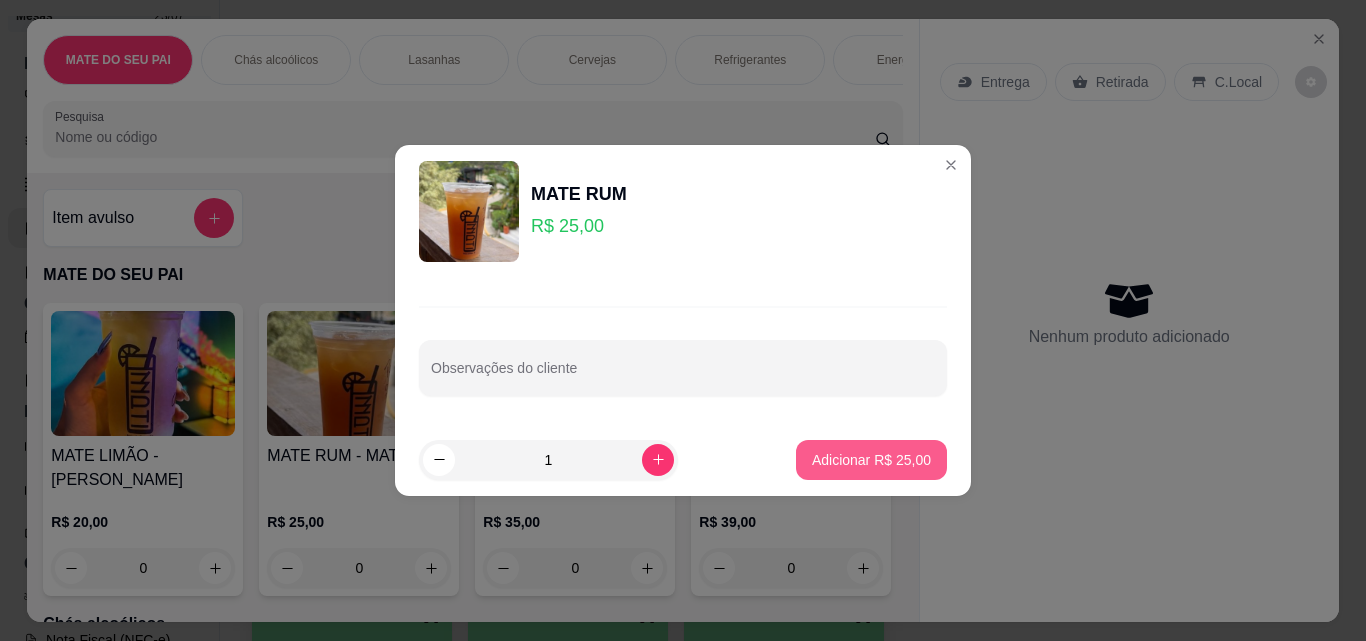 click on "Adicionar   R$ 25,00" at bounding box center (871, 460) 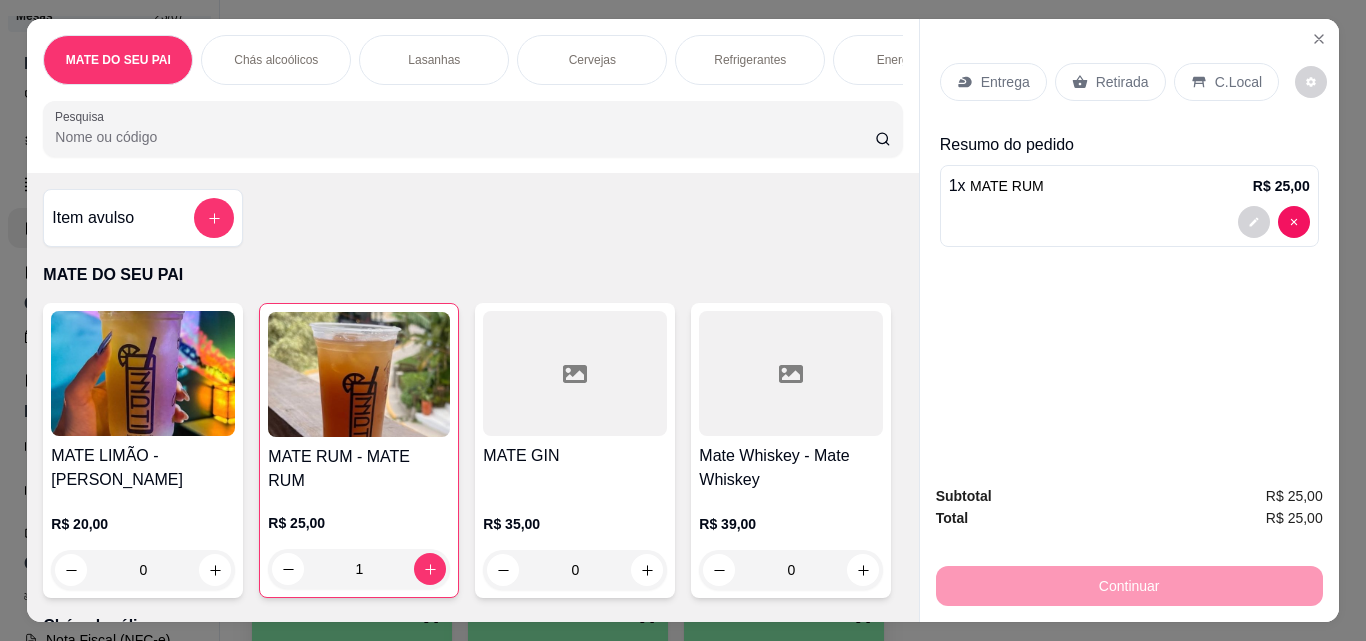 drag, startPoint x: 1091, startPoint y: 75, endPoint x: 1075, endPoint y: 88, distance: 20.615528 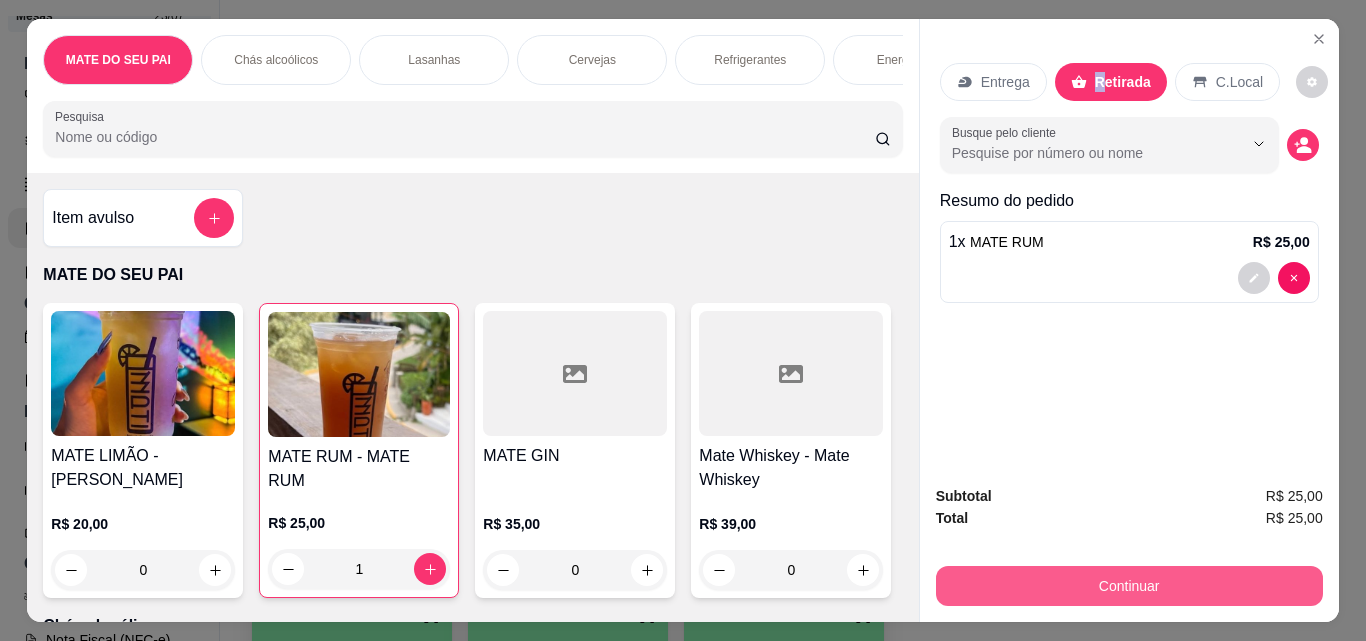 click on "Continuar" at bounding box center (1129, 586) 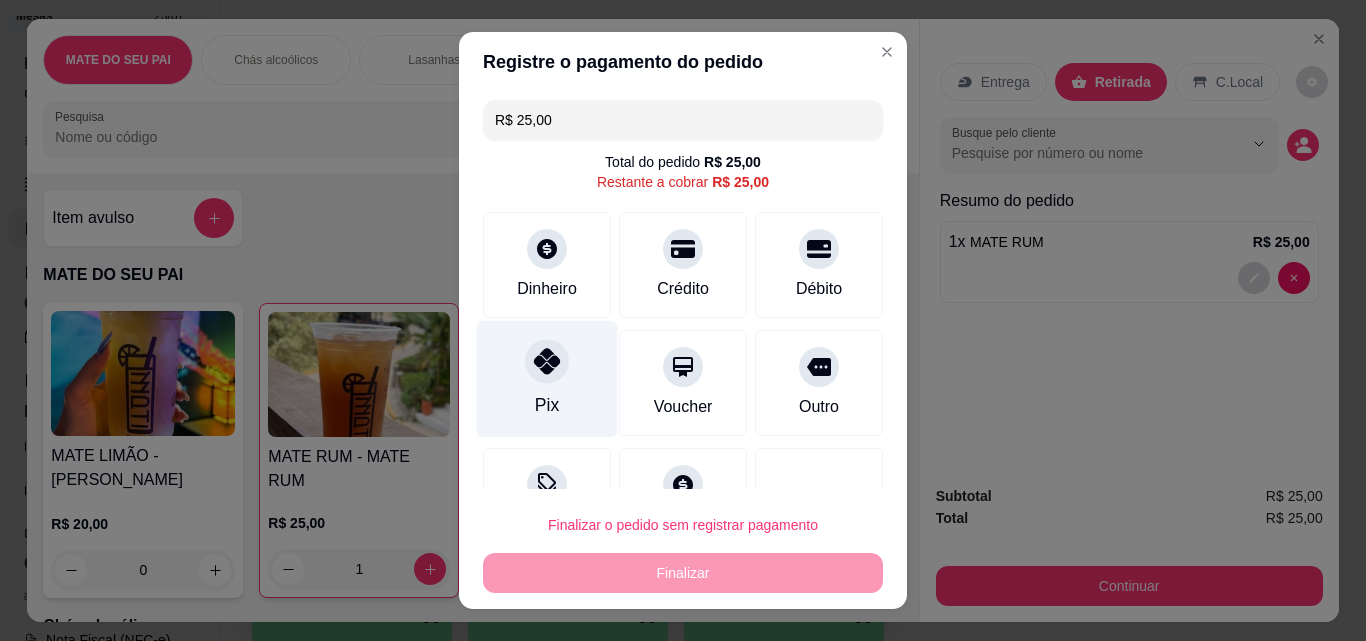 click 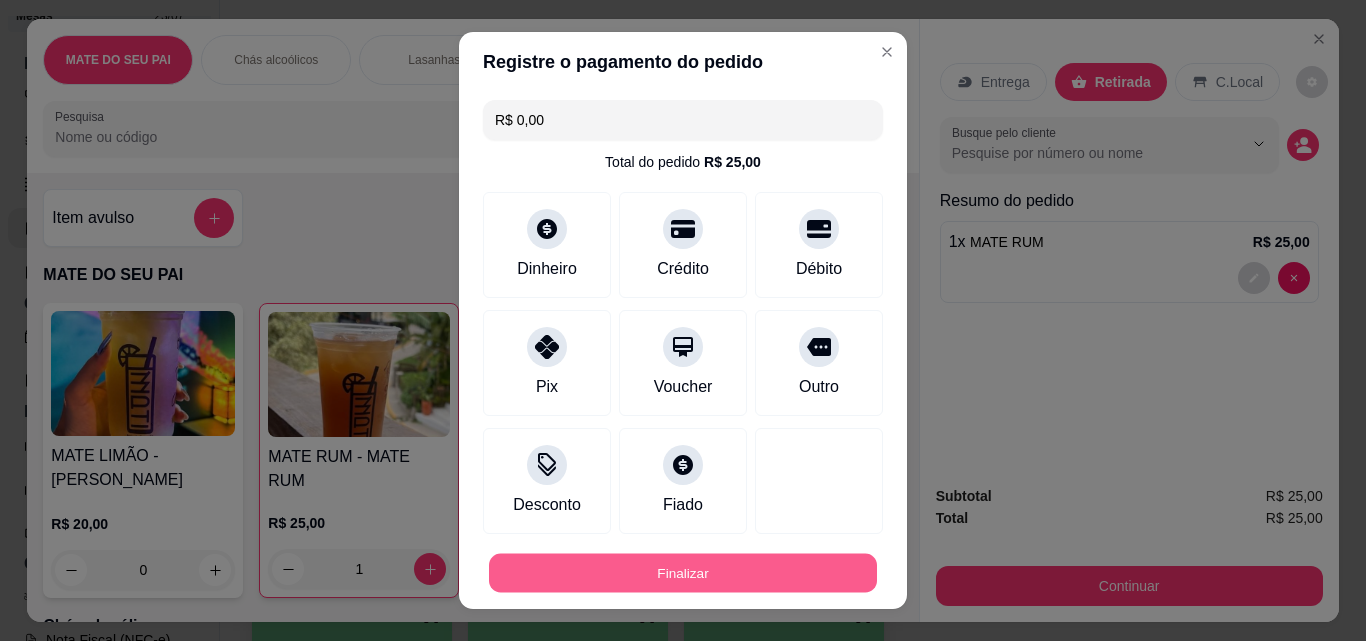 click on "Finalizar" at bounding box center (683, 573) 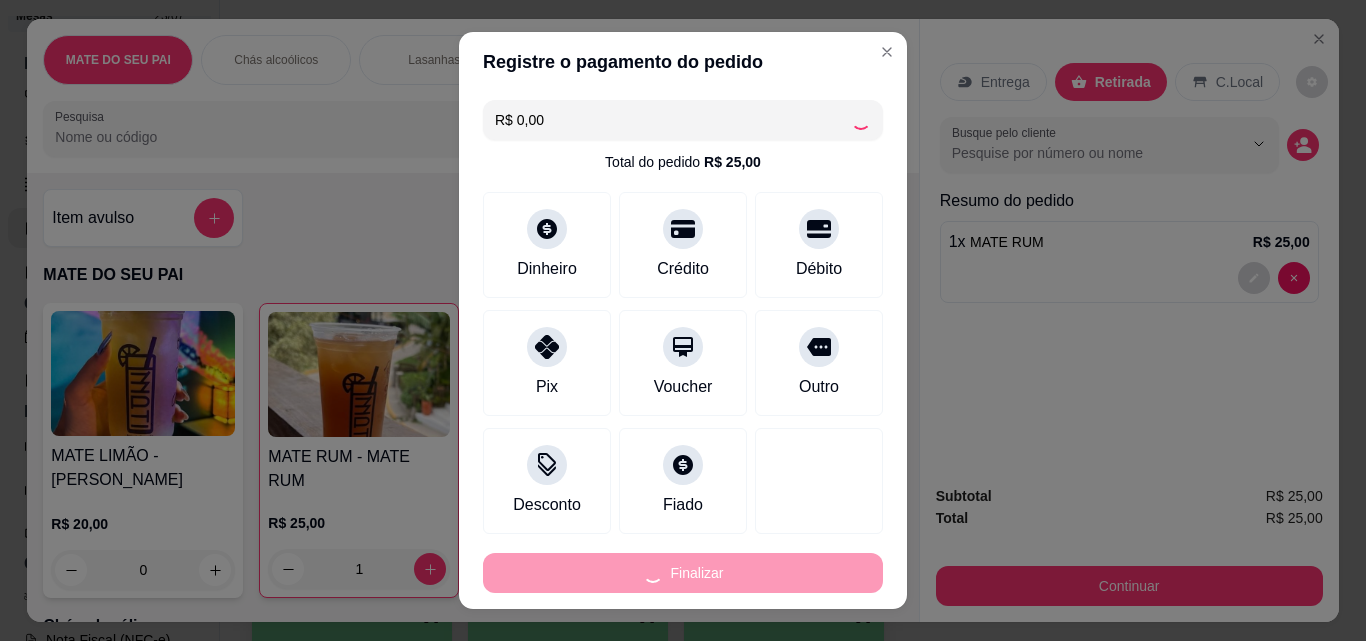 type on "0" 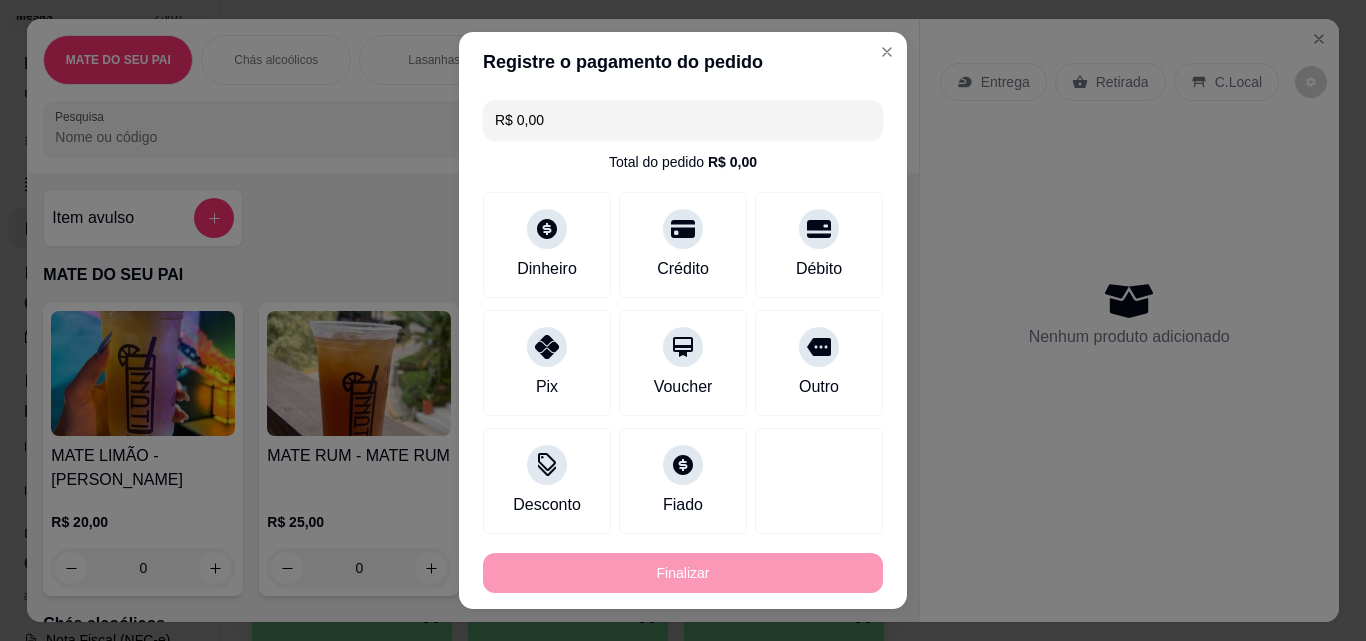 type on "-R$ 25,00" 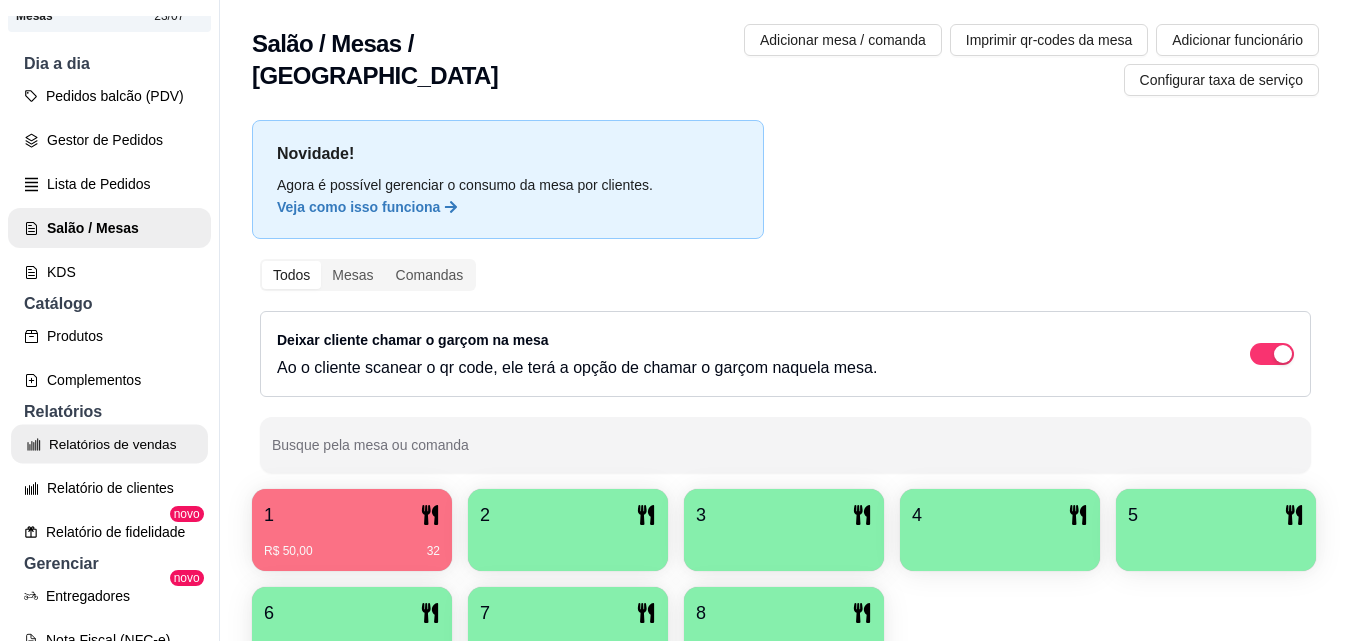 click on "Relatórios de vendas" at bounding box center (109, 444) 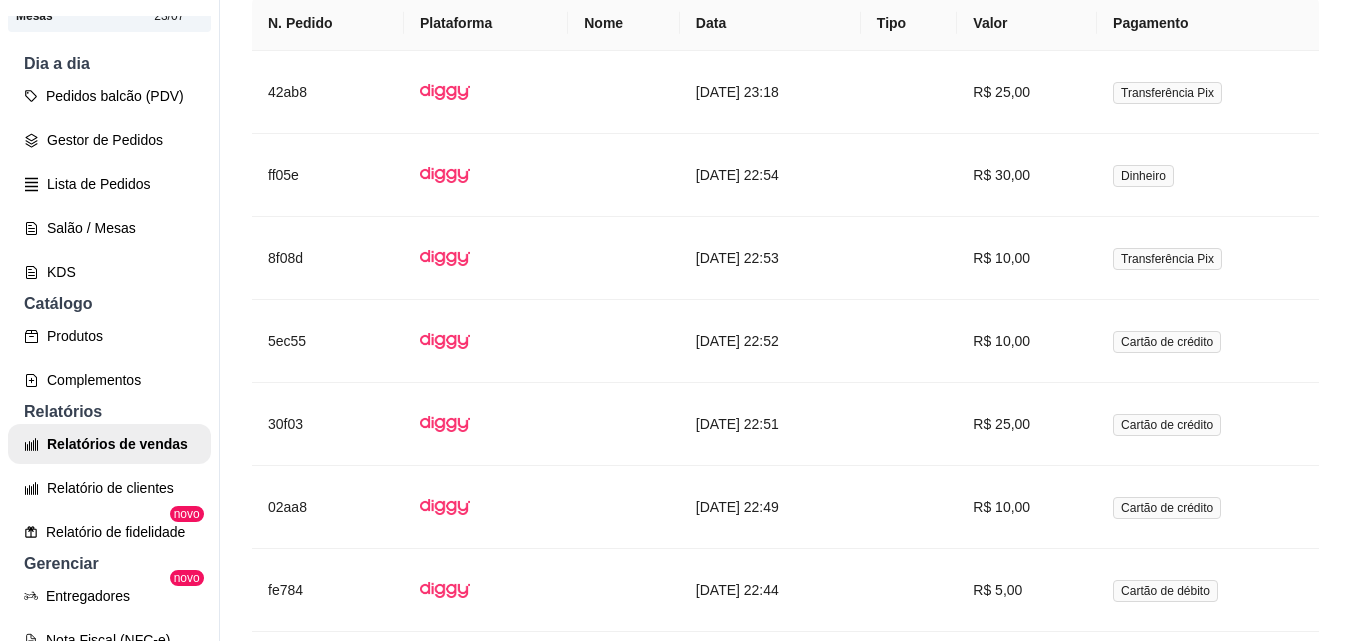 scroll, scrollTop: 1190, scrollLeft: 0, axis: vertical 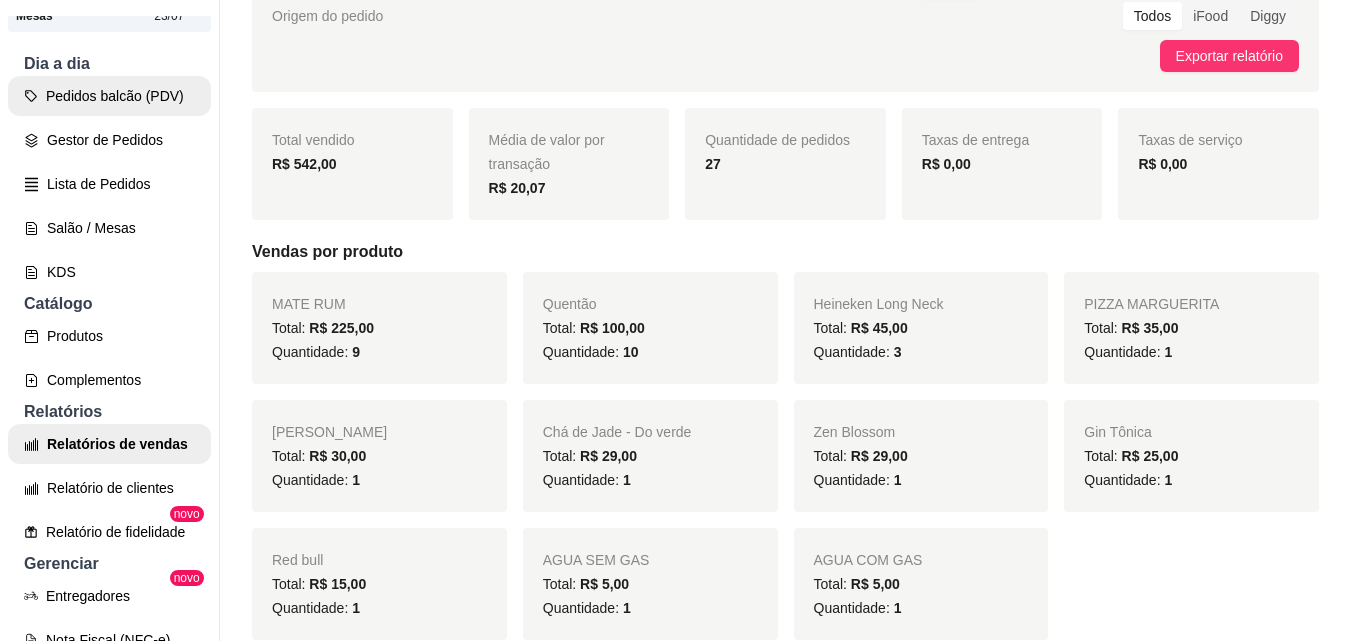 click on "Pedidos balcão (PDV)" at bounding box center (109, 96) 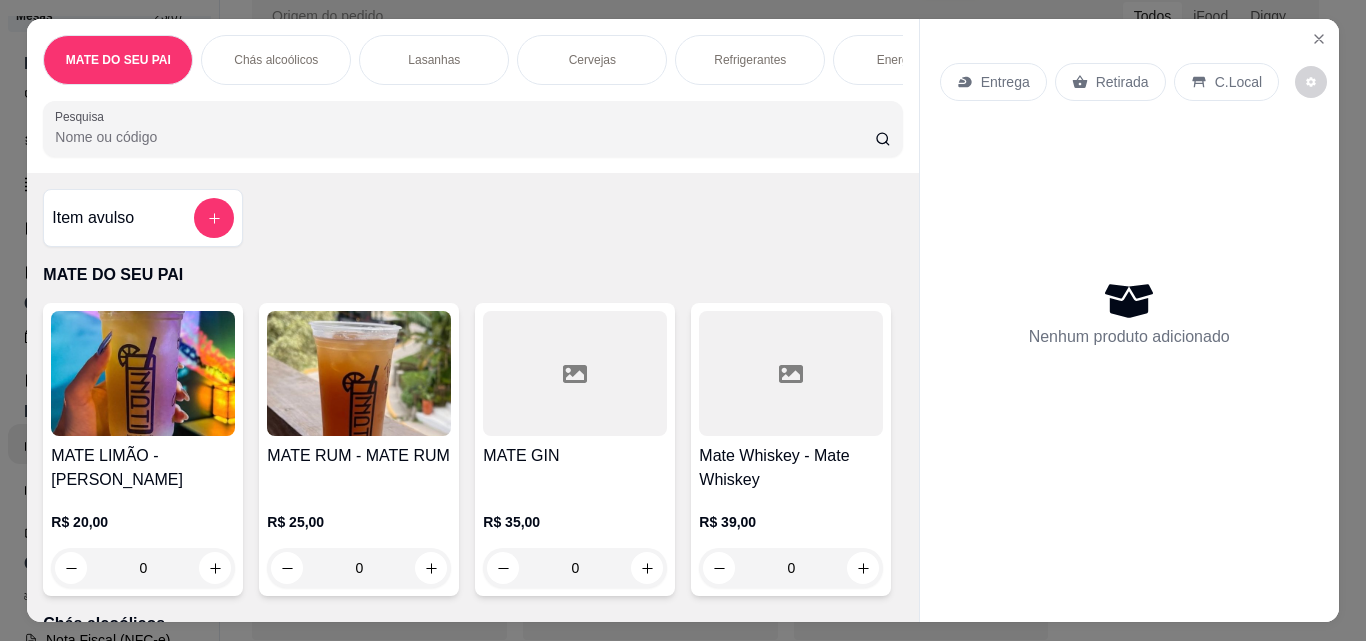 click on "Pesquisa" at bounding box center (465, 137) 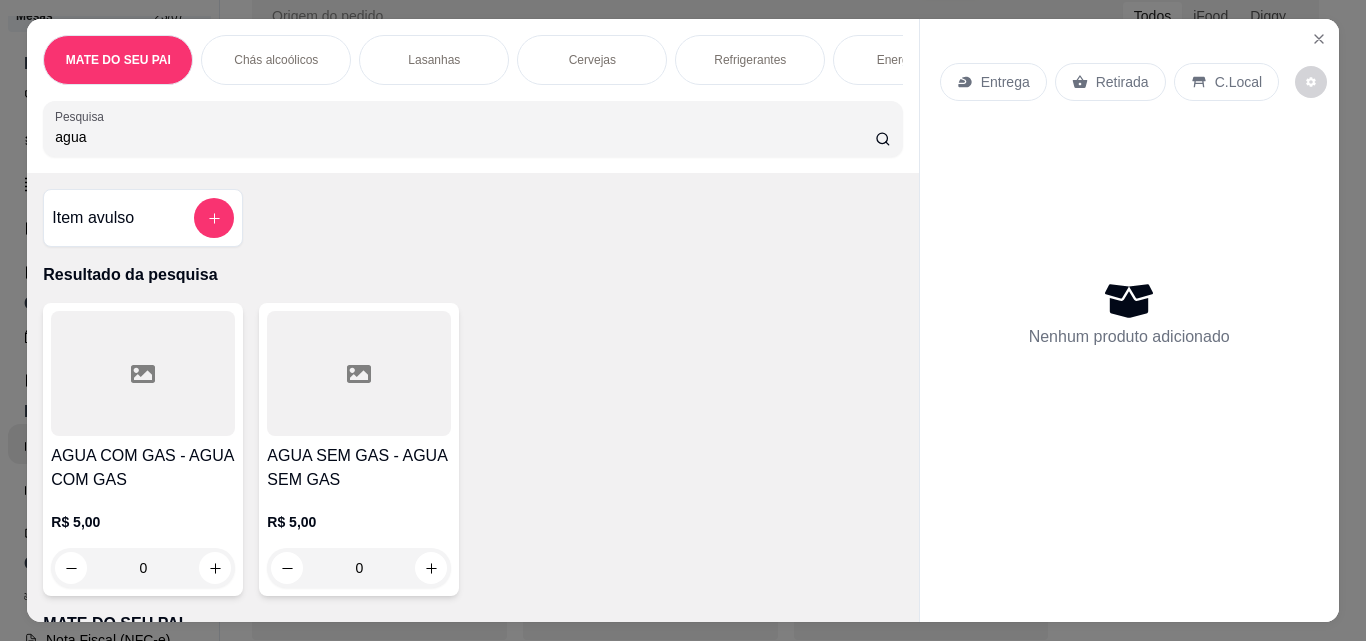 type on "agua" 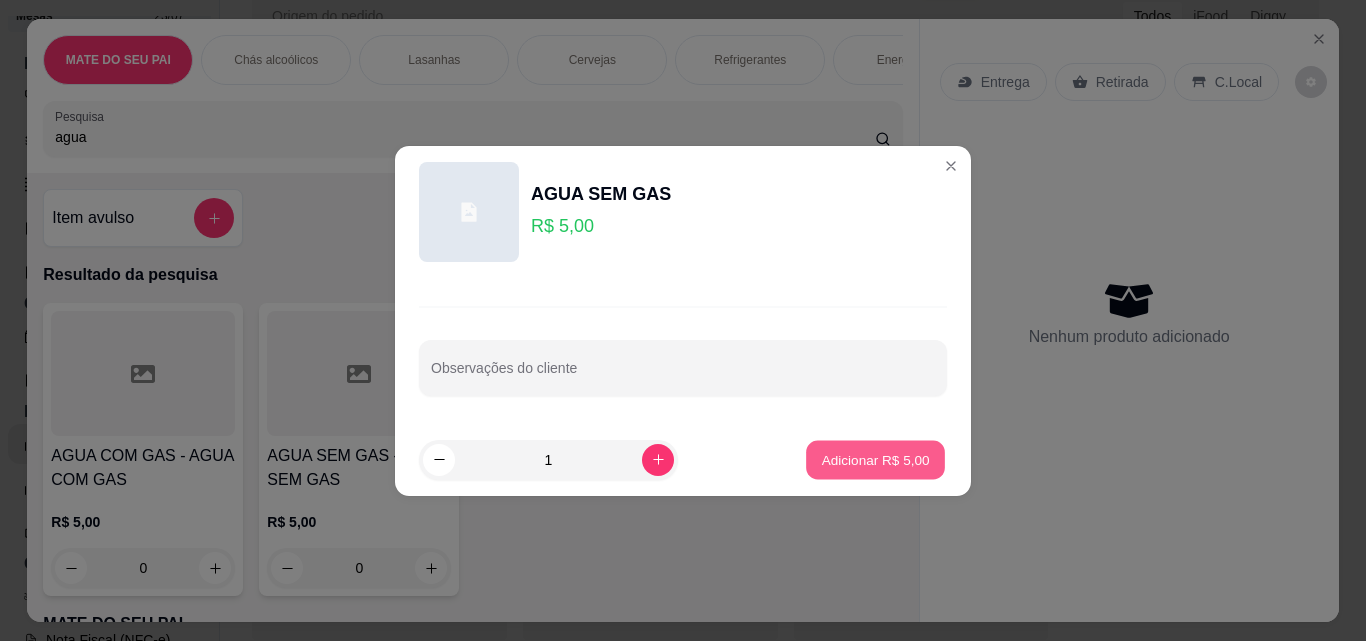 click on "Adicionar   R$ 5,00" at bounding box center [875, 459] 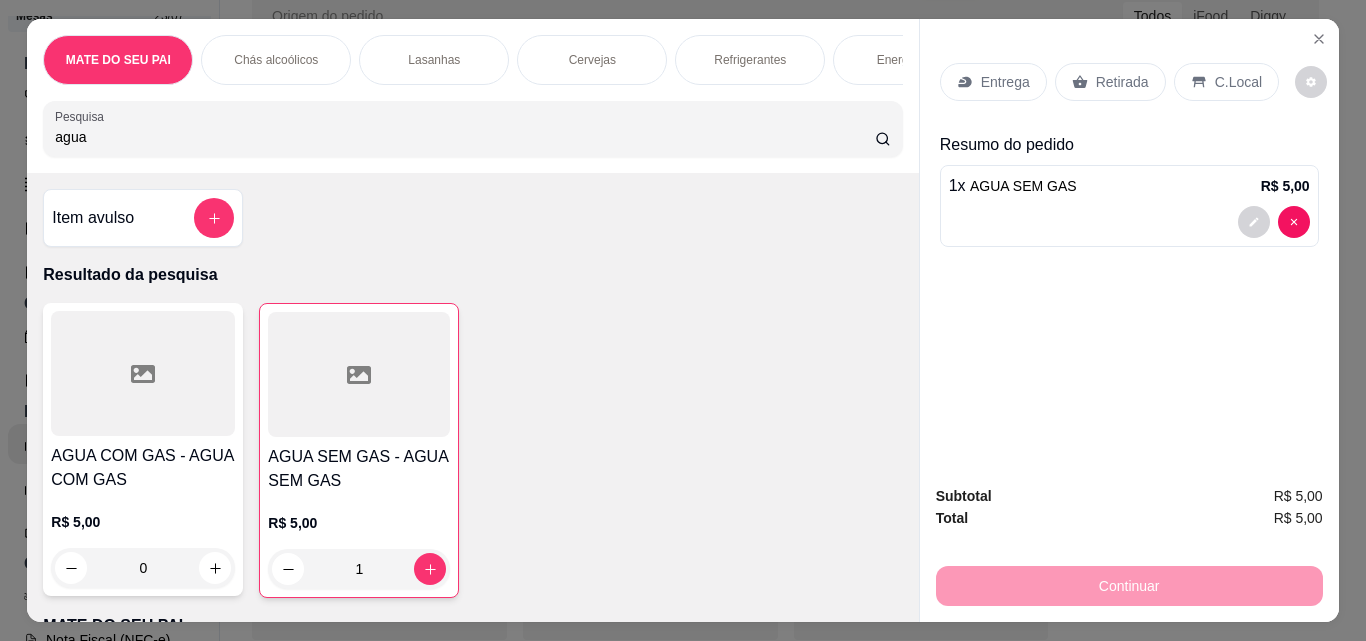 click on "Retirada" at bounding box center [1110, 82] 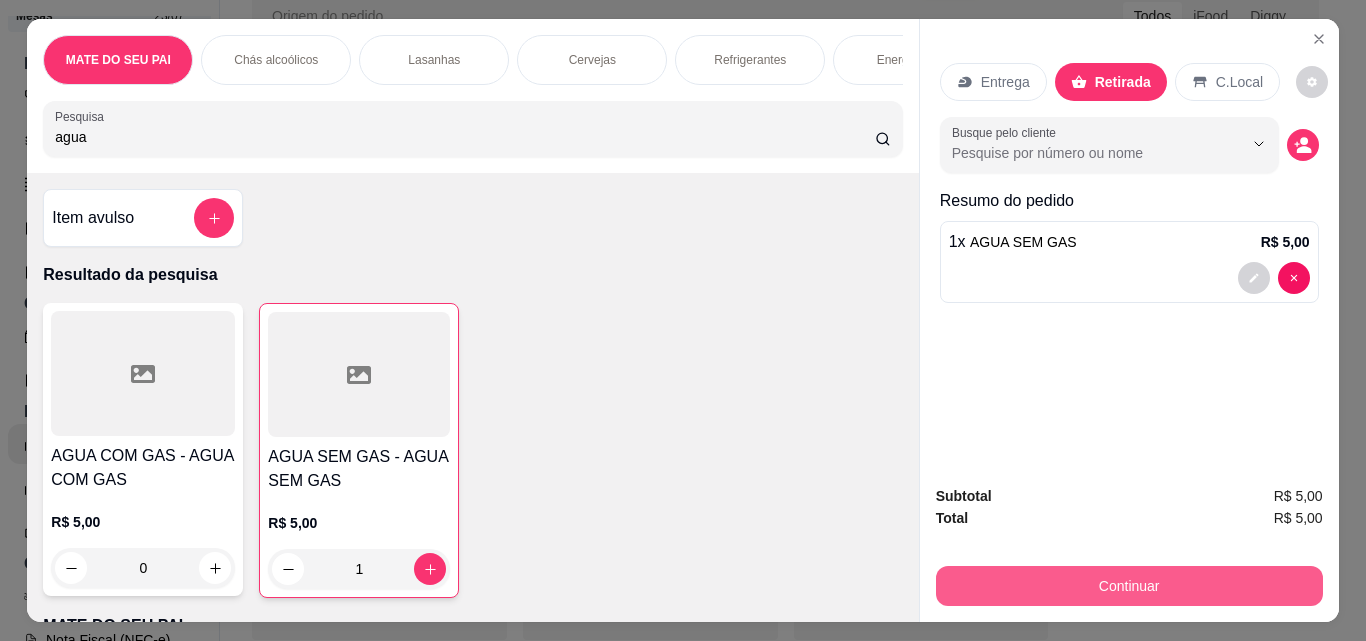 click on "Continuar" at bounding box center [1129, 586] 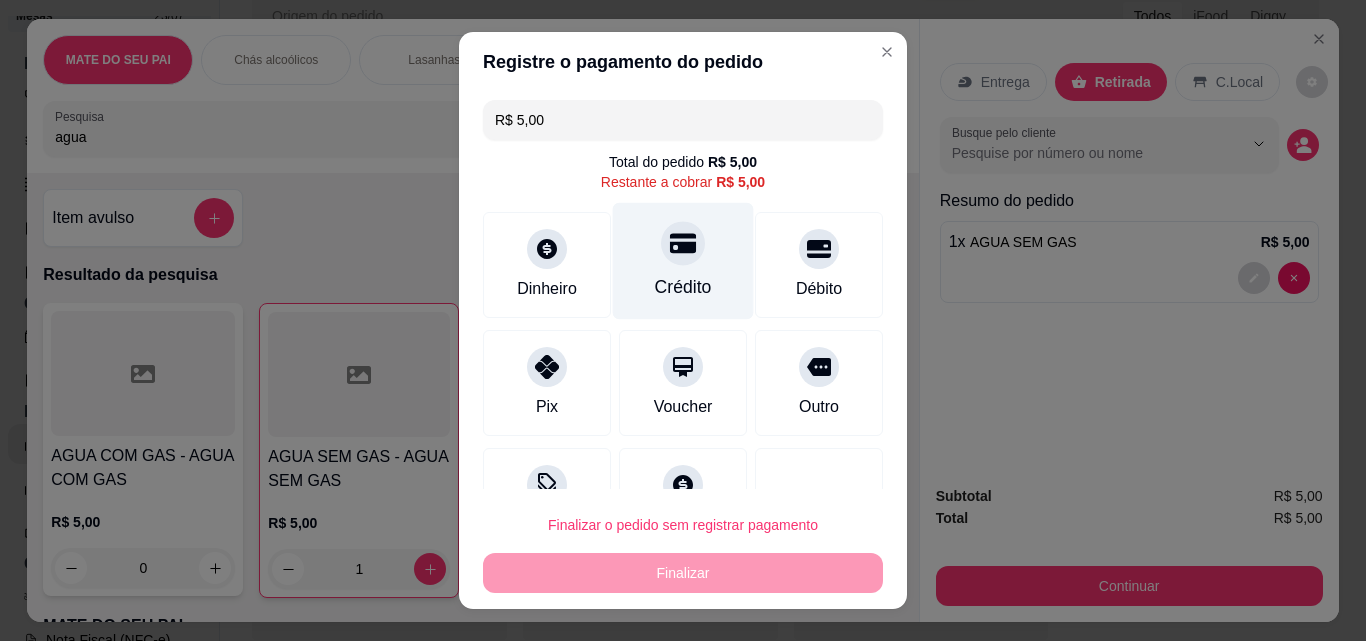 click on "Crédito" at bounding box center [683, 261] 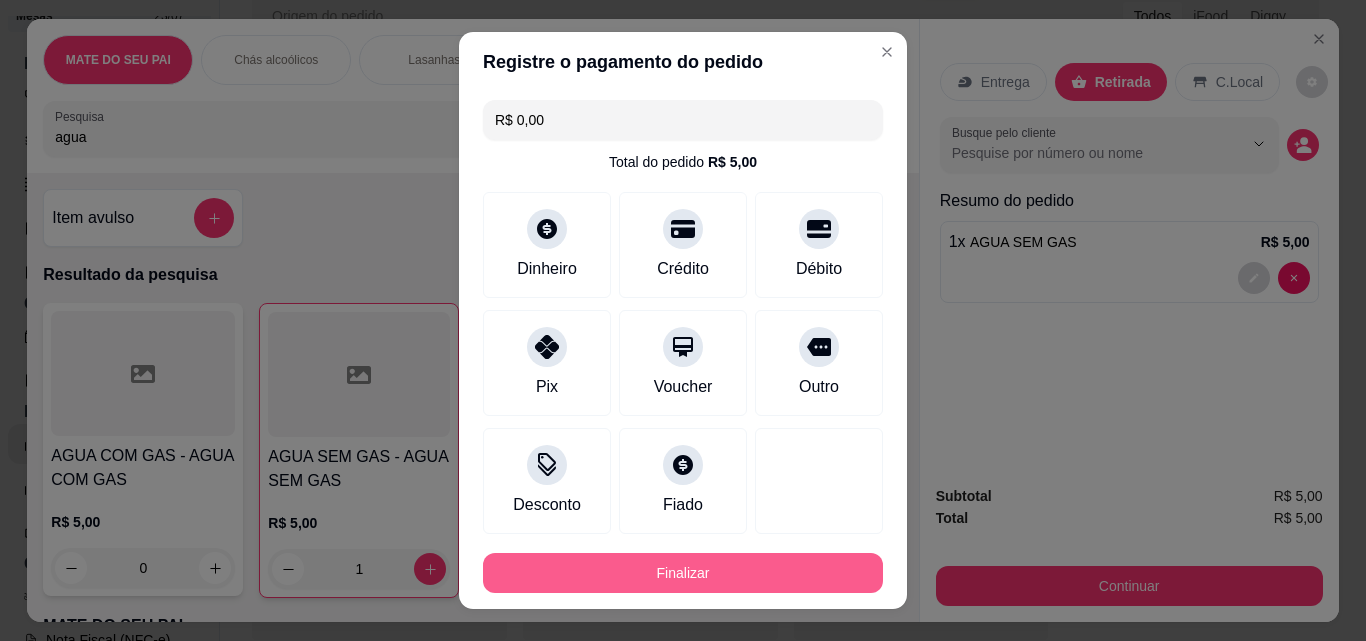 click on "Finalizar" at bounding box center (683, 573) 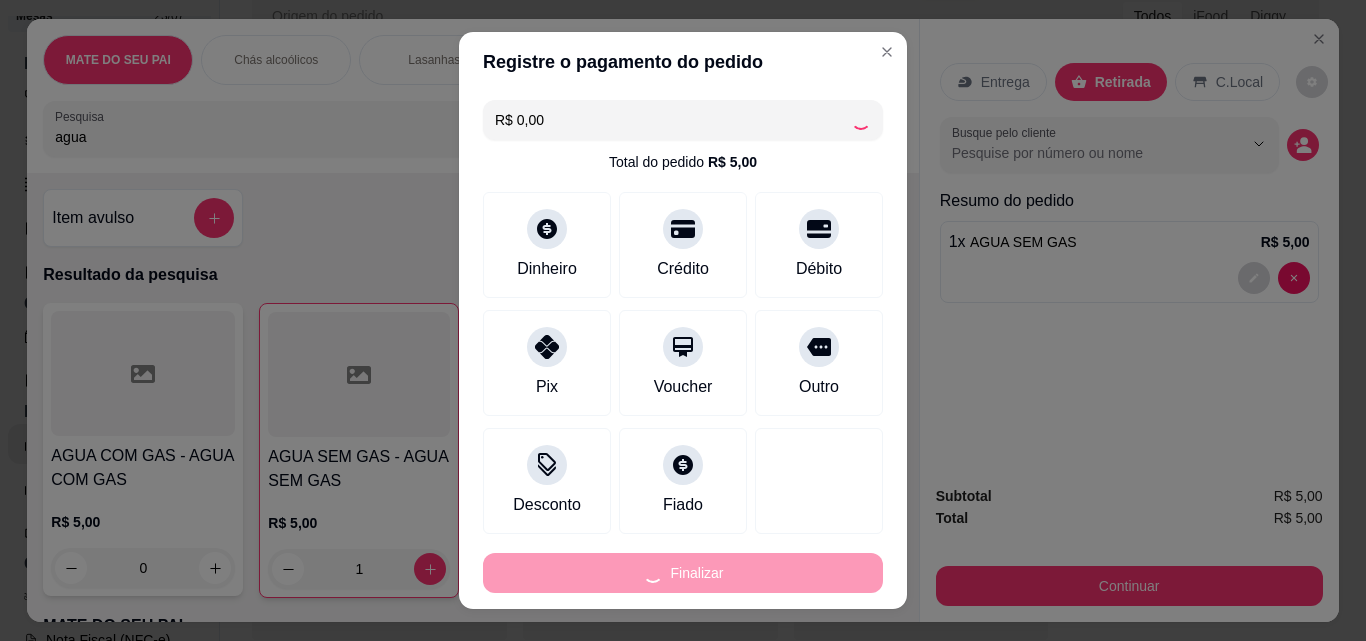 type on "0" 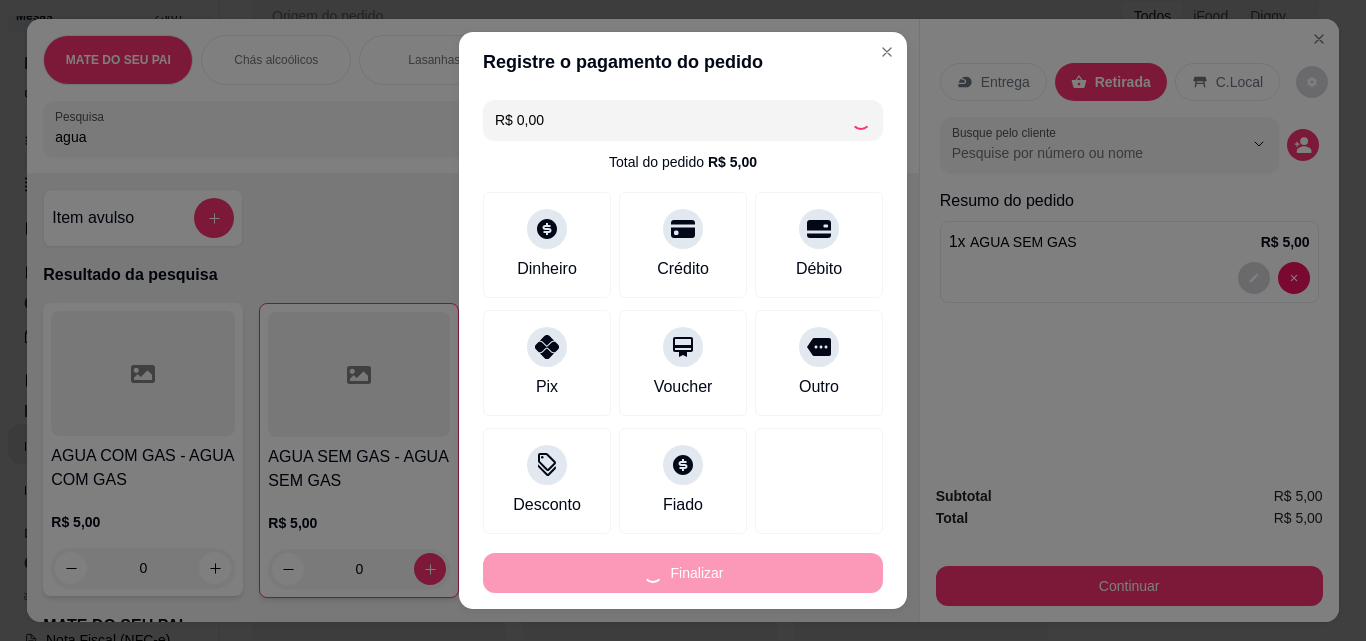 type on "-R$ 5,00" 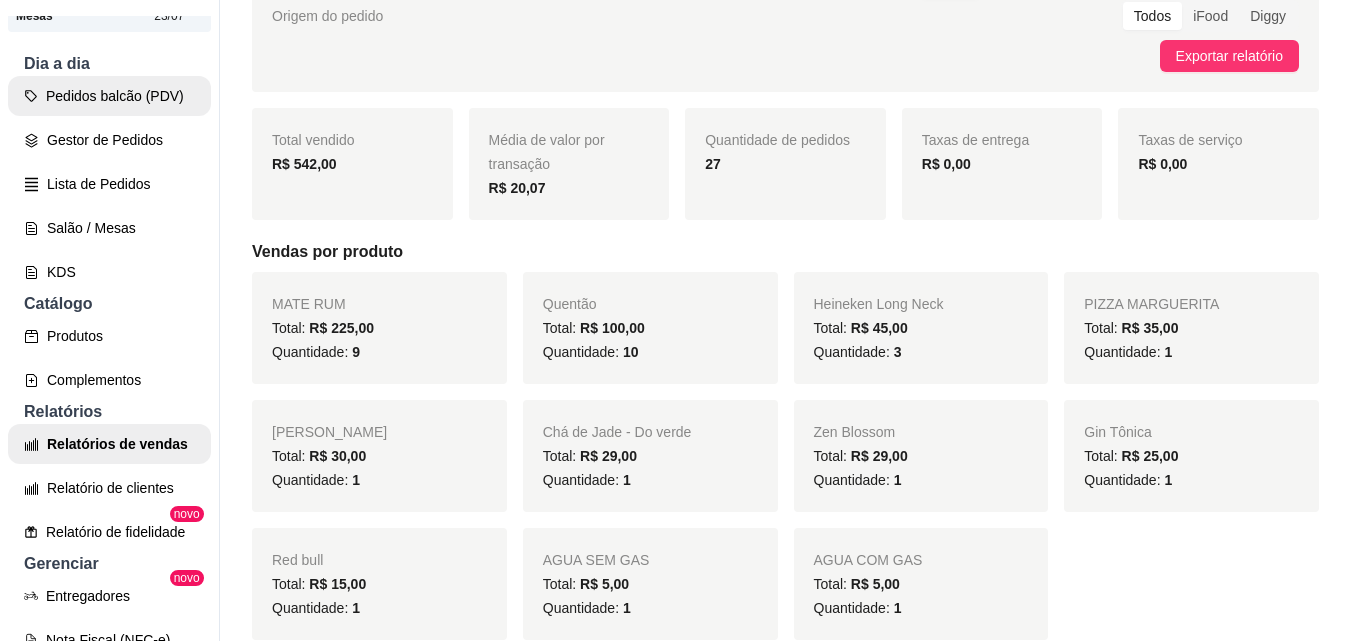 click on "Pedidos balcão (PDV)" at bounding box center [109, 96] 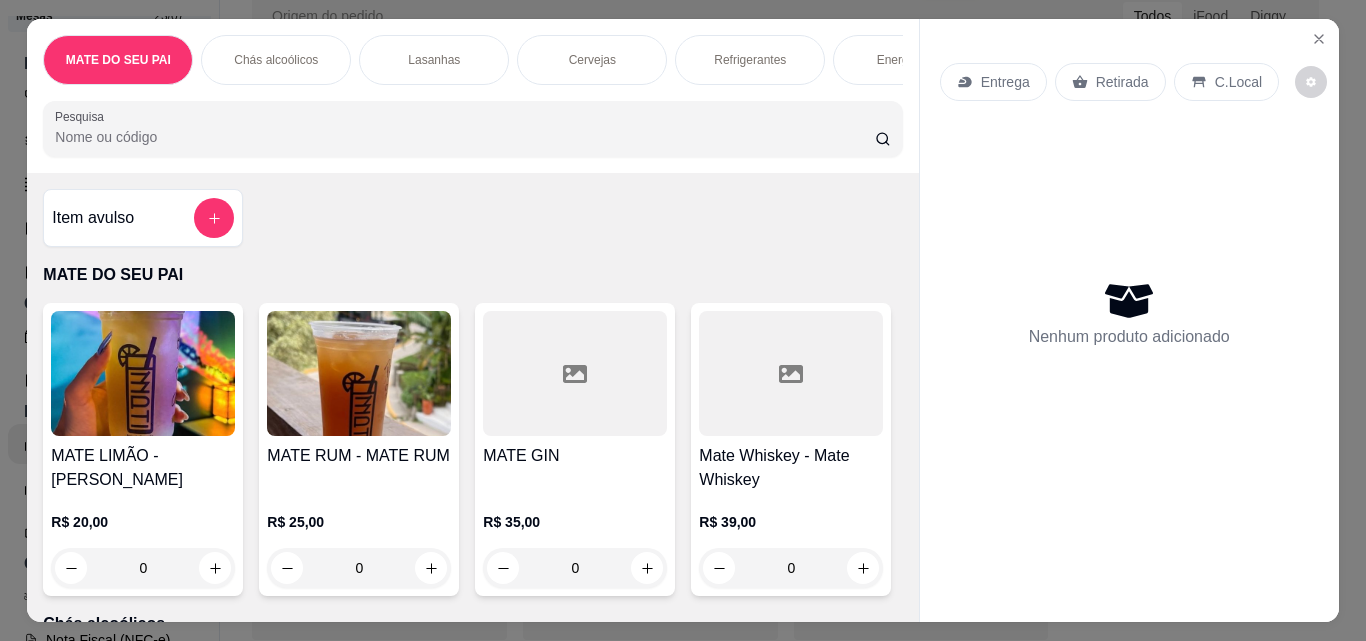 click on "Pesquisa" at bounding box center [465, 137] 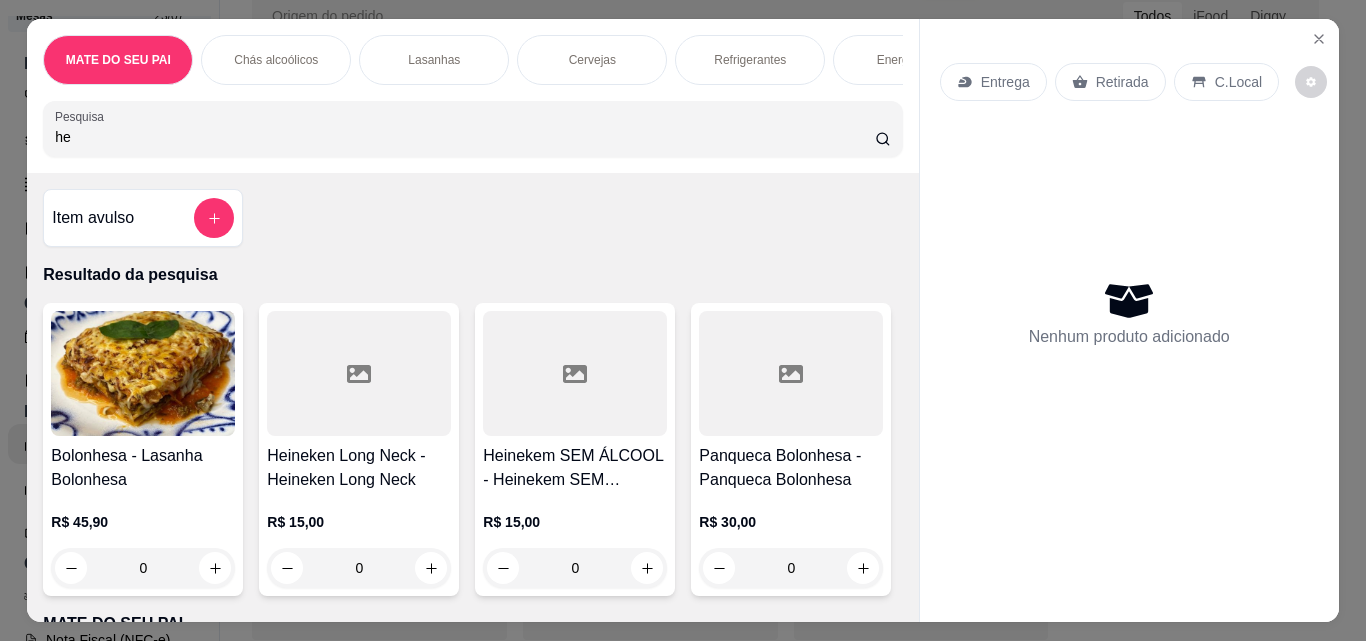 type on "he" 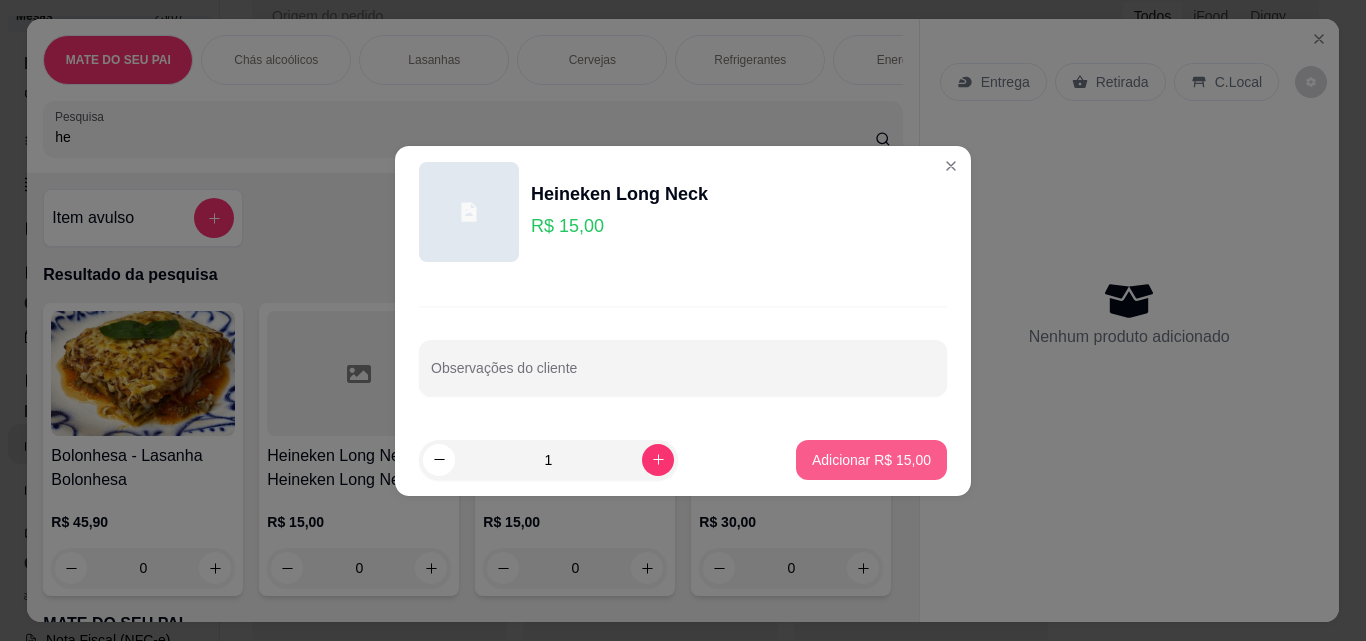 click on "Adicionar   R$ 15,00" at bounding box center (871, 460) 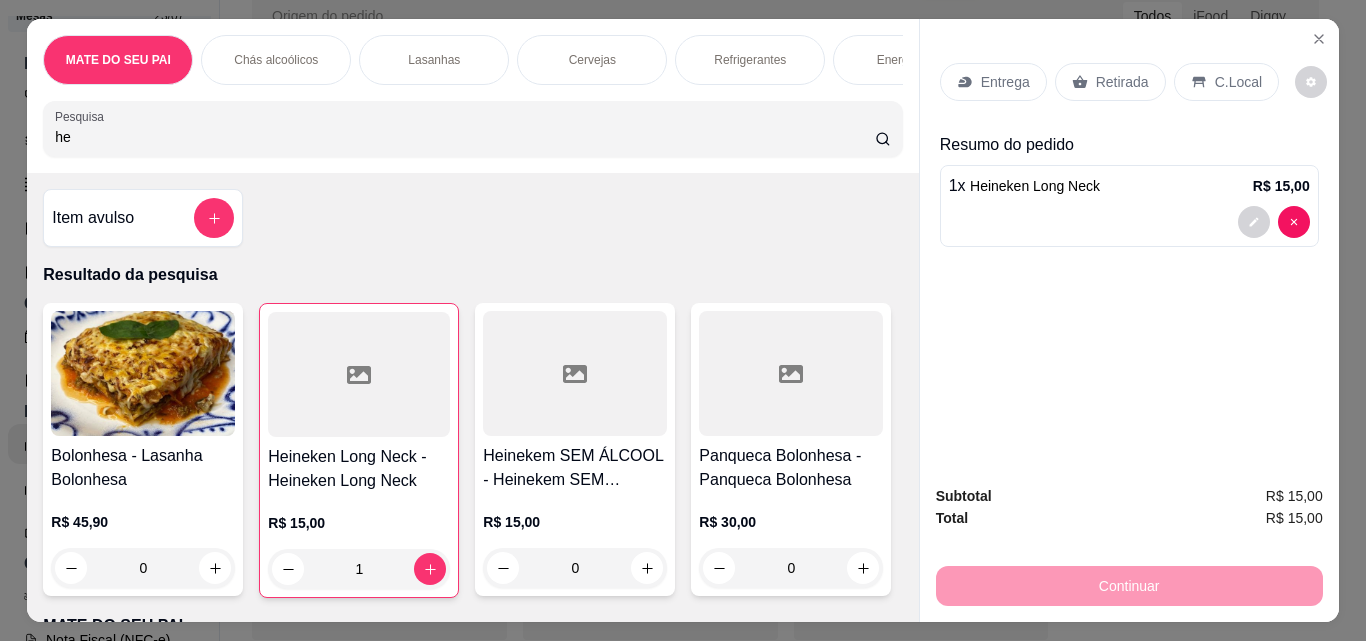 click on "Retirada" at bounding box center (1122, 82) 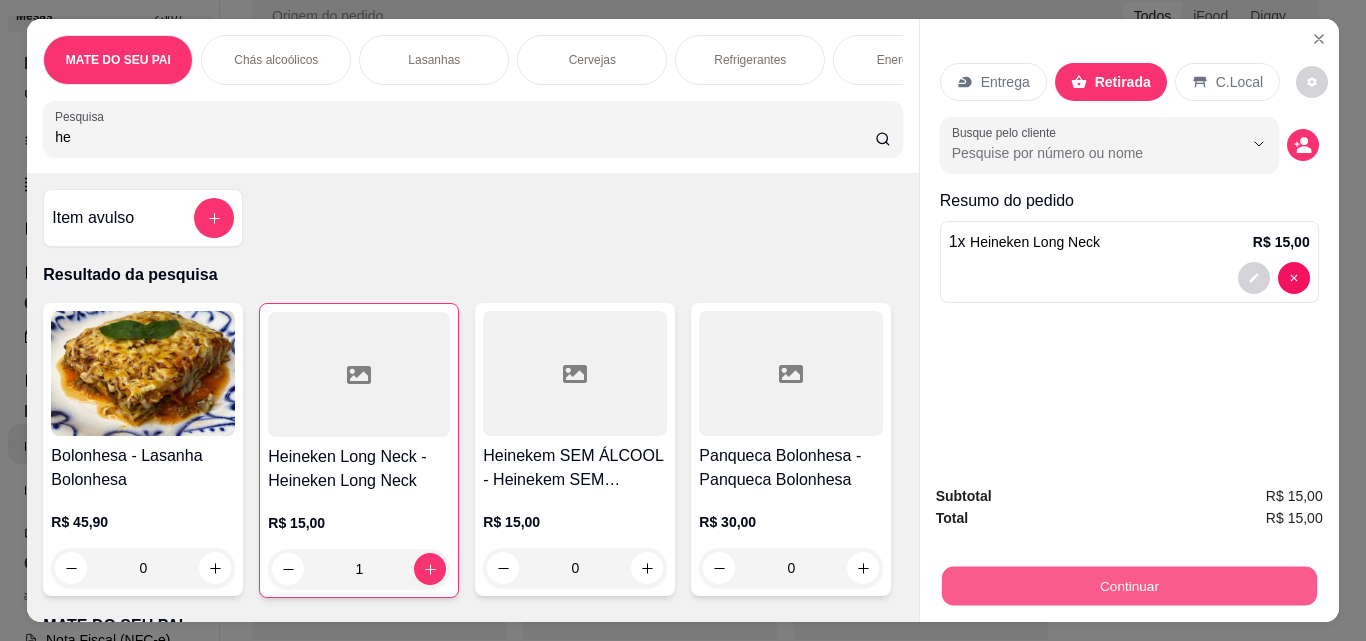 click on "Continuar" at bounding box center [1128, 585] 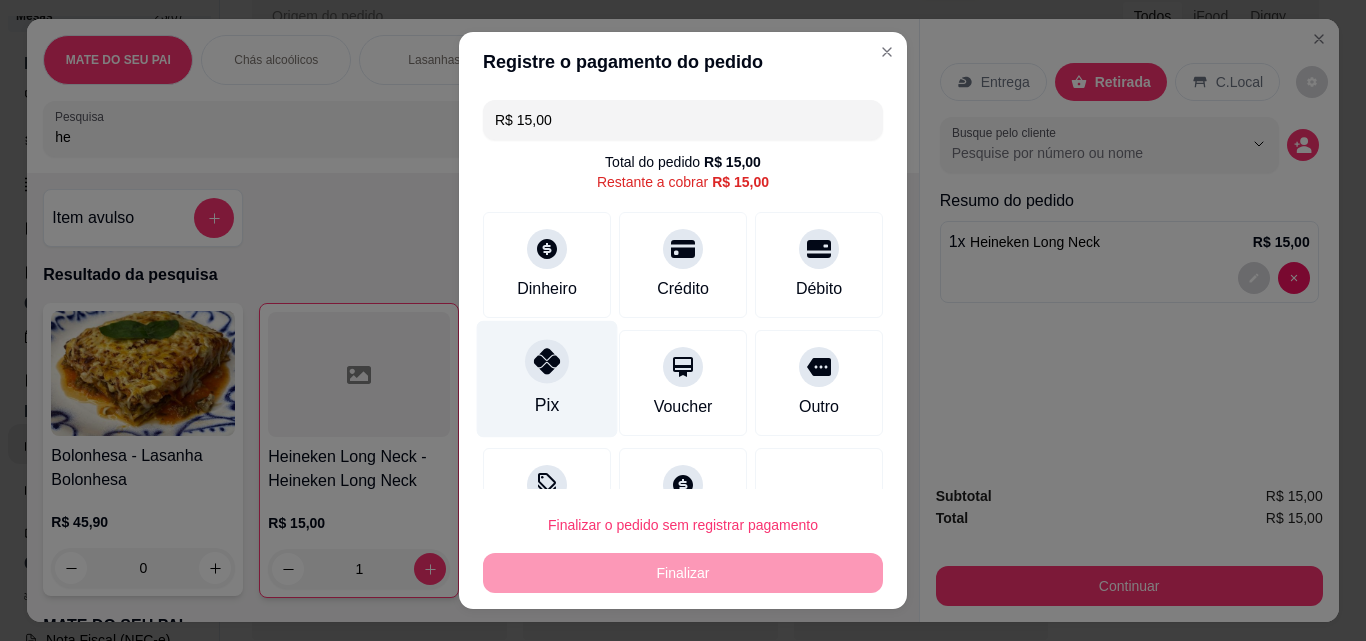 click on "Pix" at bounding box center [547, 405] 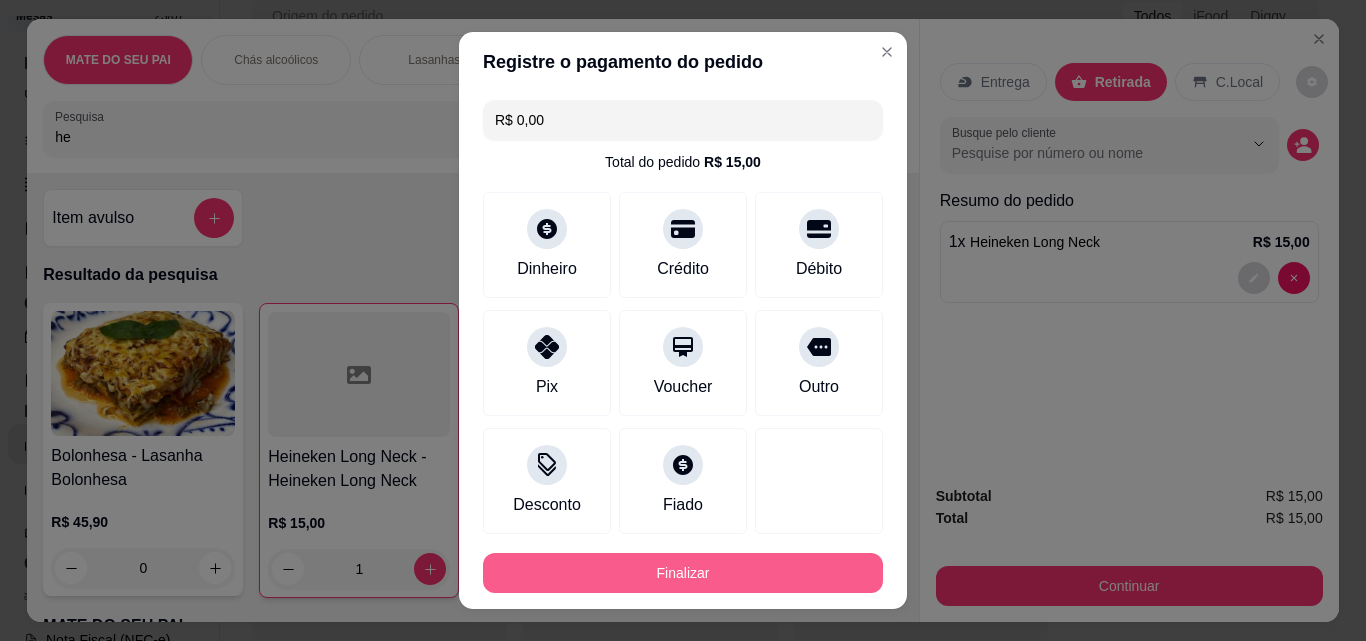 click on "Finalizar" at bounding box center [683, 573] 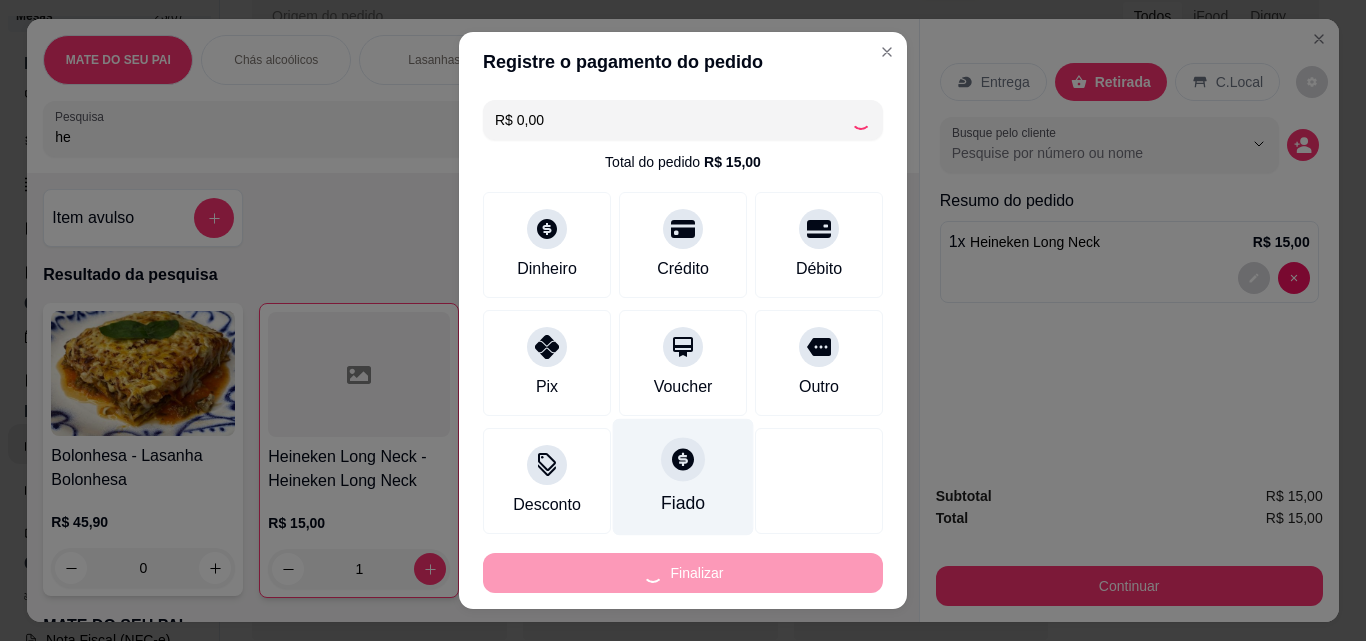 type on "0" 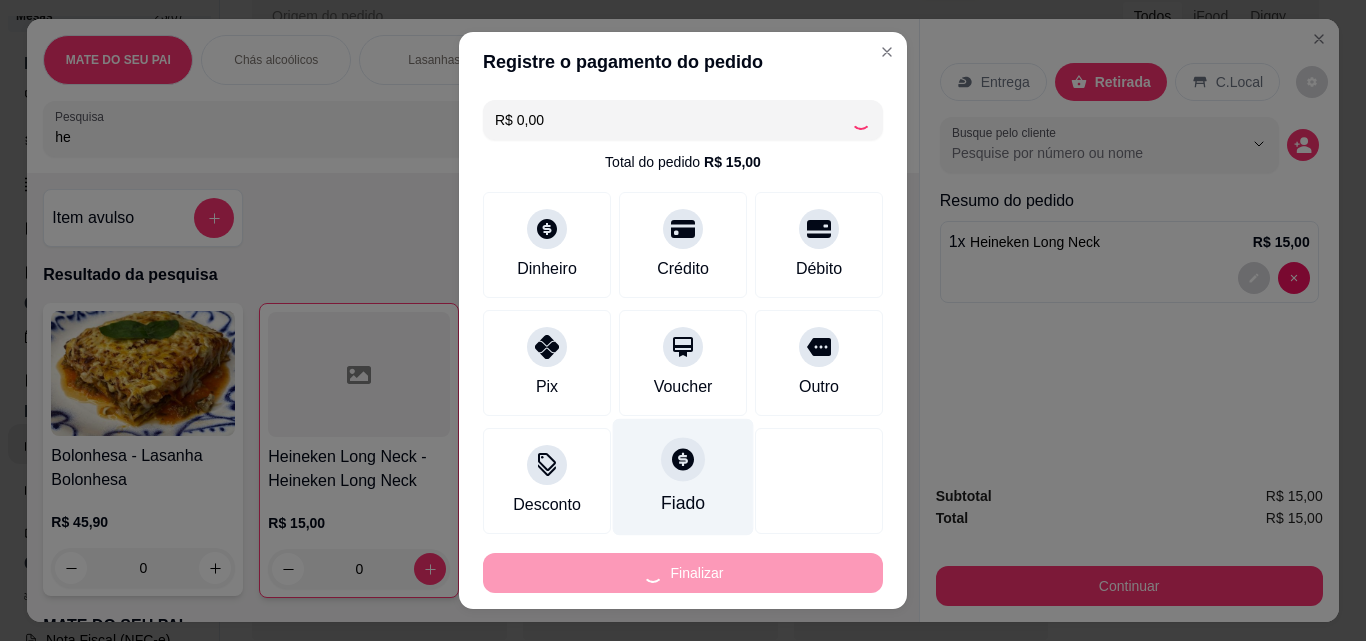 type on "-R$ 15,00" 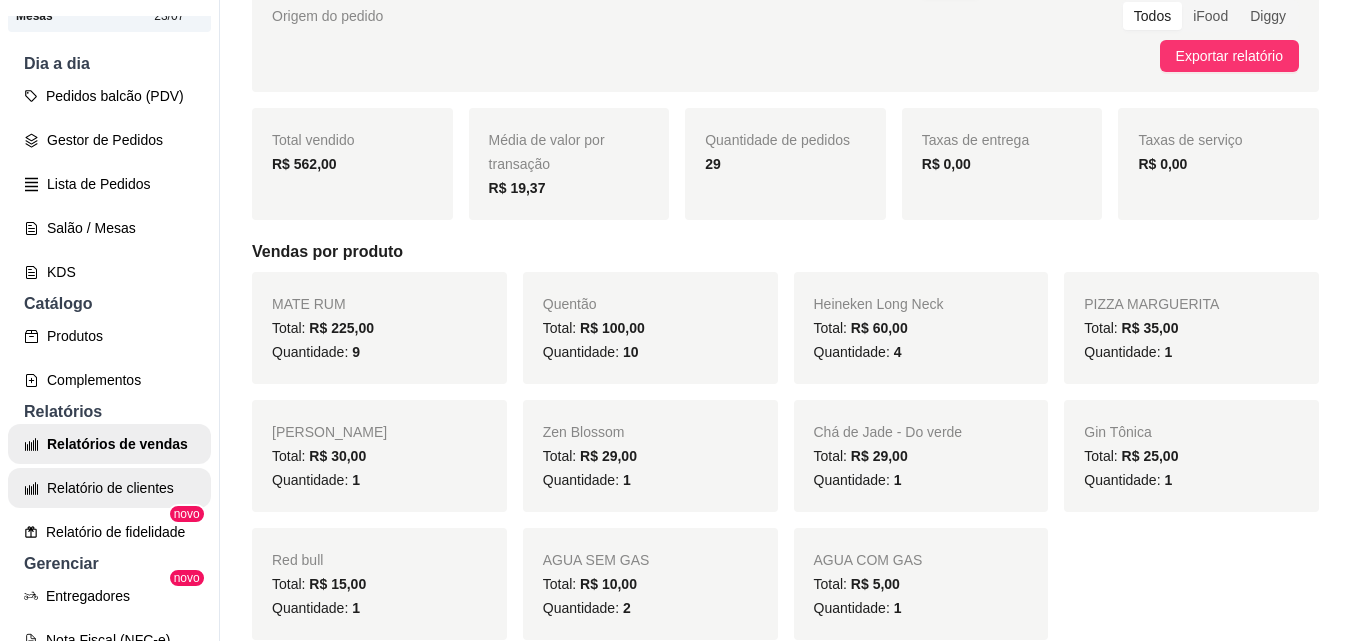 click on "Relatório de clientes" at bounding box center [109, 488] 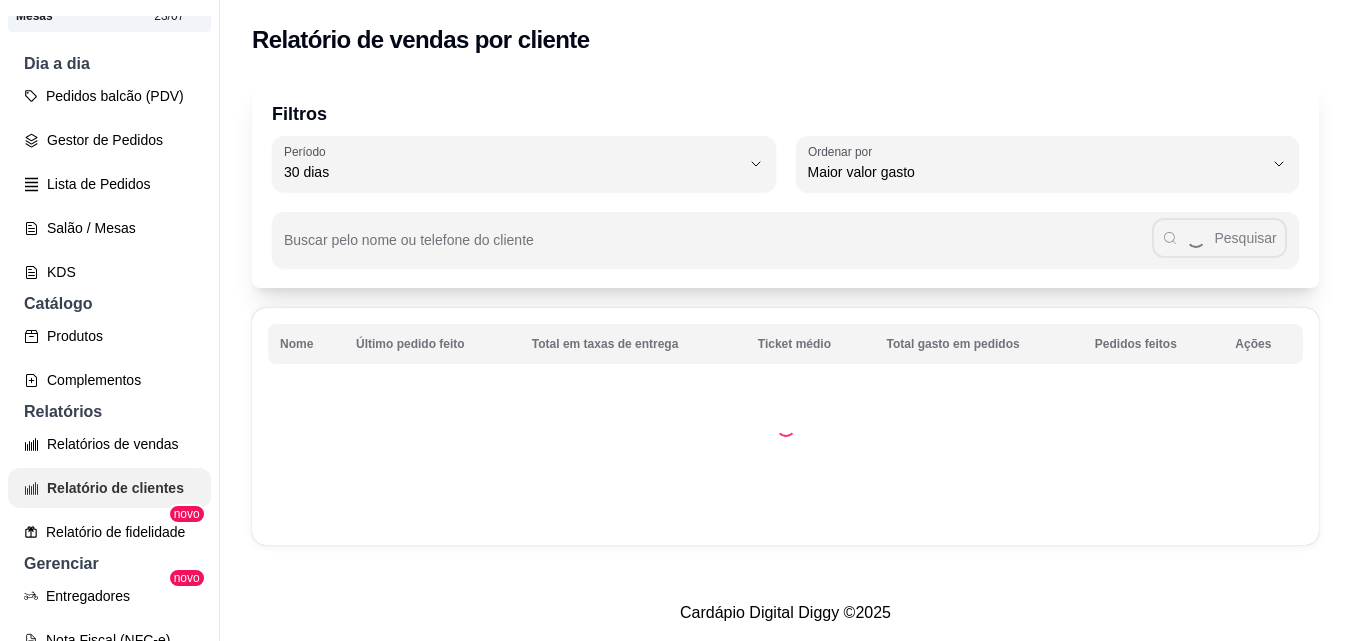 scroll, scrollTop: 0, scrollLeft: 0, axis: both 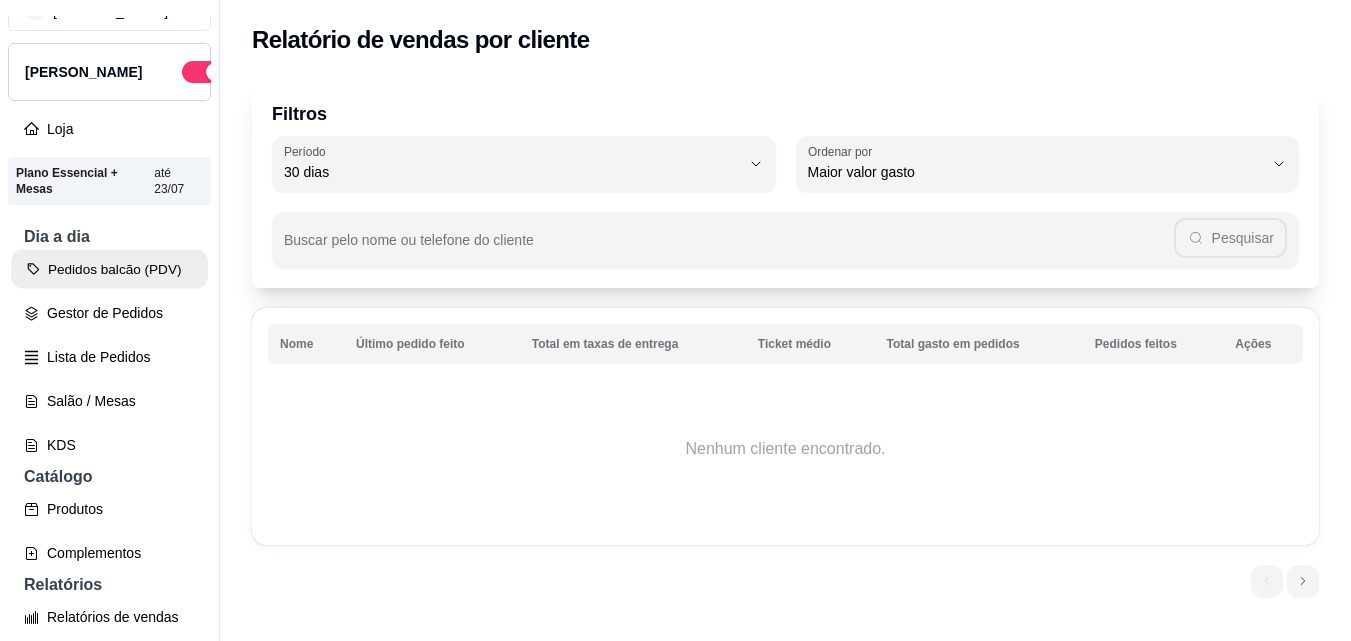 click on "Pedidos balcão (PDV)" at bounding box center [109, 269] 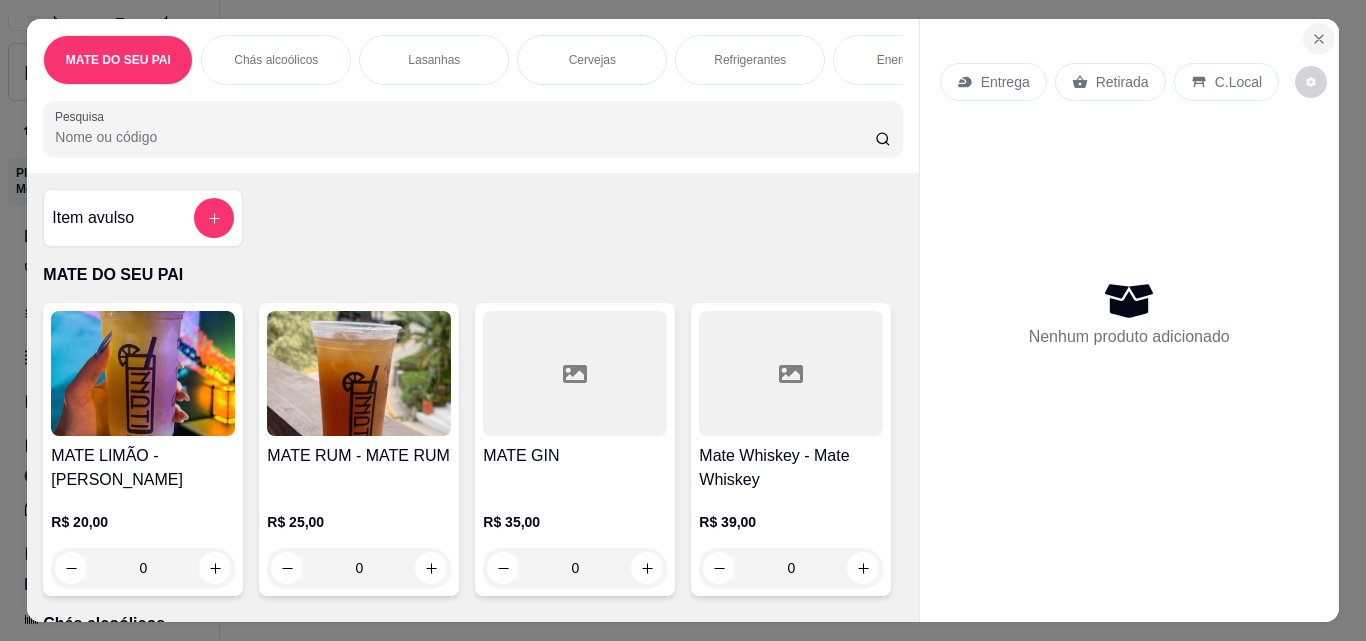 click 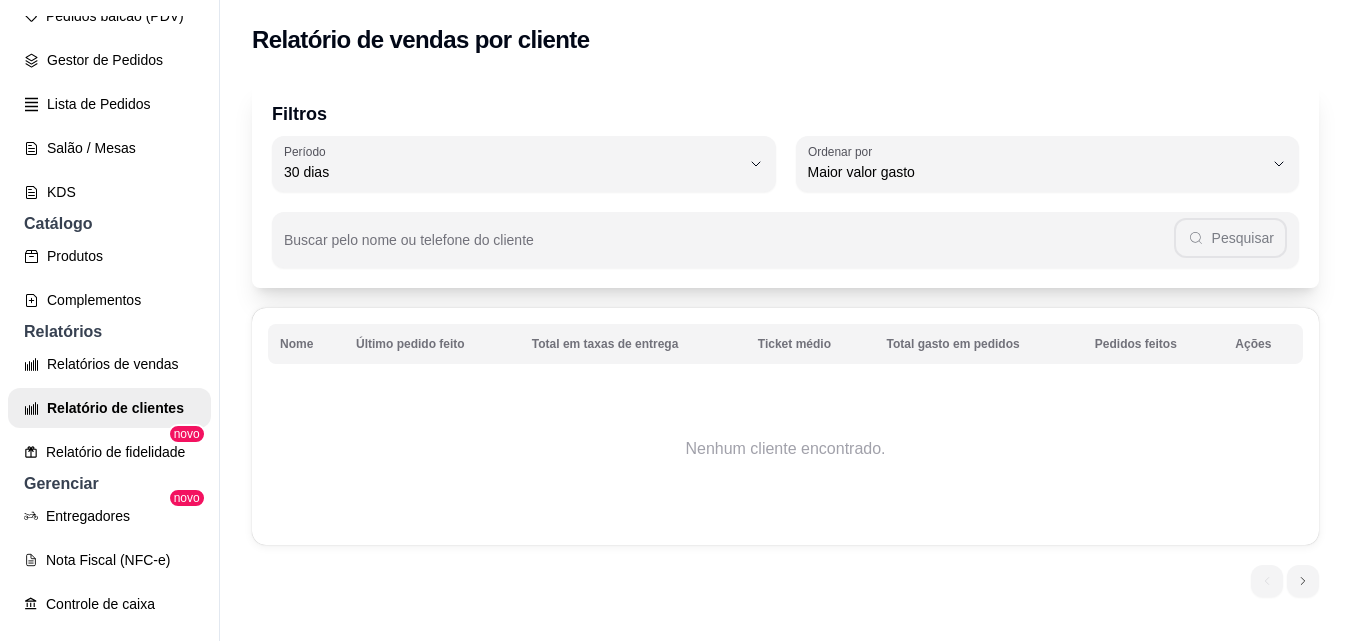scroll, scrollTop: 282, scrollLeft: 0, axis: vertical 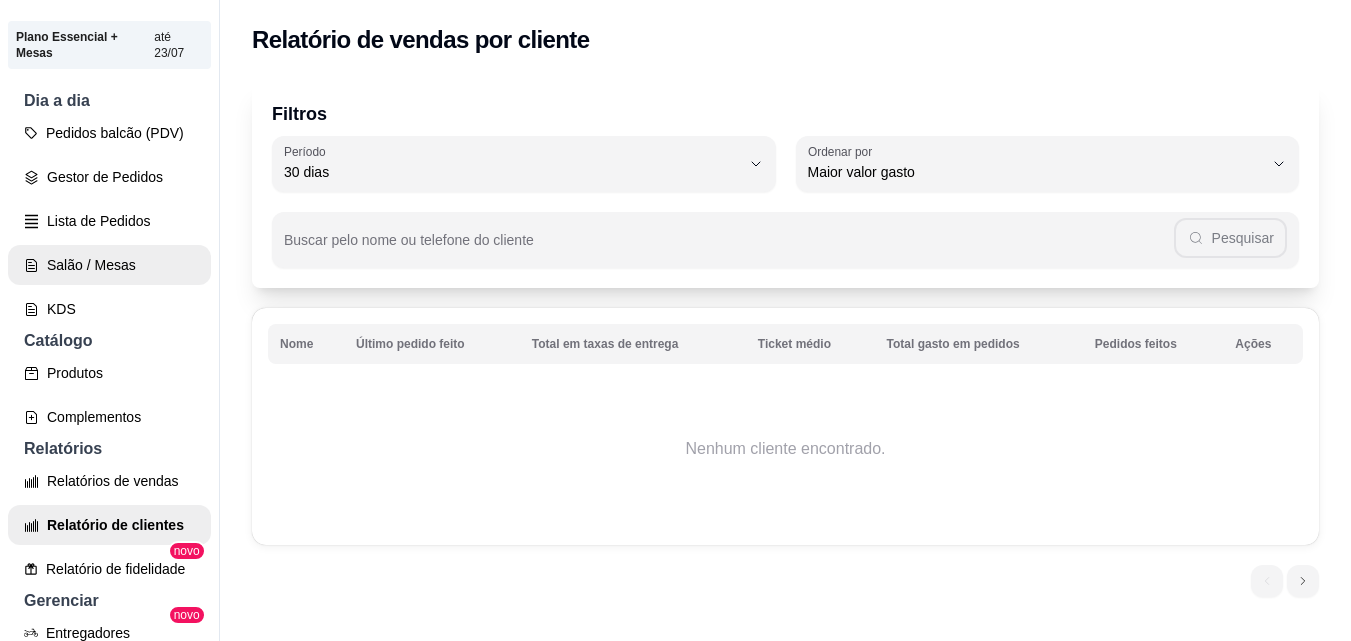 click on "Salão / Mesas" at bounding box center [109, 265] 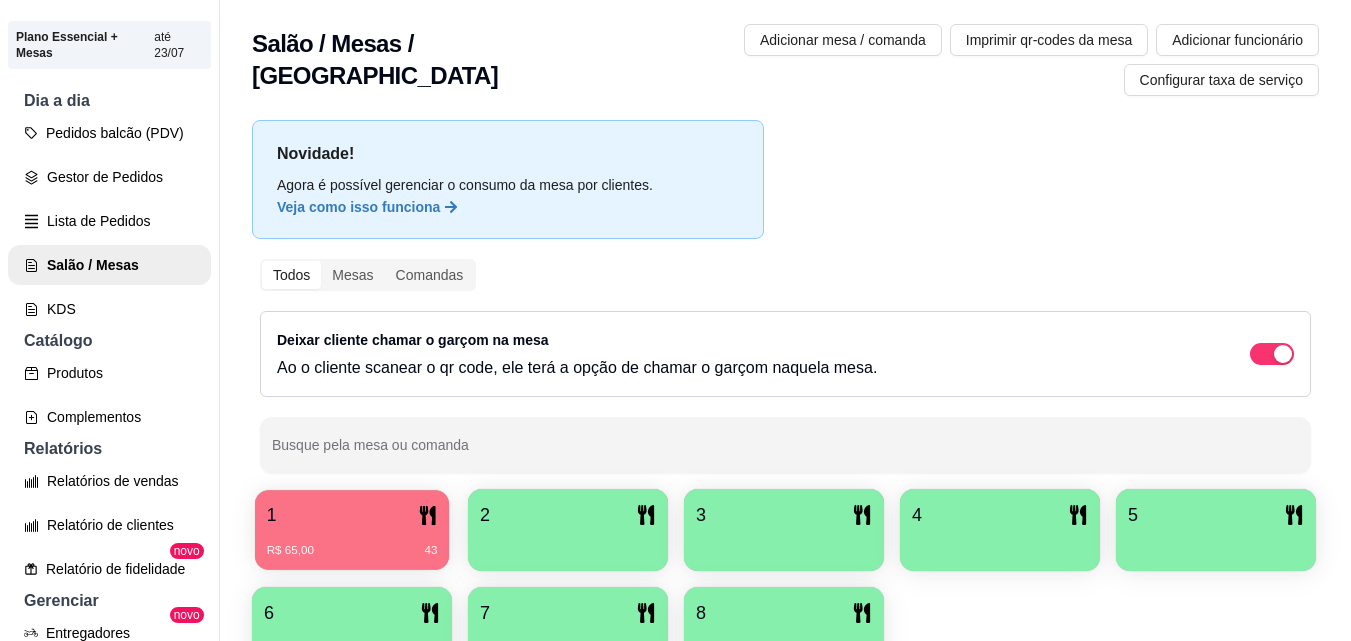 click on "1" at bounding box center [352, 515] 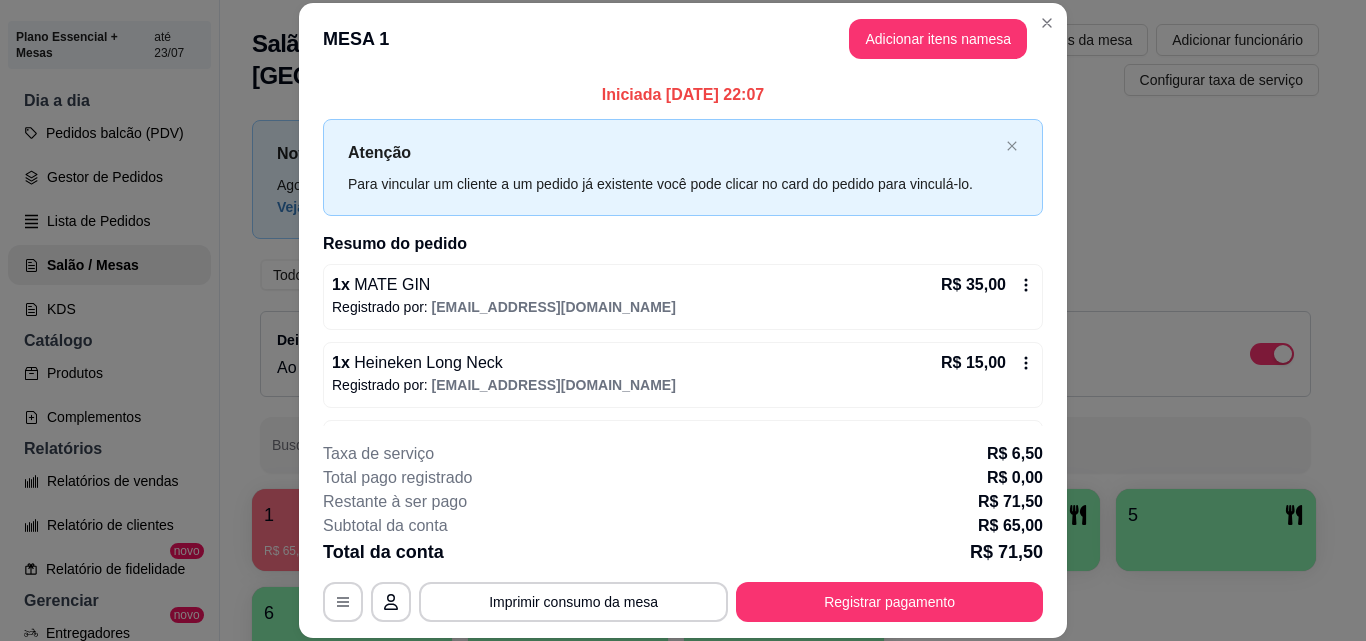 click on "MESA 1 Adicionar itens na  mesa" at bounding box center (683, 39) 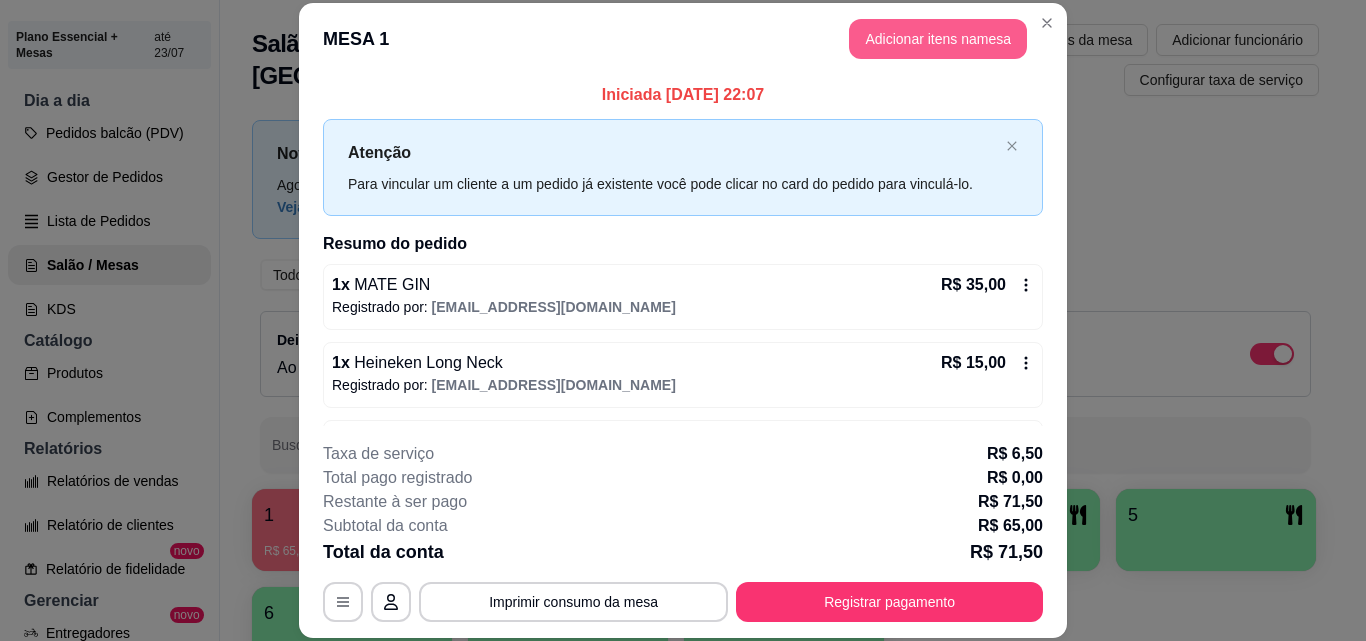 click on "Adicionar itens na  mesa" at bounding box center [938, 39] 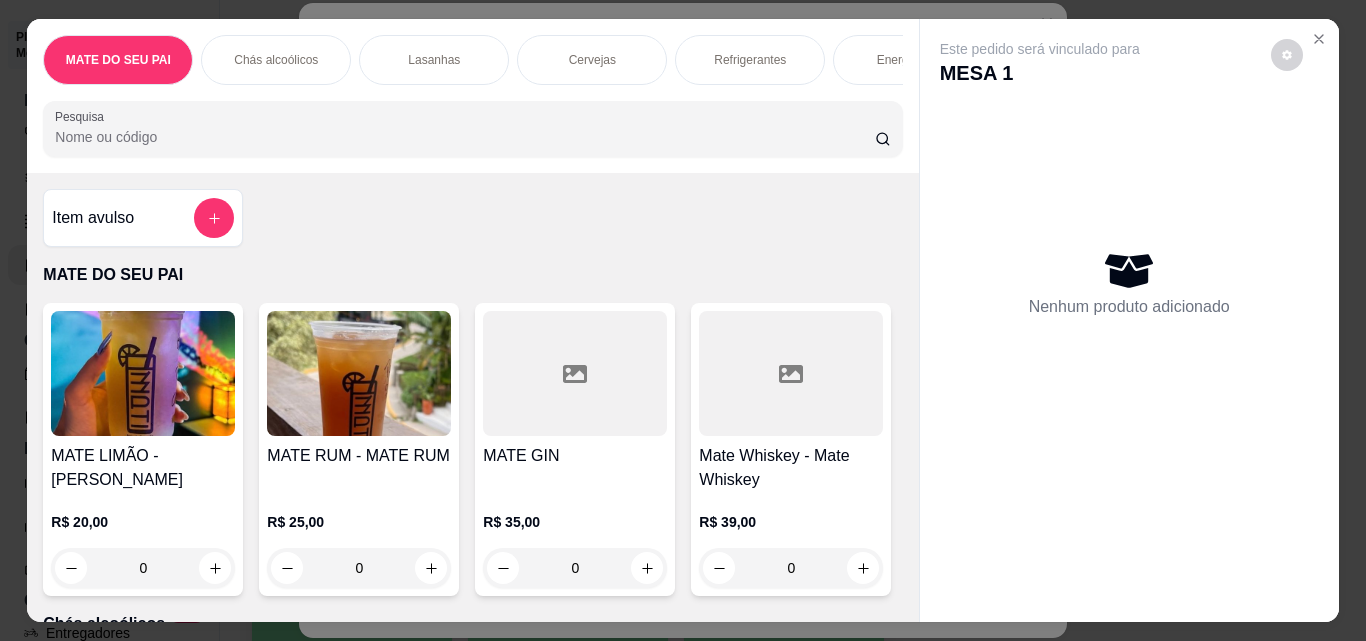 click on "R$ 35,00 0" at bounding box center [575, 550] 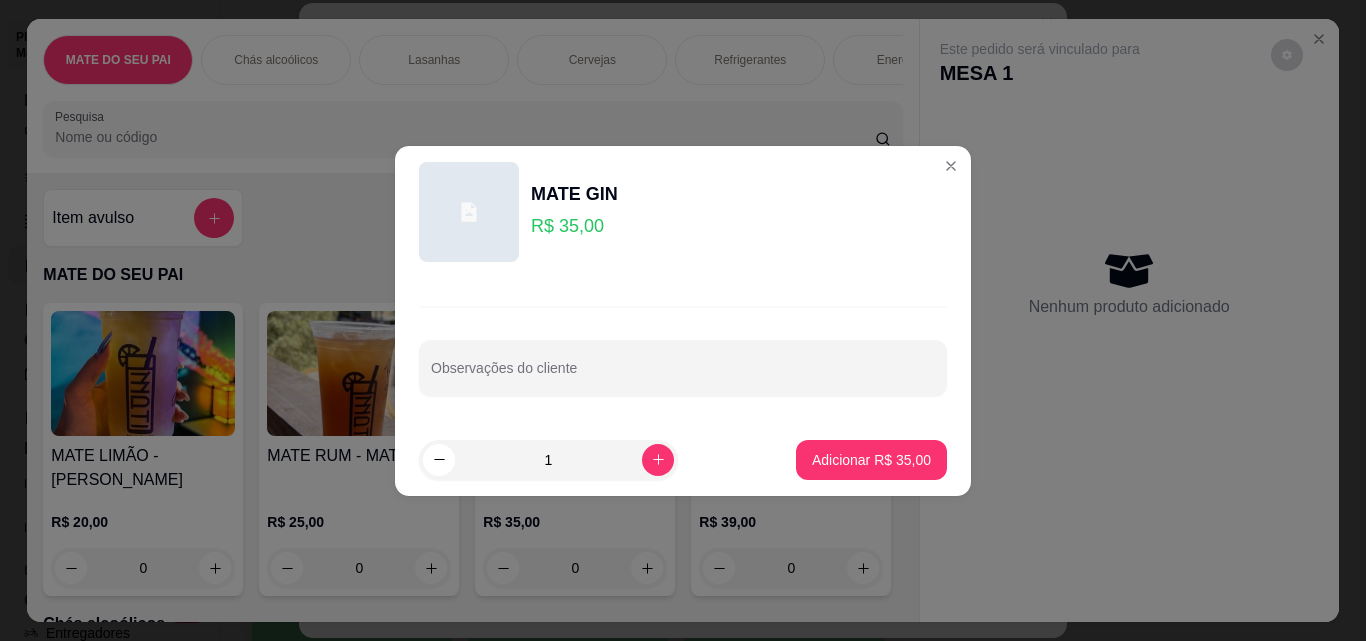 click on "1 Adicionar   R$ 35,00" at bounding box center [683, 460] 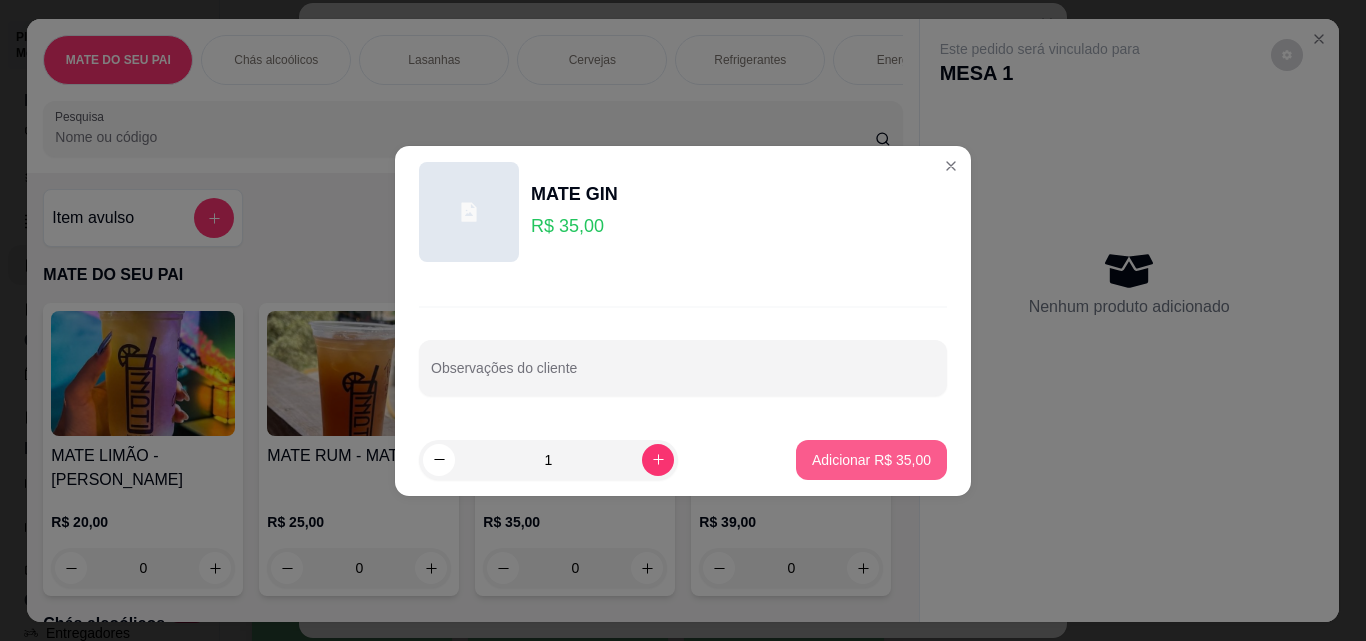 click on "Adicionar   R$ 35,00" at bounding box center [871, 460] 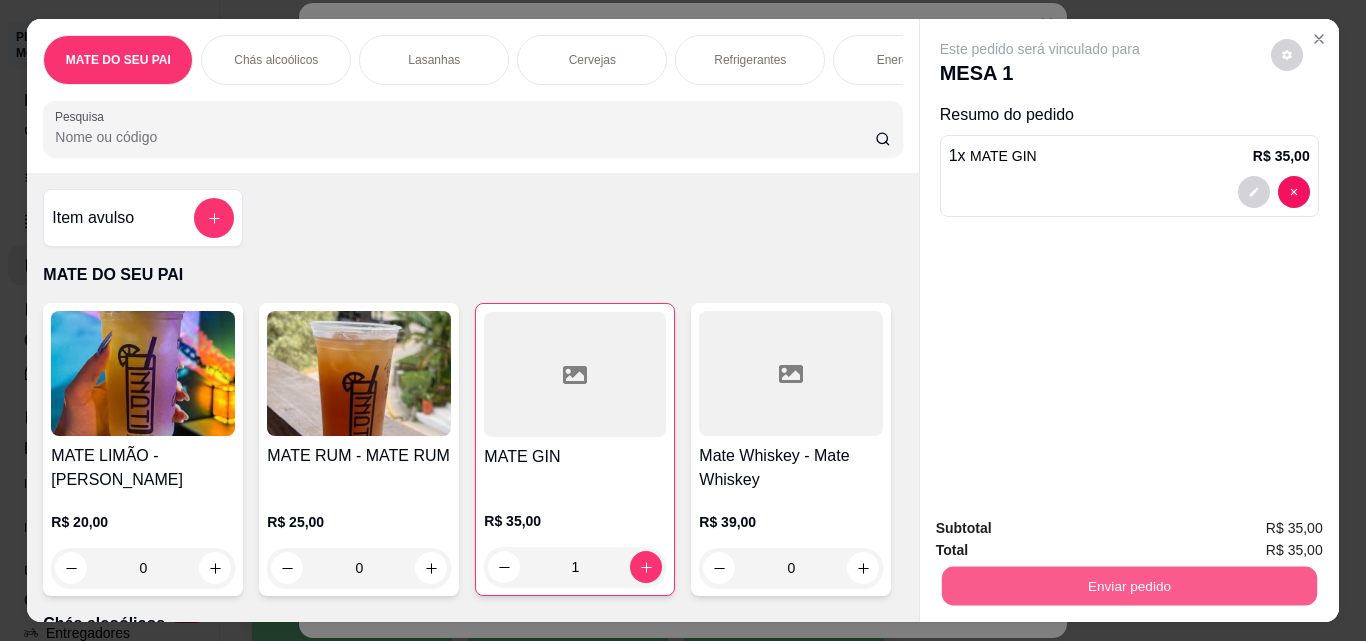 click on "Enviar pedido" at bounding box center (1128, 585) 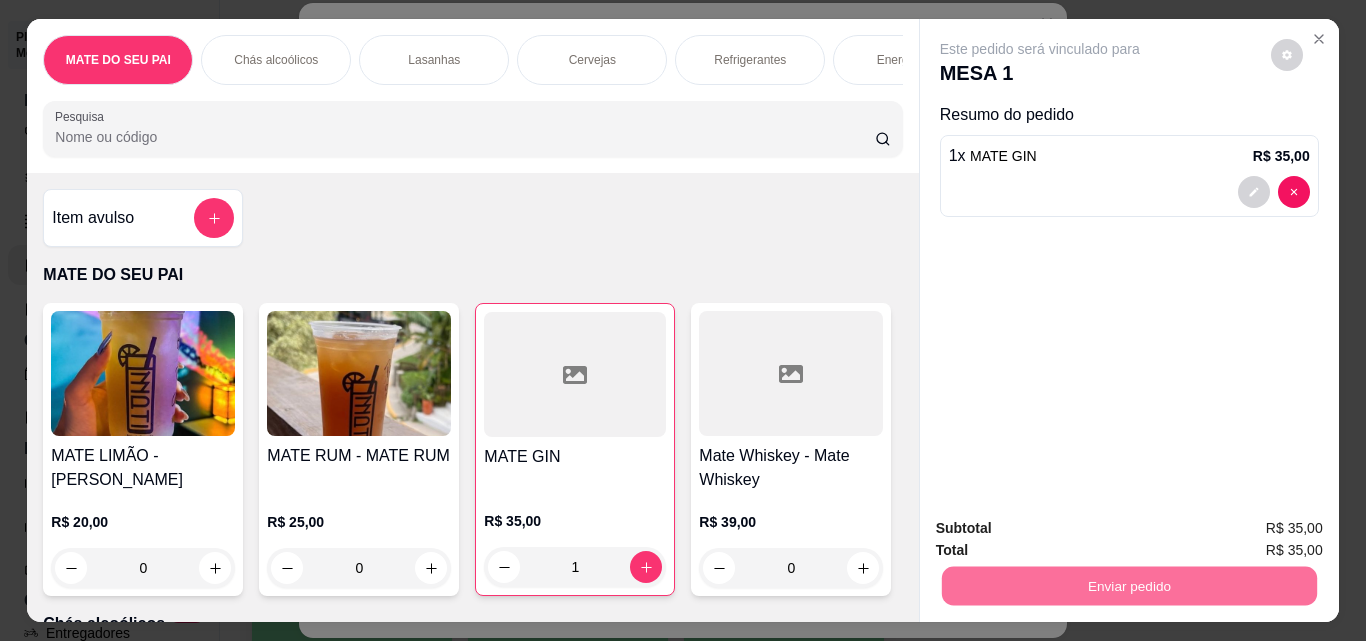 click on "Não registrar e enviar pedido" at bounding box center (1063, 529) 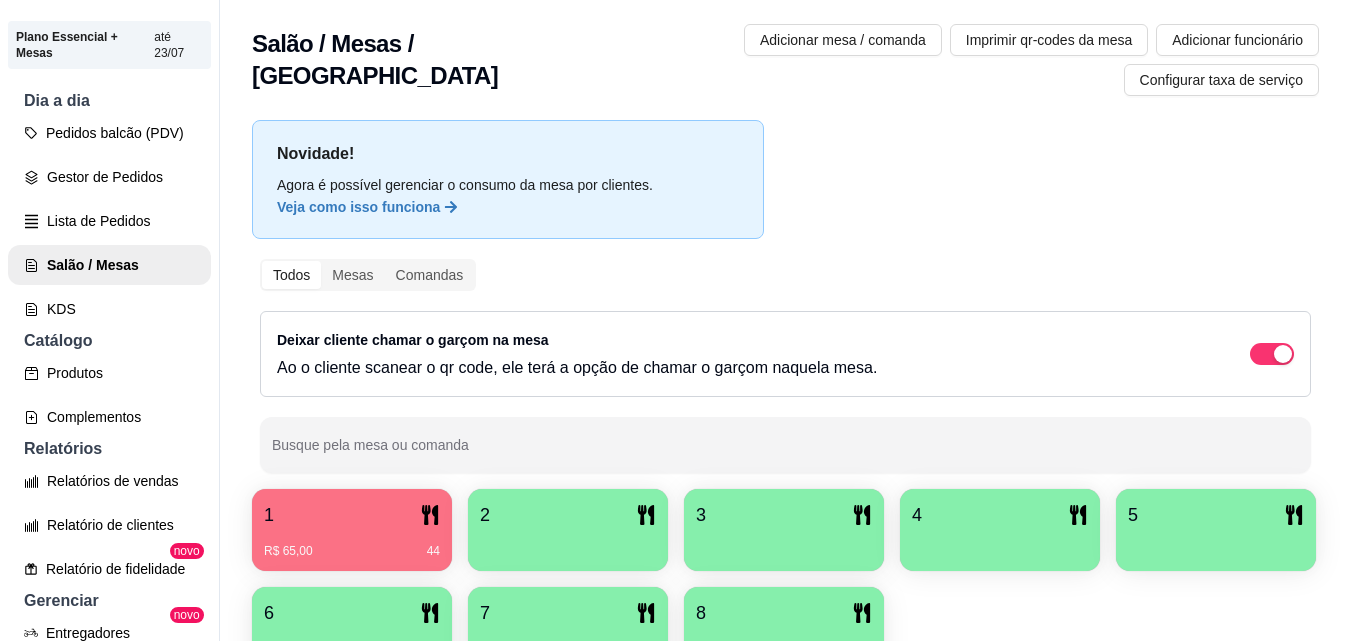 click on "Novidade! Agora é possível gerenciar o consumo da mesa por clientes.   Veja como isso funciona Todos Mesas Comandas Deixar cliente chamar o garçom na mesa Ao o cliente scanear o qr code, ele terá a opção de chamar o garçom naquela mesa. Busque pela mesa ou comanda
1 R$ 65,00 44 2 3 4 5 6 7 8" at bounding box center (785, 400) 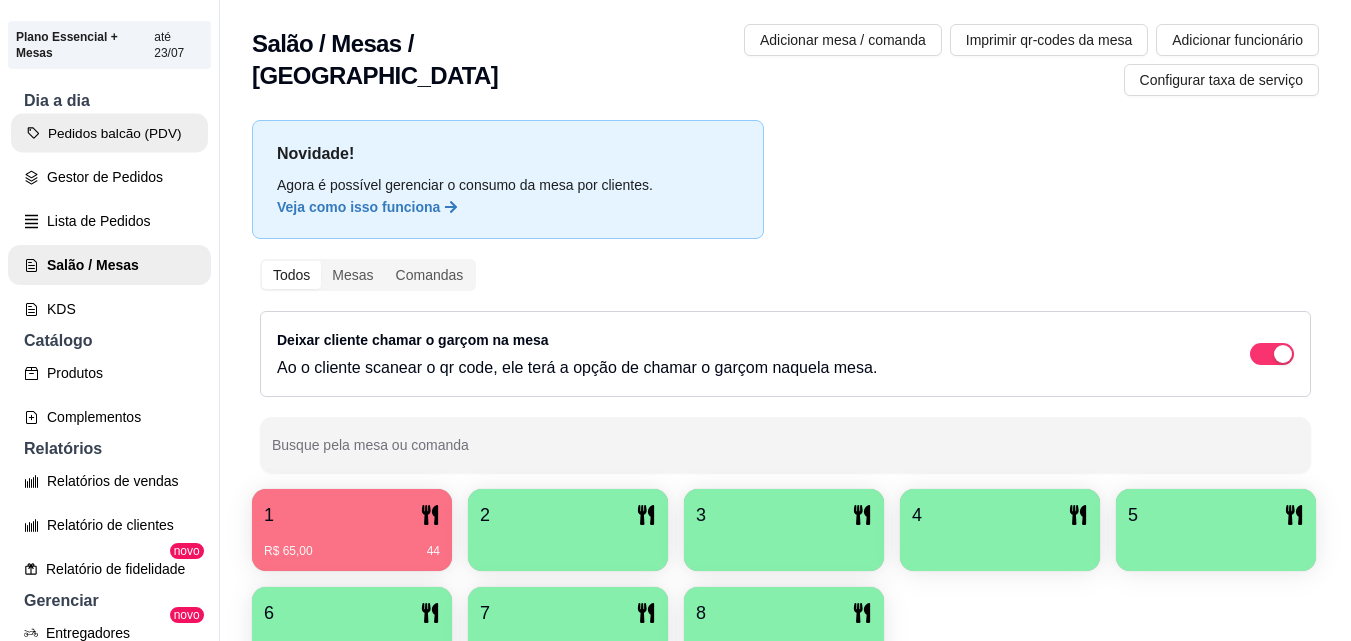 click on "Pedidos balcão (PDV)" at bounding box center (109, 133) 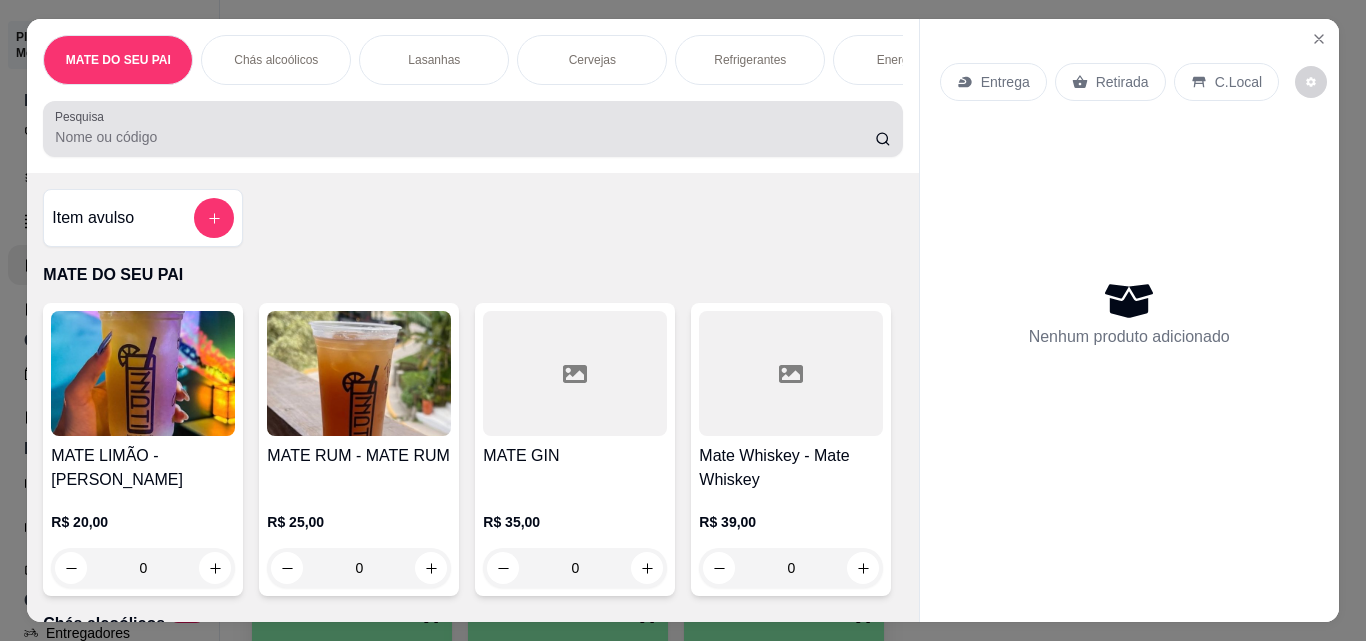 drag, startPoint x: 213, startPoint y: 157, endPoint x: 205, endPoint y: 139, distance: 19.697716 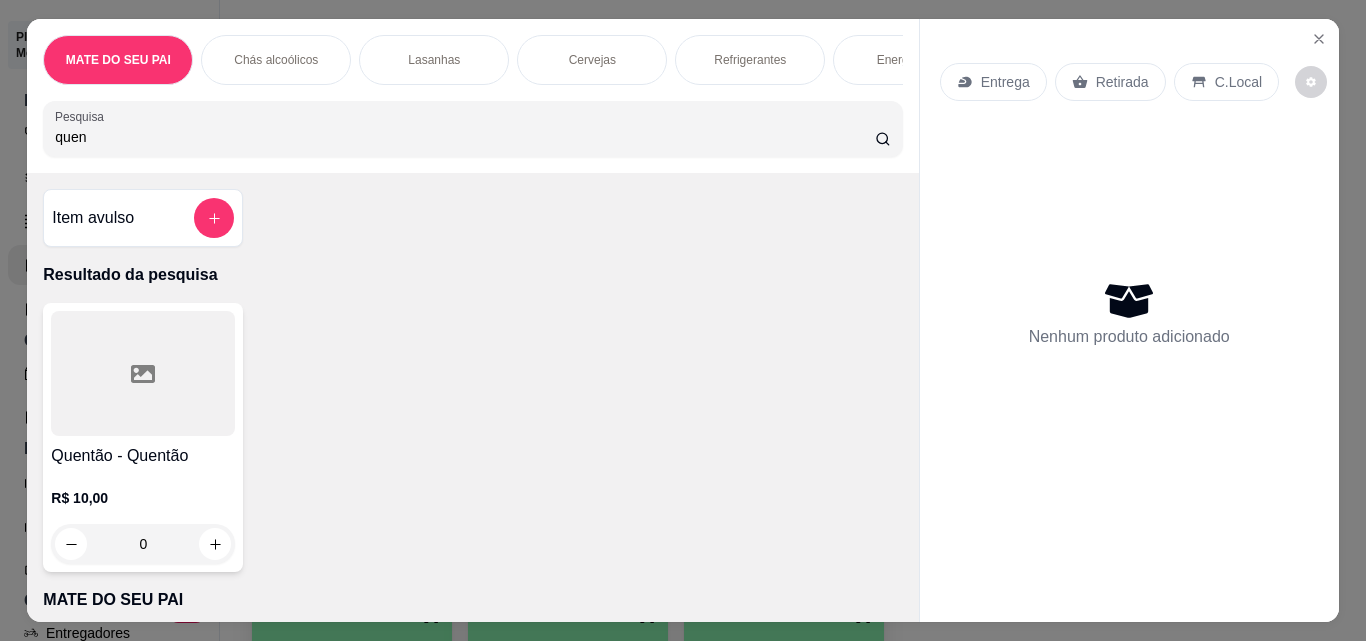 type on "quen" 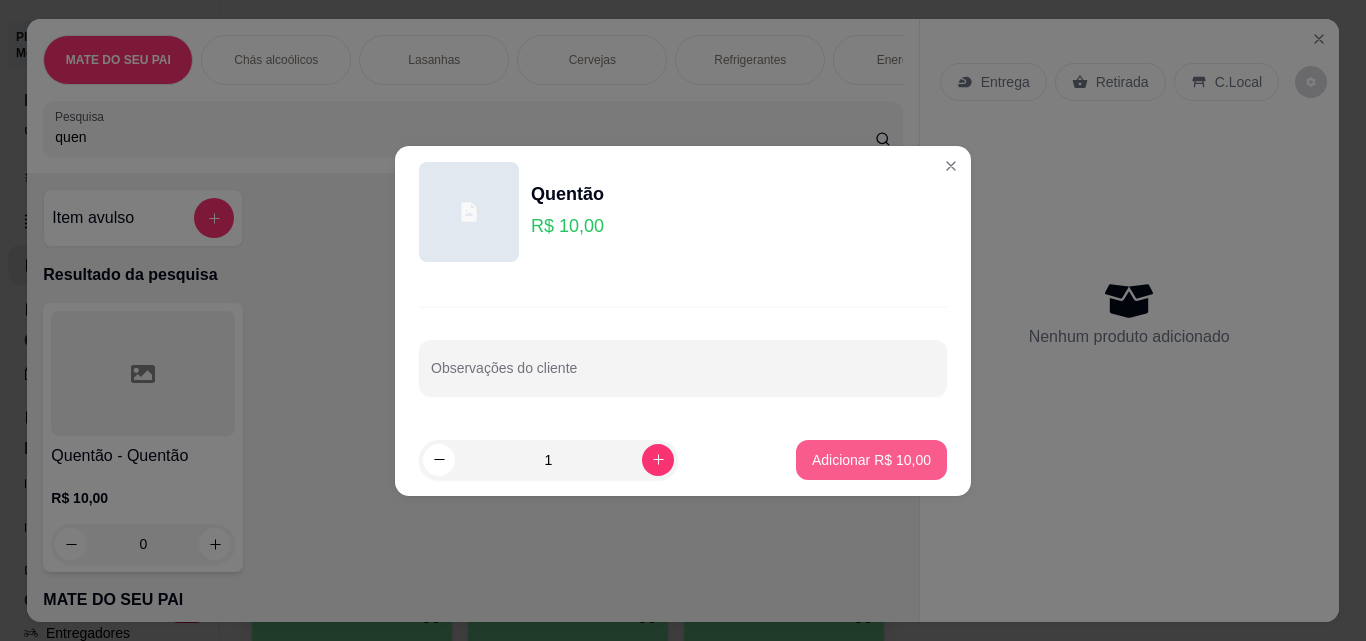 click on "Adicionar   R$ 10,00" at bounding box center [871, 460] 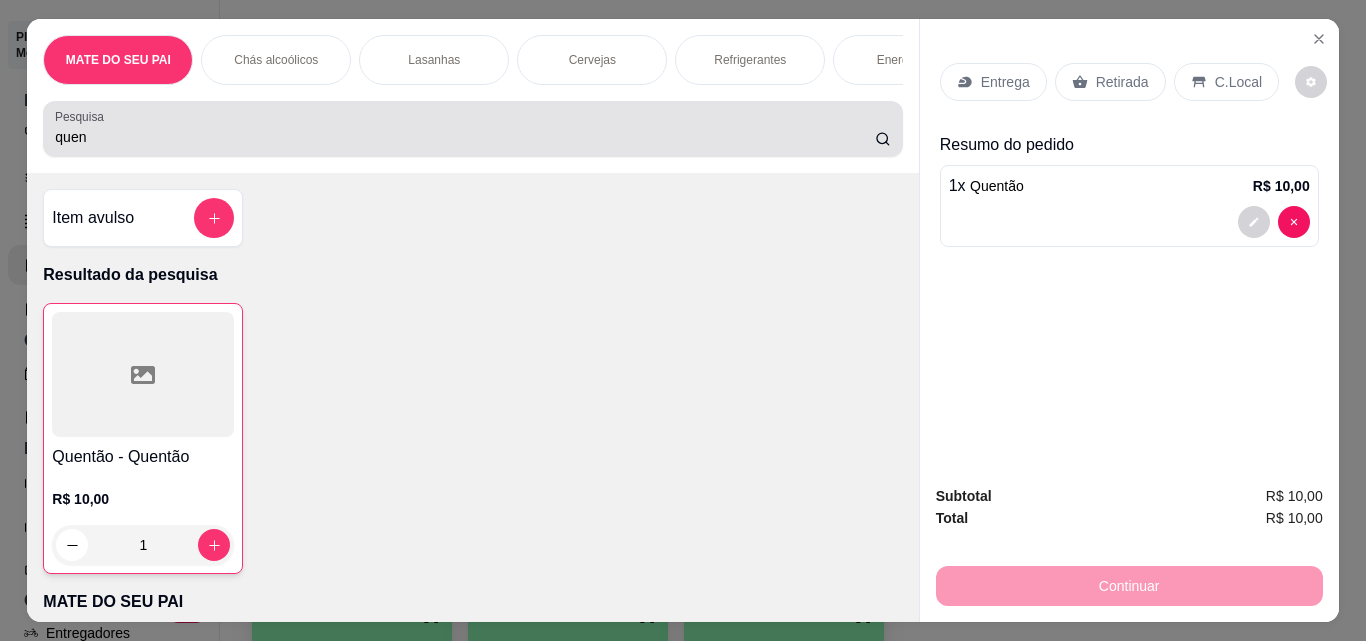 click on "MATE DO SEU PAI Chás alcoólicos Lasanhas Cervejas Refrigerantes Energéticos AGUA Trident DOSES DRINKS Bebidas não alcoólicas DOCES PRATOS QUENTES BONÉS CAMISETAS CALDOS BEBIDAS QUENTES PIZZAS Pesquisa quen" at bounding box center (472, 96) 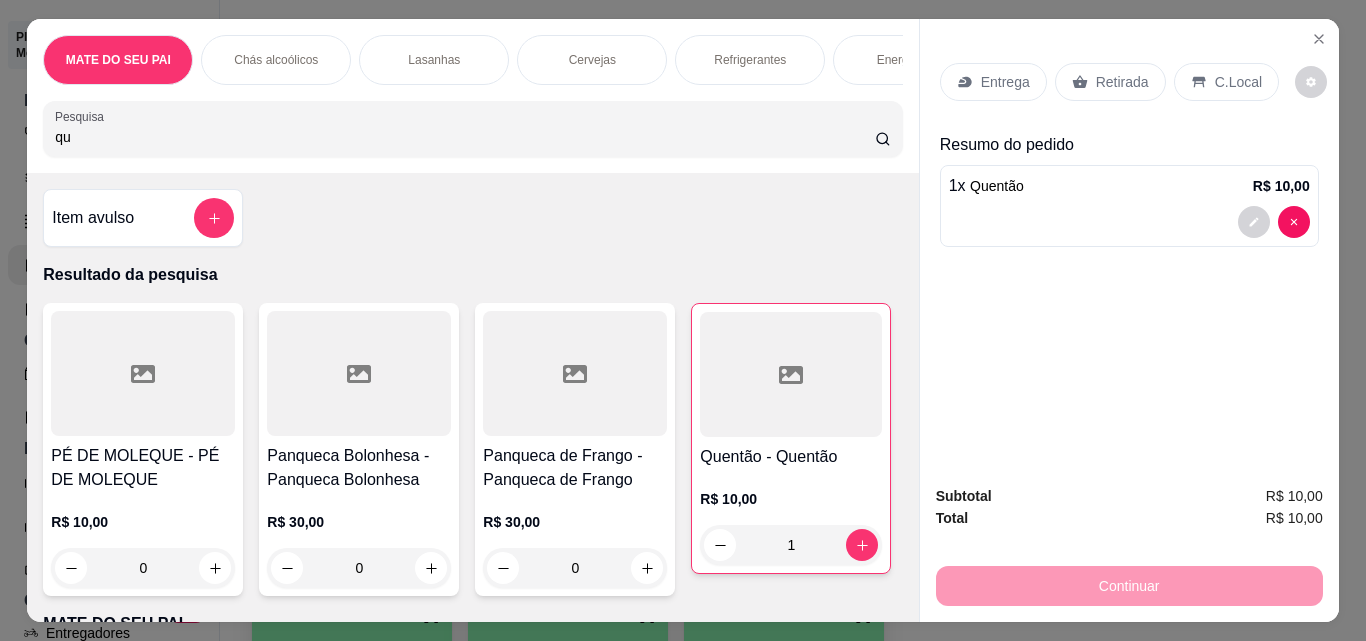 type on "q" 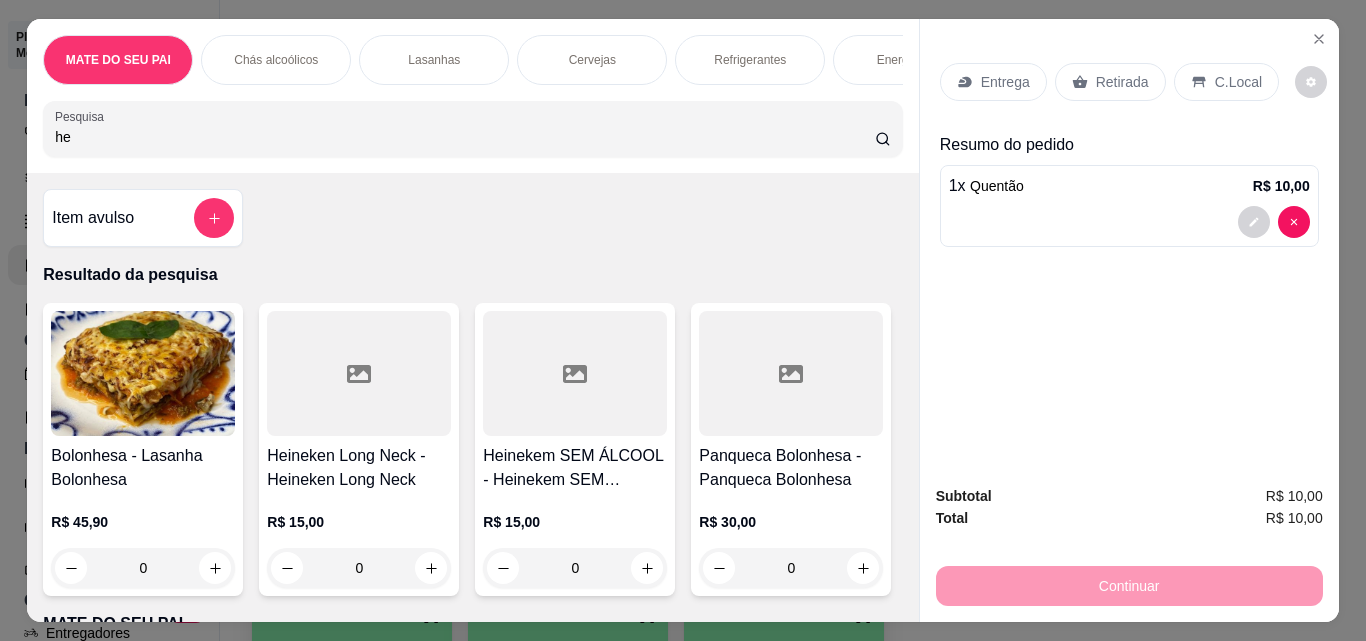 type on "he" 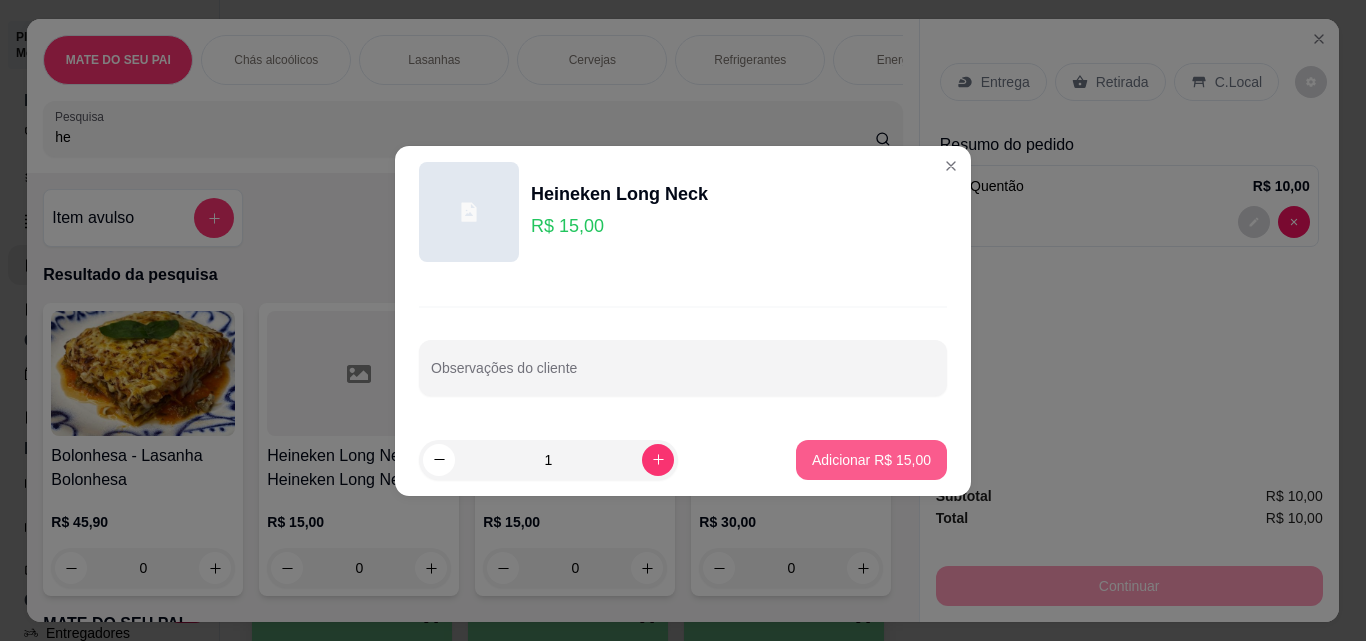 click on "Adicionar   R$ 15,00" at bounding box center [871, 460] 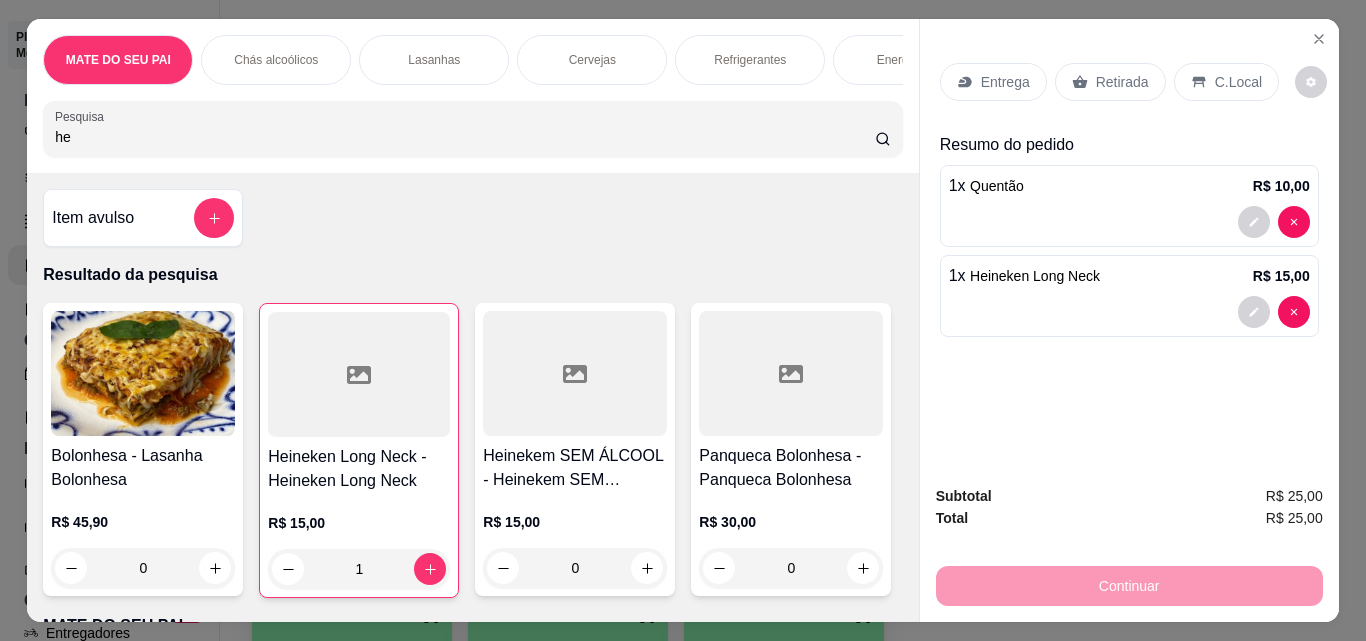 click on "Retirada" at bounding box center [1122, 82] 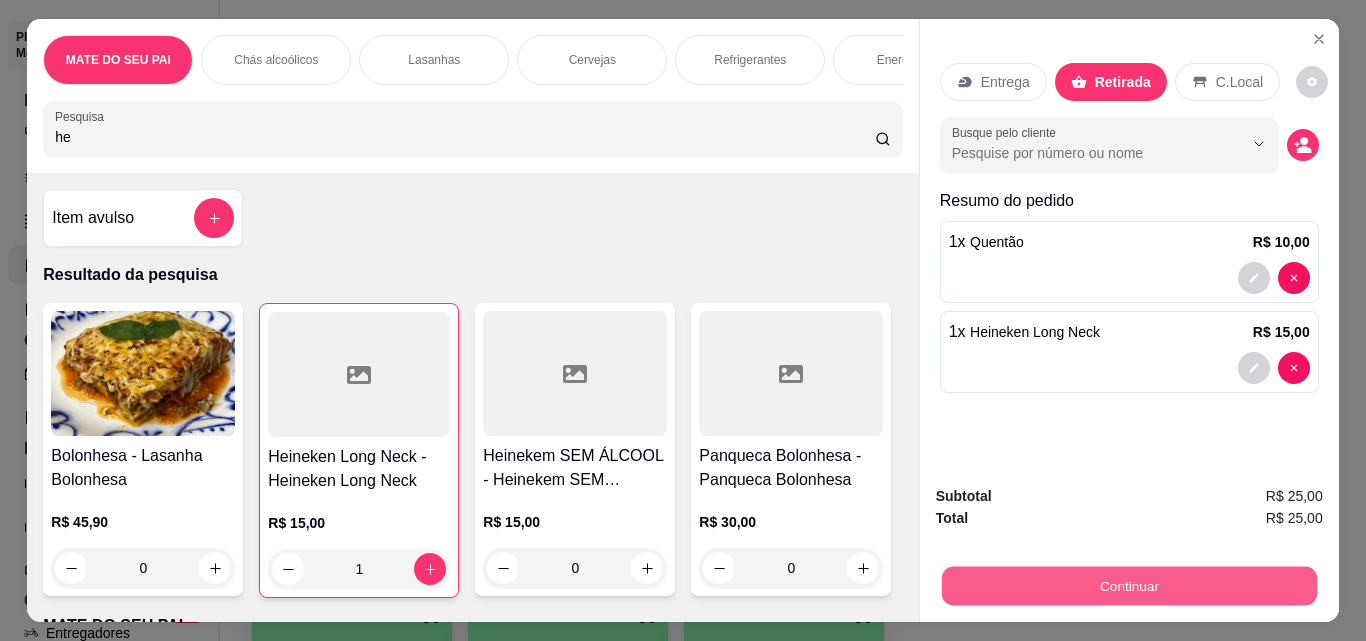 click on "Continuar" at bounding box center [1128, 585] 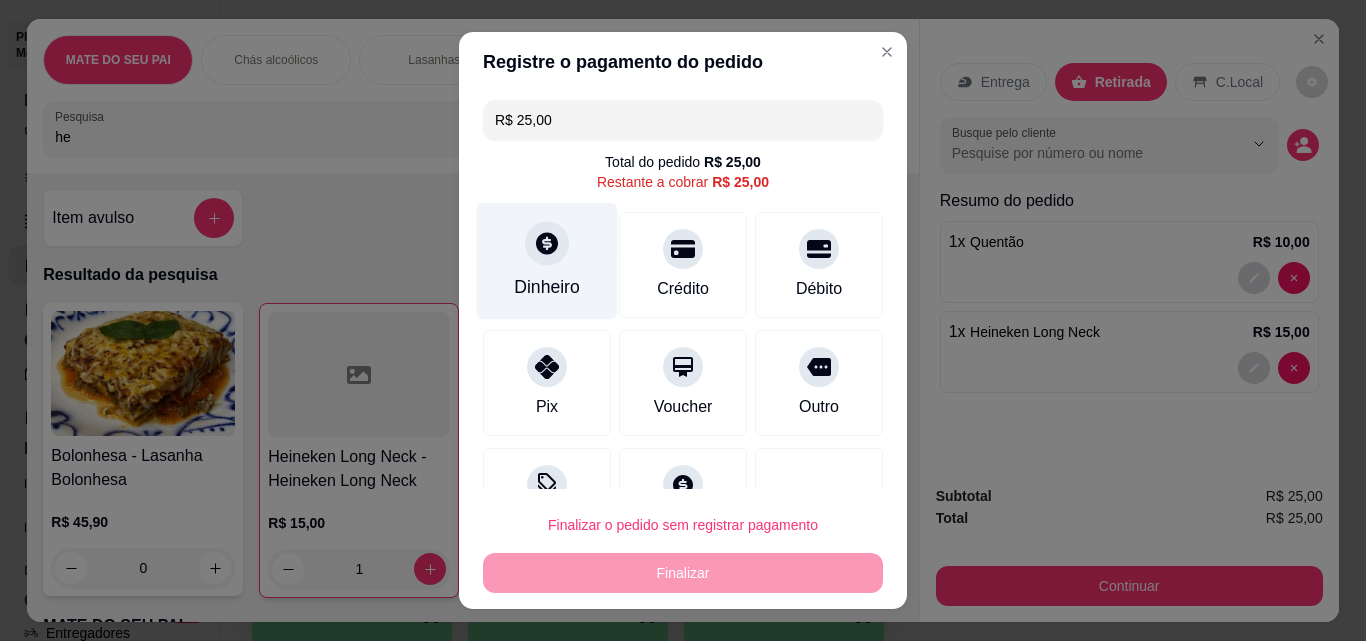 click on "Dinheiro" at bounding box center (547, 261) 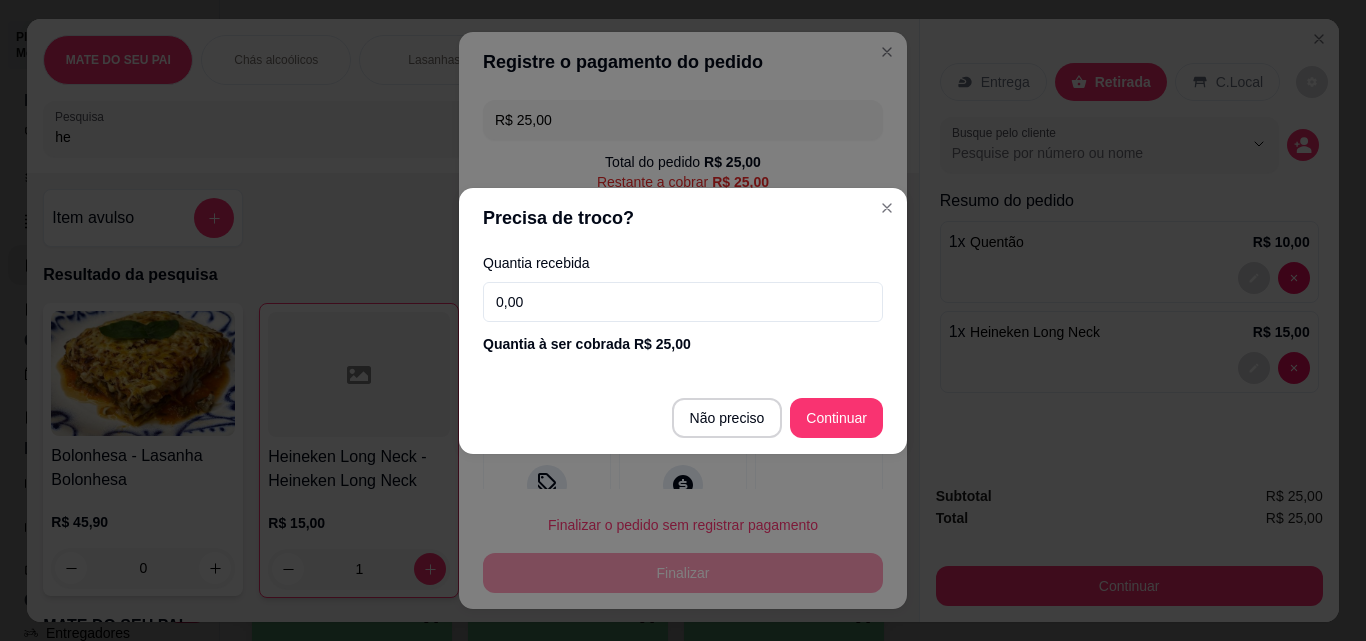 click on "0,00" at bounding box center [683, 302] 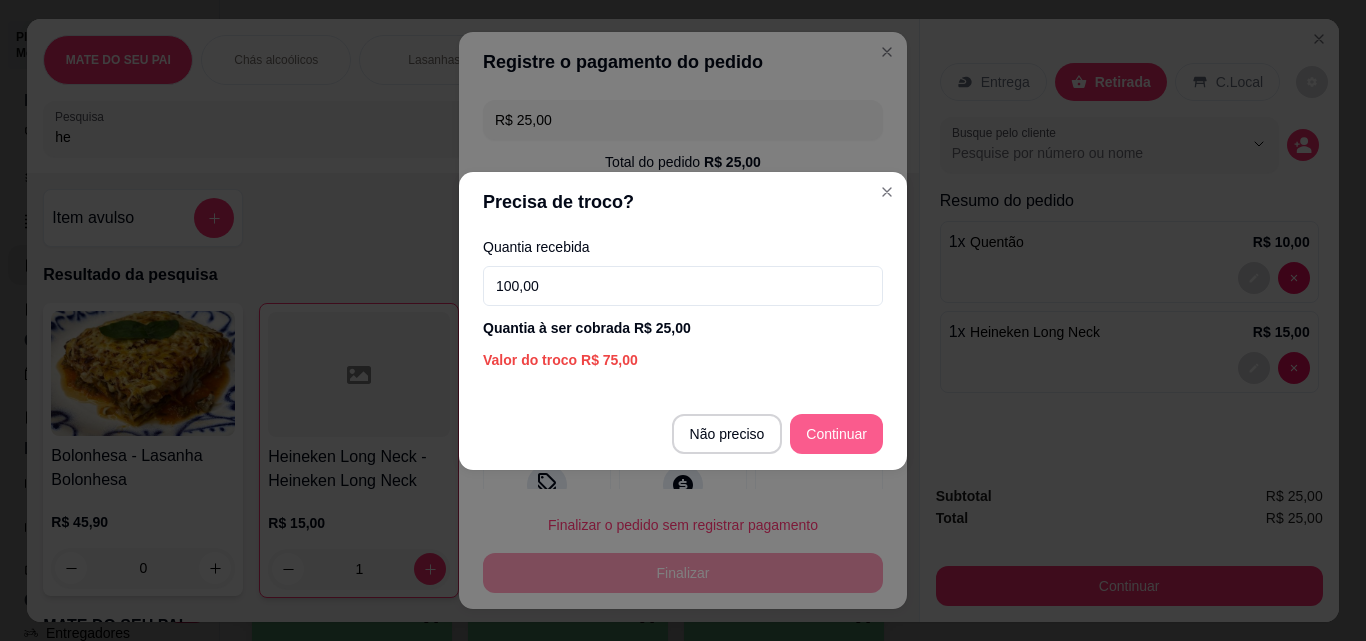 type on "100,00" 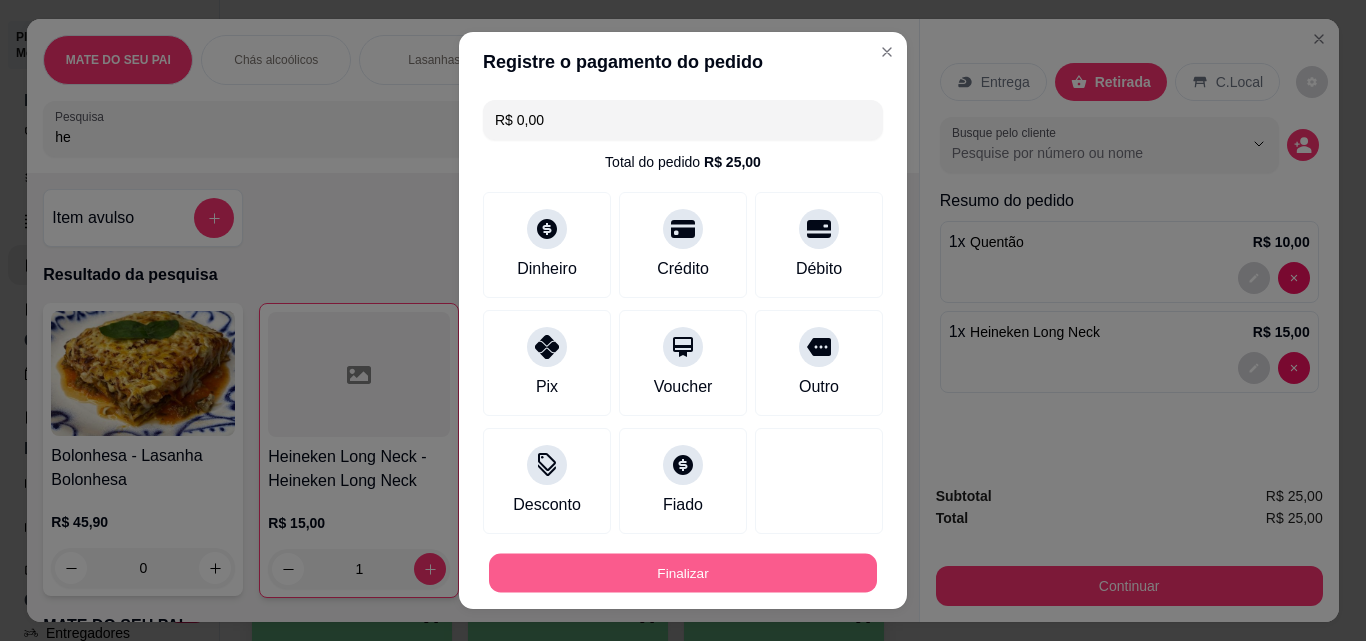 click on "Finalizar" at bounding box center [683, 573] 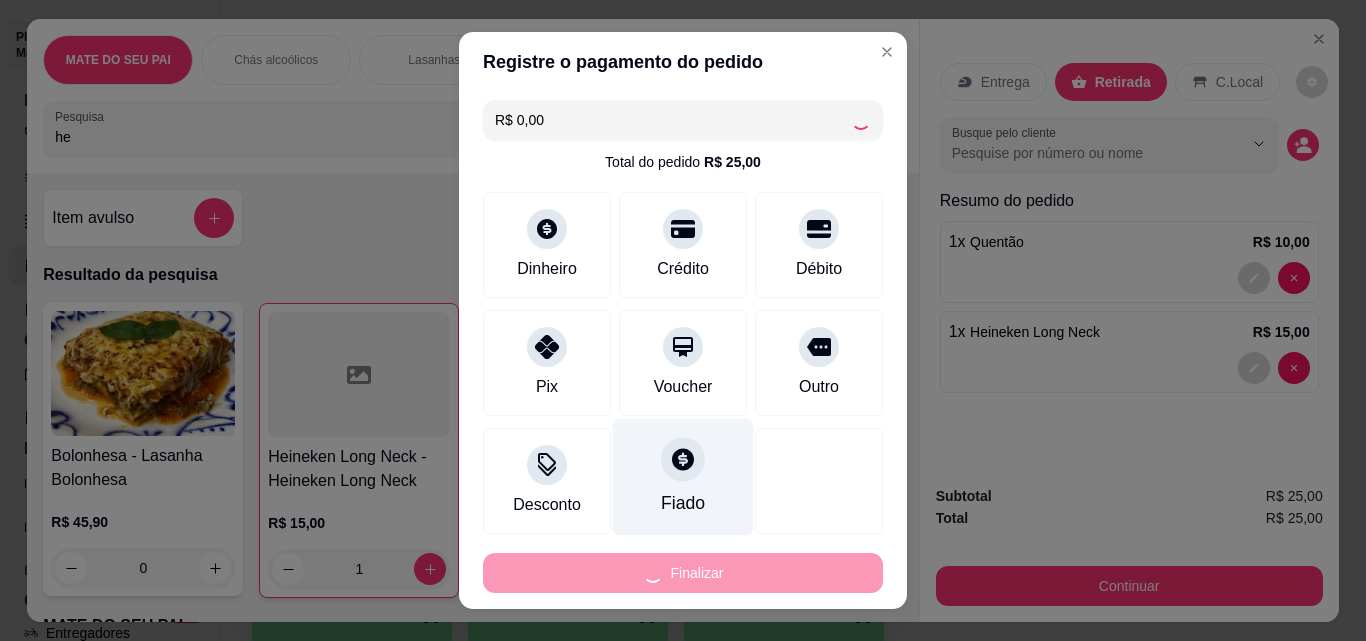 type on "0" 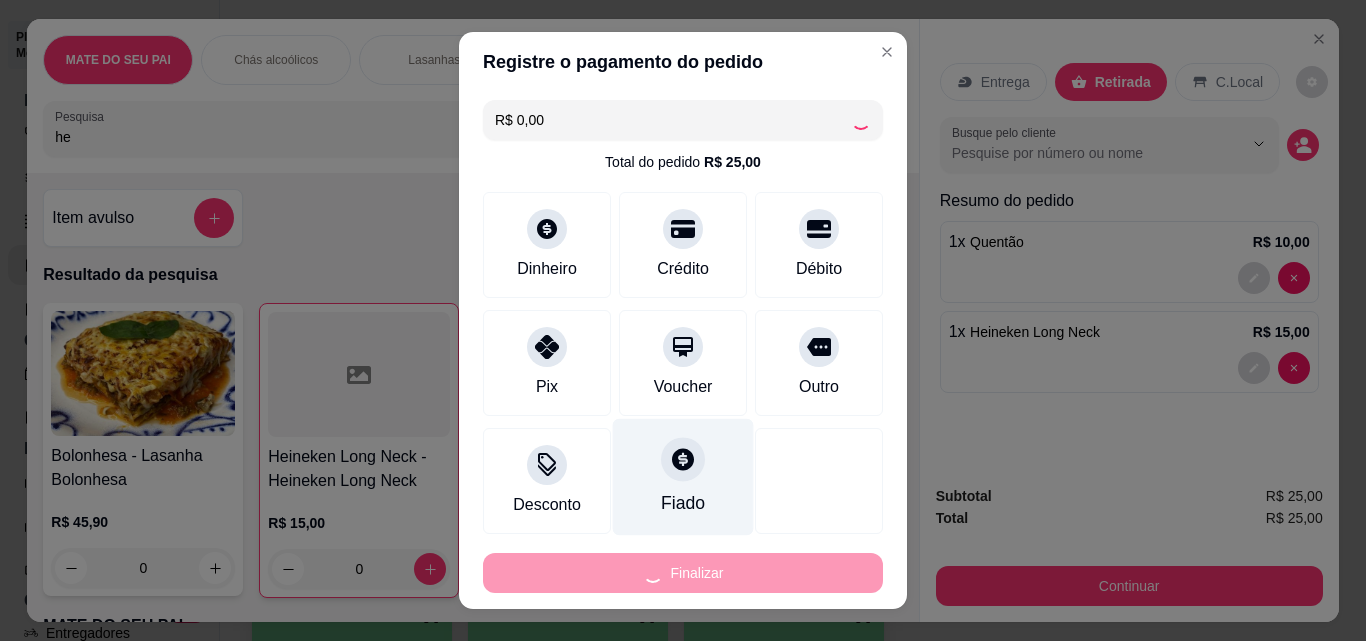 type on "-R$ 25,00" 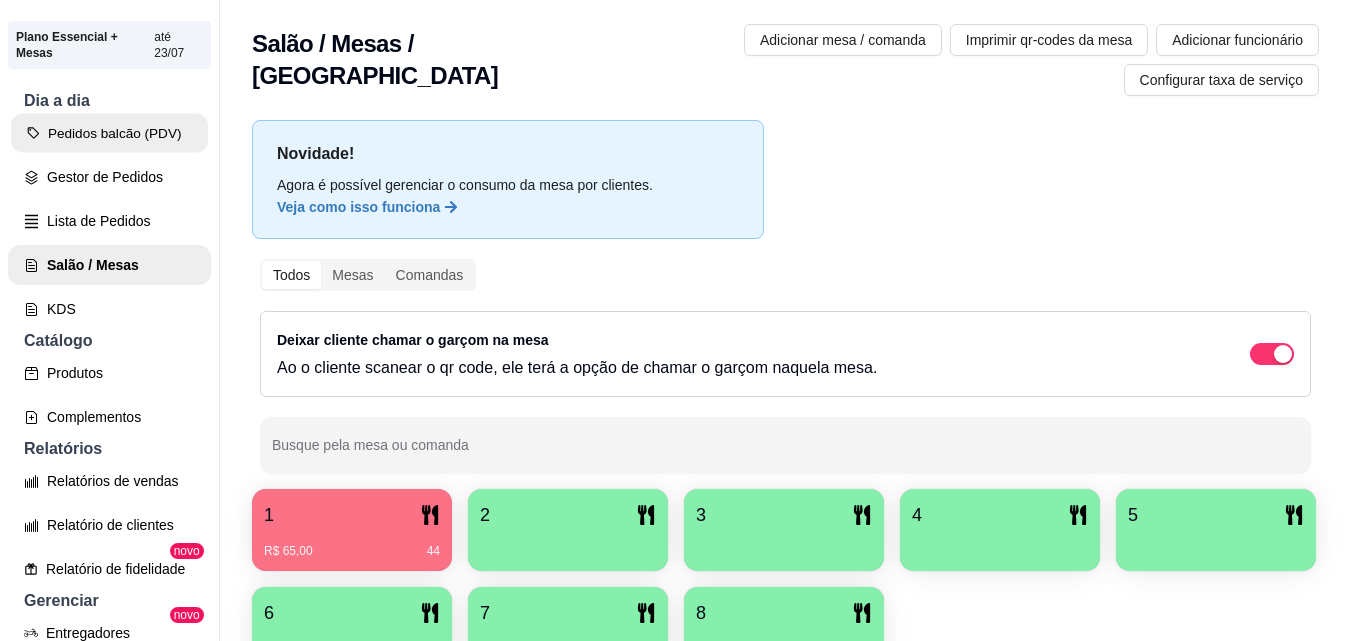 click on "Pedidos balcão (PDV)" at bounding box center (109, 133) 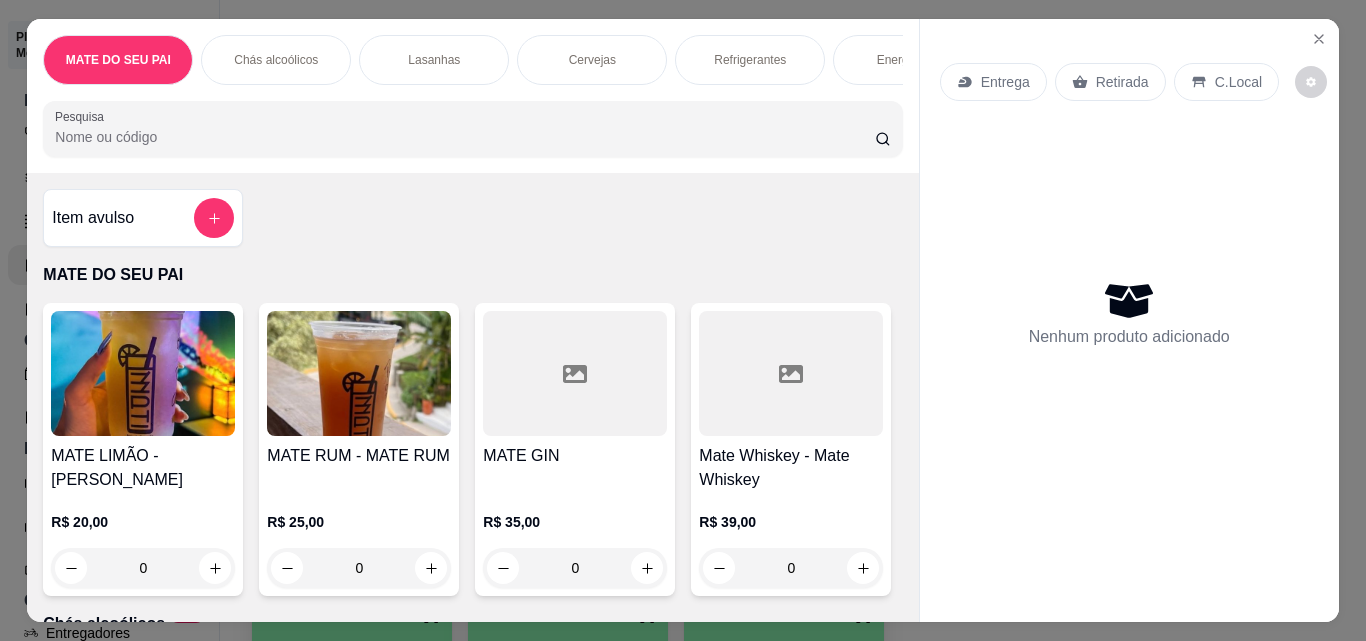 click at bounding box center [359, 373] 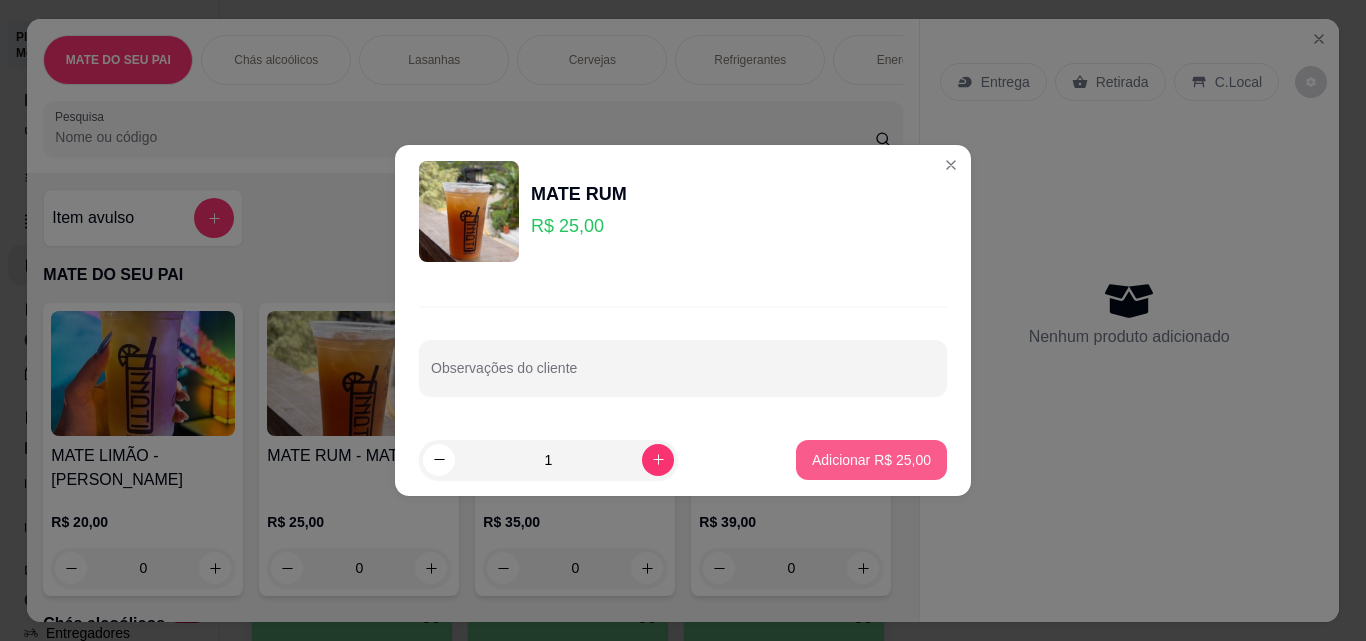 click on "Adicionar   R$ 25,00" at bounding box center [871, 460] 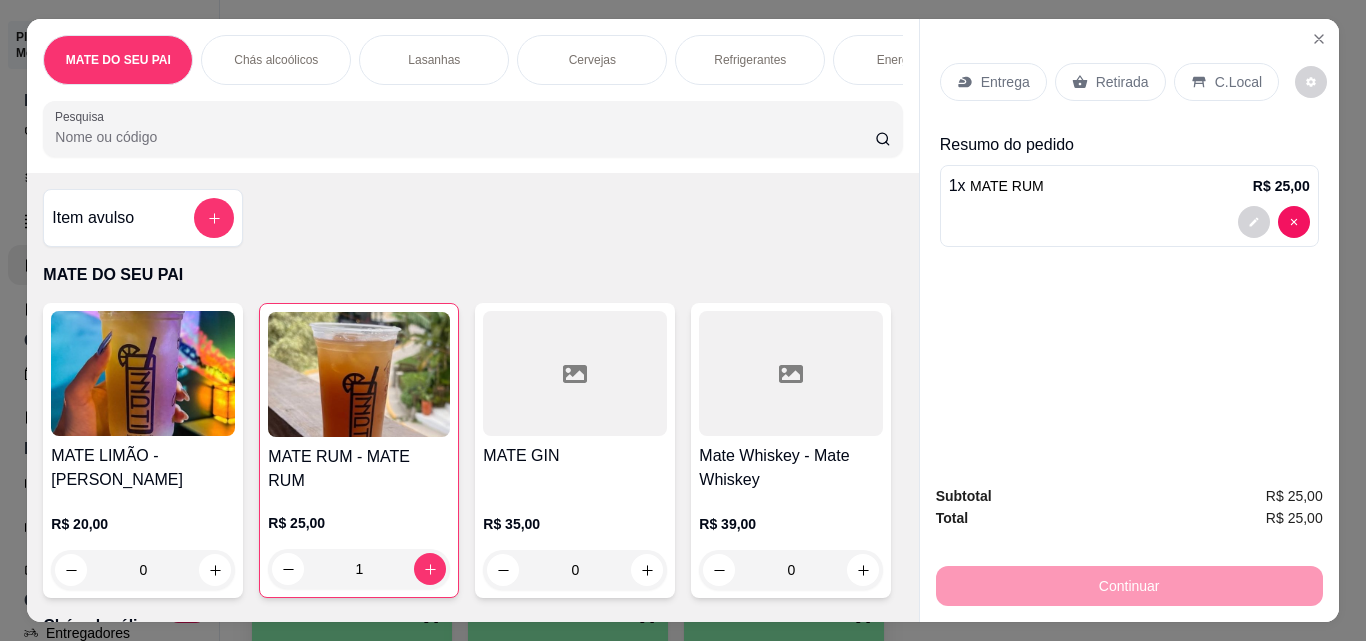 click on "Retirada" at bounding box center (1122, 82) 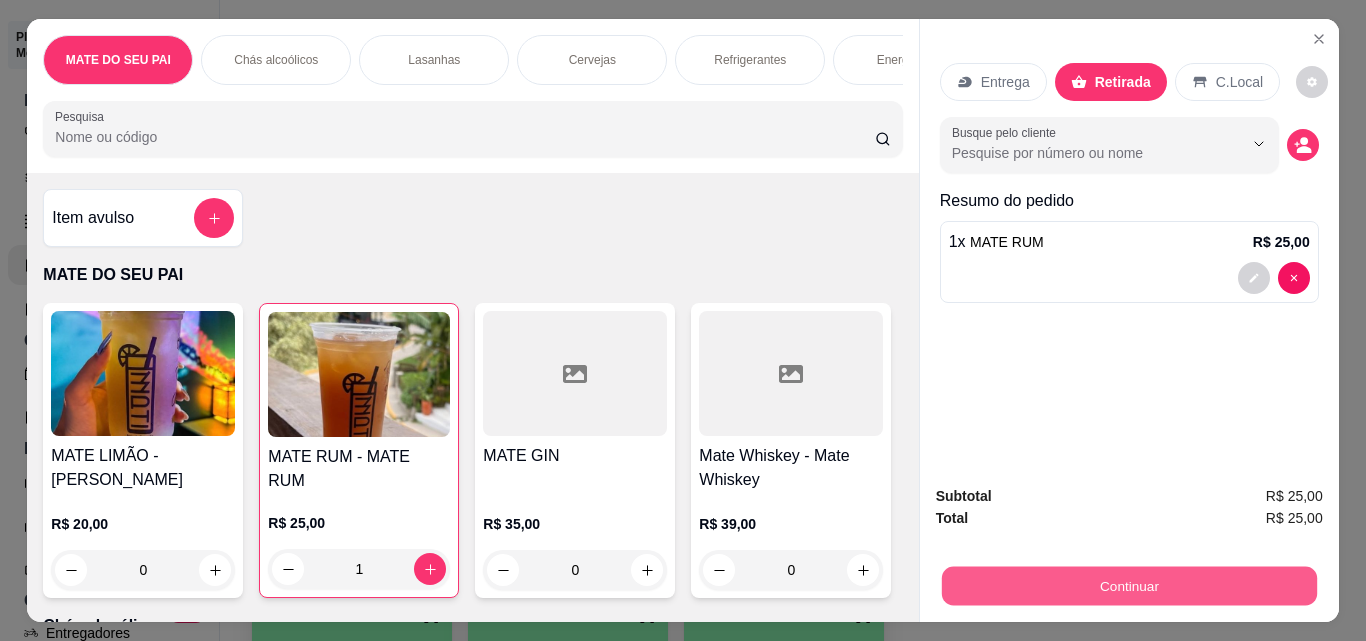 click on "Continuar" at bounding box center (1128, 585) 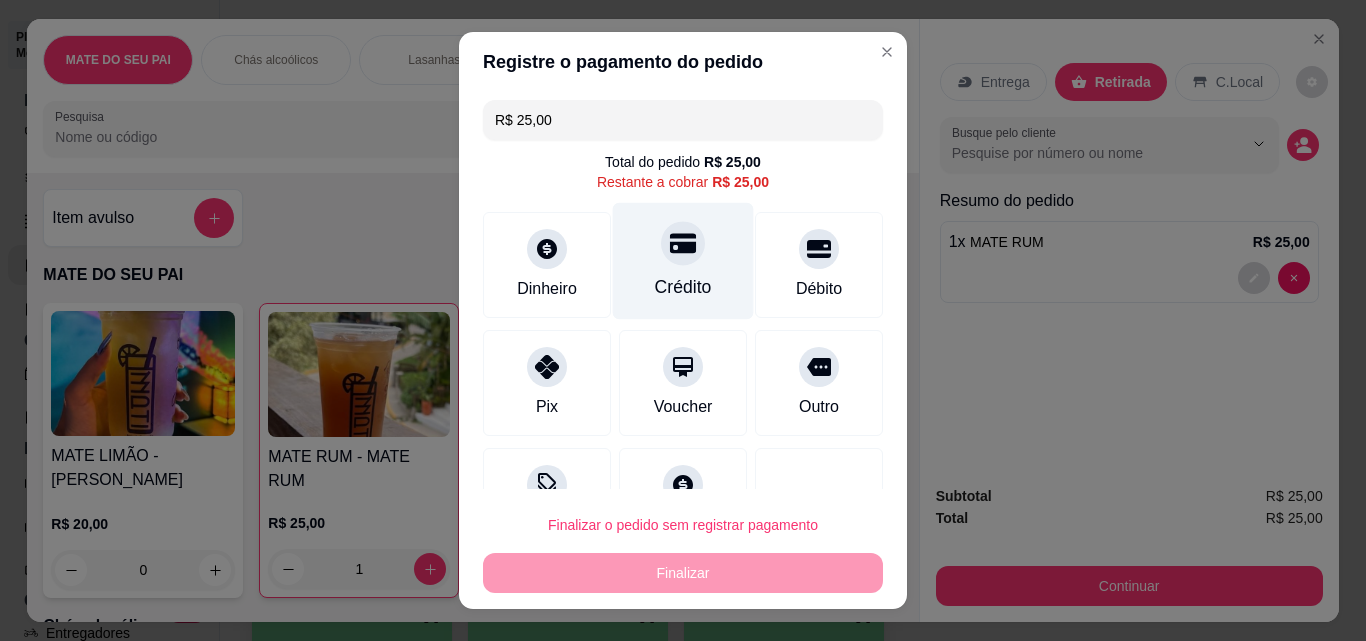 click on "Crédito" at bounding box center [683, 287] 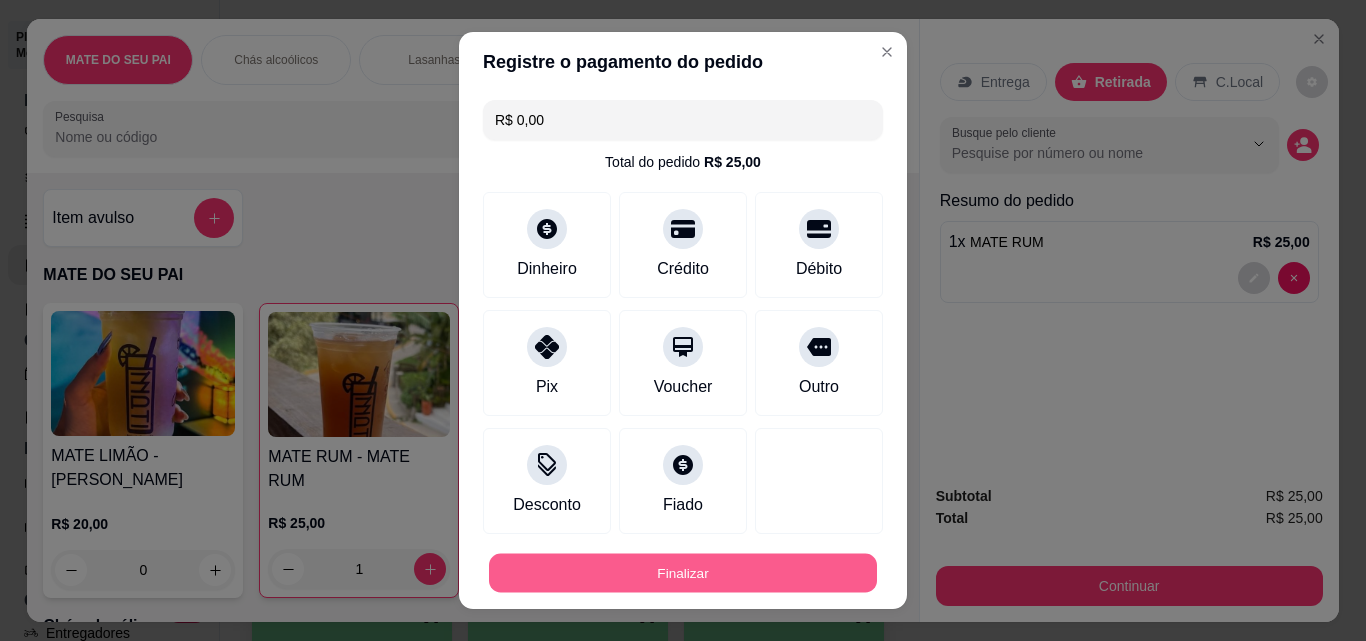click on "Finalizar" at bounding box center [683, 573] 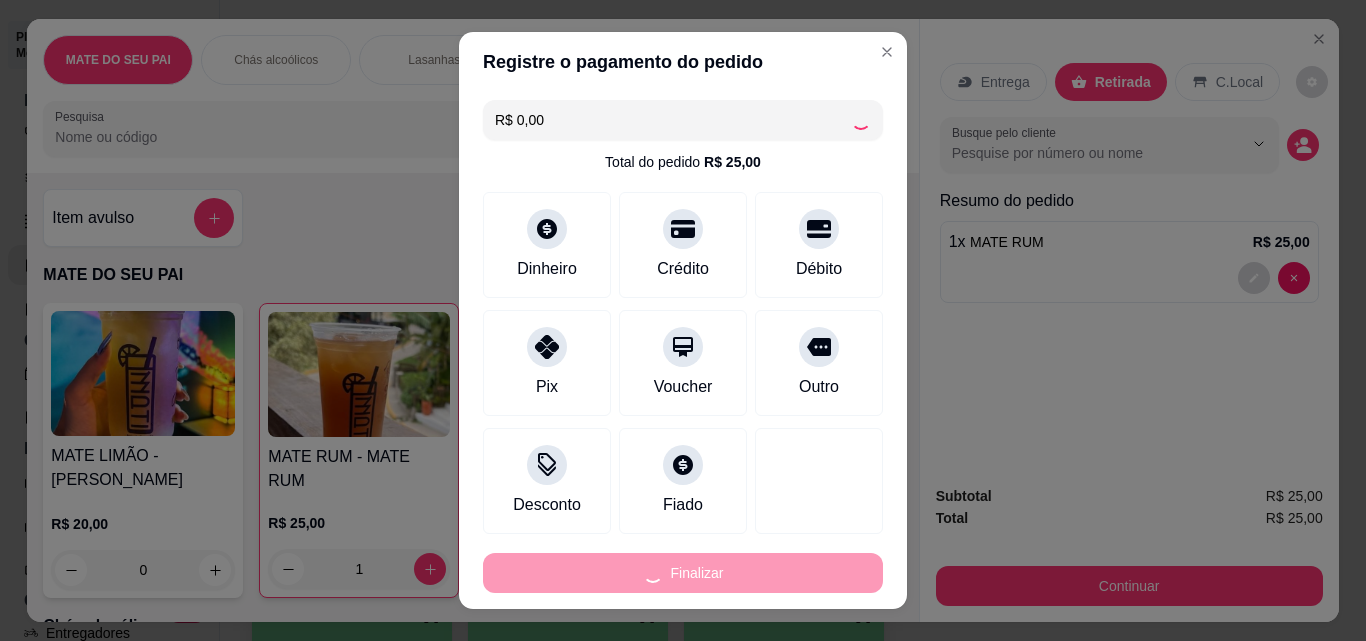 type on "0" 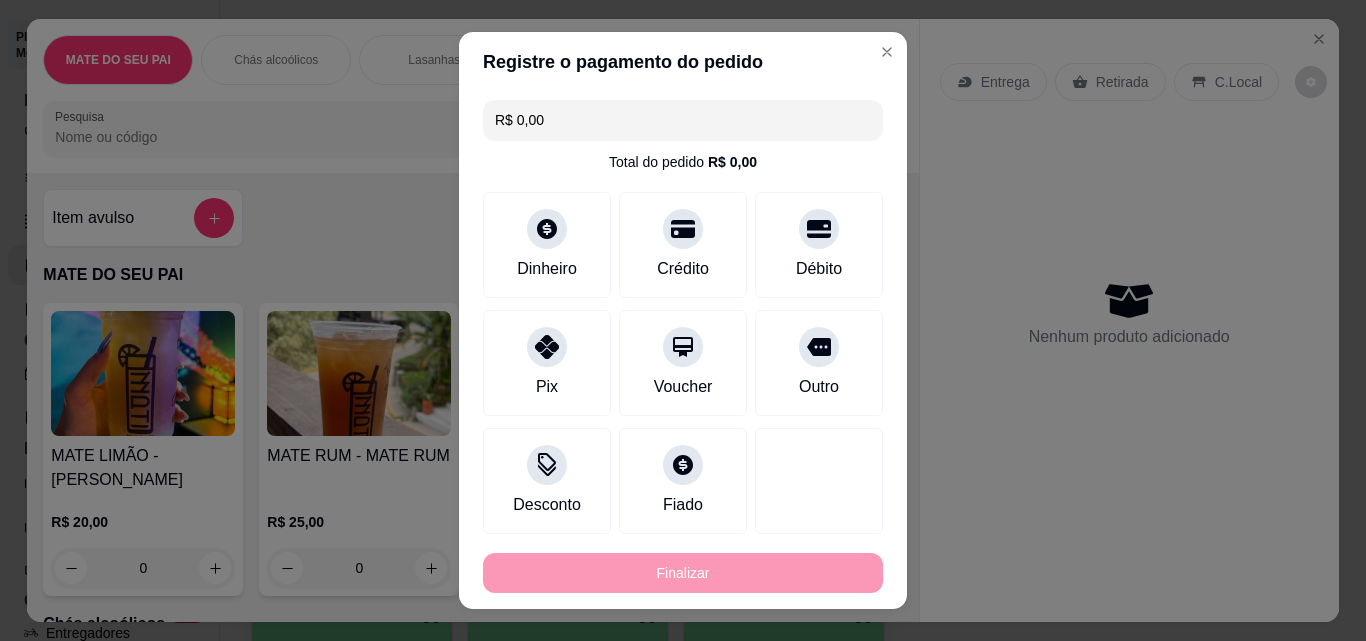 type on "-R$ 25,00" 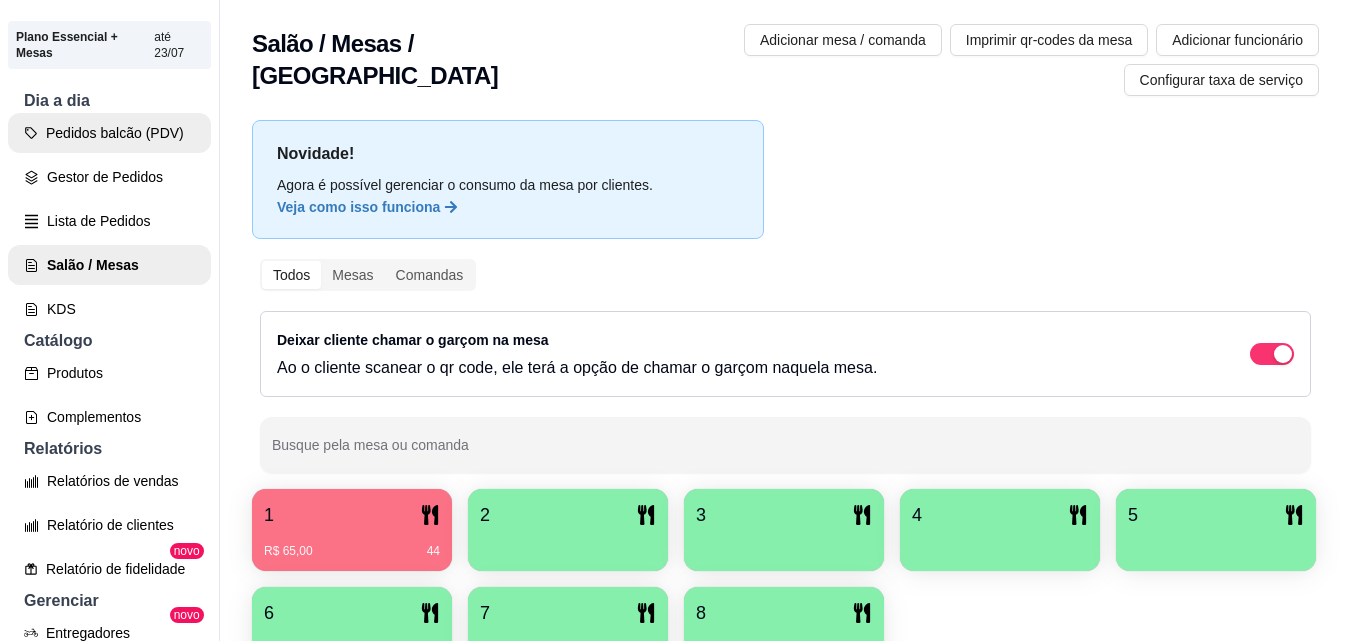 click on "Pedidos balcão (PDV)" at bounding box center [109, 133] 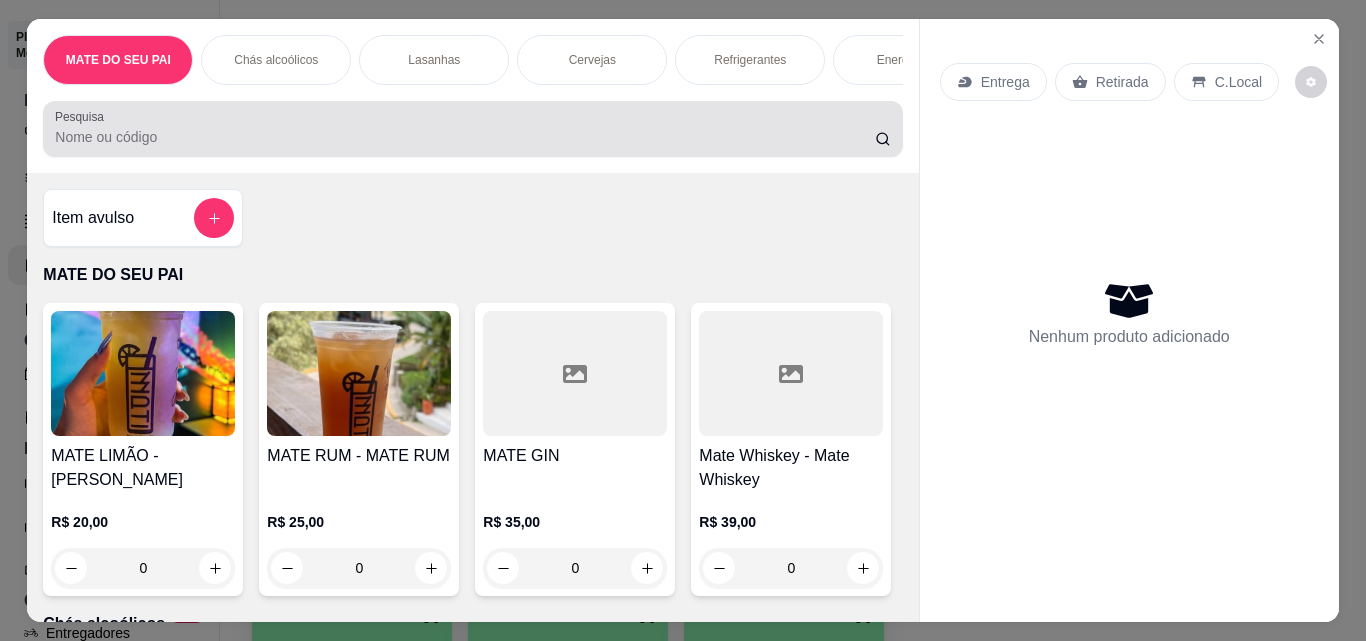 click at bounding box center [472, 129] 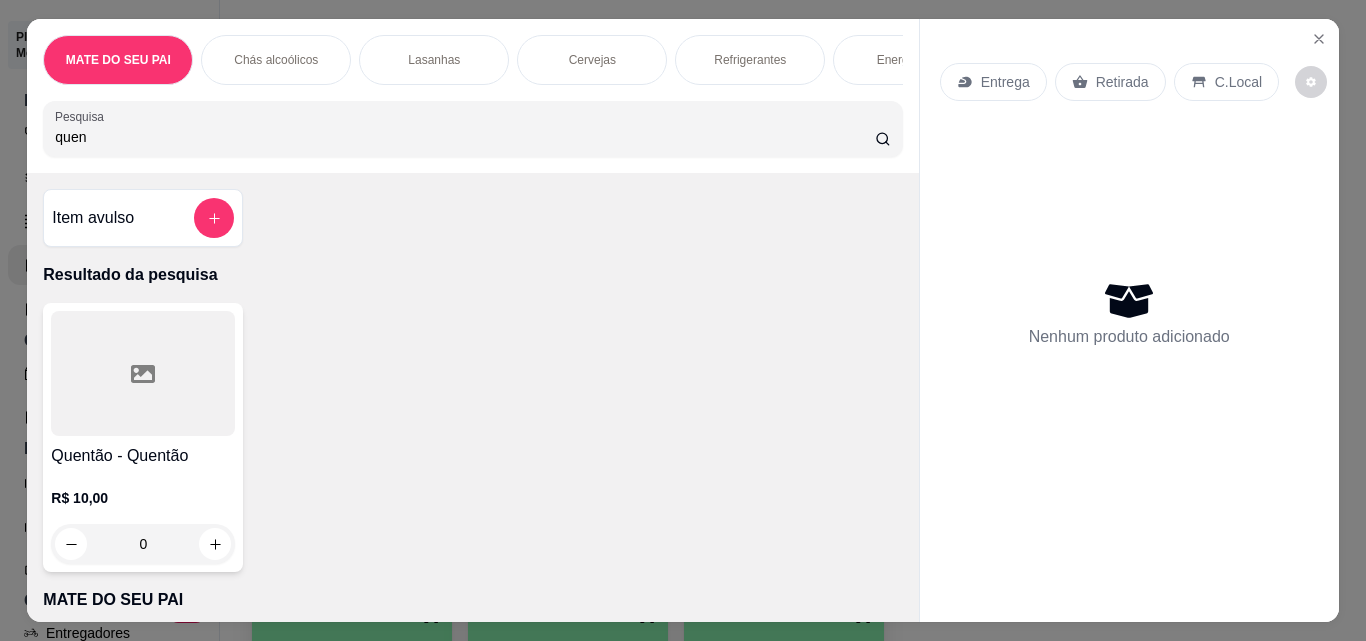 type on "quen" 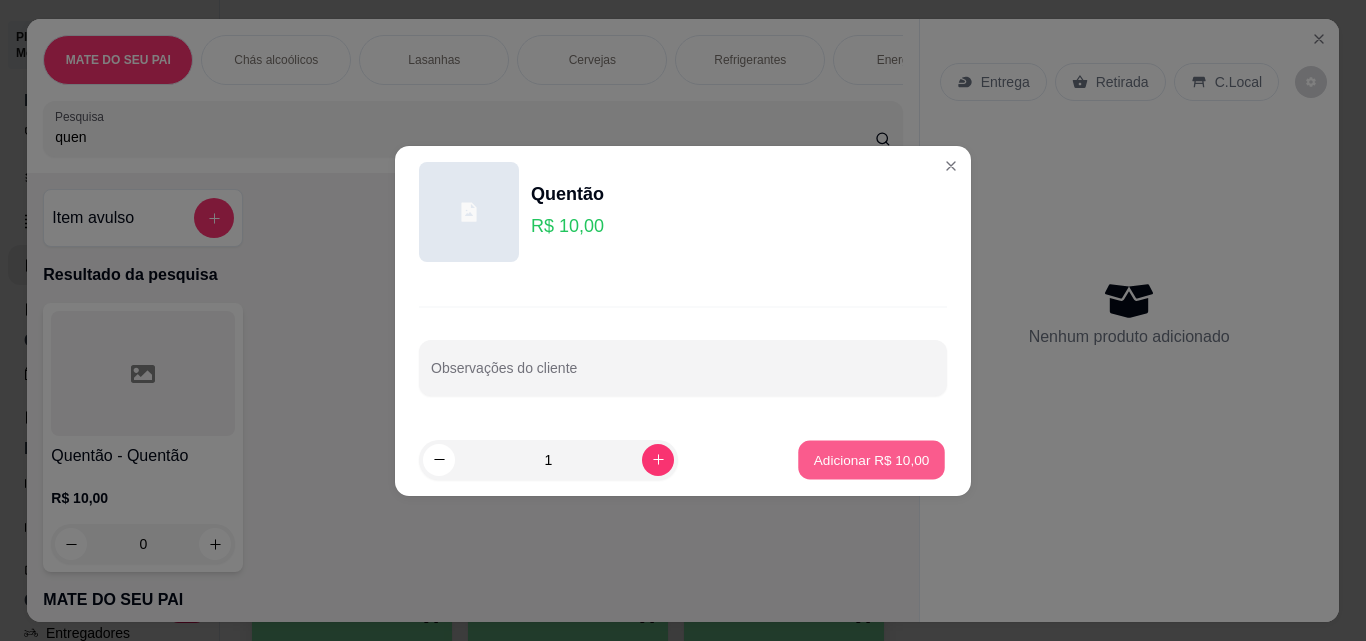 click on "Adicionar   R$ 10,00" at bounding box center [872, 459] 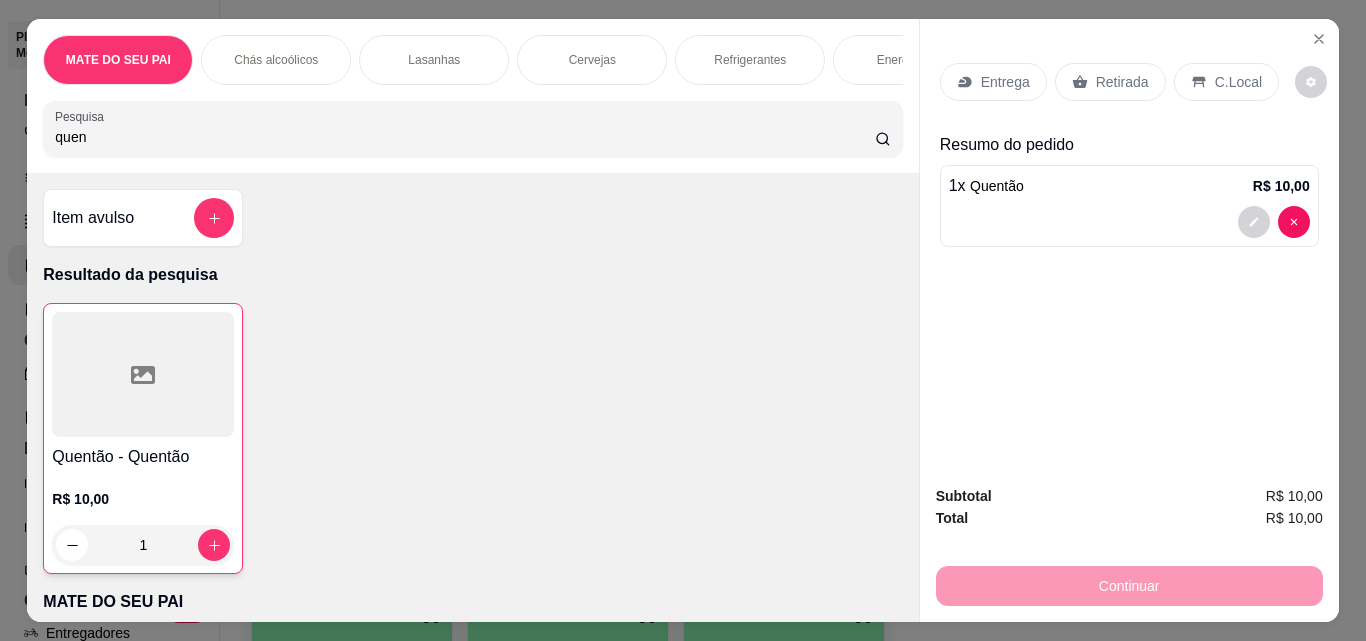 click on "Retirada" at bounding box center (1122, 82) 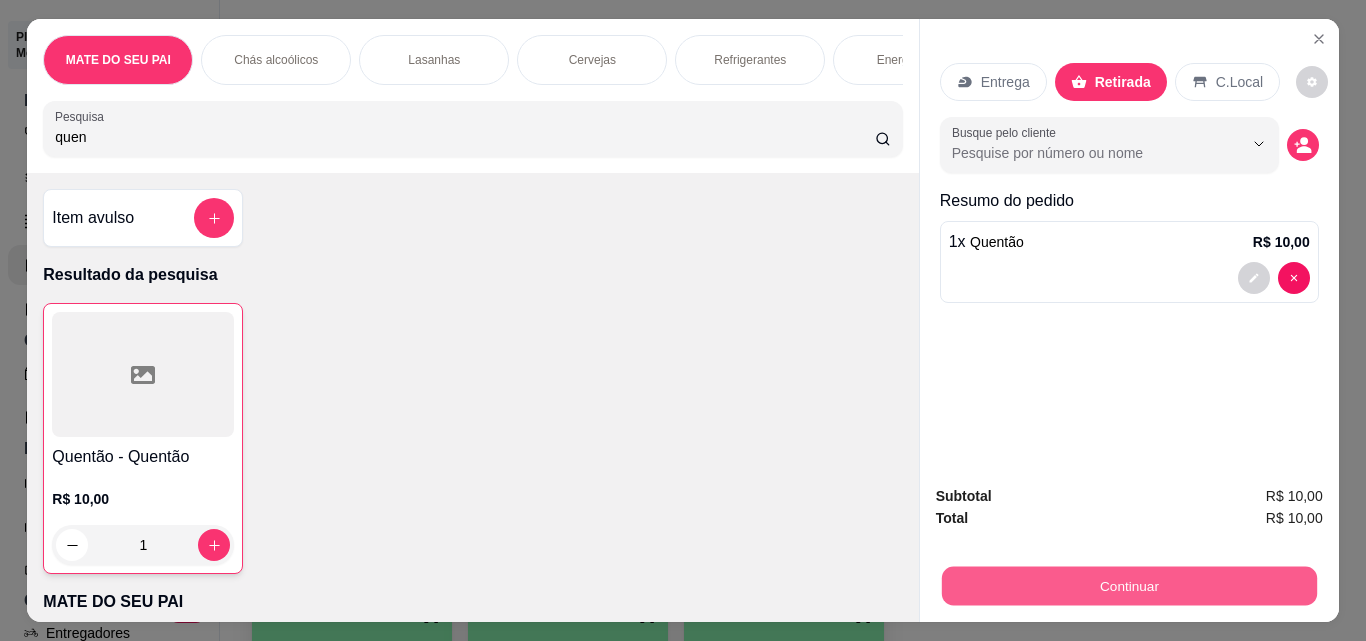 click on "Continuar" at bounding box center [1128, 585] 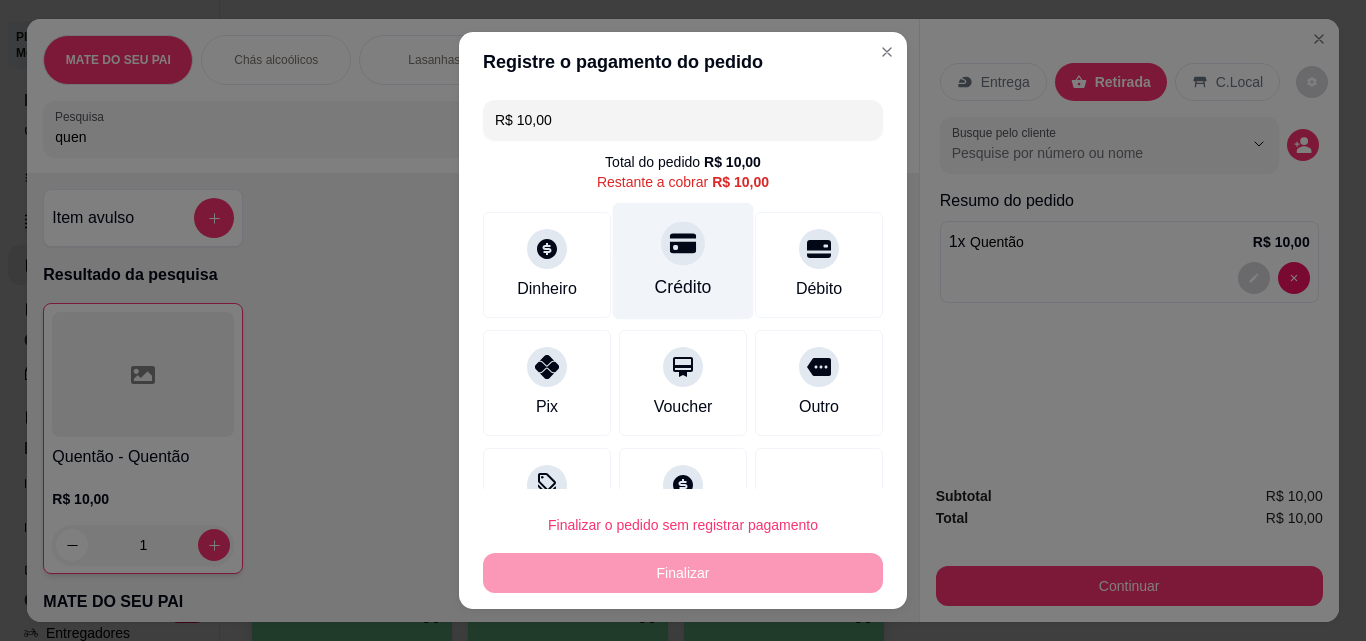 click on "Crédito" at bounding box center (683, 287) 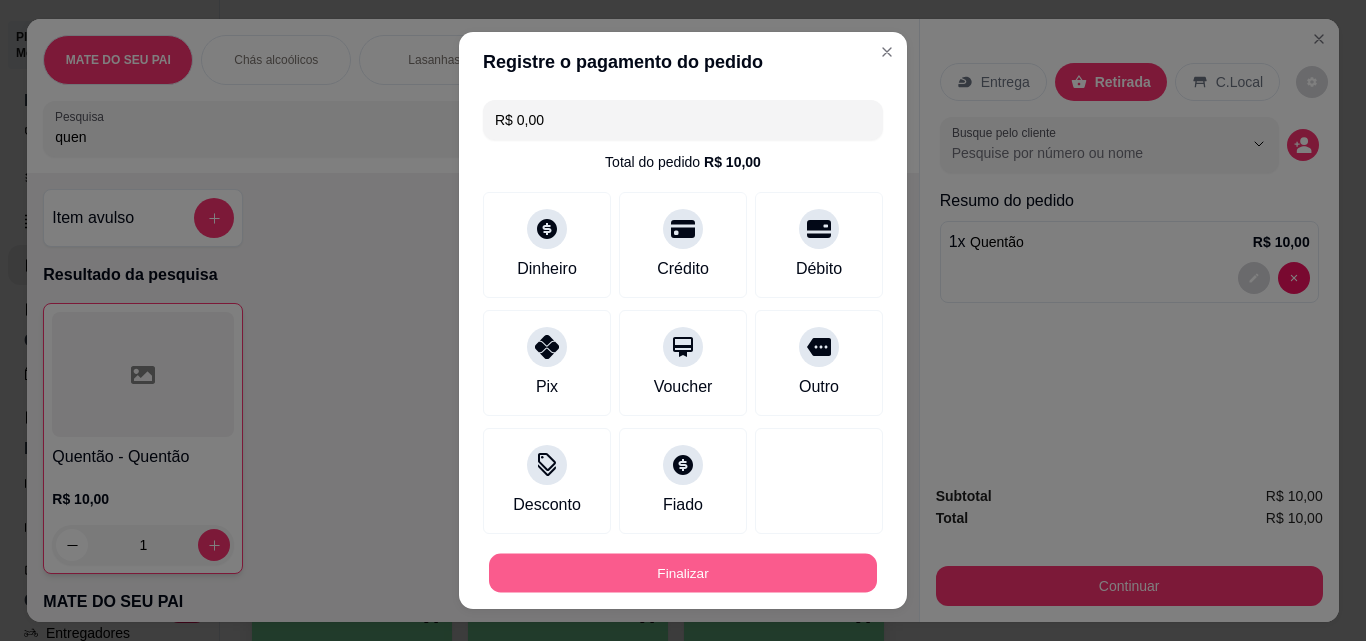 click on "Finalizar" at bounding box center [683, 573] 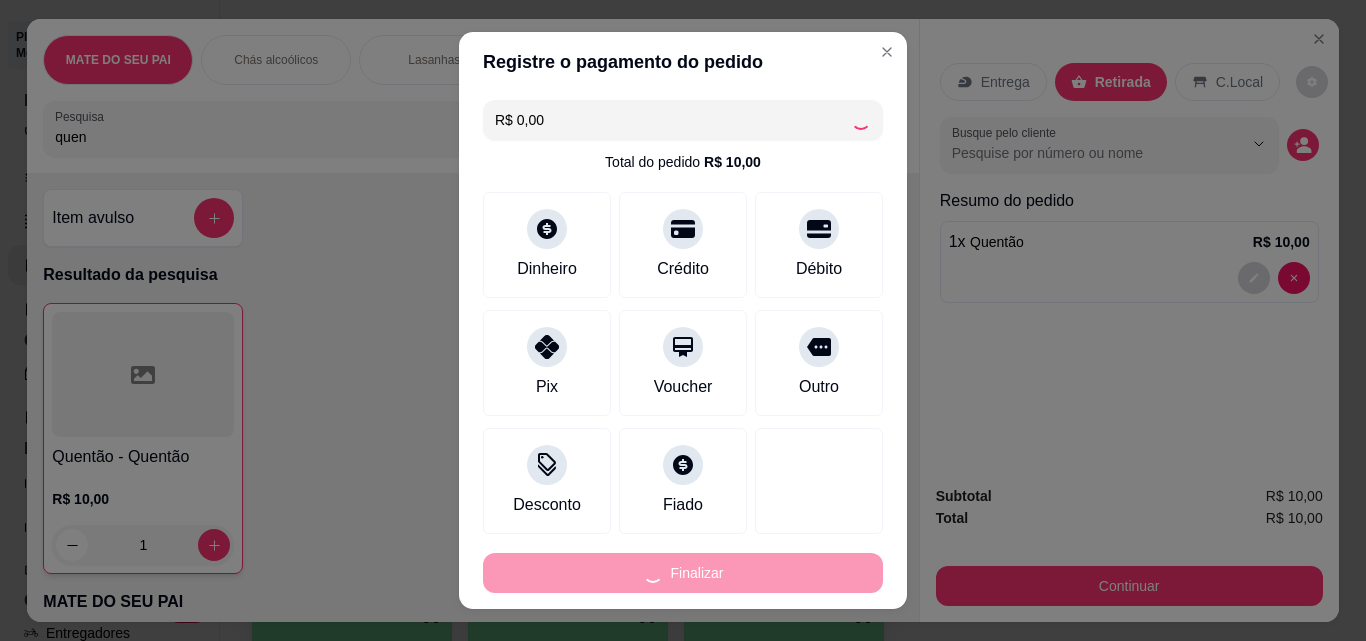 type on "0" 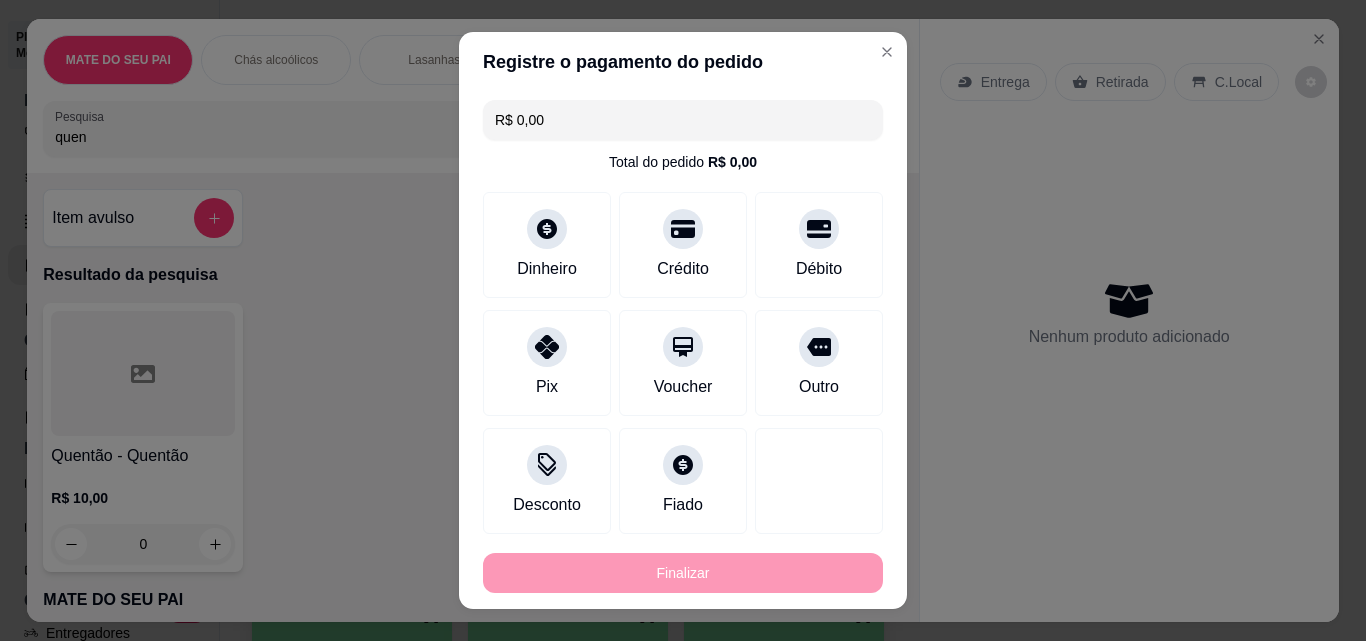 type on "-R$ 10,00" 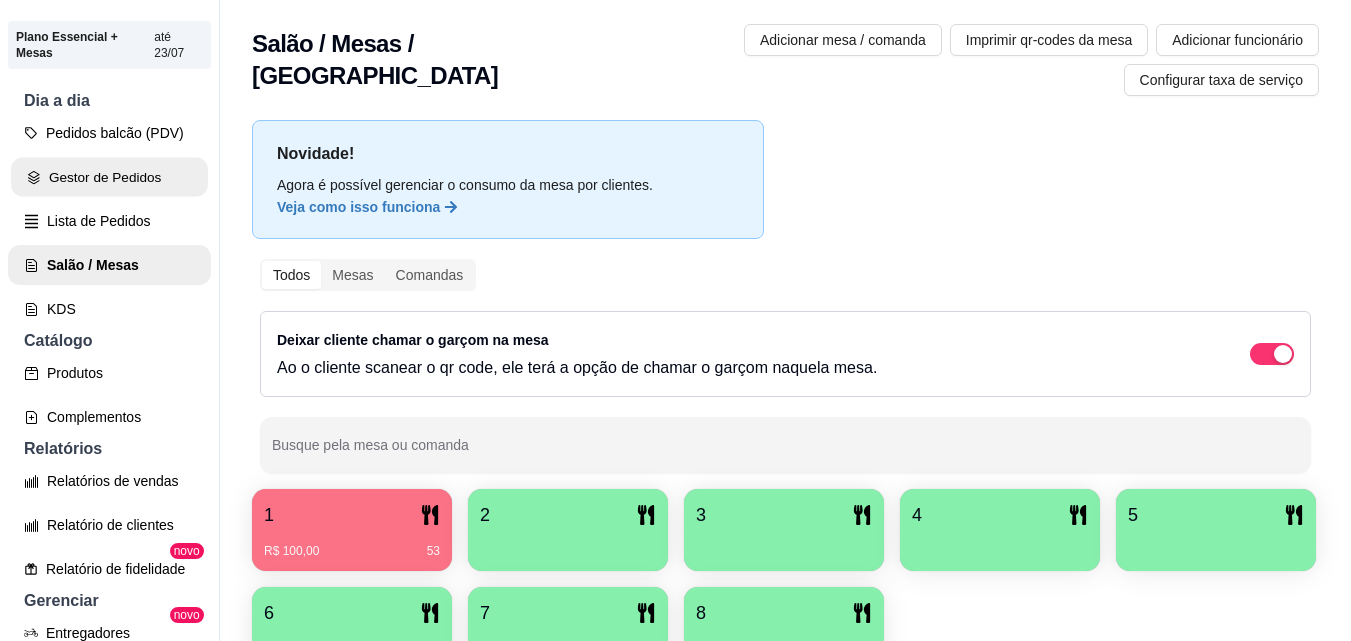 click on "Gestor de Pedidos" at bounding box center (109, 177) 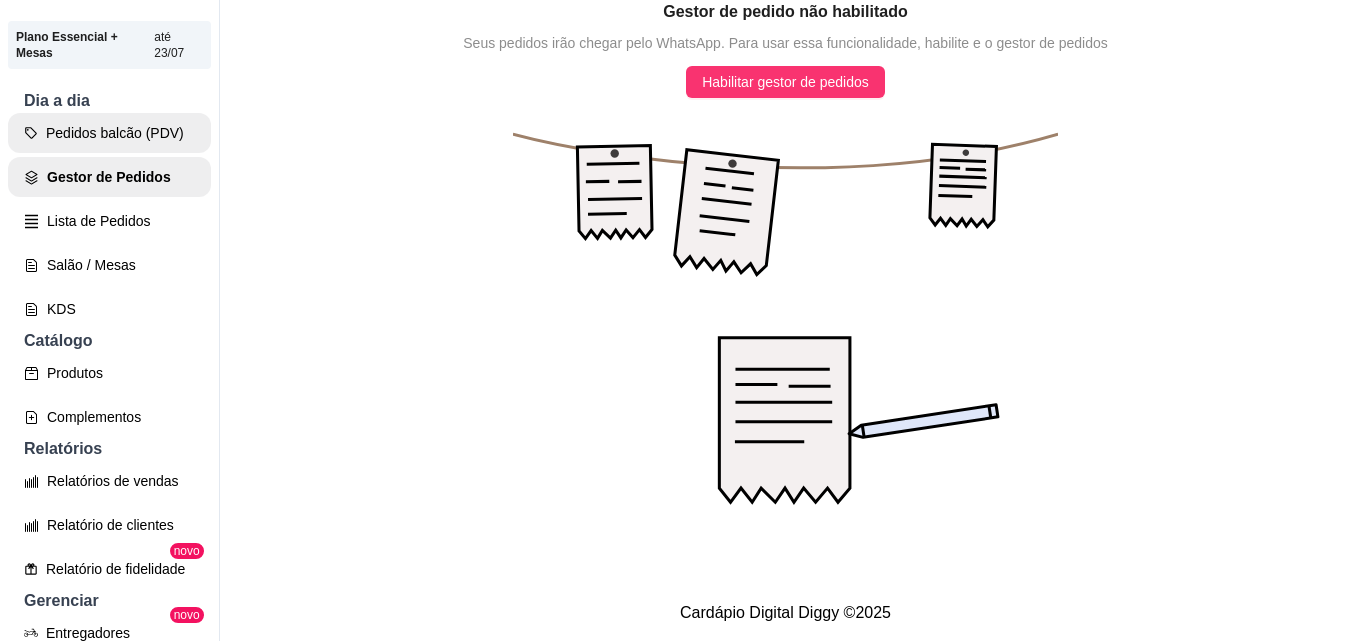 click on "Pedidos balcão (PDV)" at bounding box center [109, 133] 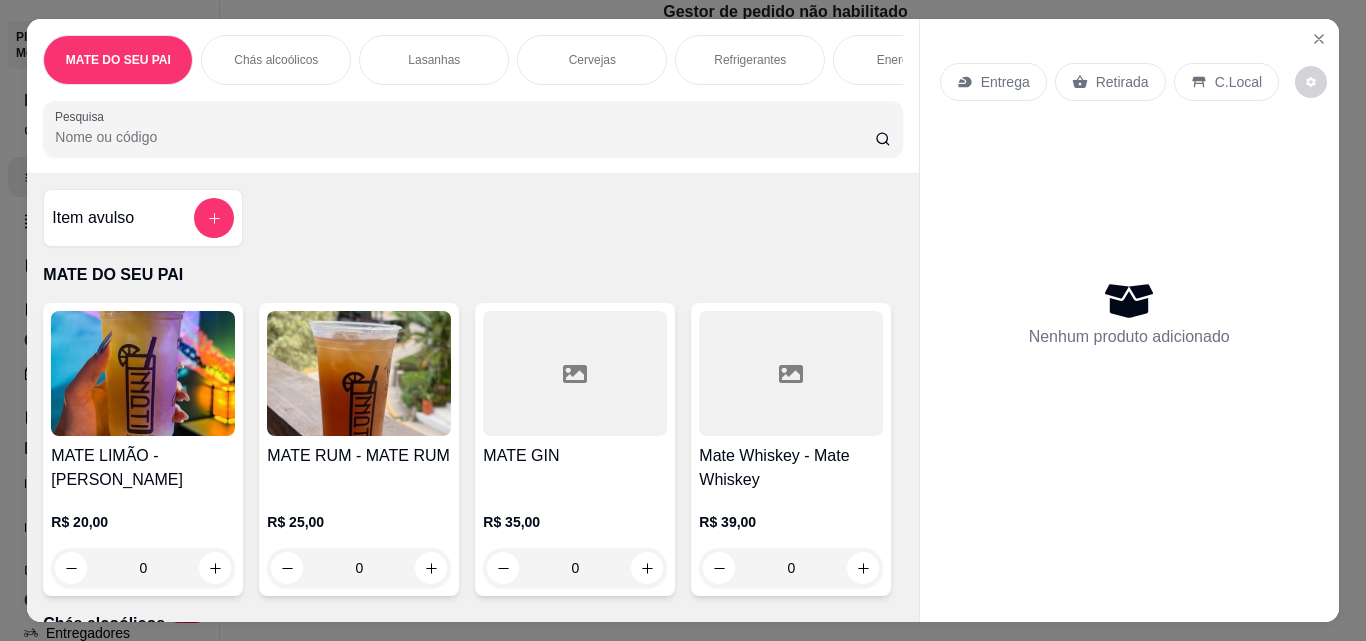 click on "MATE  GIN" at bounding box center (575, 456) 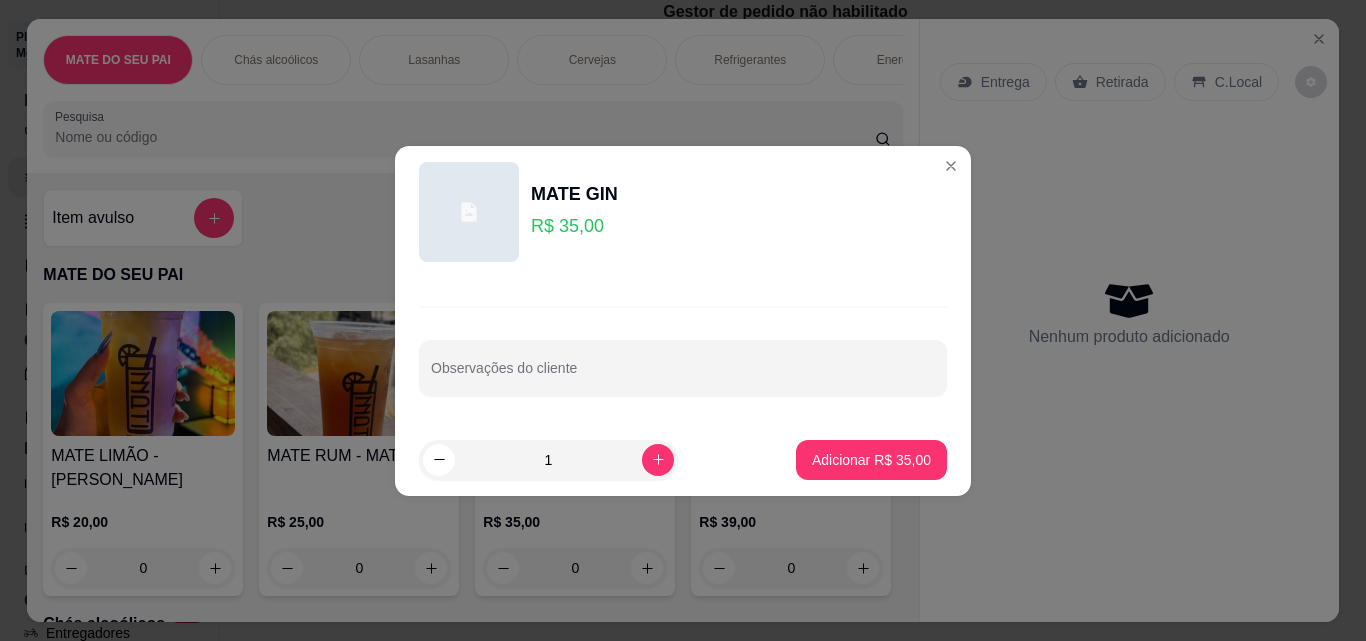 click on "1 Adicionar   R$ 35,00" at bounding box center (683, 460) 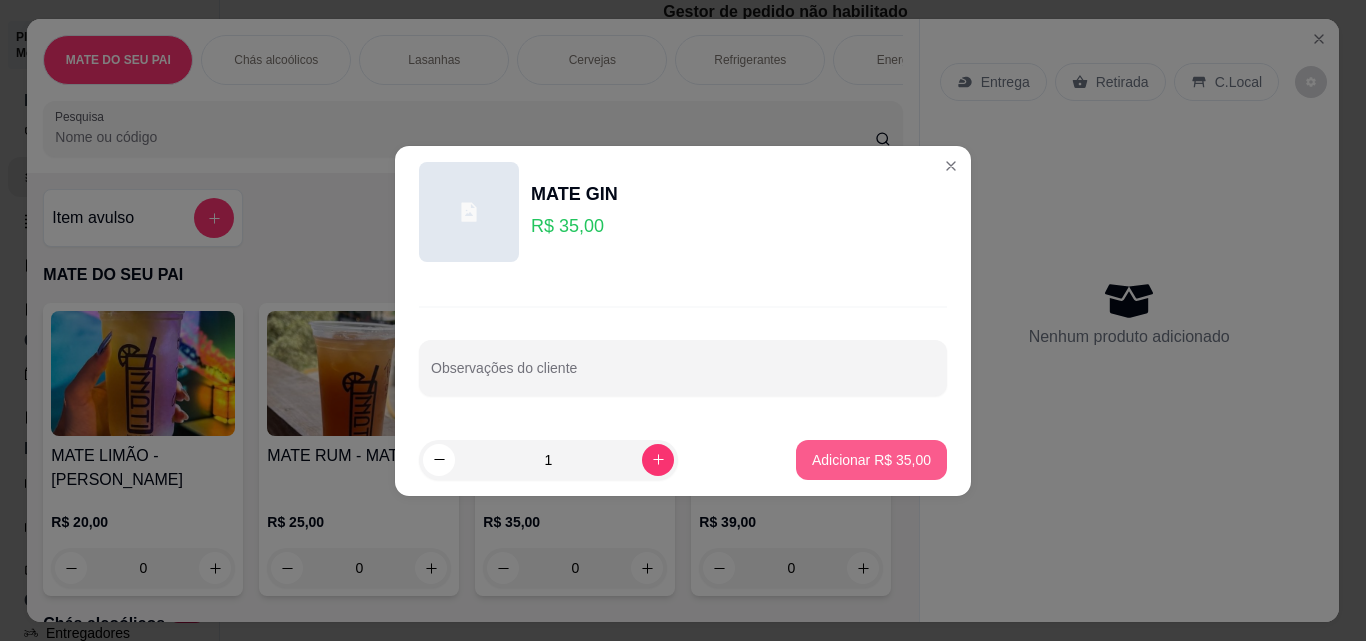 click on "Adicionar   R$ 35,00" at bounding box center [871, 460] 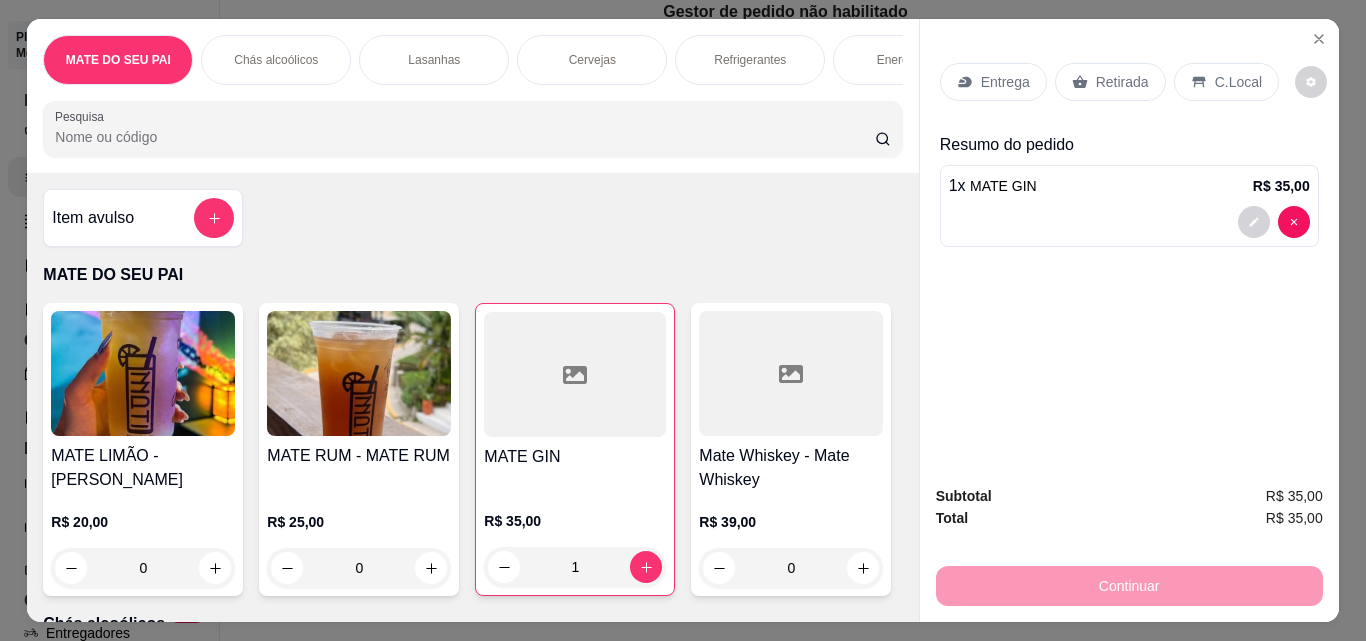 click on "Retirada" at bounding box center [1122, 82] 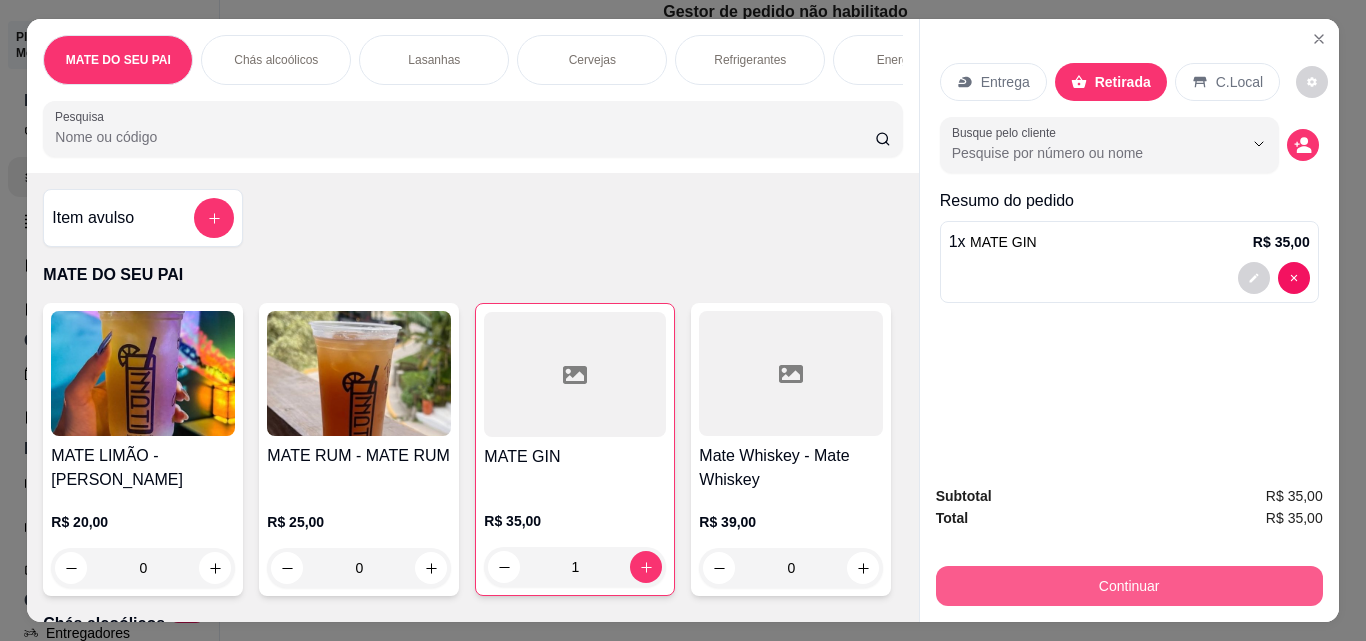 click on "Continuar" at bounding box center [1129, 586] 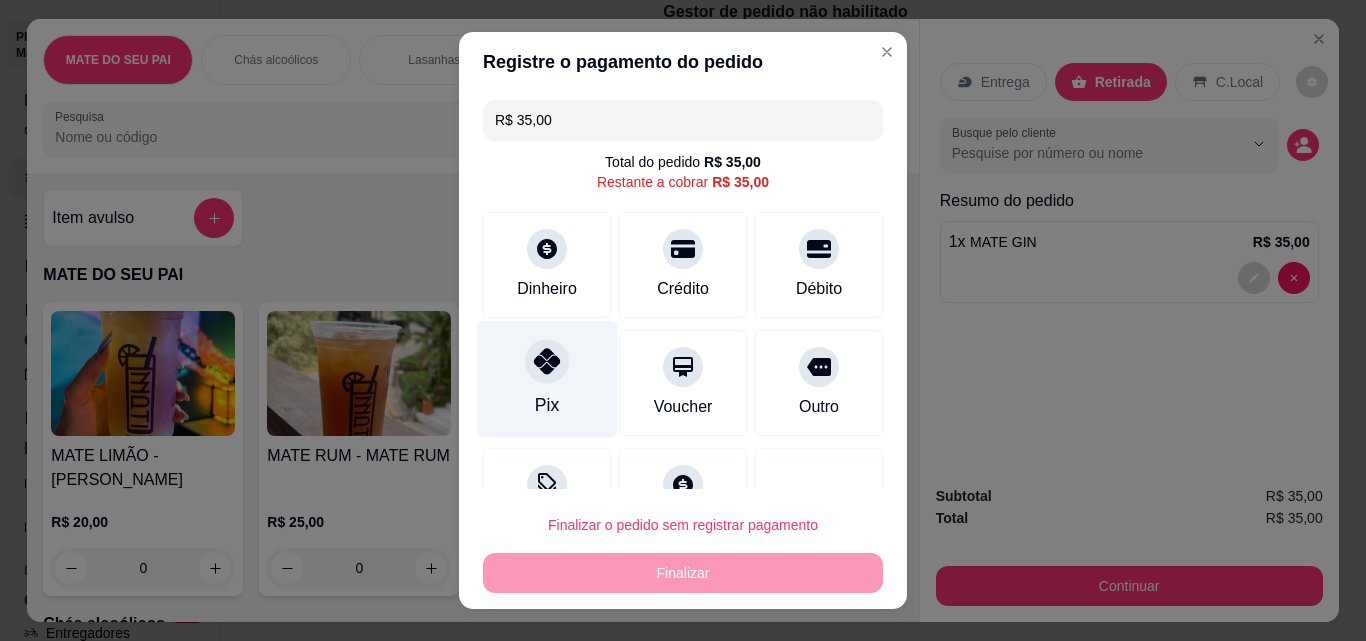 click on "Pix" at bounding box center [547, 379] 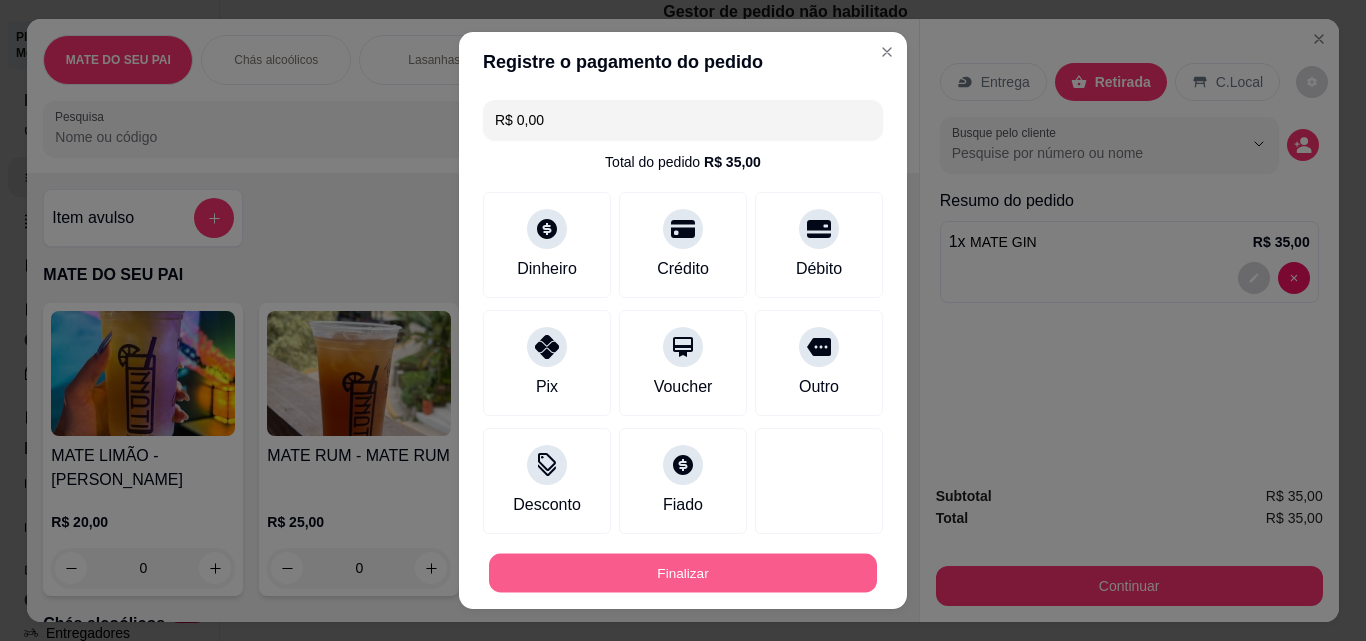 click on "Finalizar" at bounding box center [683, 573] 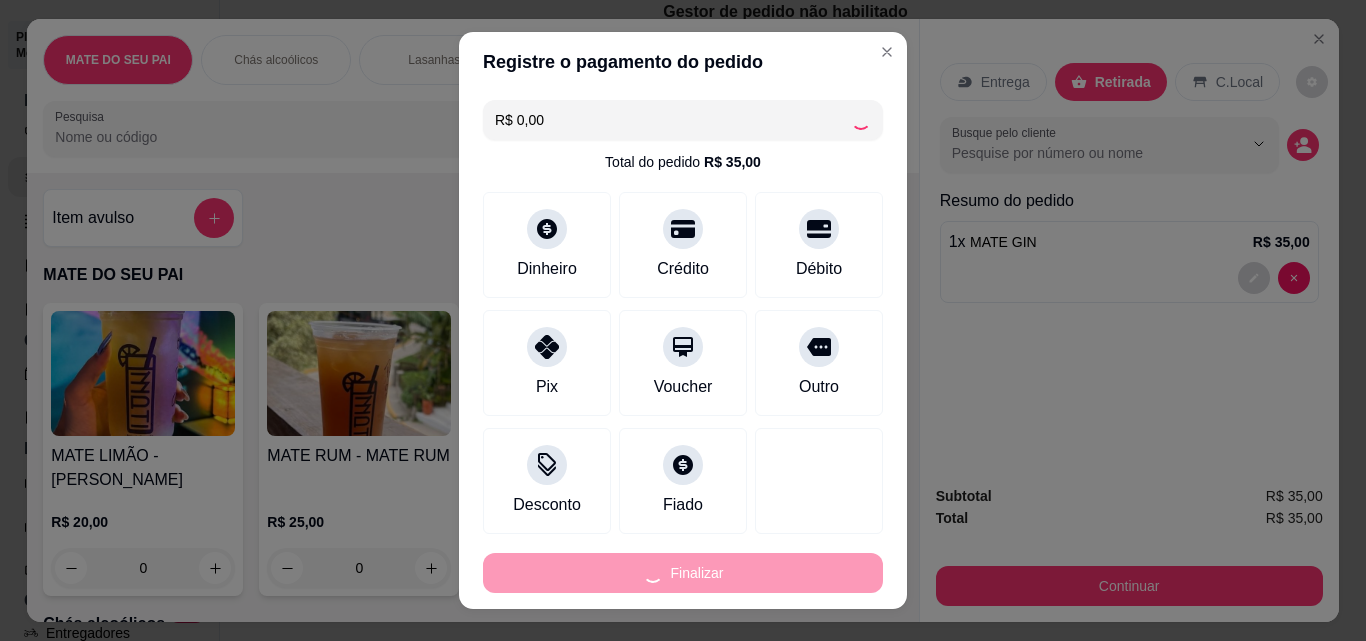 type on "0" 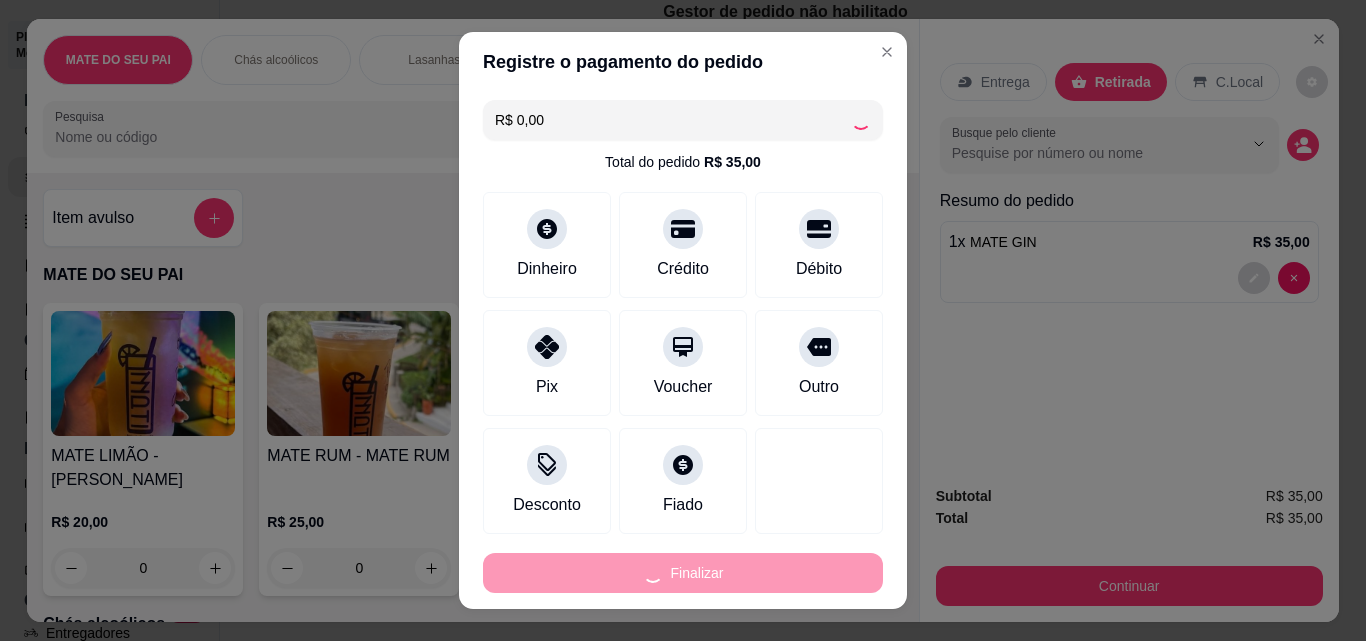 type on "-R$ 35,00" 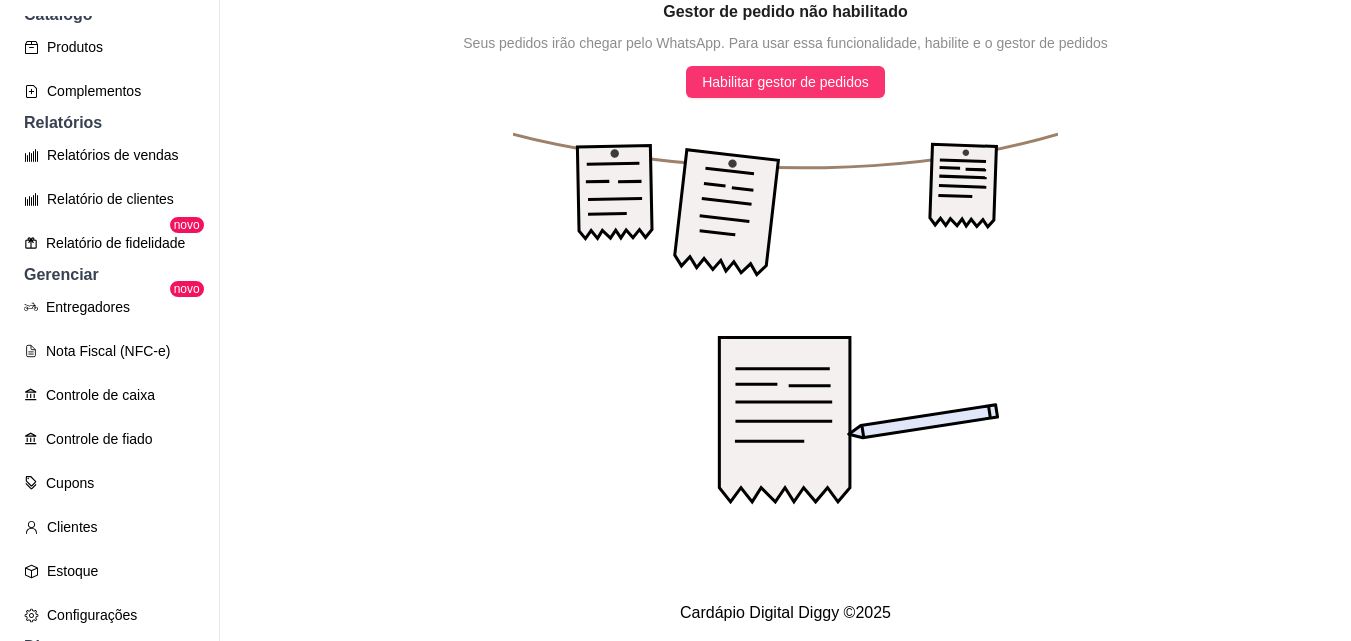 scroll, scrollTop: 526, scrollLeft: 0, axis: vertical 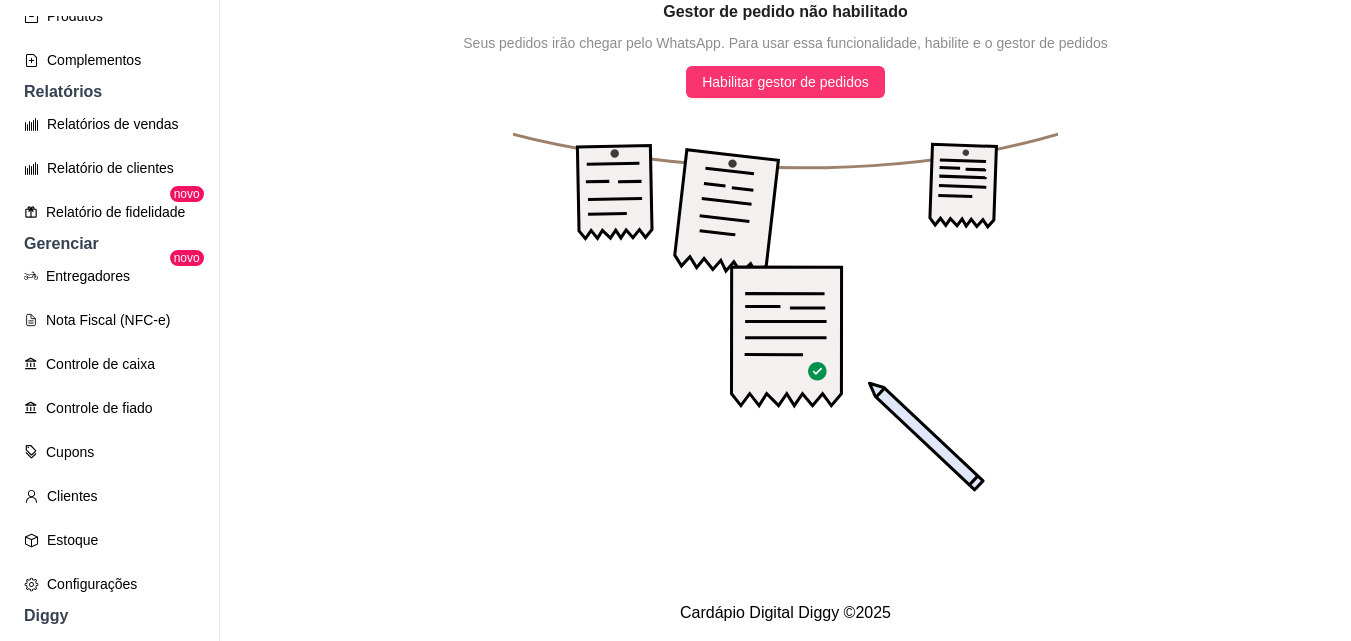 click on "M Mati Chamater ... Loja Aberta Loja Plano Essencial + Mesas até 23/07   Dia a dia Pedidos balcão (PDV) Gestor de Pedidos Lista de Pedidos Salão / Mesas KDS Catálogo Produtos Complementos Relatórios Relatórios de vendas Relatório de clientes Relatório de fidelidade novo Gerenciar Entregadores novo Nota Fiscal (NFC-e) Controle de caixa Controle de fiado Cupons Clientes Estoque Configurações Diggy Planos Precisa de ajuda? Sair" at bounding box center (109, 336) 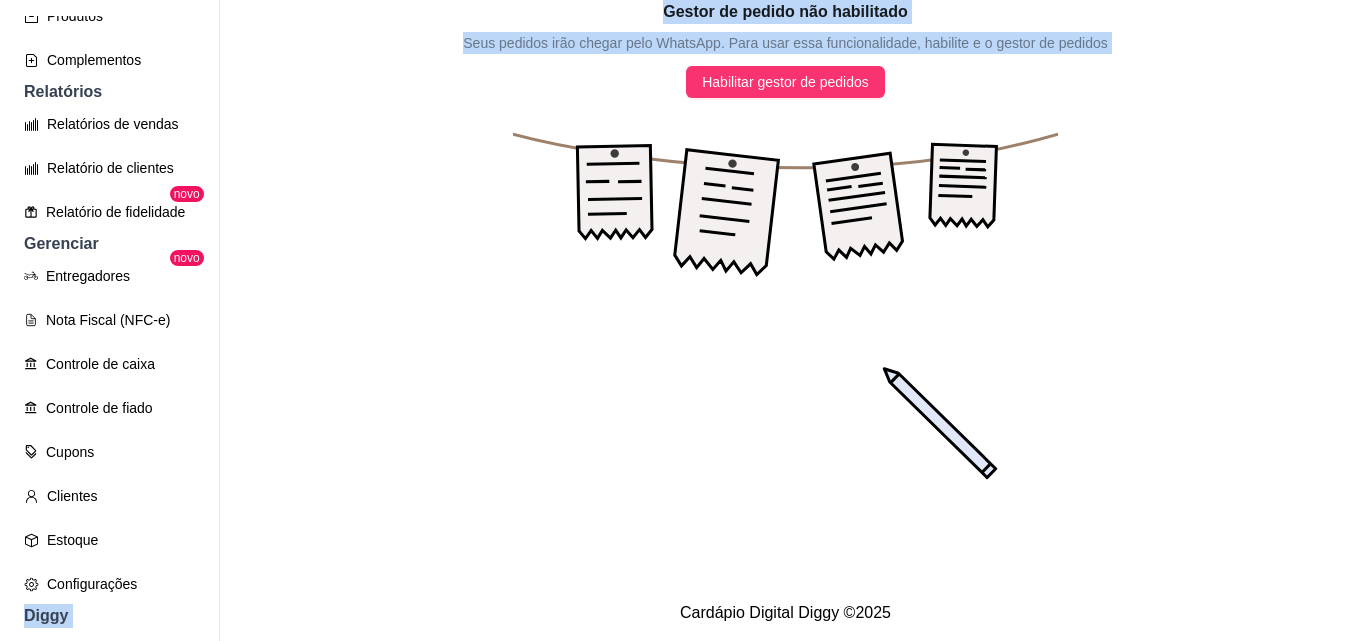 drag, startPoint x: 212, startPoint y: 477, endPoint x: 234, endPoint y: 409, distance: 71.470276 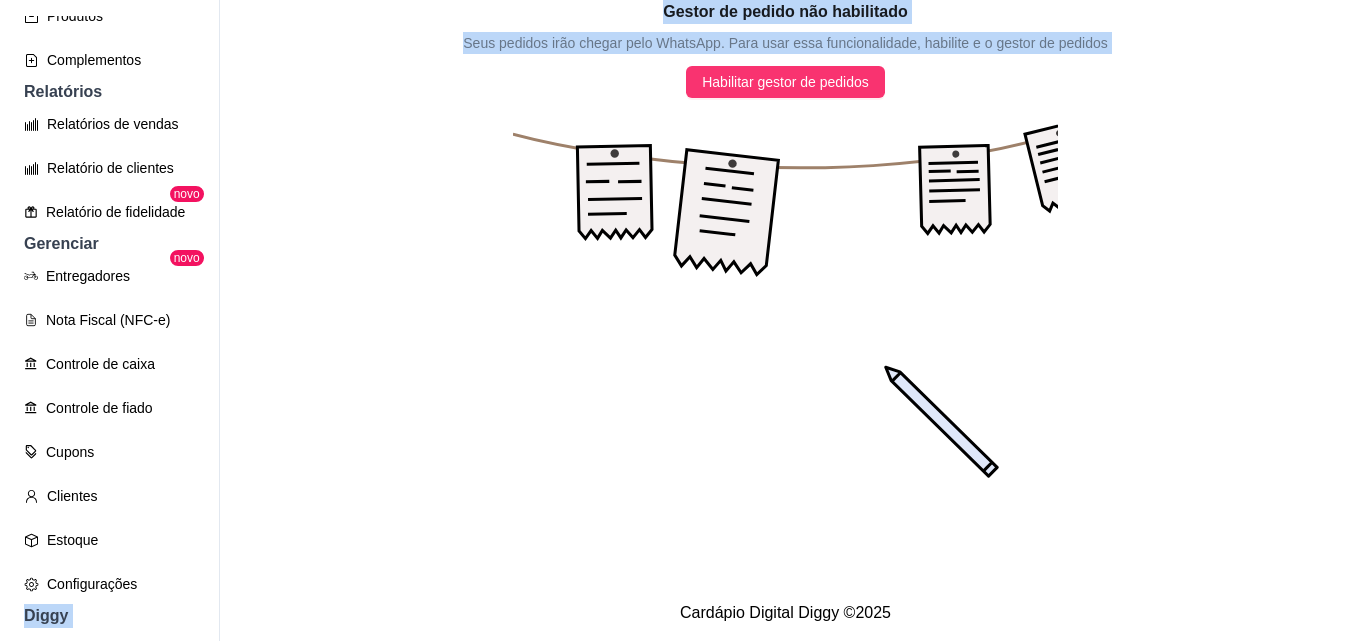 scroll, scrollTop: 326, scrollLeft: 0, axis: vertical 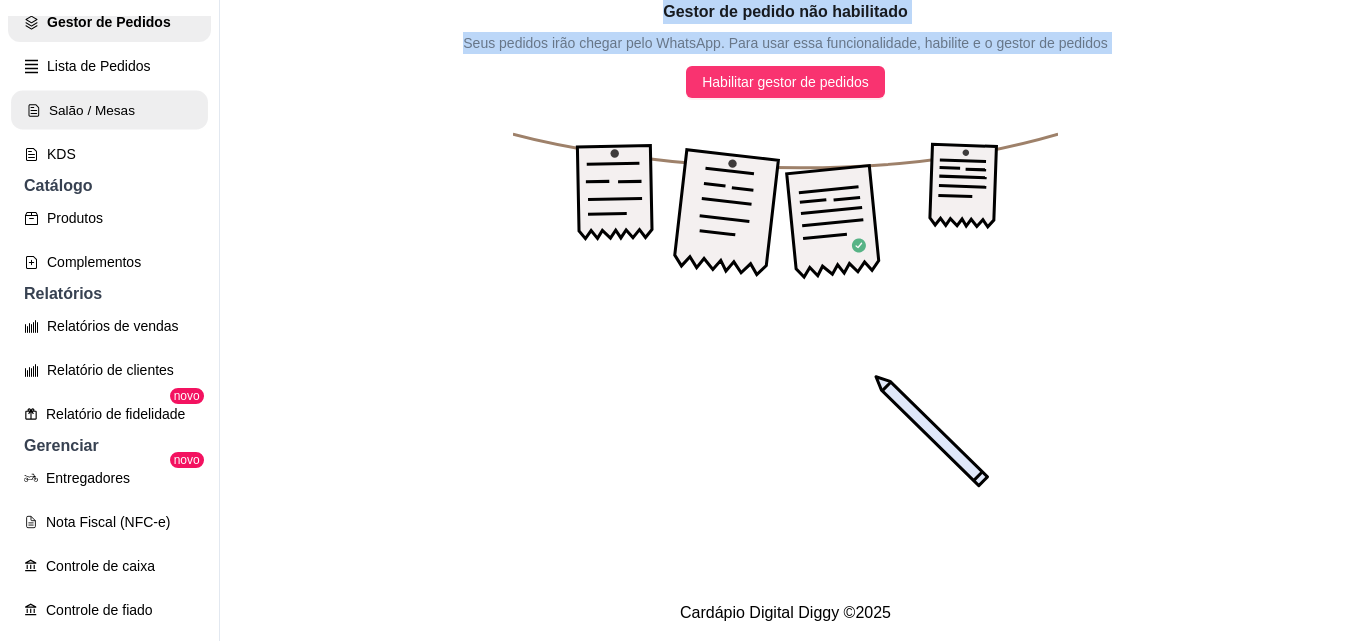 click on "Salão / Mesas" at bounding box center (109, 110) 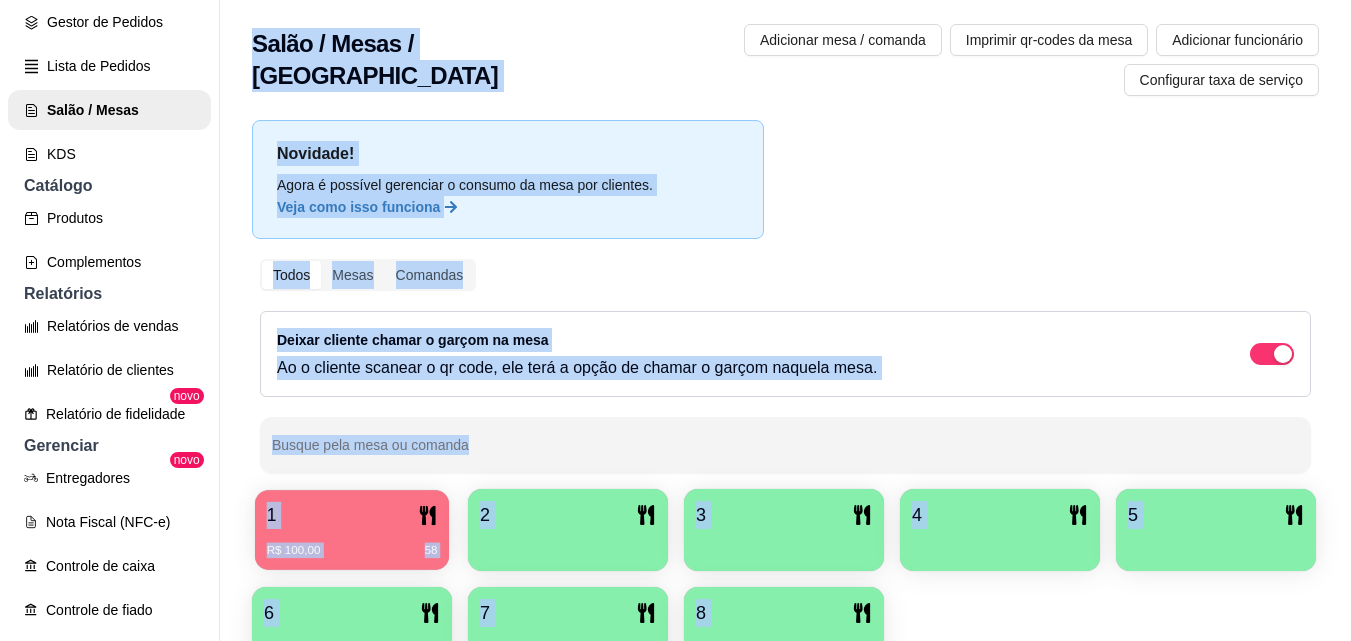 click on "R$ 100,00 58" at bounding box center [352, 551] 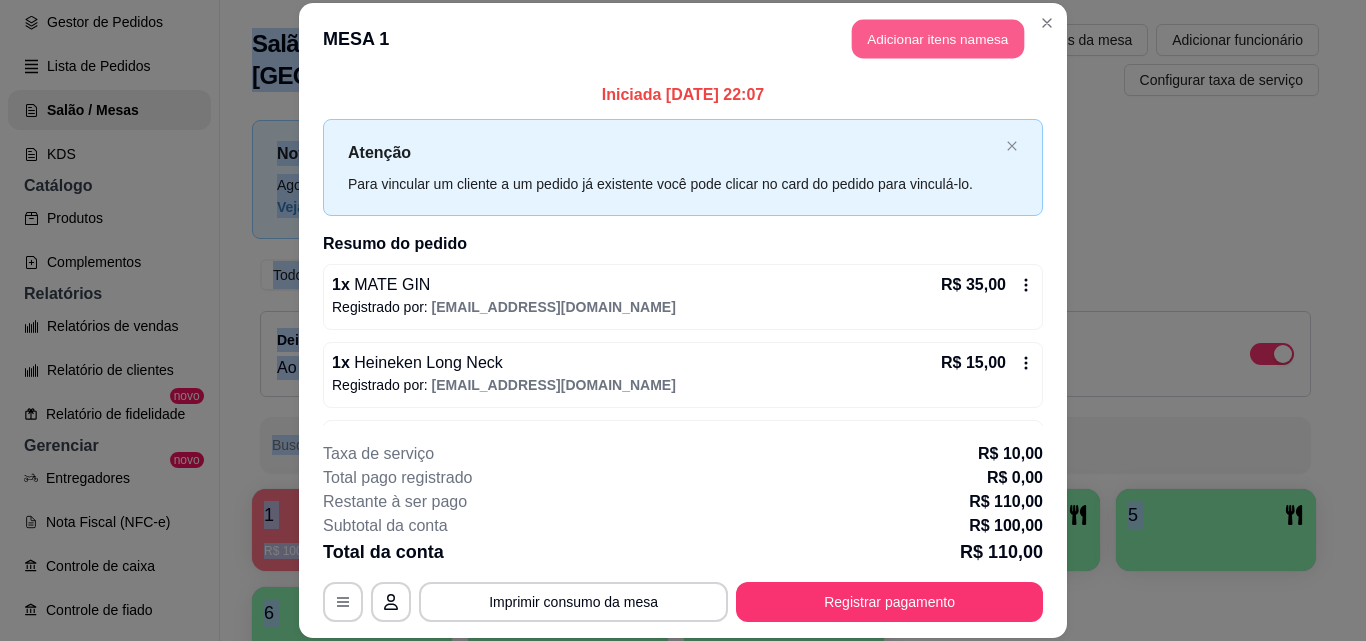 click on "Adicionar itens na  mesa" at bounding box center (938, 39) 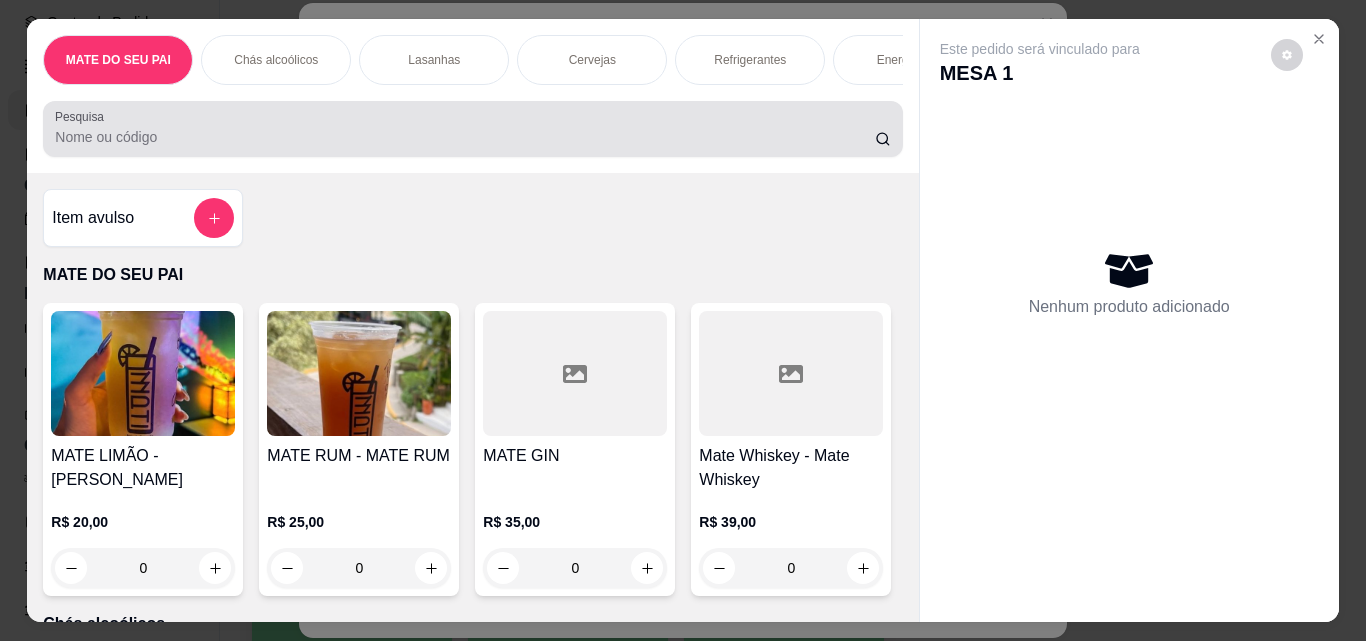 click on "Pesquisa" at bounding box center [472, 129] 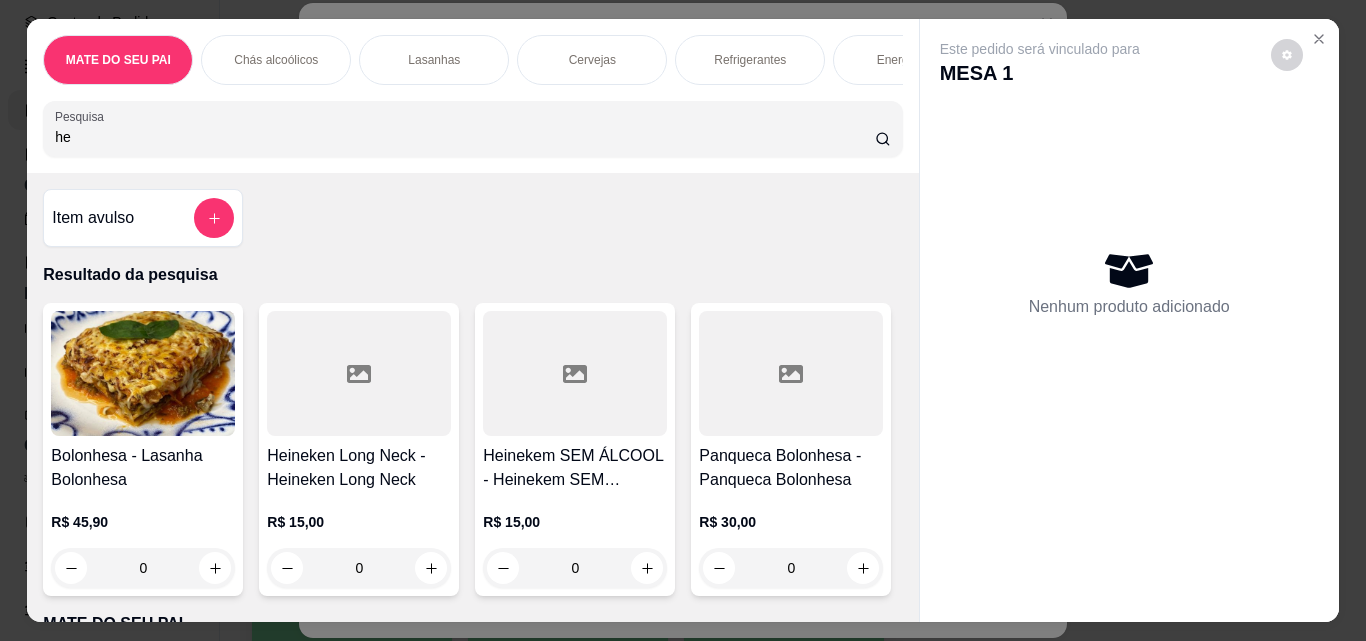 type on "he" 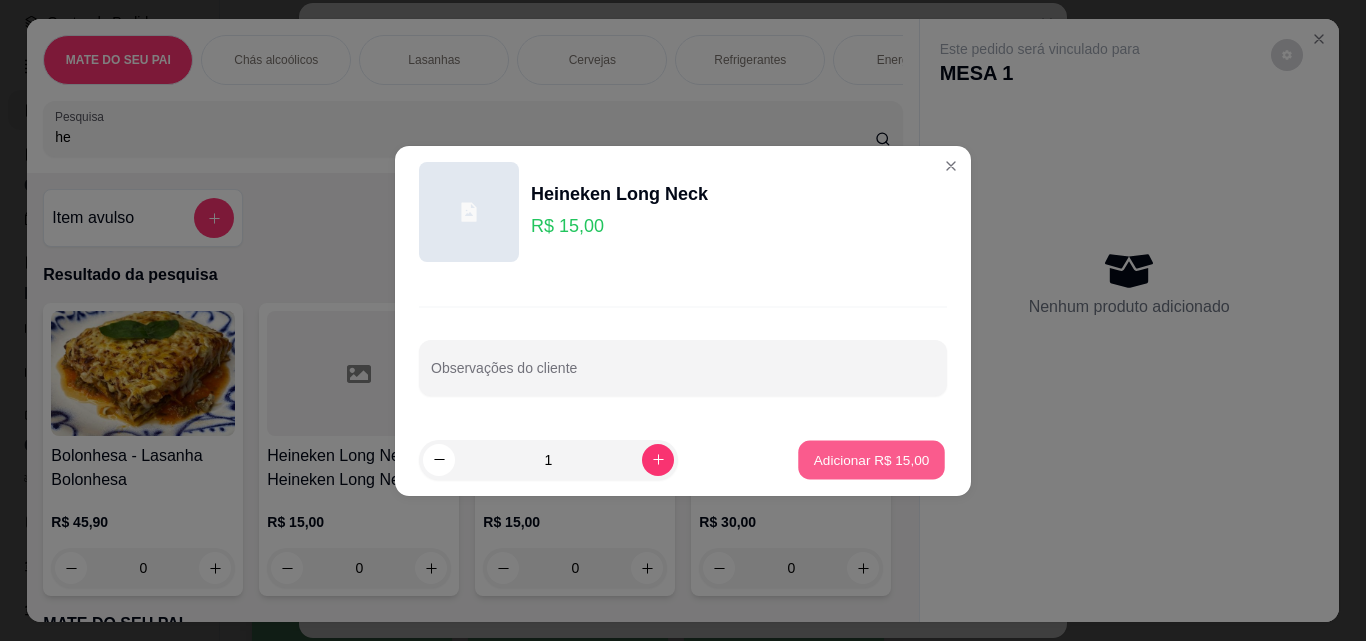 click on "Adicionar   R$ 15,00" at bounding box center (871, 459) 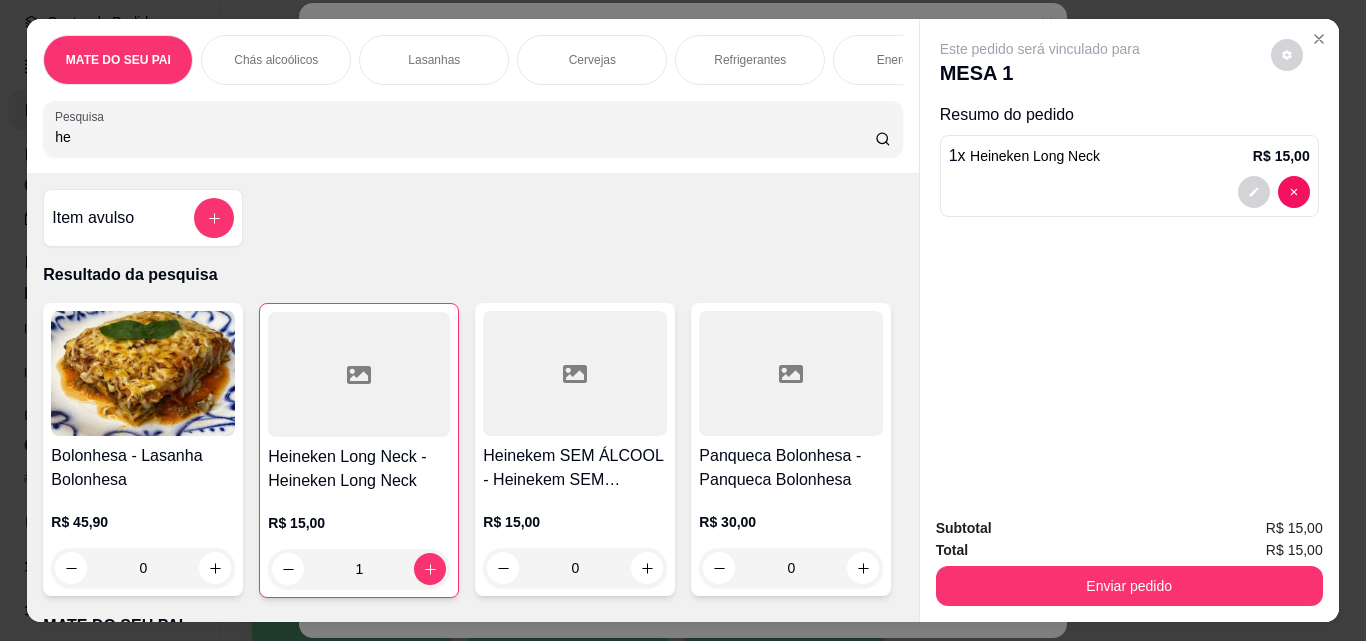 click on "Subtotal R$ 15,00 Total R$ 15,00 Enviar pedido" at bounding box center (1129, 561) 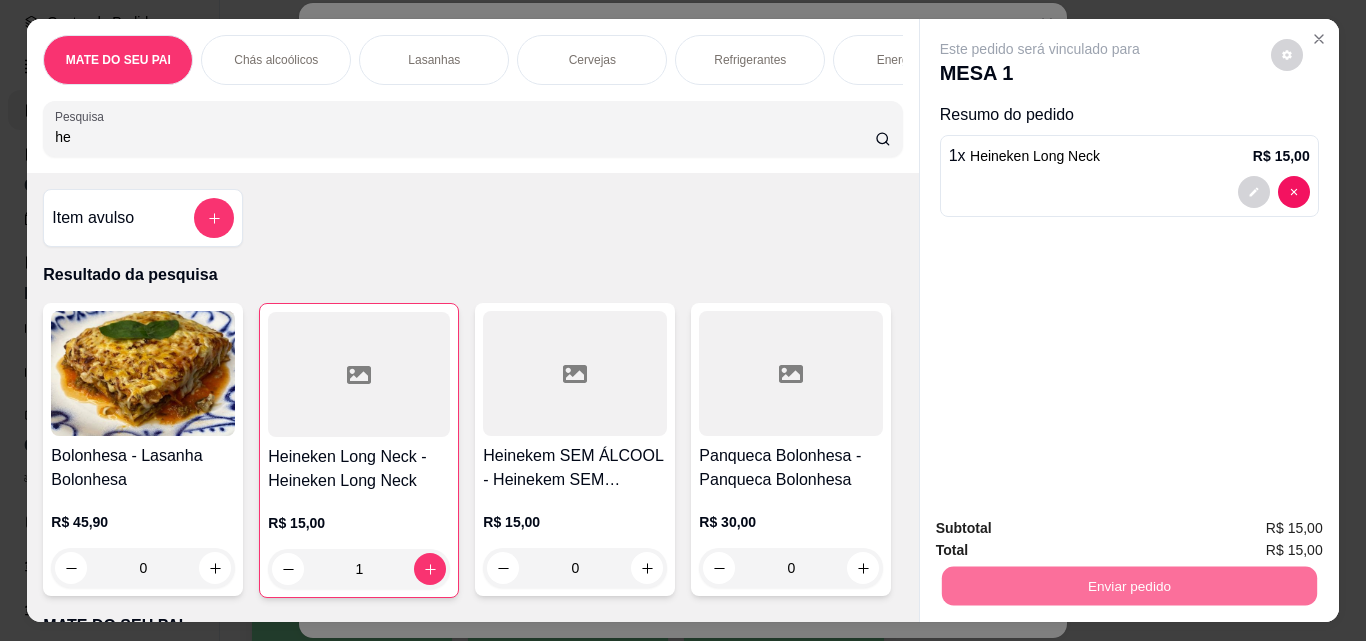 click on "Não registrar e enviar pedido" at bounding box center [1063, 529] 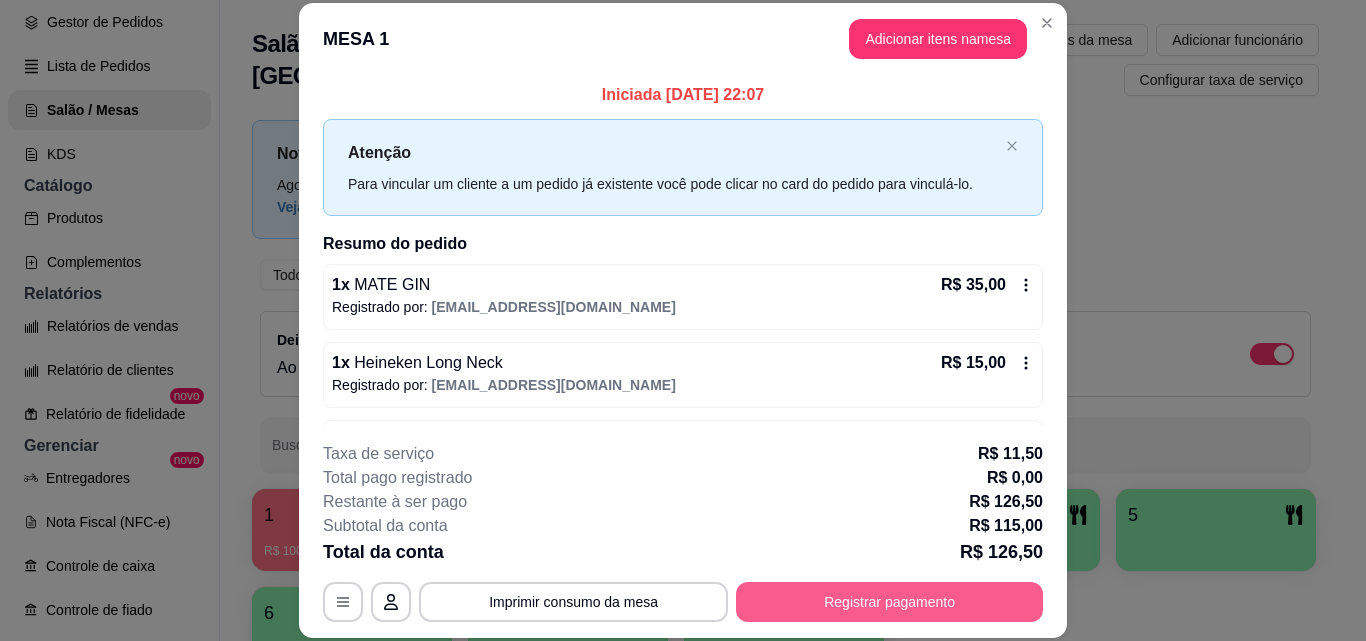 click on "Registrar pagamento" at bounding box center [889, 602] 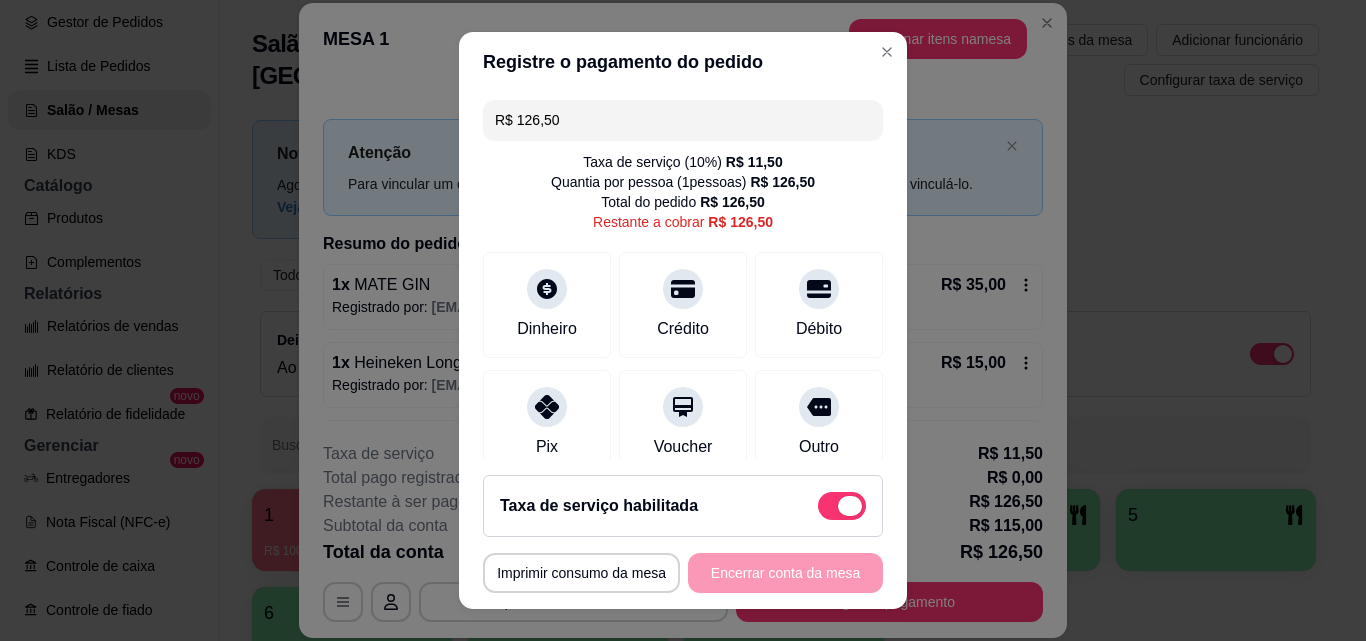 click at bounding box center [842, 506] 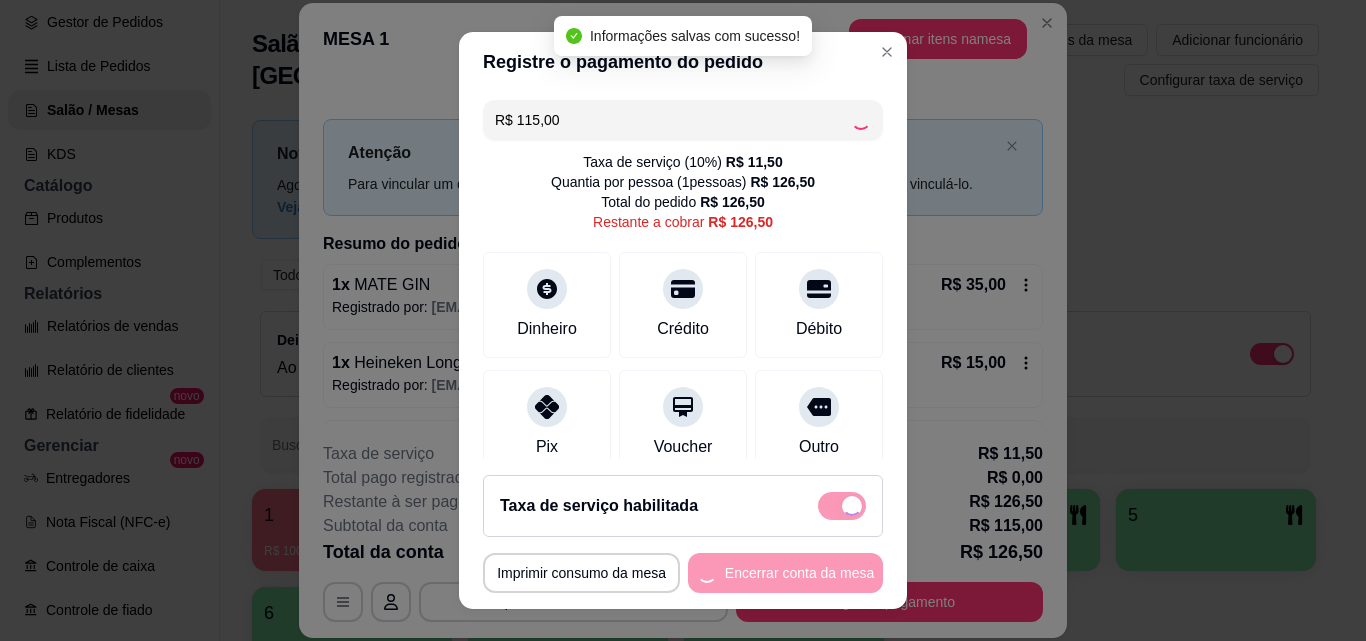 checkbox on "false" 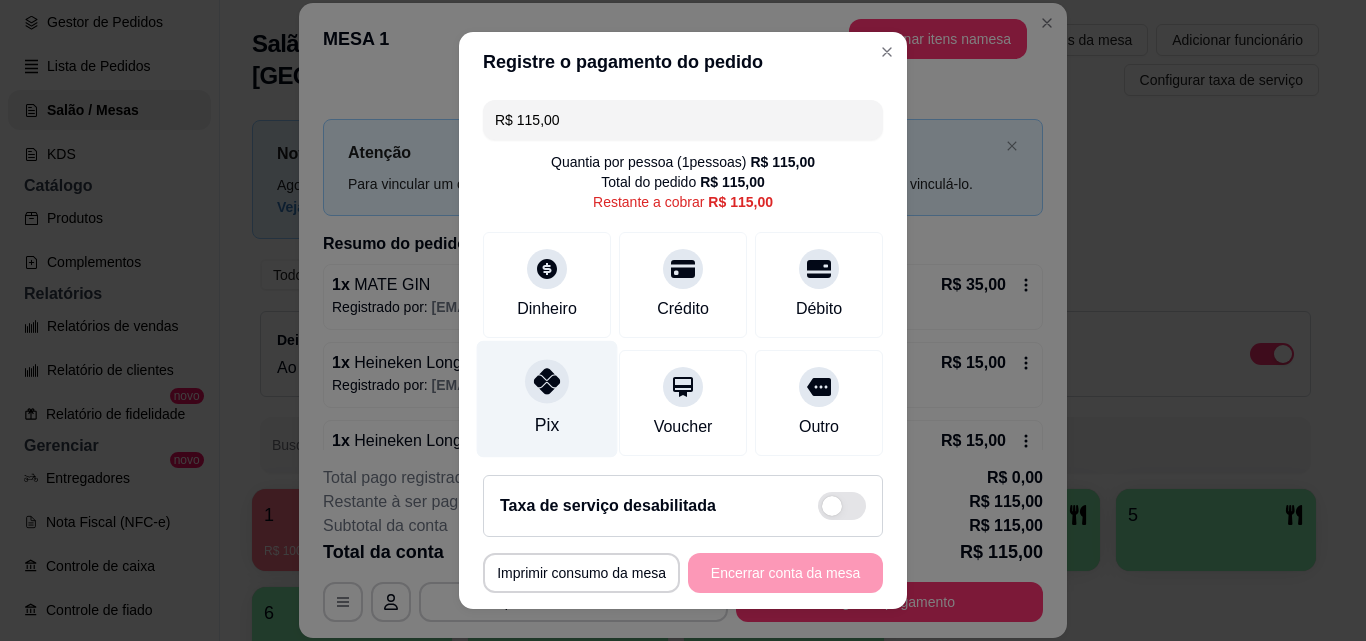 click on "Pix" at bounding box center (547, 399) 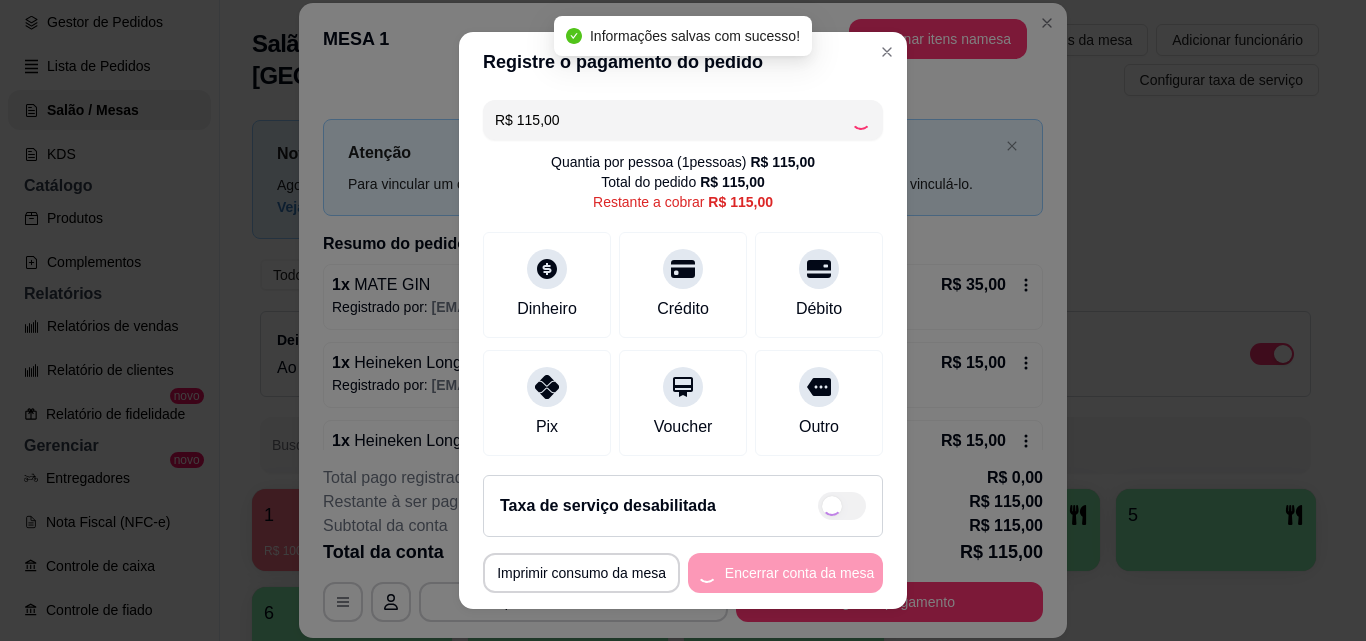 type on "R$ 0,00" 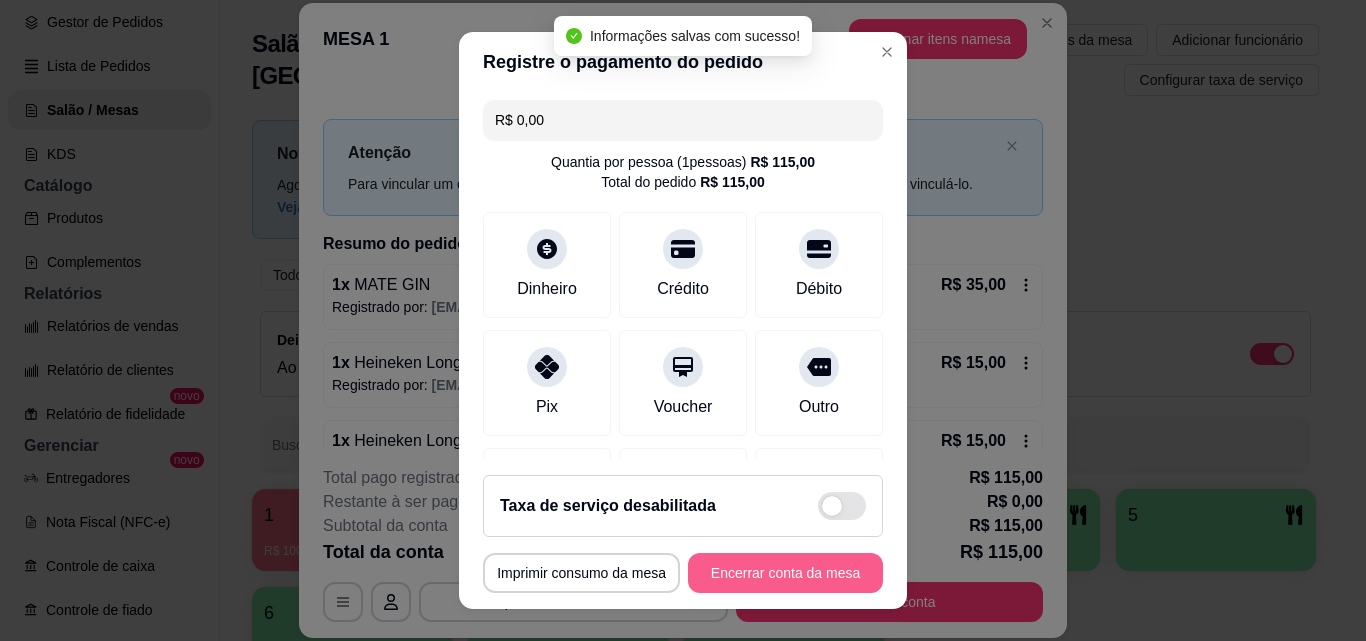 click on "Encerrar conta da mesa" at bounding box center (785, 573) 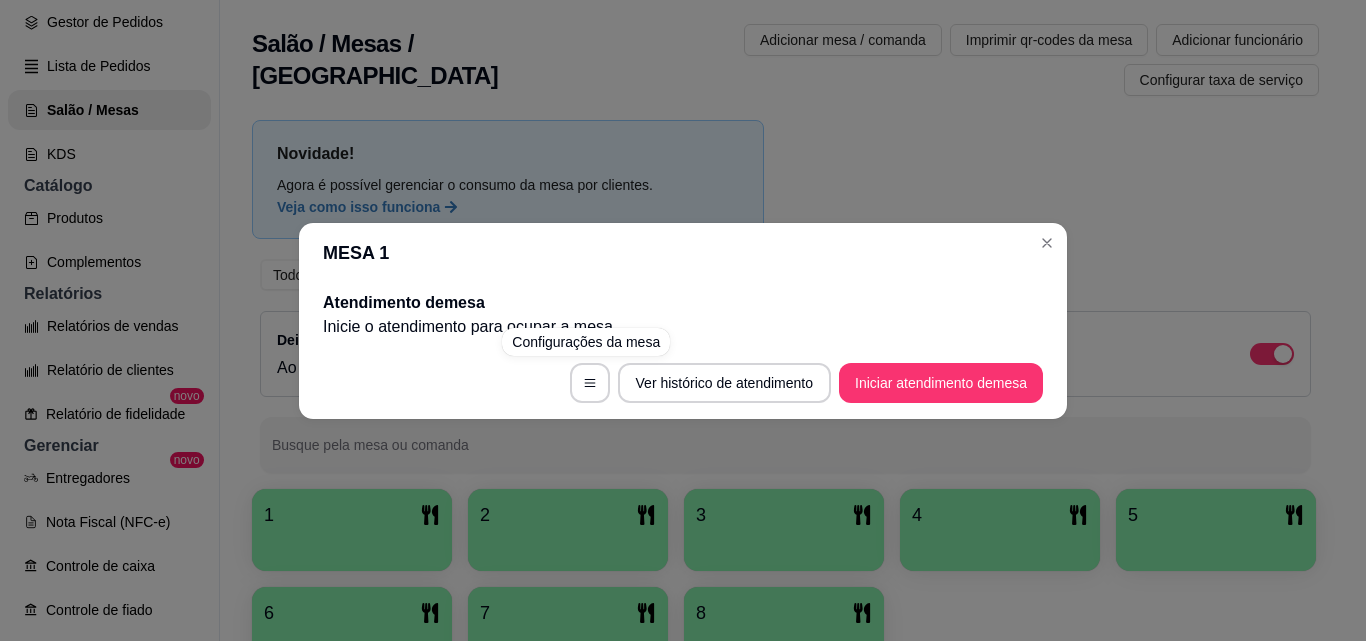 click on "MESA 1 Atendimento de  mesa Inicie o atendimento para ocupar a   mesa . Ver histórico de atendimento Iniciar atendimento de  mesa" at bounding box center (683, 320) 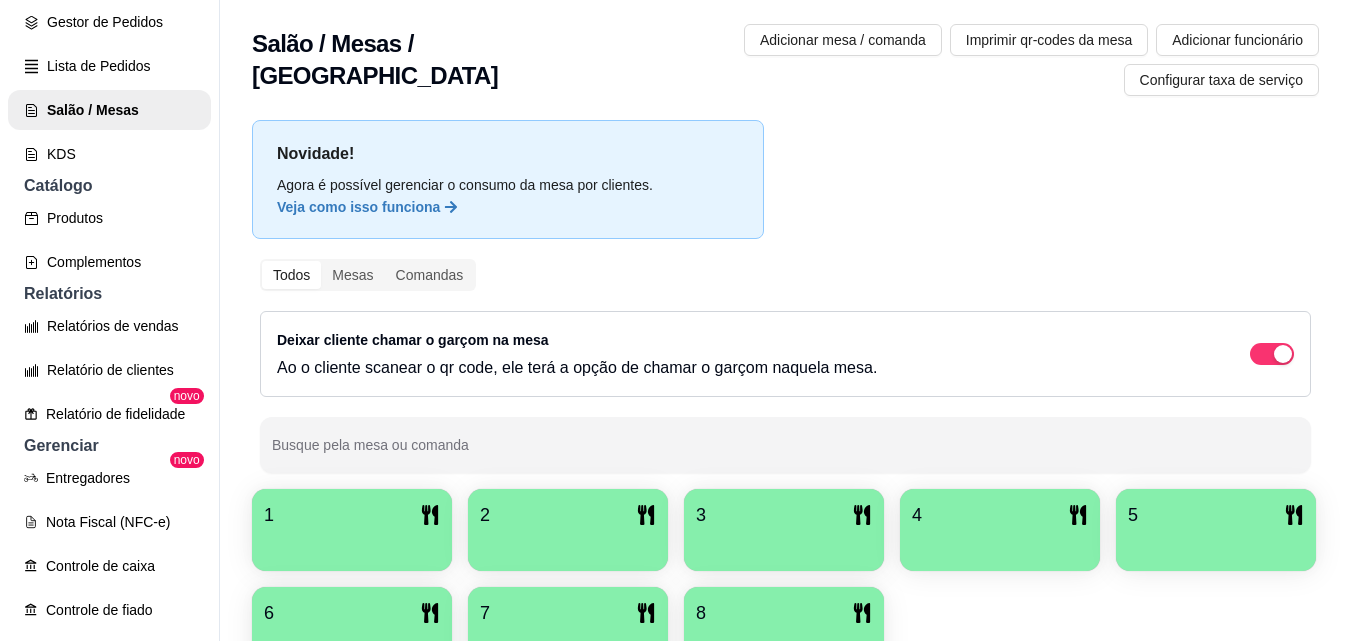 drag, startPoint x: 211, startPoint y: 360, endPoint x: 203, endPoint y: 444, distance: 84.38009 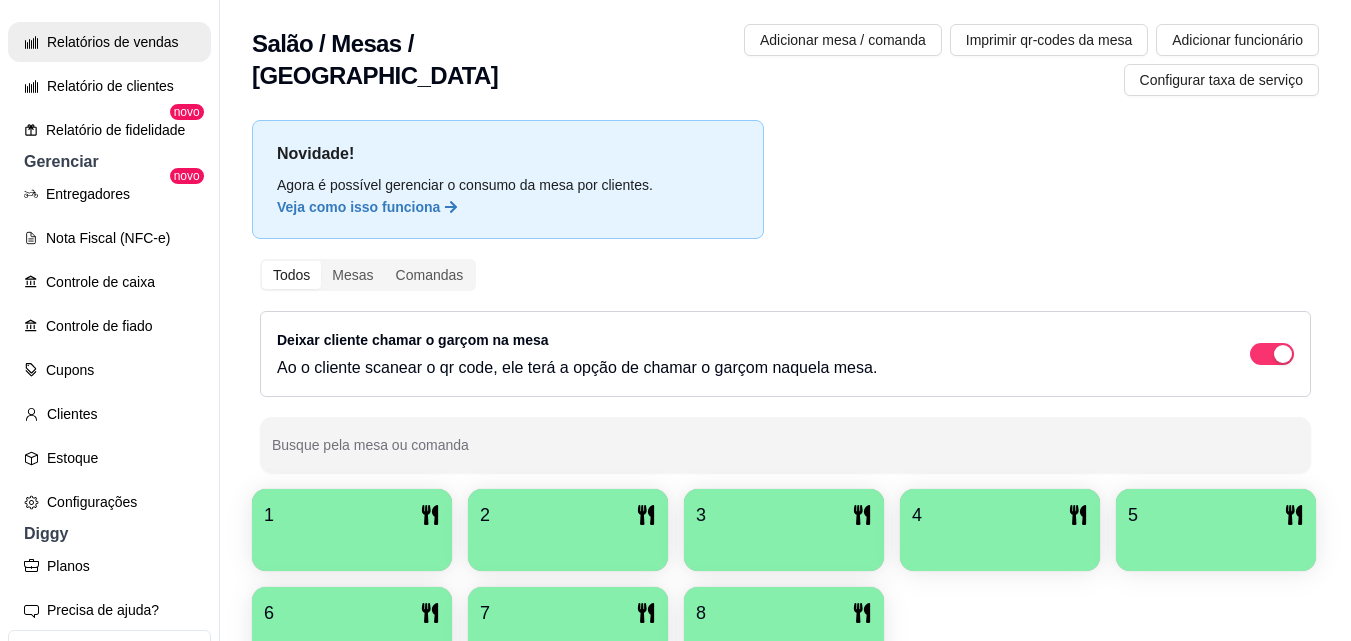 click on "Relatórios de vendas" at bounding box center [109, 42] 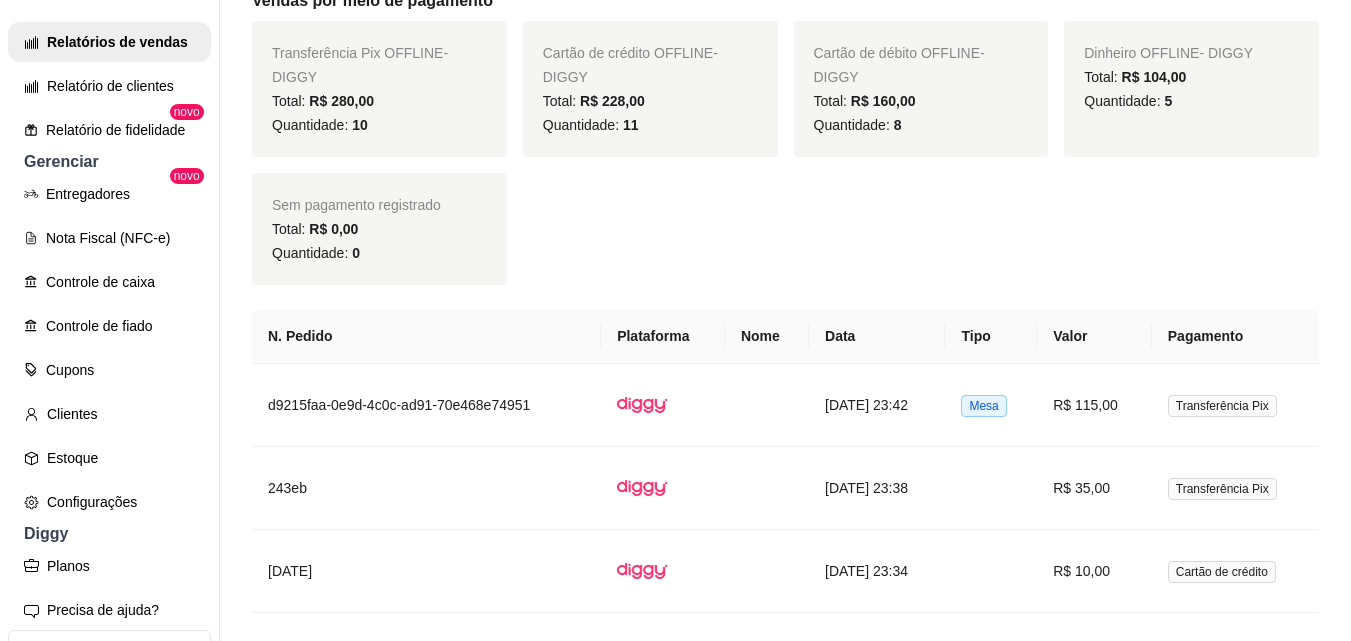 scroll, scrollTop: 957, scrollLeft: 0, axis: vertical 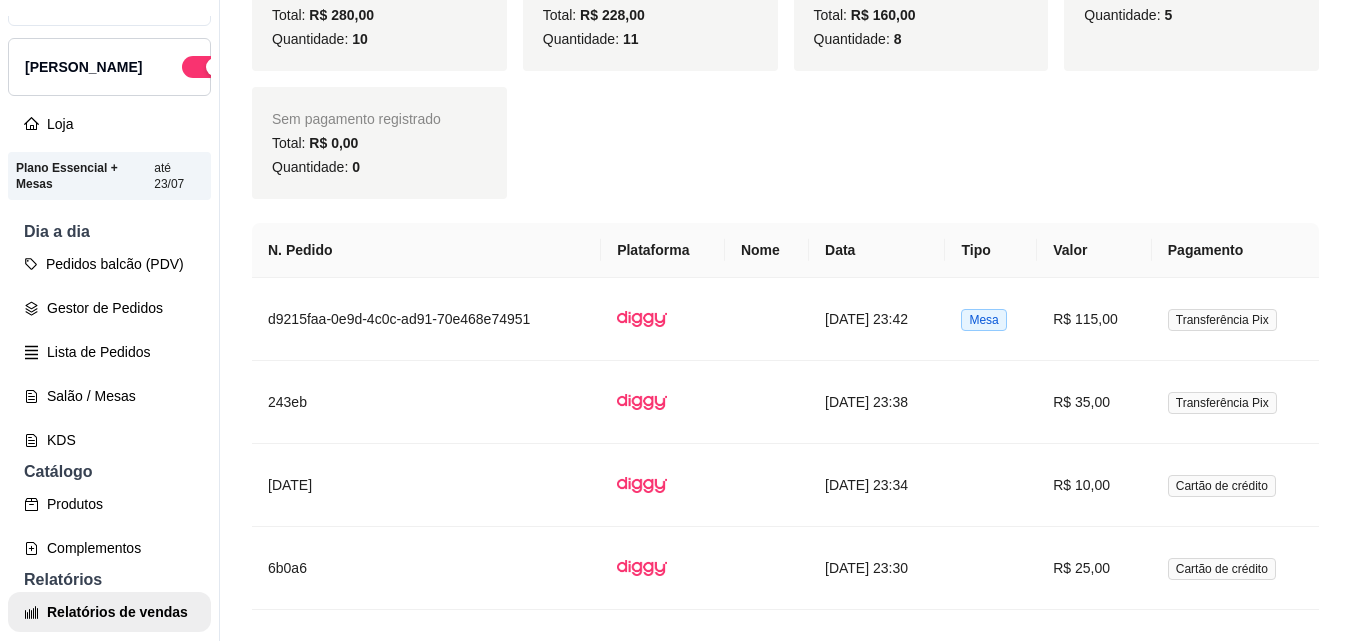 click on "Pedidos balcão (PDV) Gestor de Pedidos Lista de Pedidos Salão / Mesas KDS" at bounding box center [109, 352] 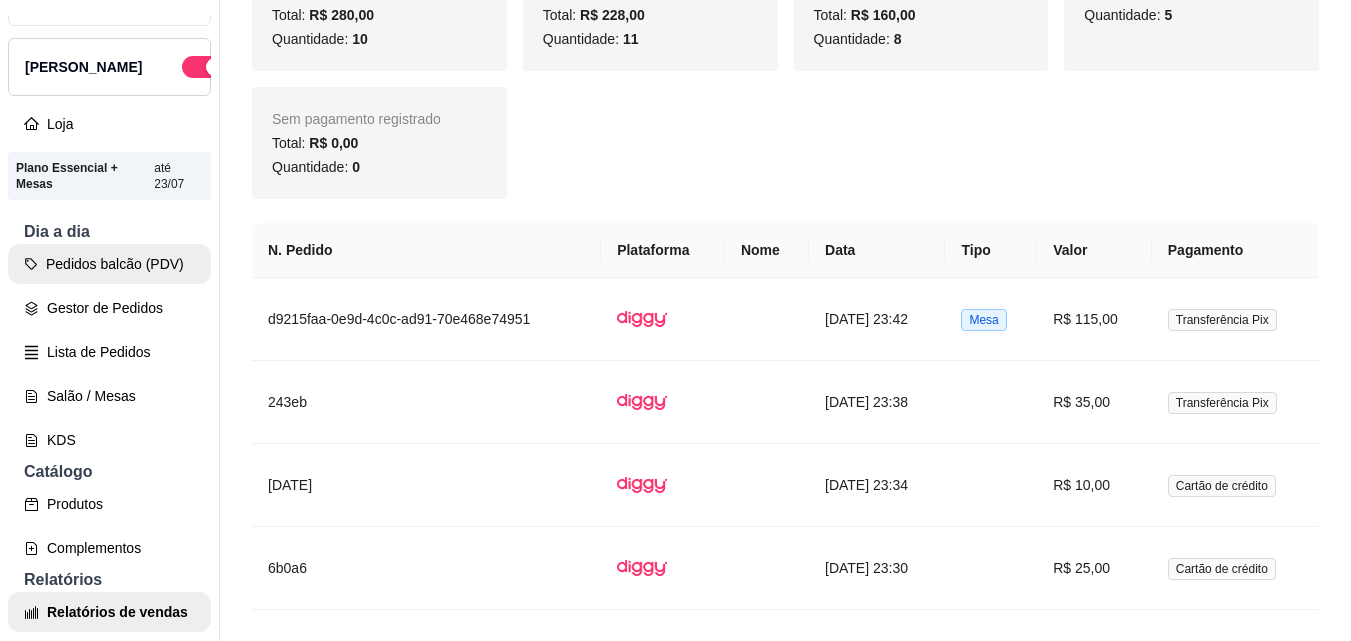 click on "Pedidos balcão (PDV)" at bounding box center (109, 264) 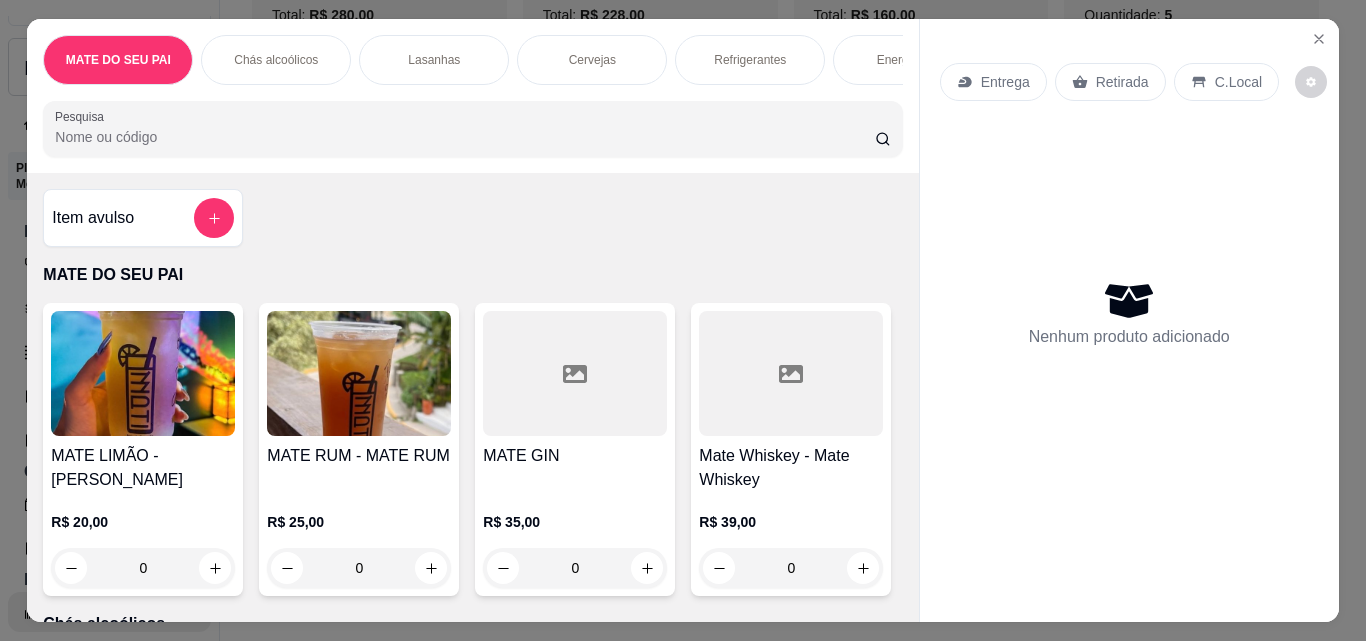click at bounding box center (359, 373) 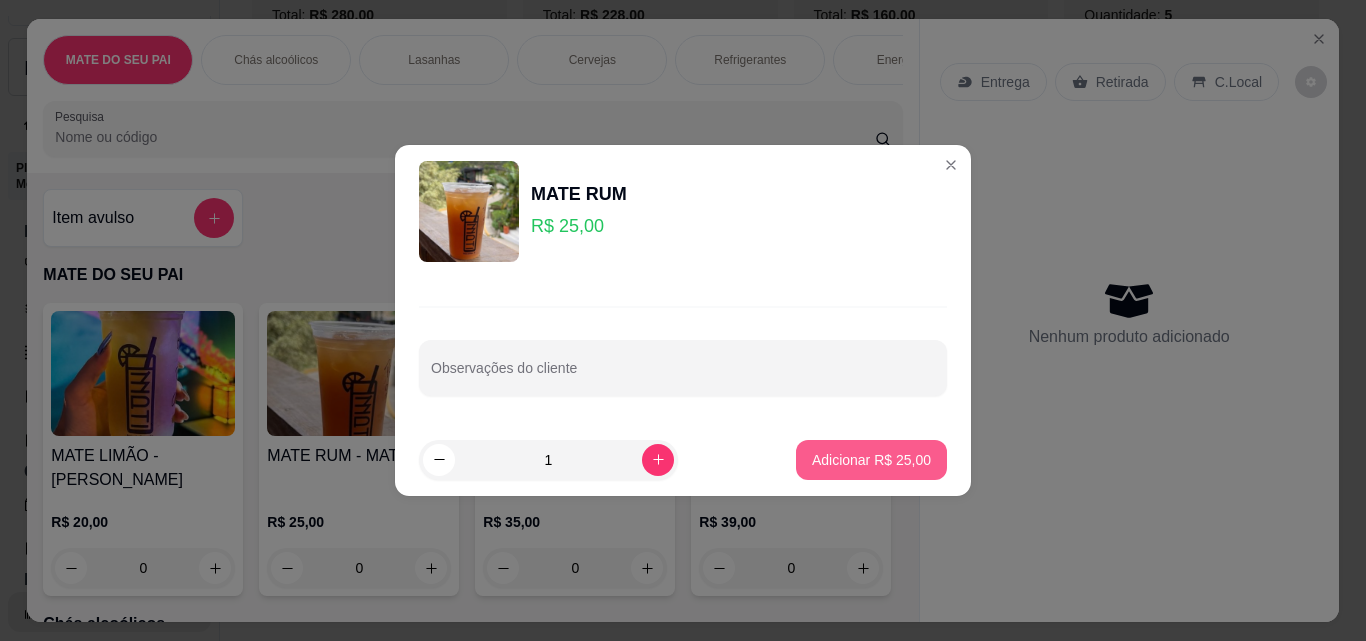 click on "Adicionar   R$ 25,00" at bounding box center (871, 460) 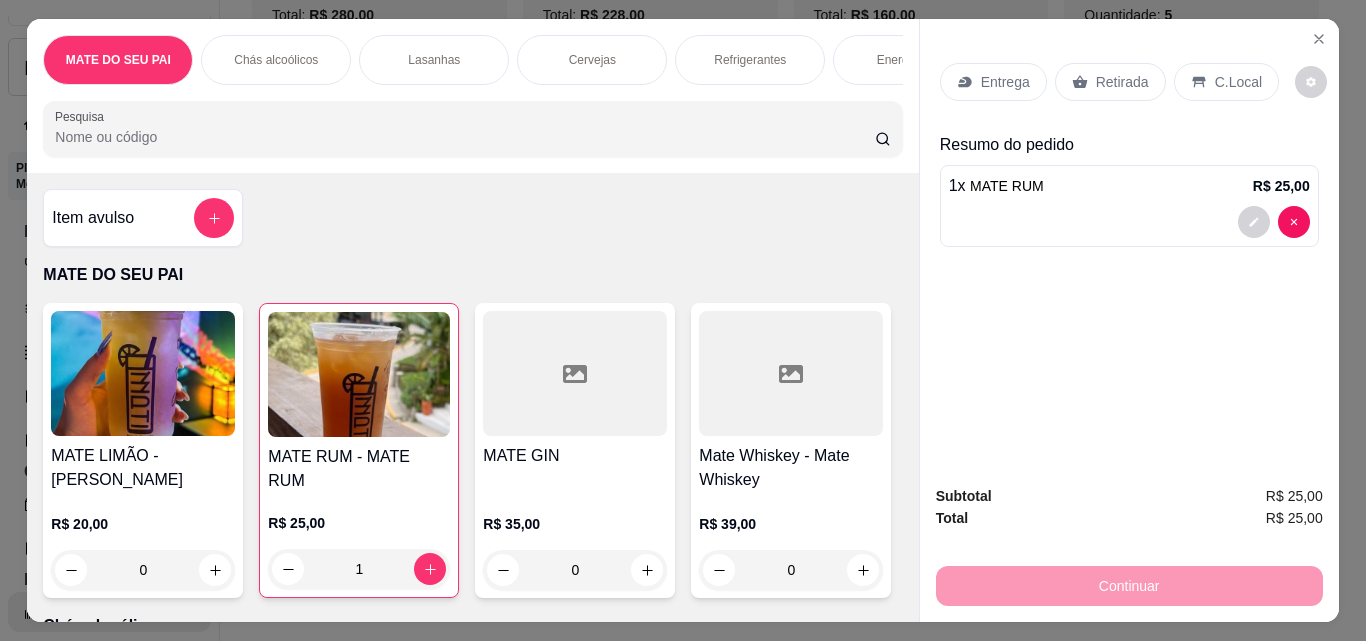 click on "Retirada" at bounding box center (1110, 82) 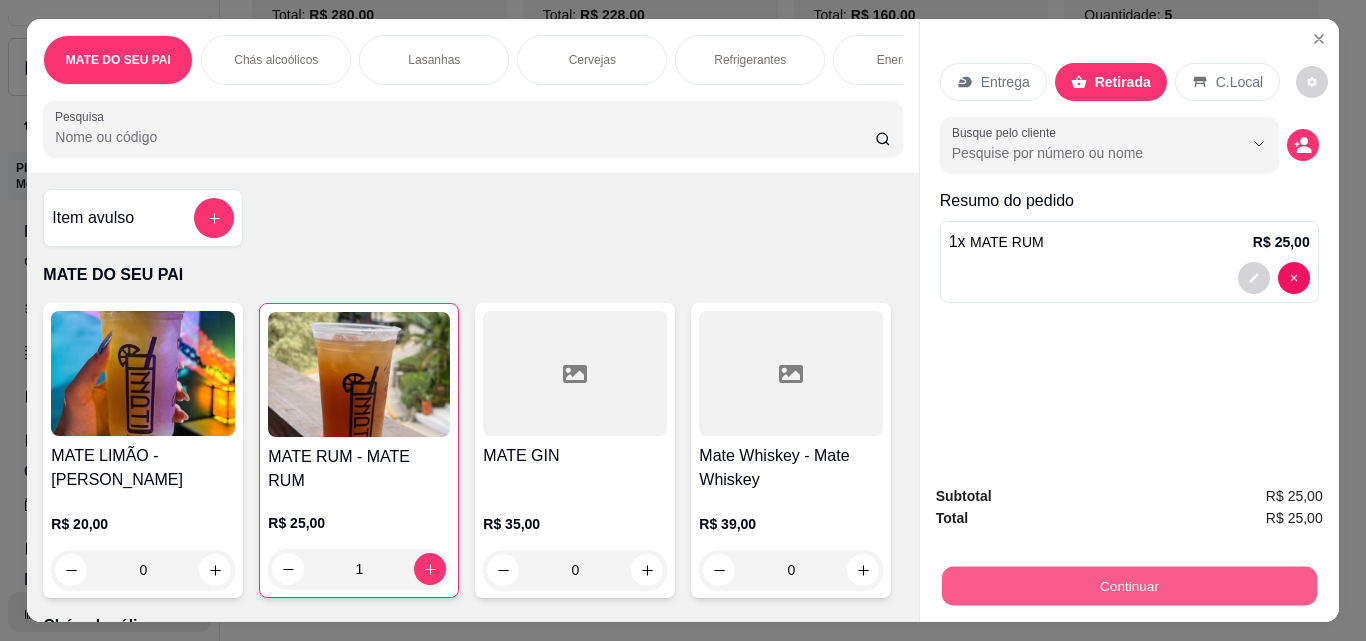 click on "Continuar" at bounding box center (1128, 585) 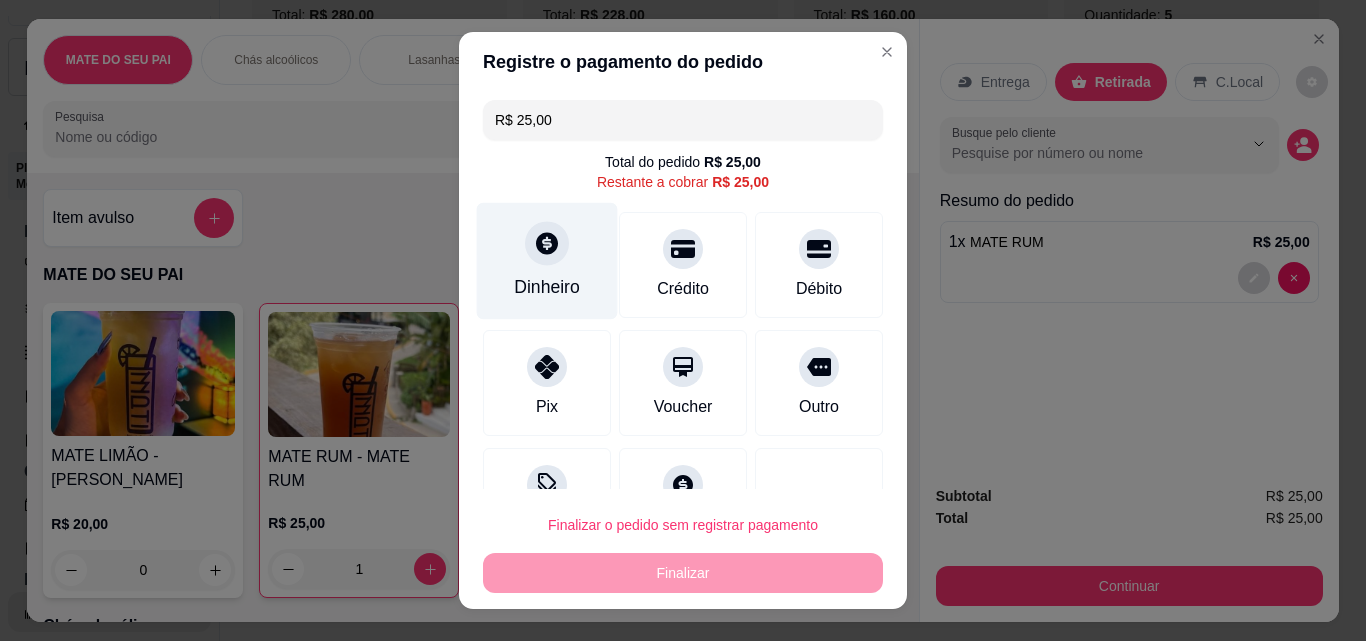 click on "Dinheiro" at bounding box center (547, 287) 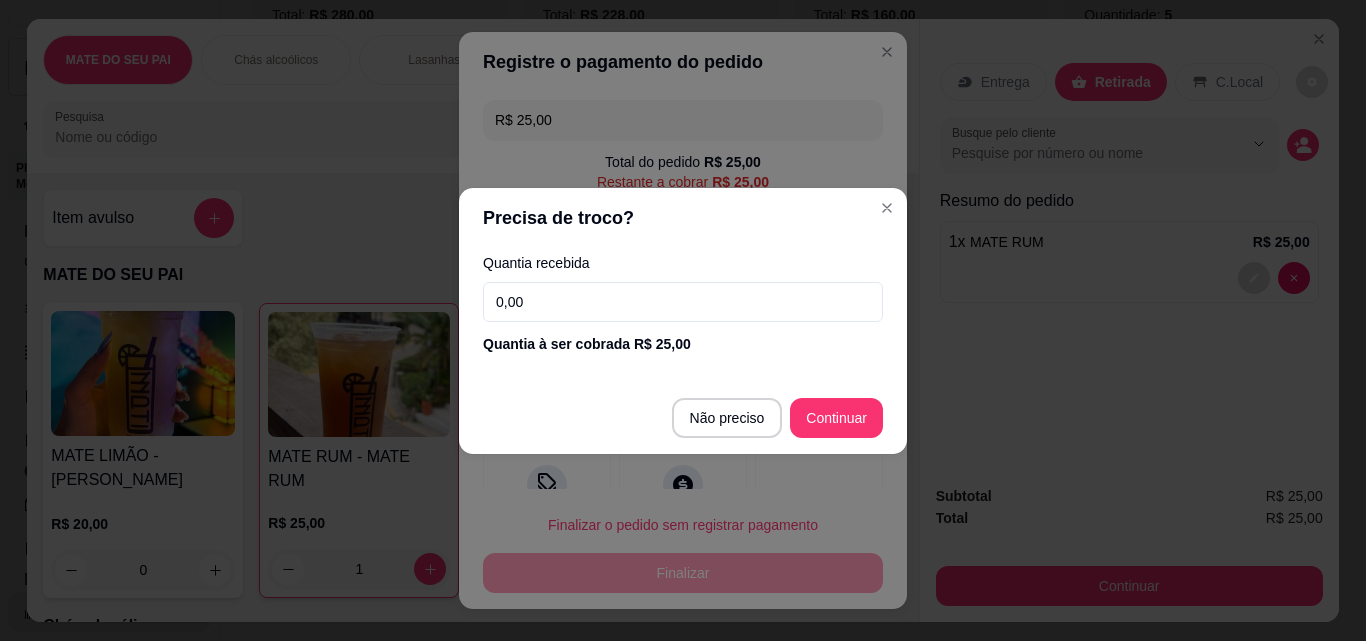 click on "0,00" at bounding box center (683, 302) 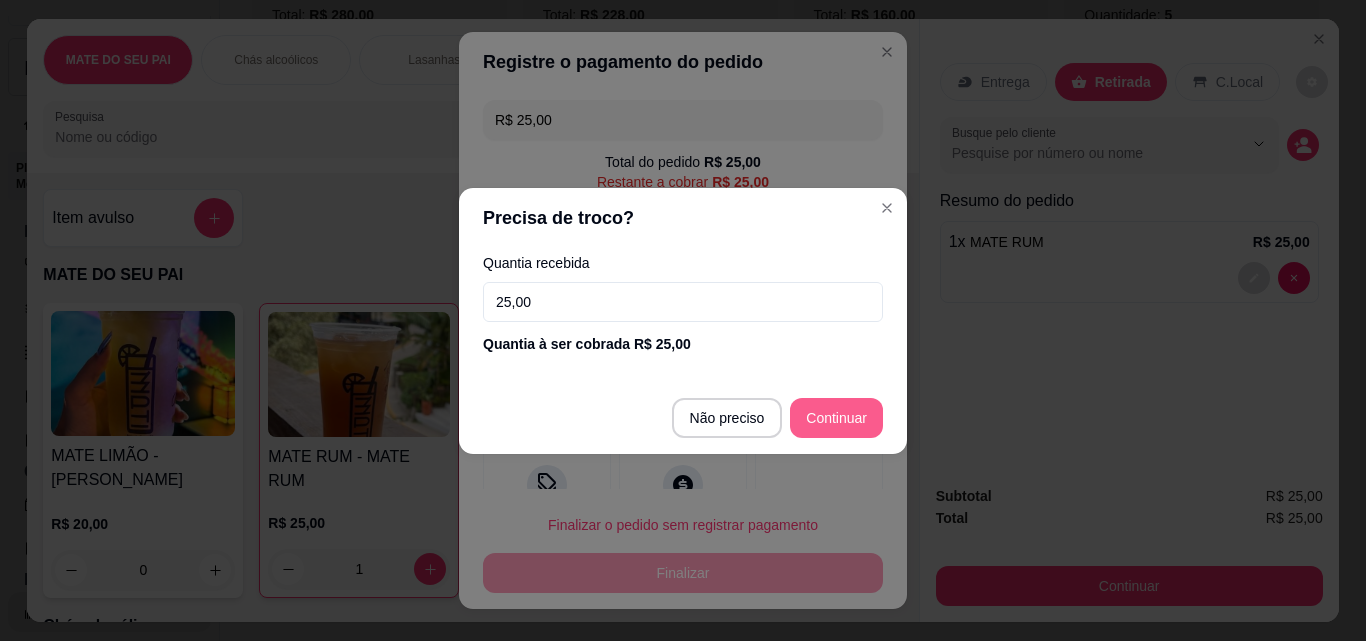 type on "25,00" 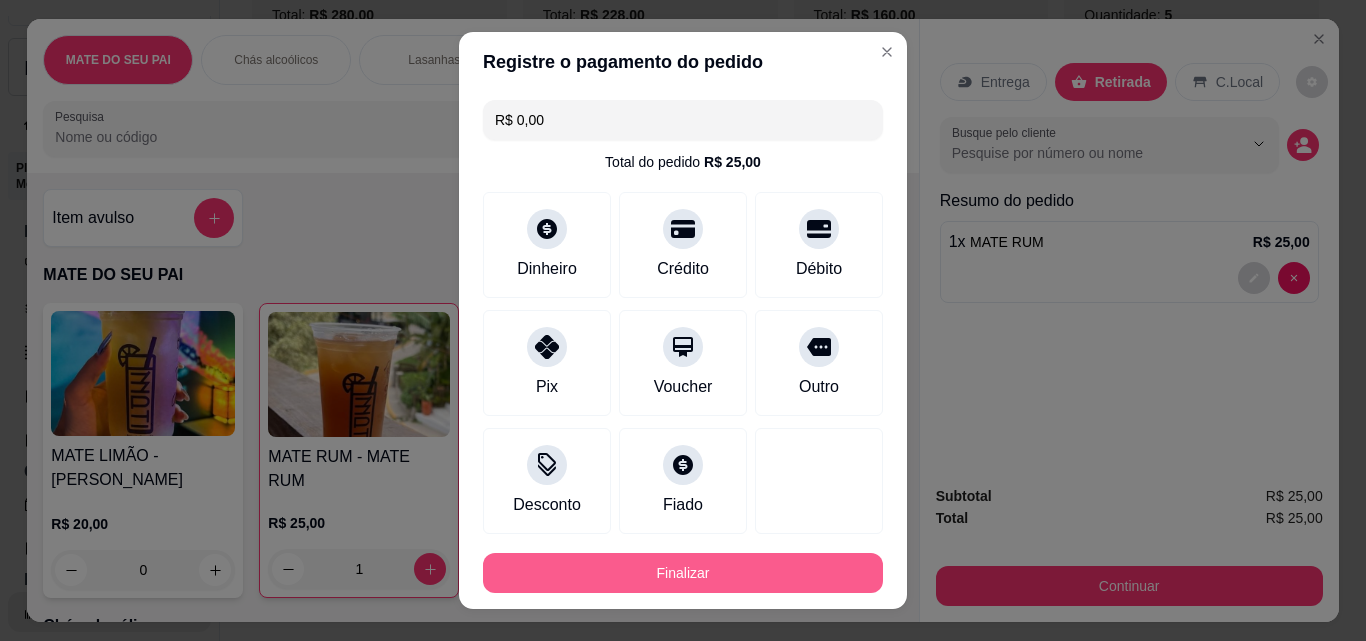 click on "Finalizar" at bounding box center (683, 573) 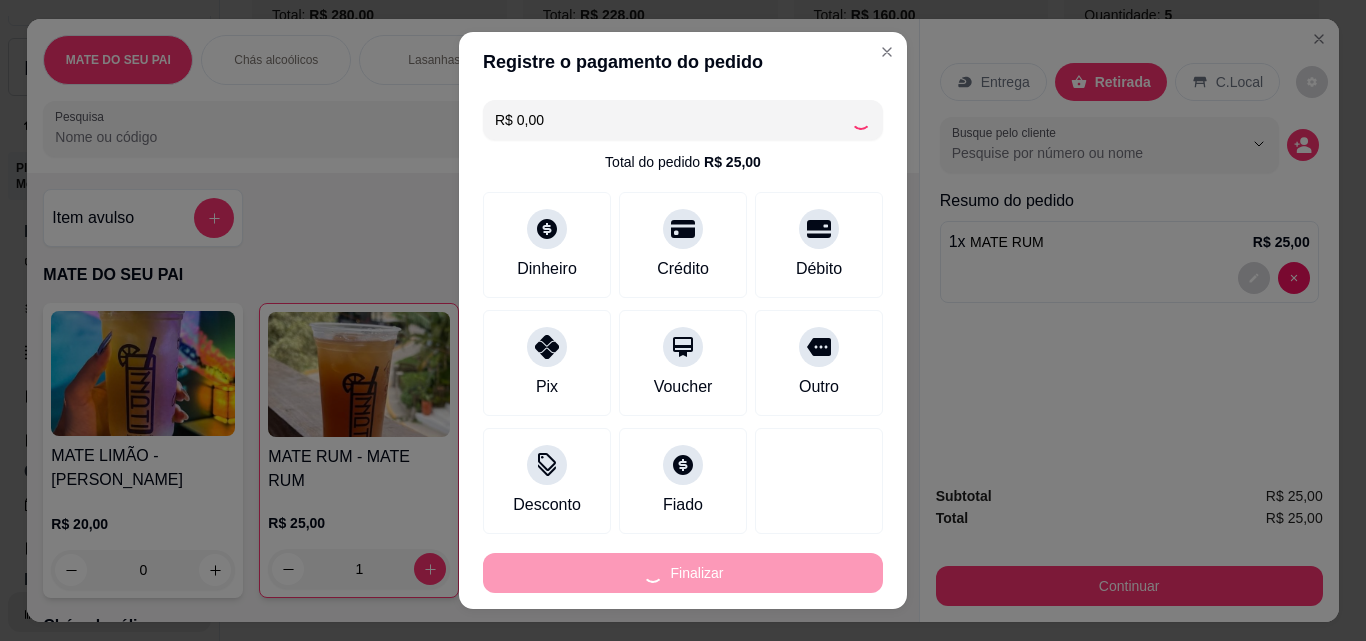 type on "0" 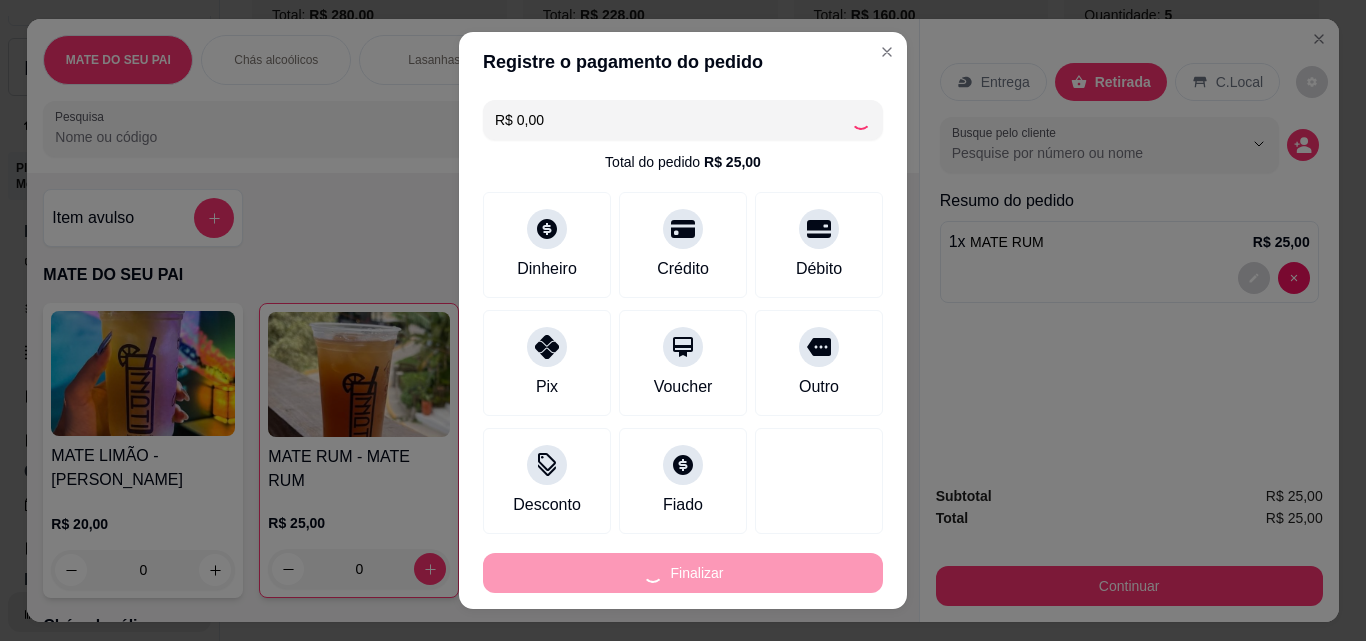 type on "-R$ 25,00" 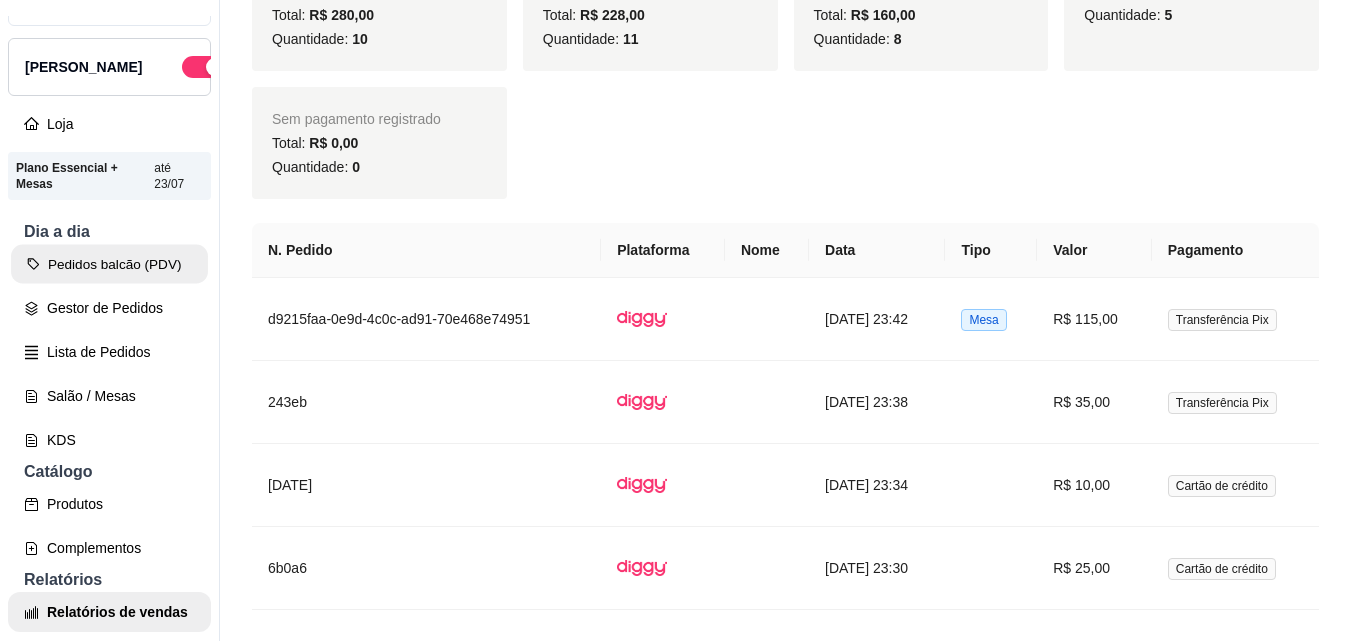 click on "Pedidos balcão (PDV)" at bounding box center [109, 264] 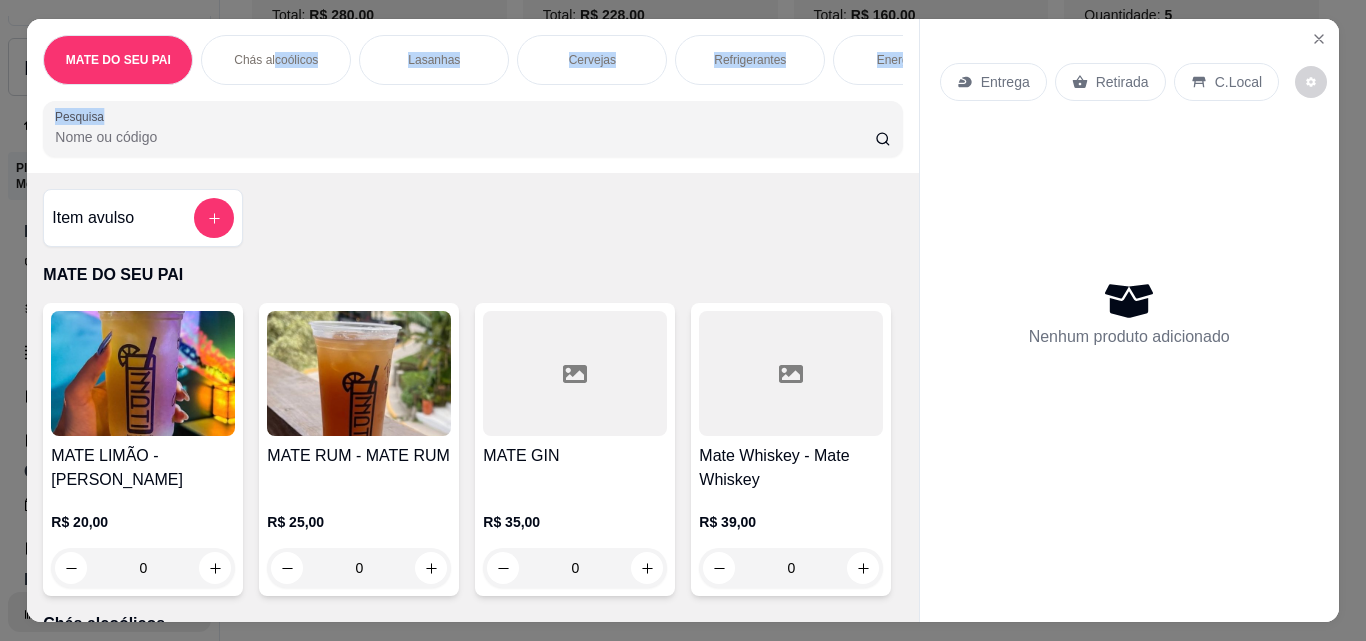 drag, startPoint x: 265, startPoint y: 76, endPoint x: 291, endPoint y: 94, distance: 31.622776 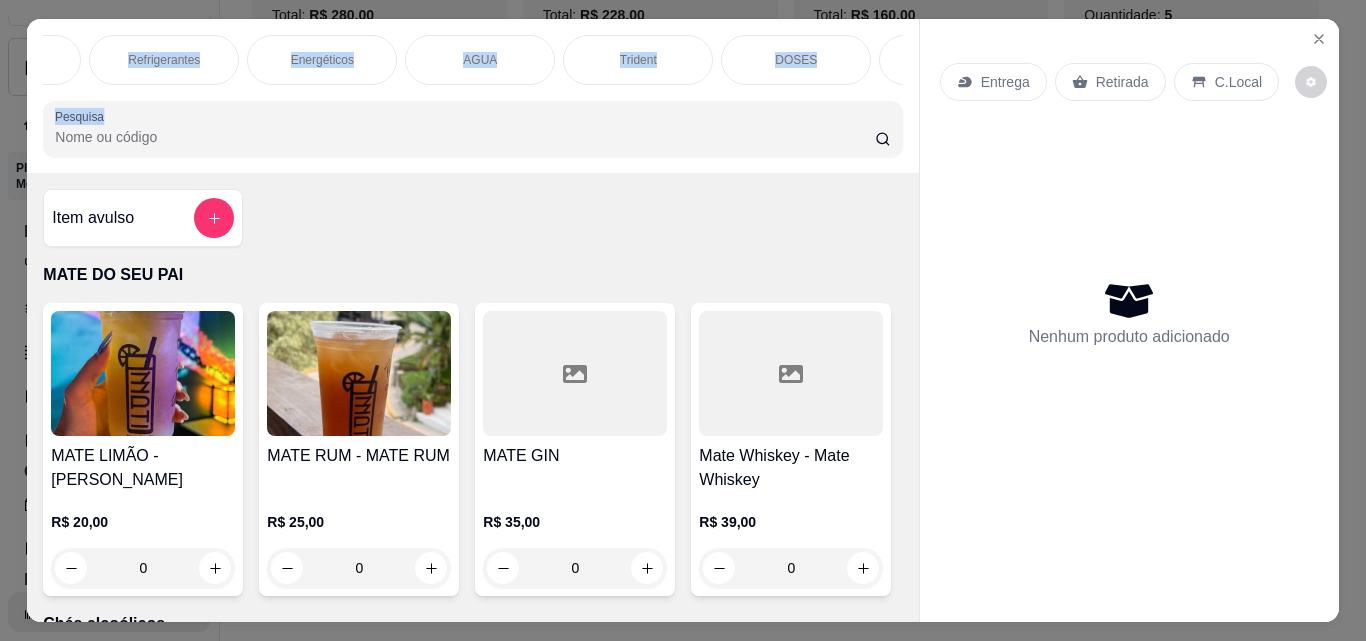 scroll, scrollTop: 0, scrollLeft: 620, axis: horizontal 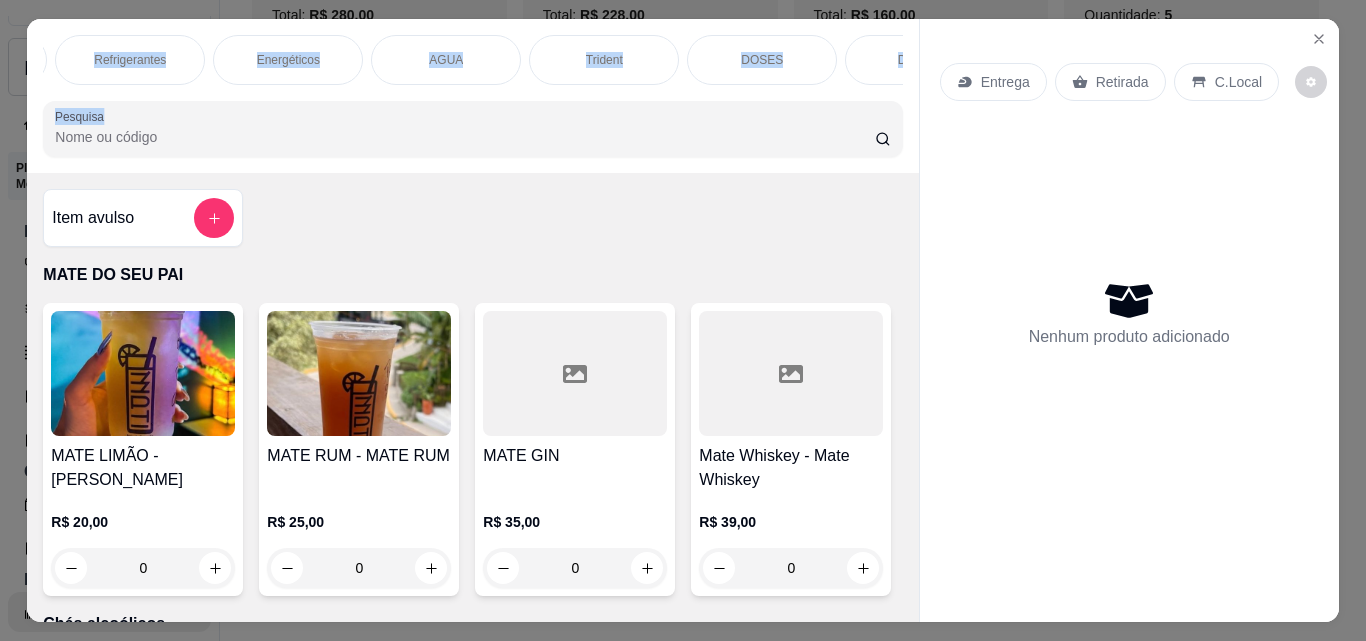 click on "DOSES" at bounding box center (762, 60) 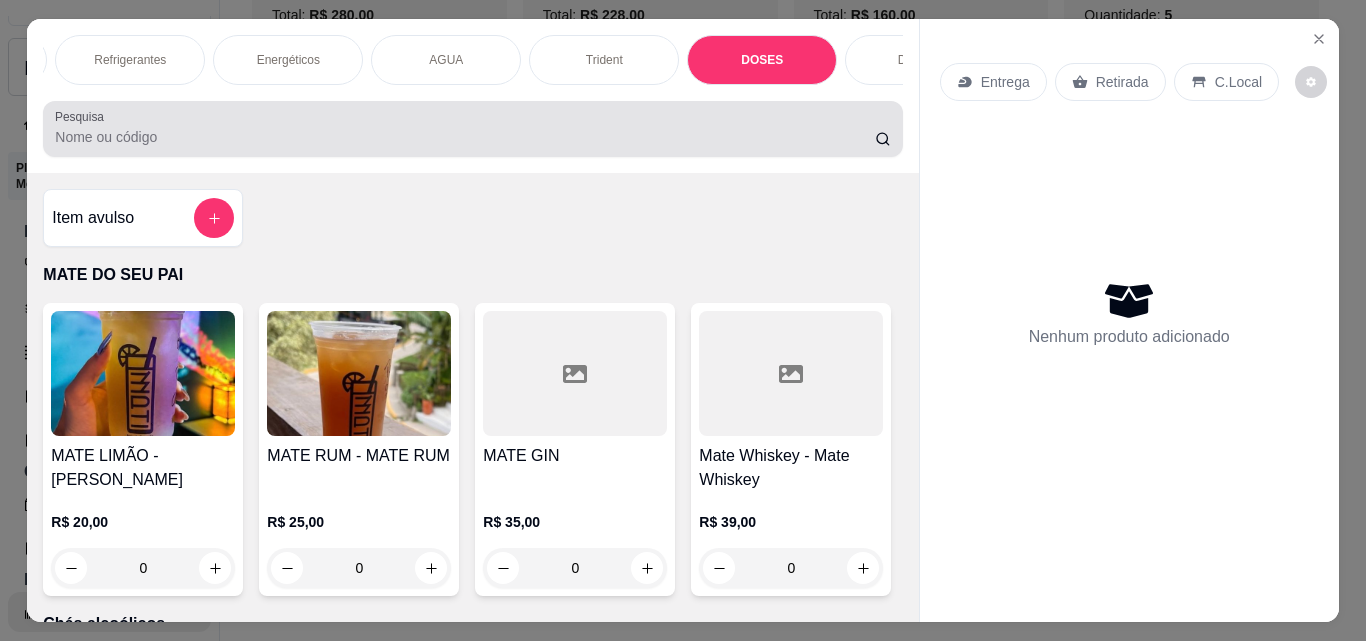scroll, scrollTop: 3761, scrollLeft: 0, axis: vertical 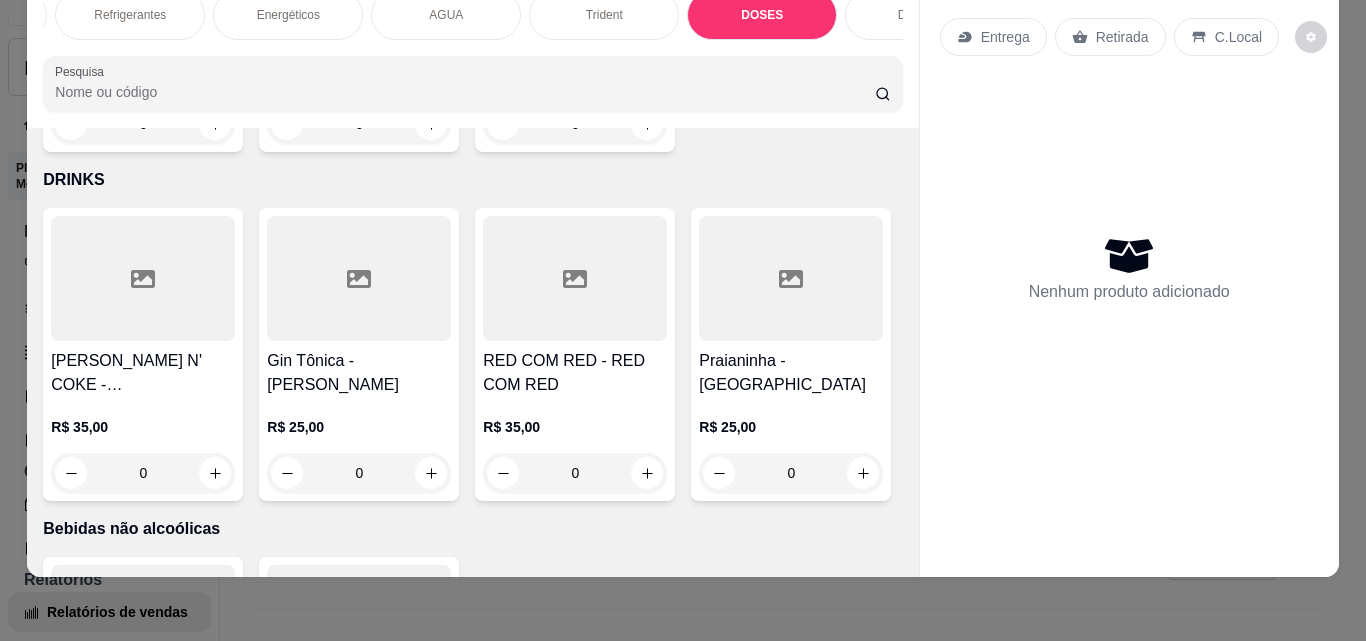 click on "RED LABEL - RED LABEL" at bounding box center (359, -285) 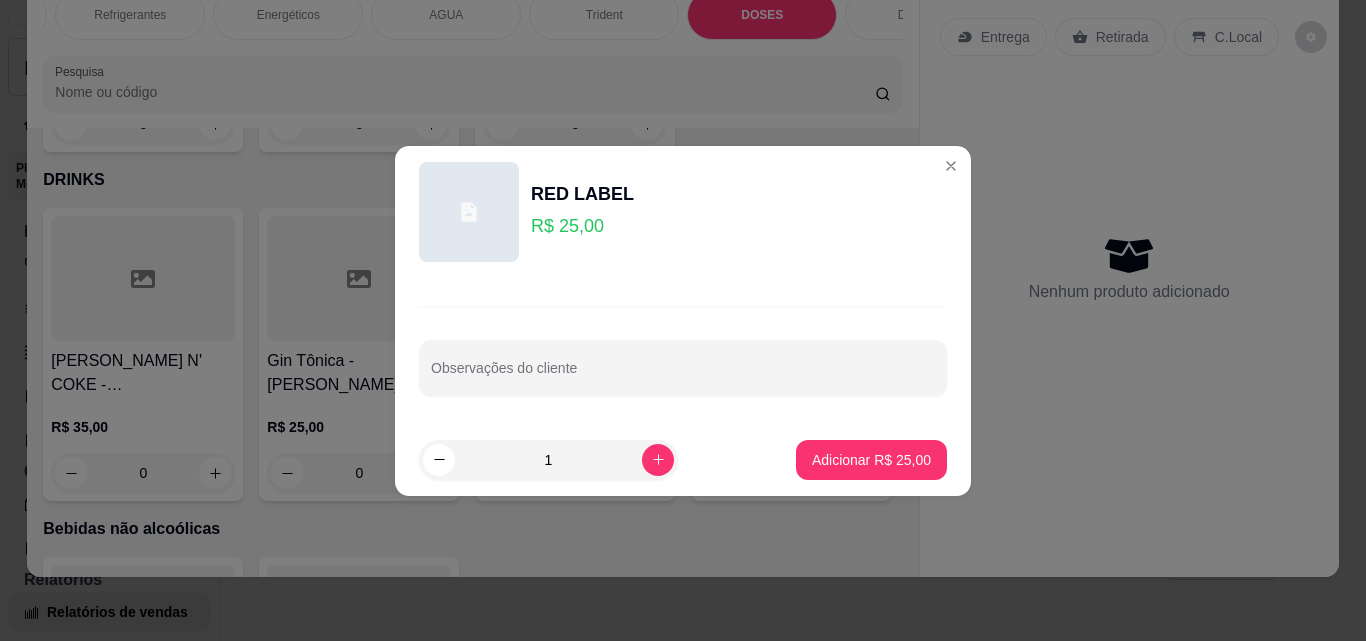 drag, startPoint x: 781, startPoint y: 453, endPoint x: 816, endPoint y: 455, distance: 35.057095 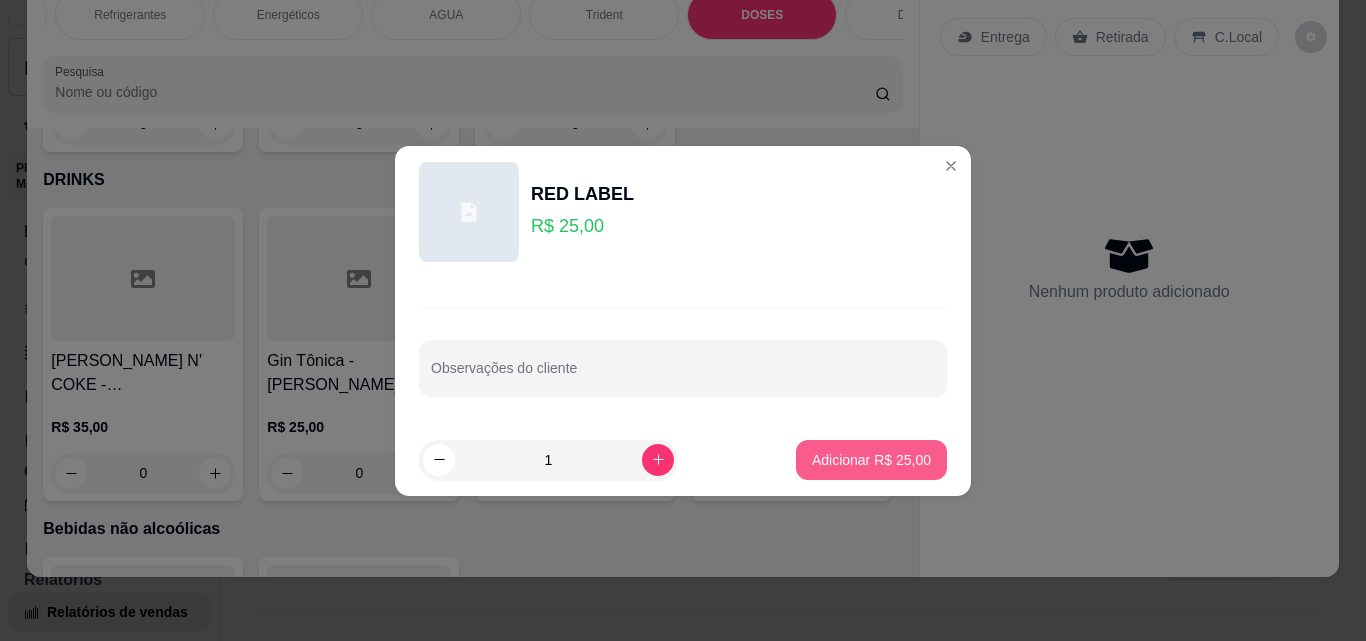 click on "Adicionar   R$ 25,00" at bounding box center (871, 460) 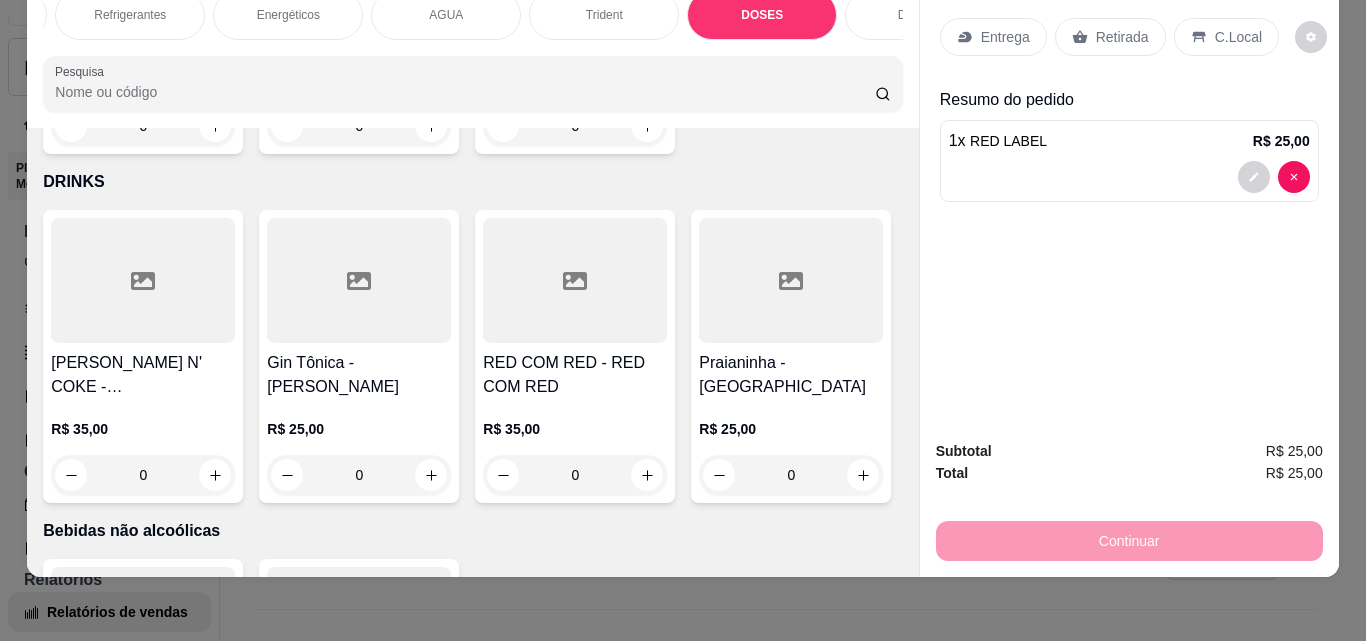 drag, startPoint x: 1091, startPoint y: 15, endPoint x: 1050, endPoint y: 391, distance: 378.22876 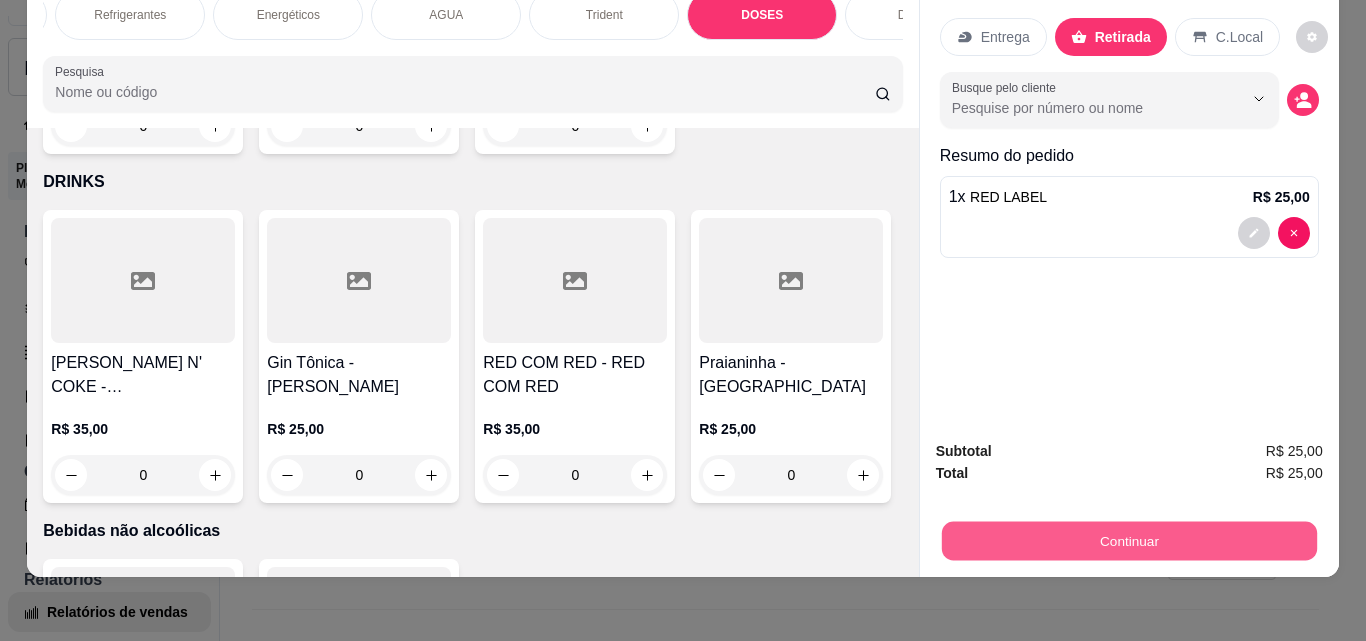 click on "Continuar" at bounding box center [1128, 540] 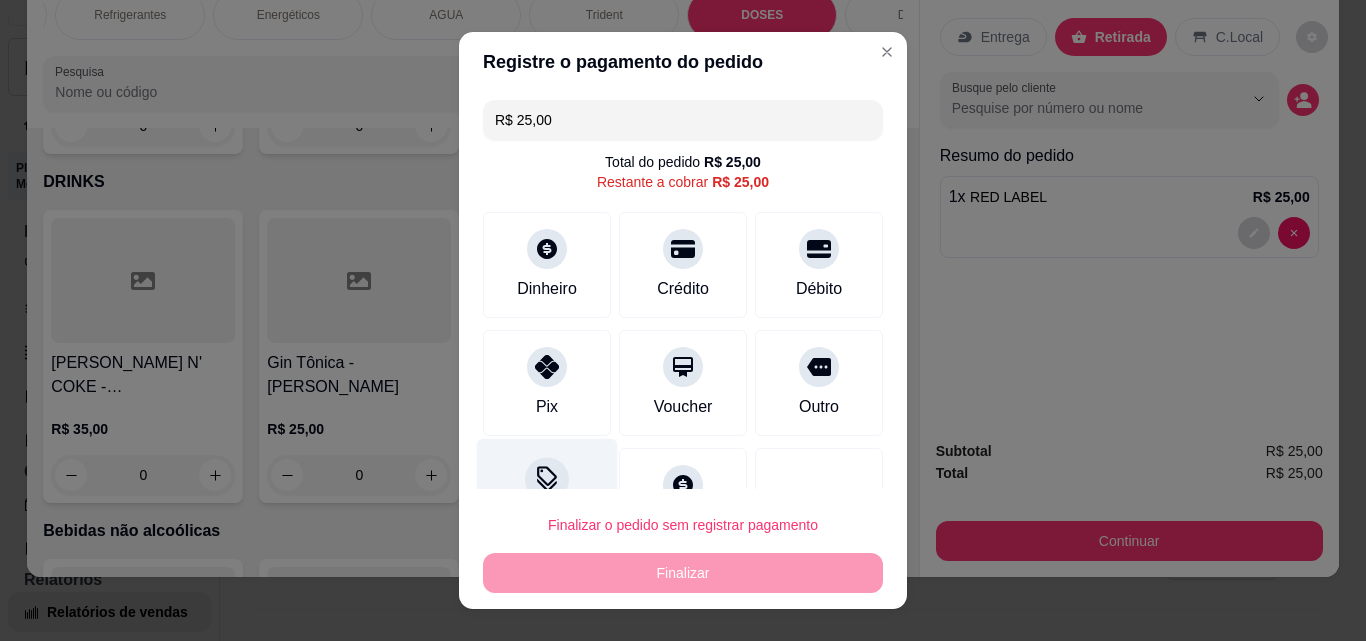 click on "Desconto" at bounding box center [547, 497] 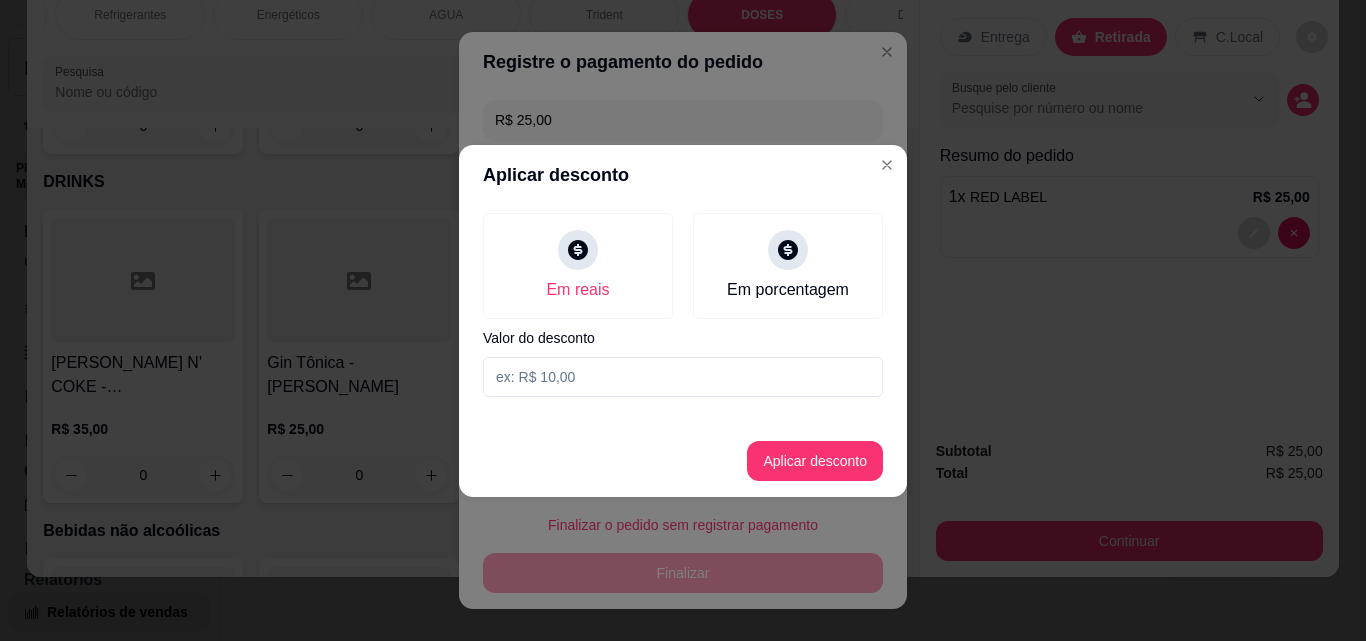 click at bounding box center (683, 377) 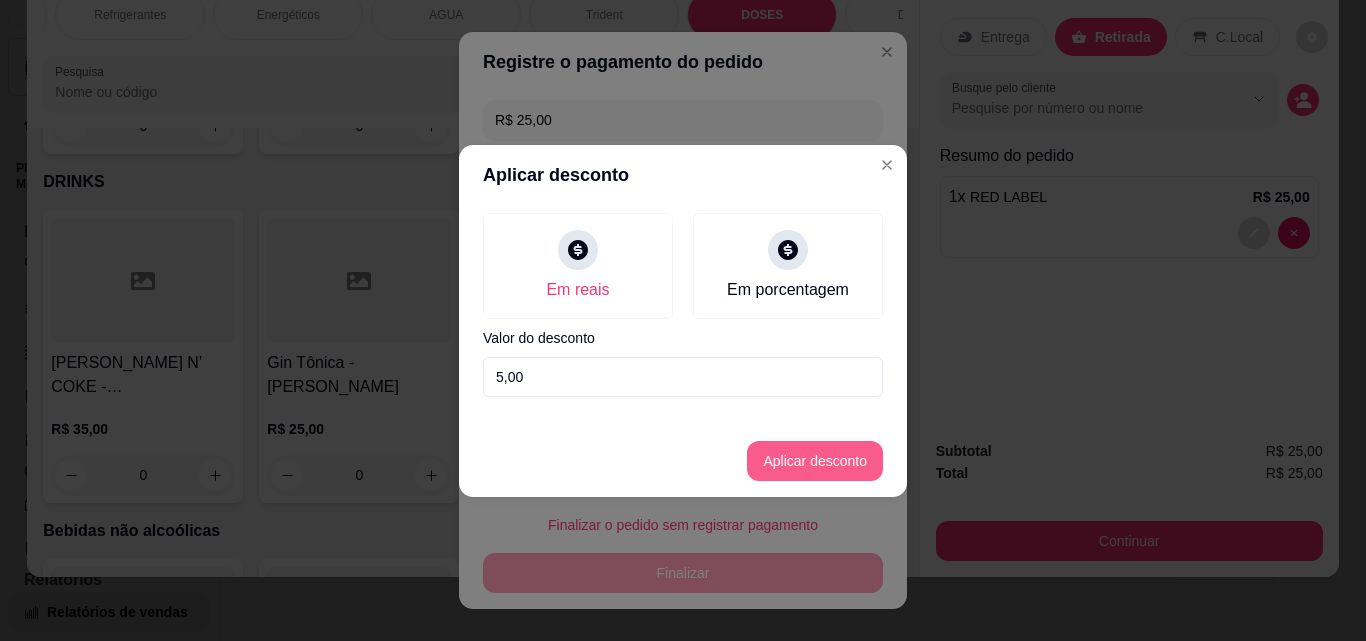 type on "5,00" 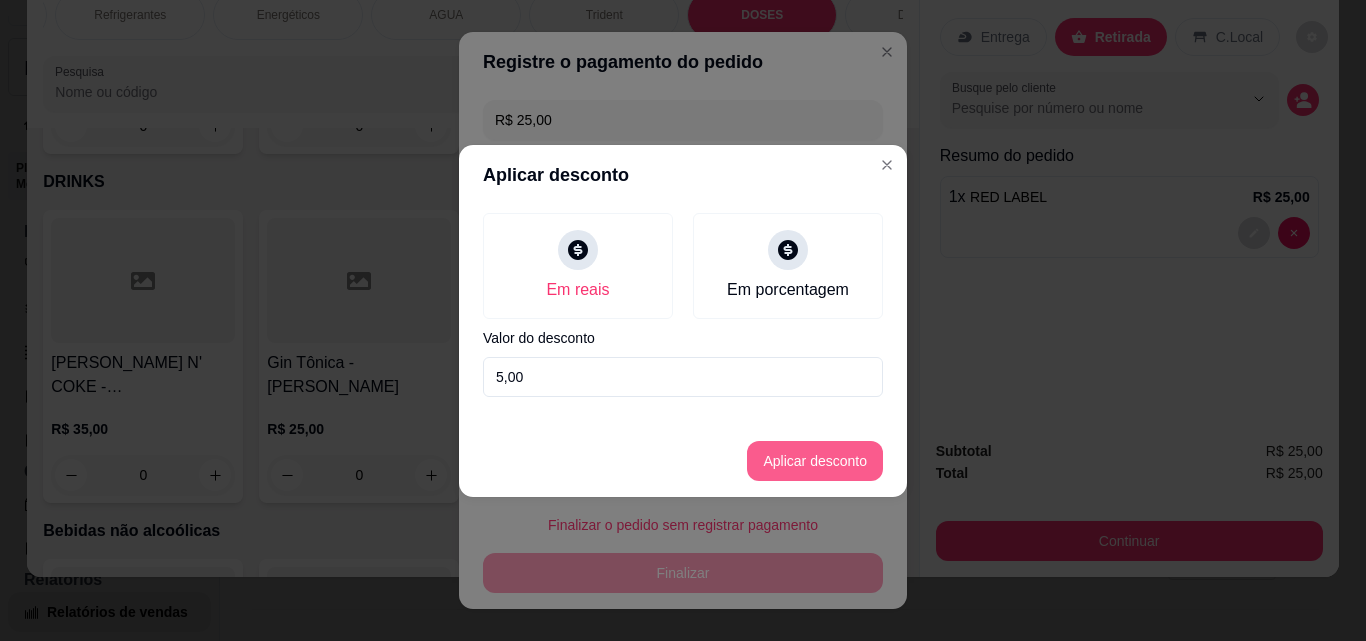 click on "Aplicar desconto" at bounding box center (815, 461) 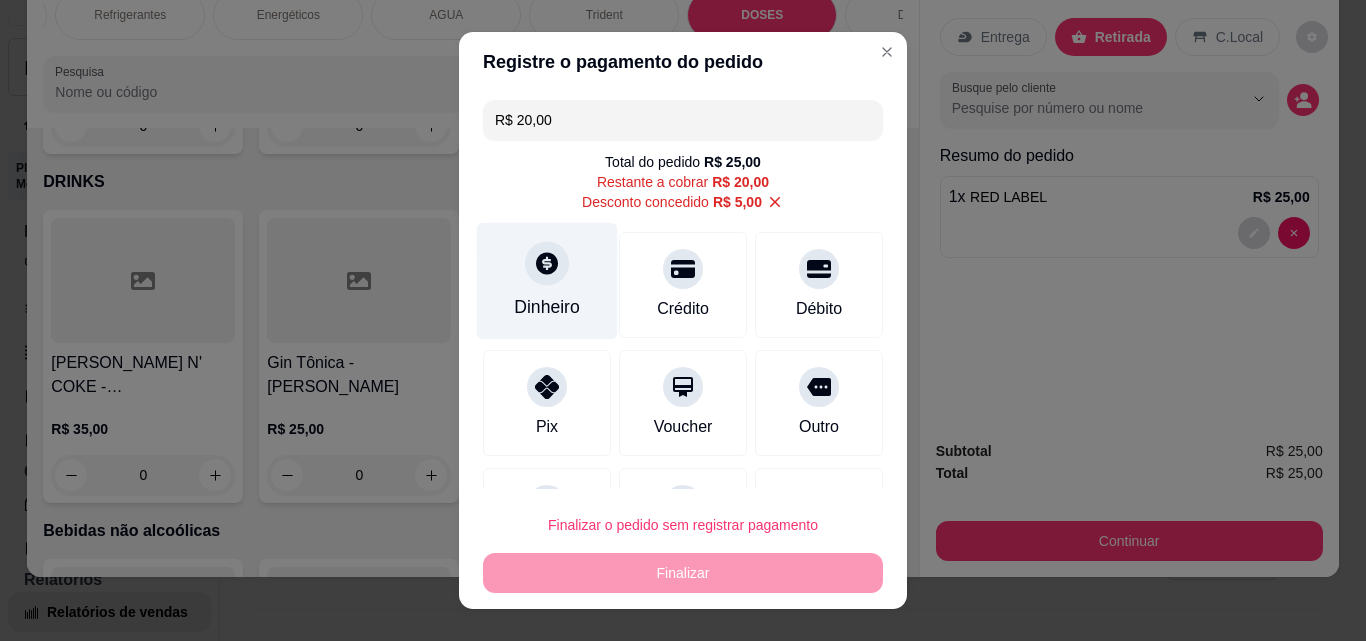 click at bounding box center [547, 263] 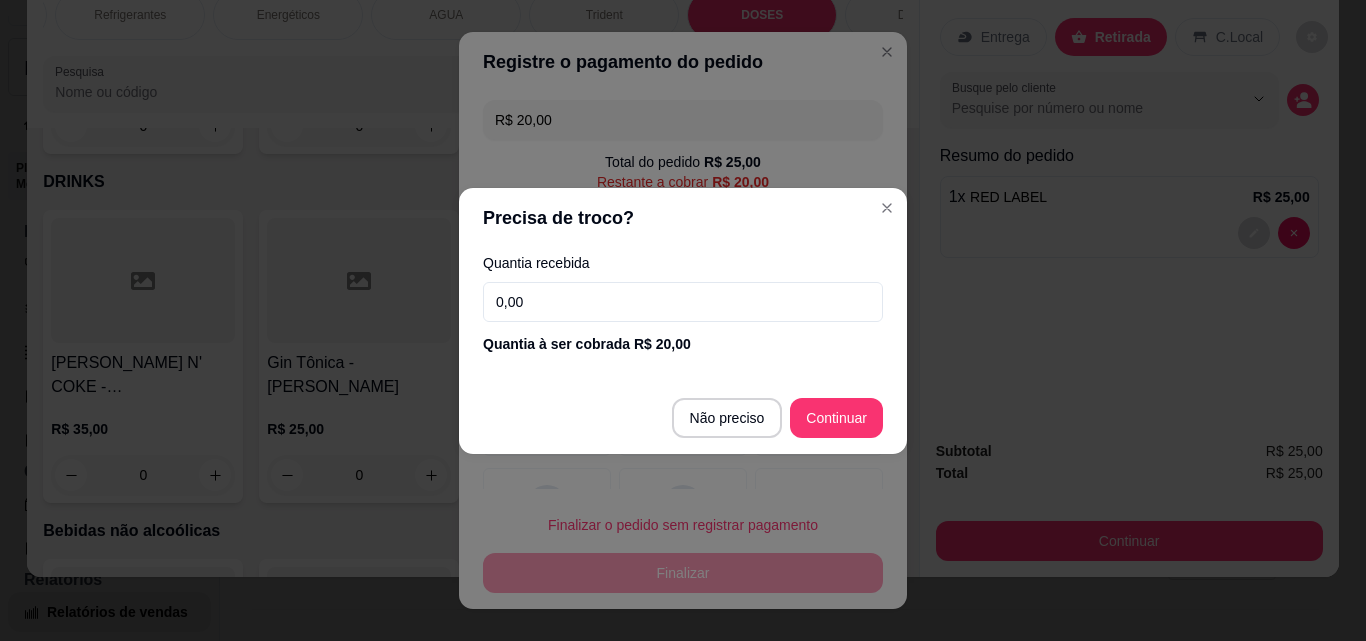 click on "0,00" at bounding box center (683, 302) 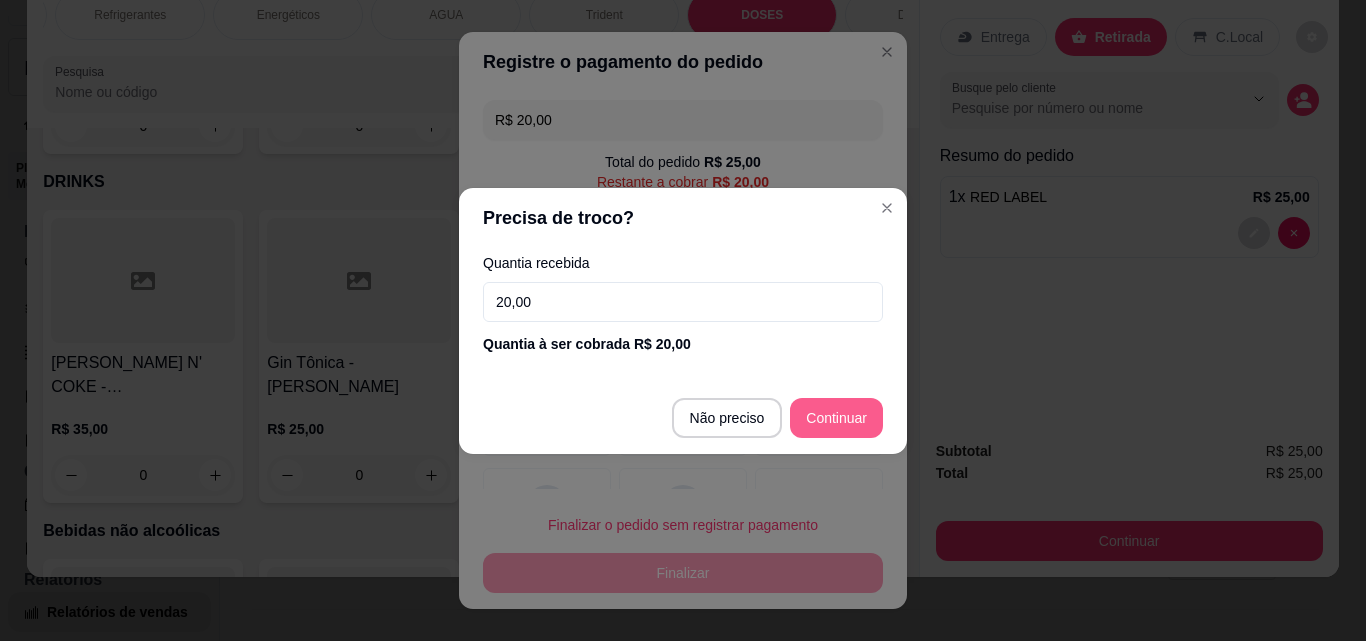 type on "20,00" 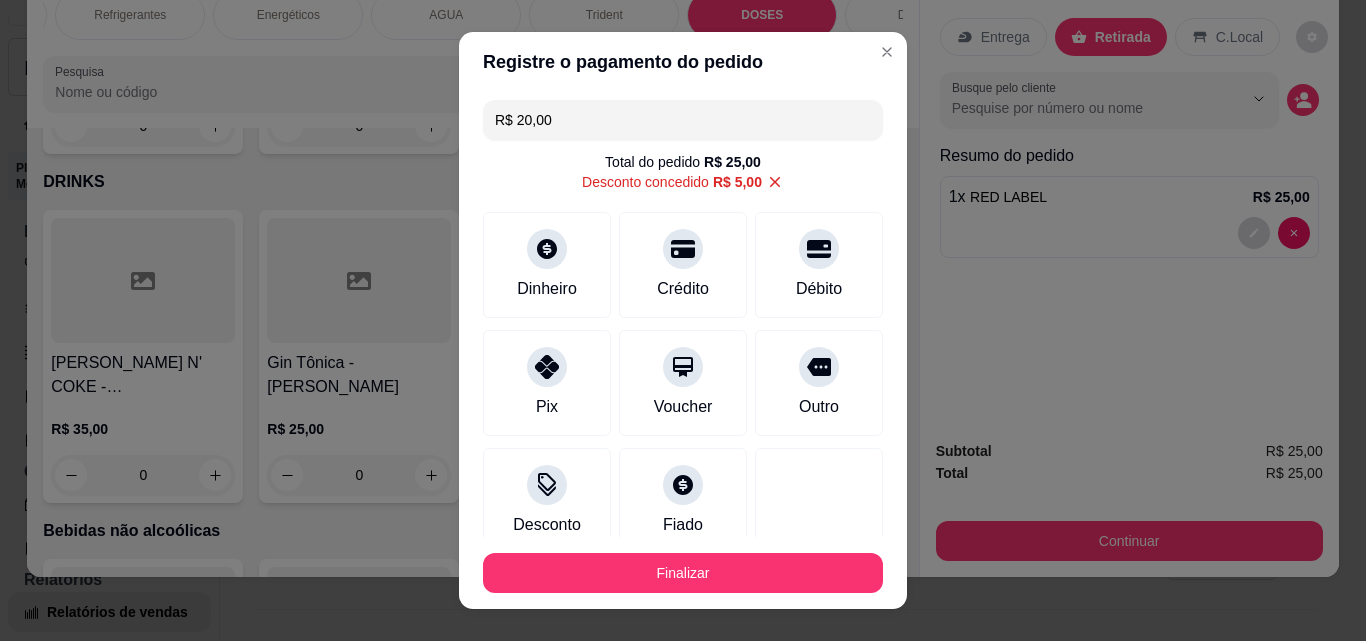 type on "R$ 0,00" 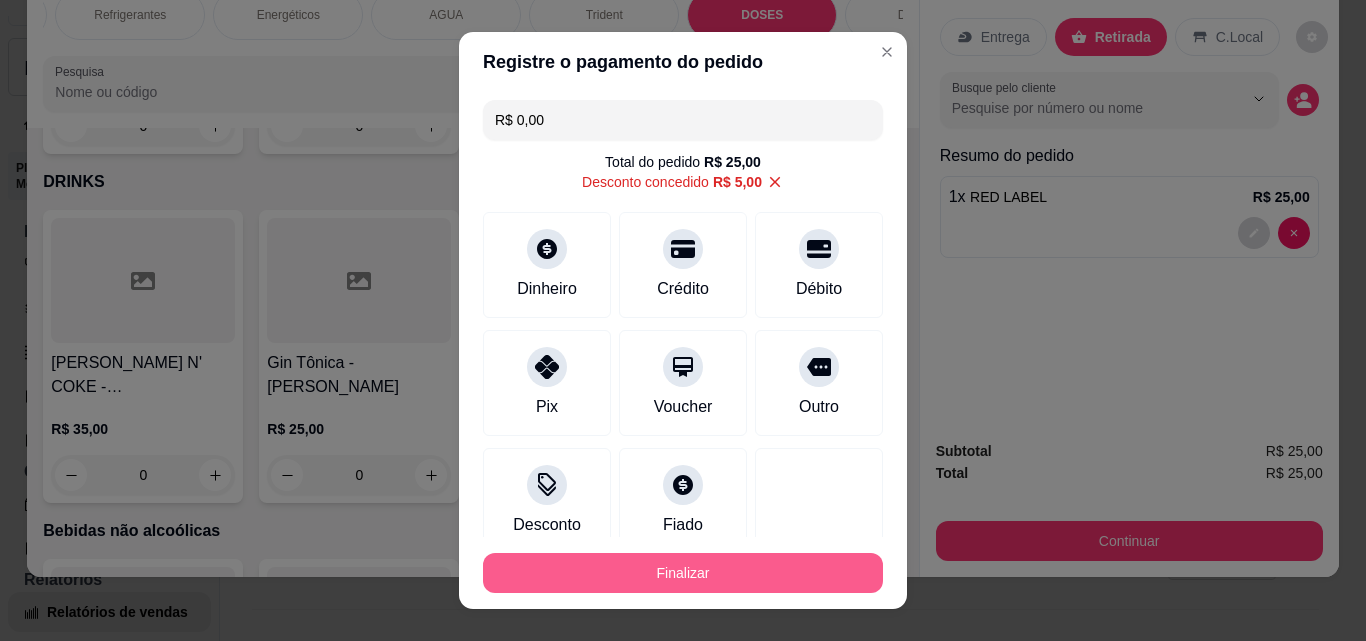 click on "Finalizar" at bounding box center [683, 573] 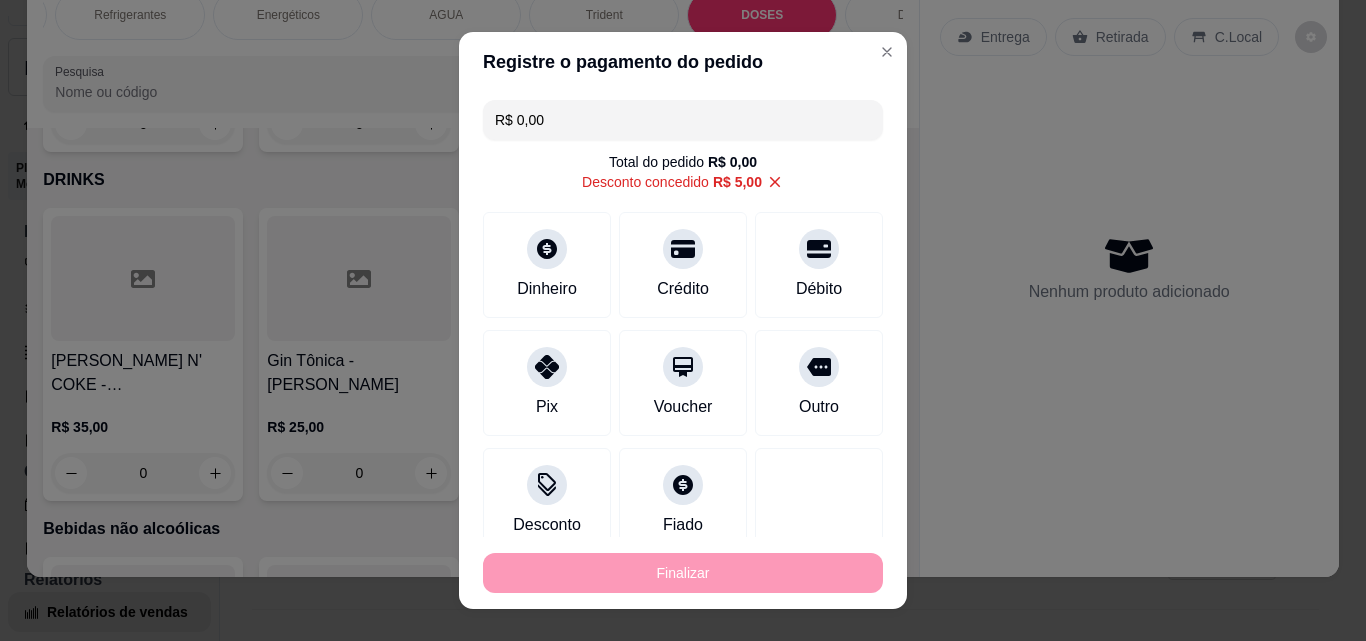 type on "0" 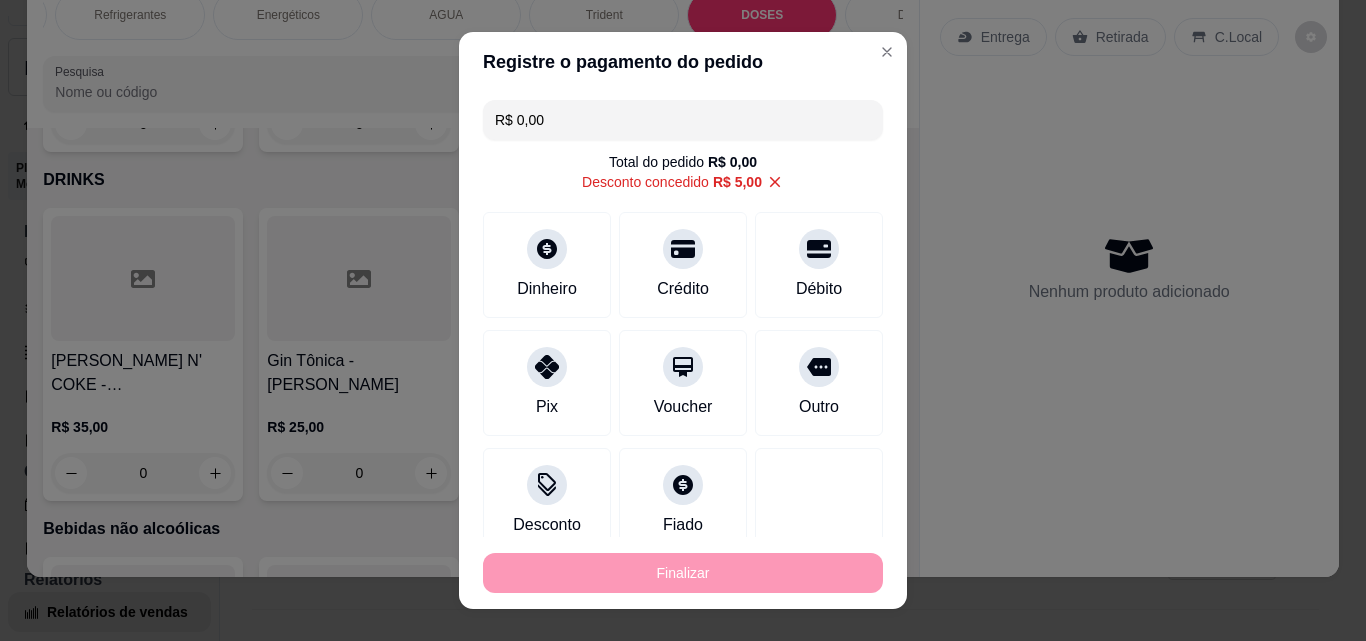 type on "-R$ 25,00" 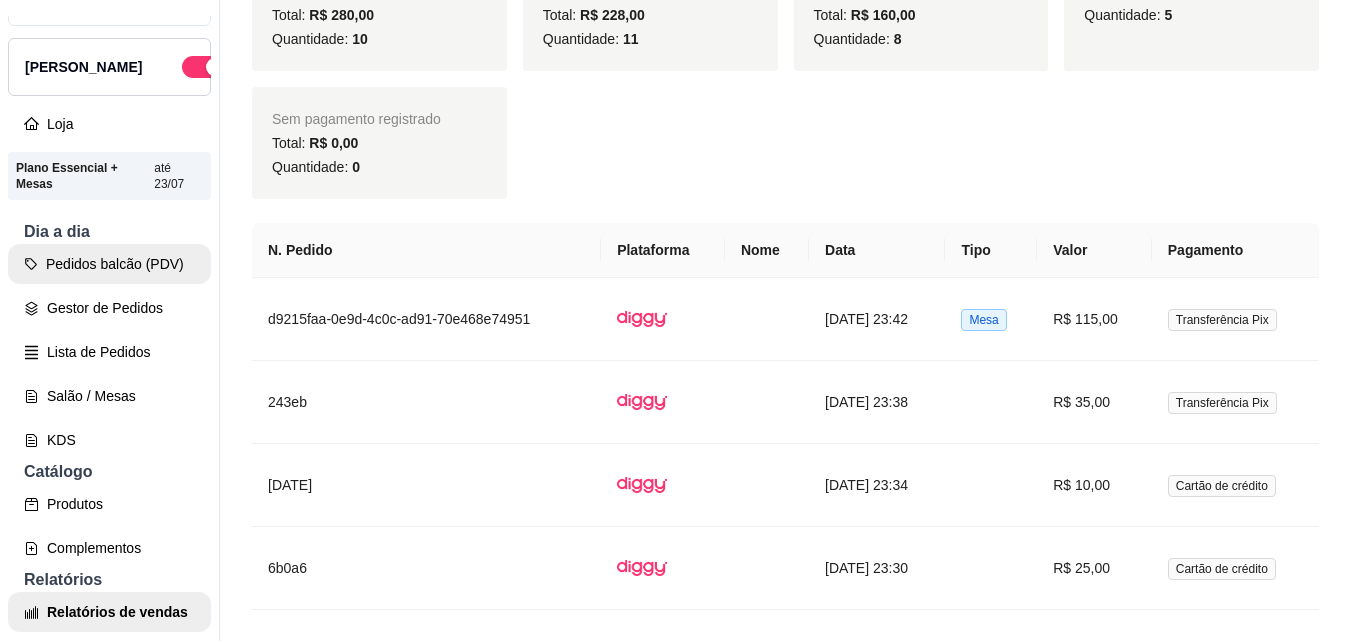 click on "Pedidos balcão (PDV)" at bounding box center (109, 264) 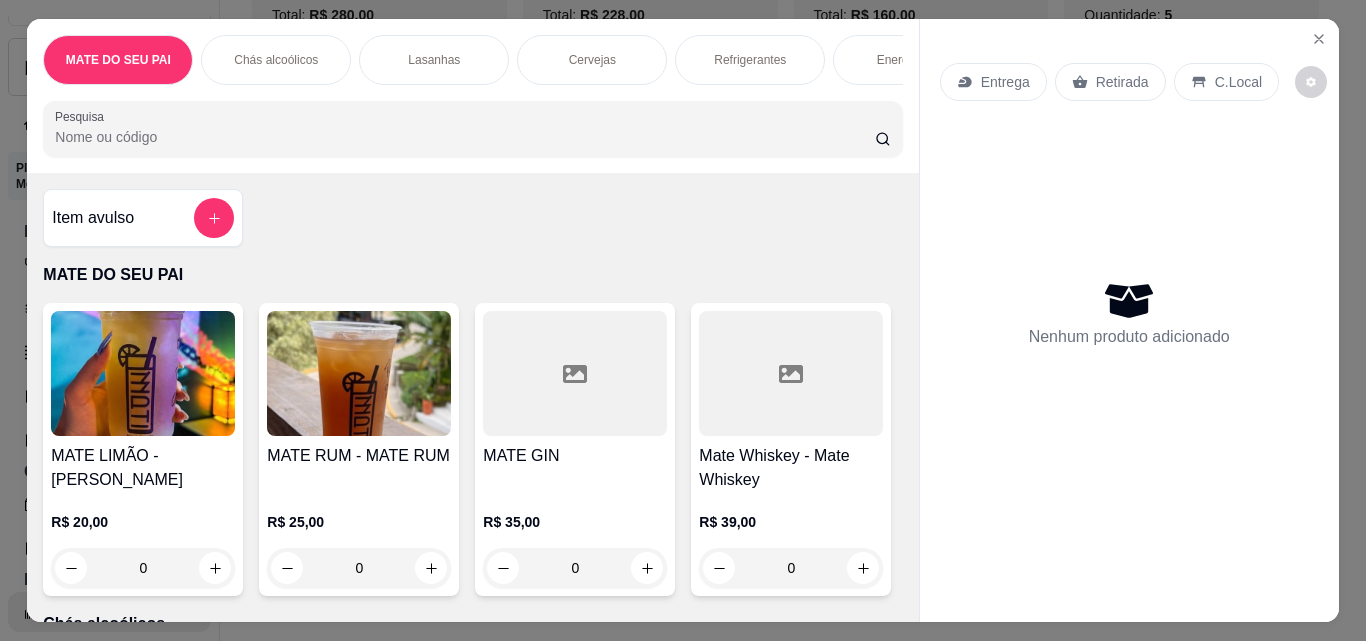 click at bounding box center [359, 373] 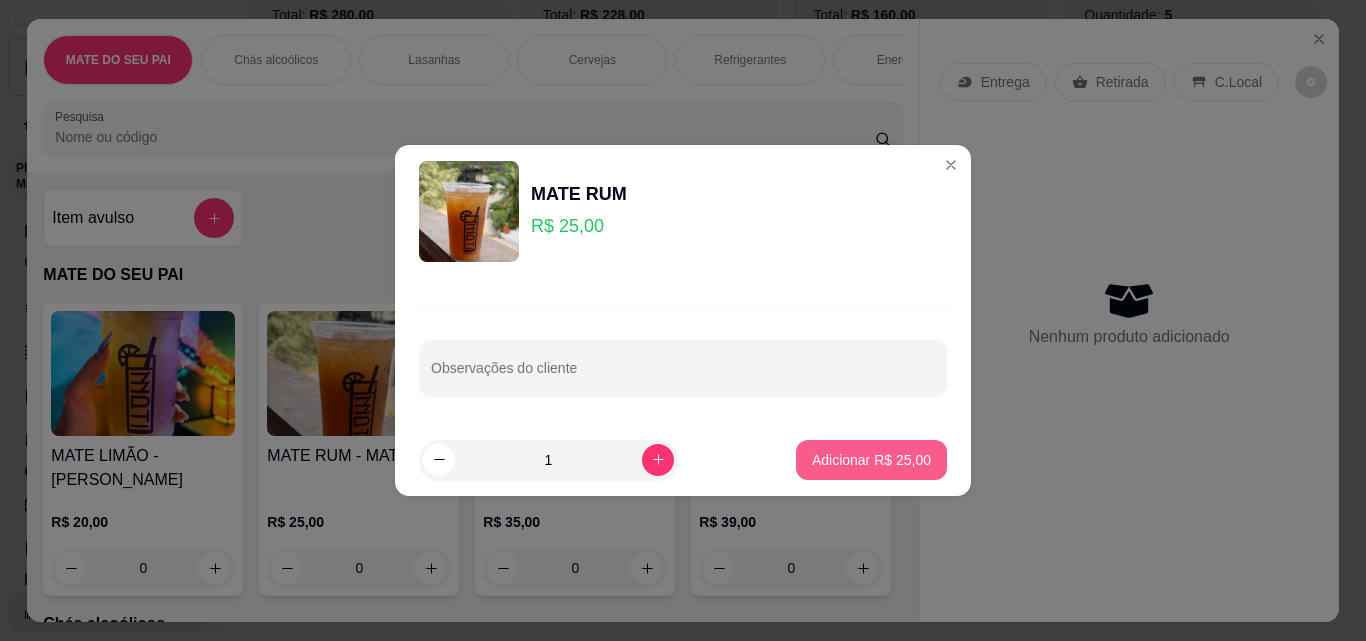 click on "Adicionar   R$ 25,00" at bounding box center [871, 460] 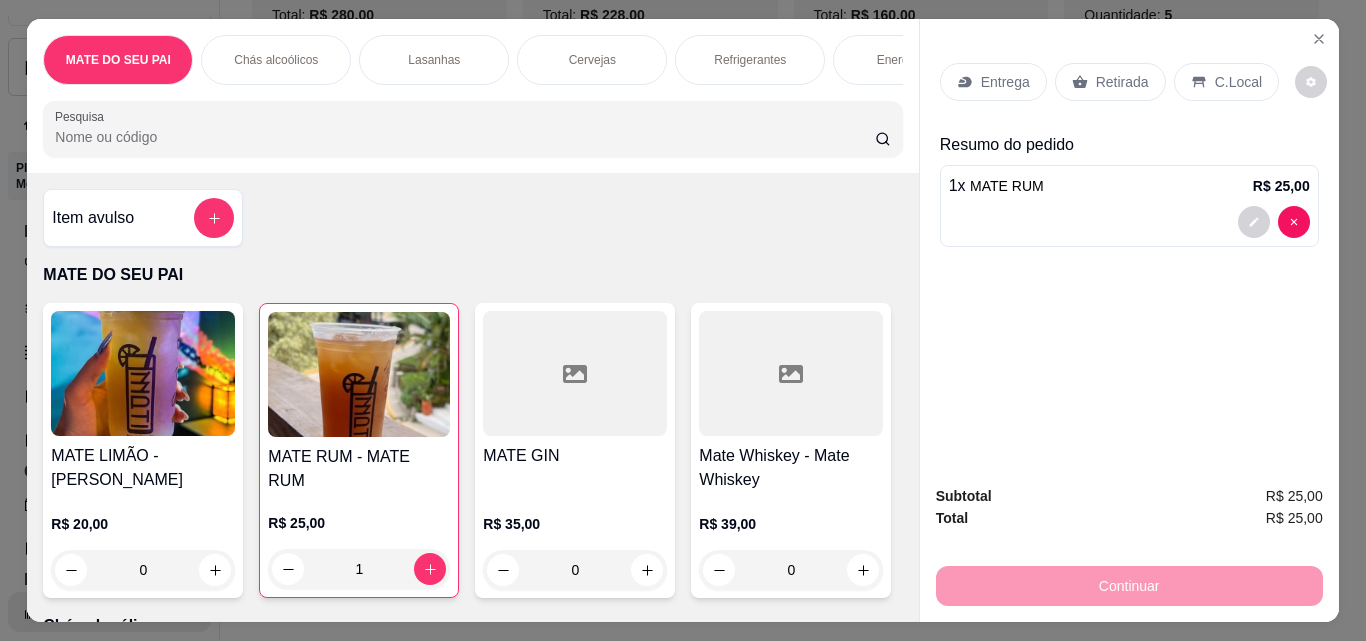 click on "Entrega Retirada C.Local" at bounding box center (1129, 82) 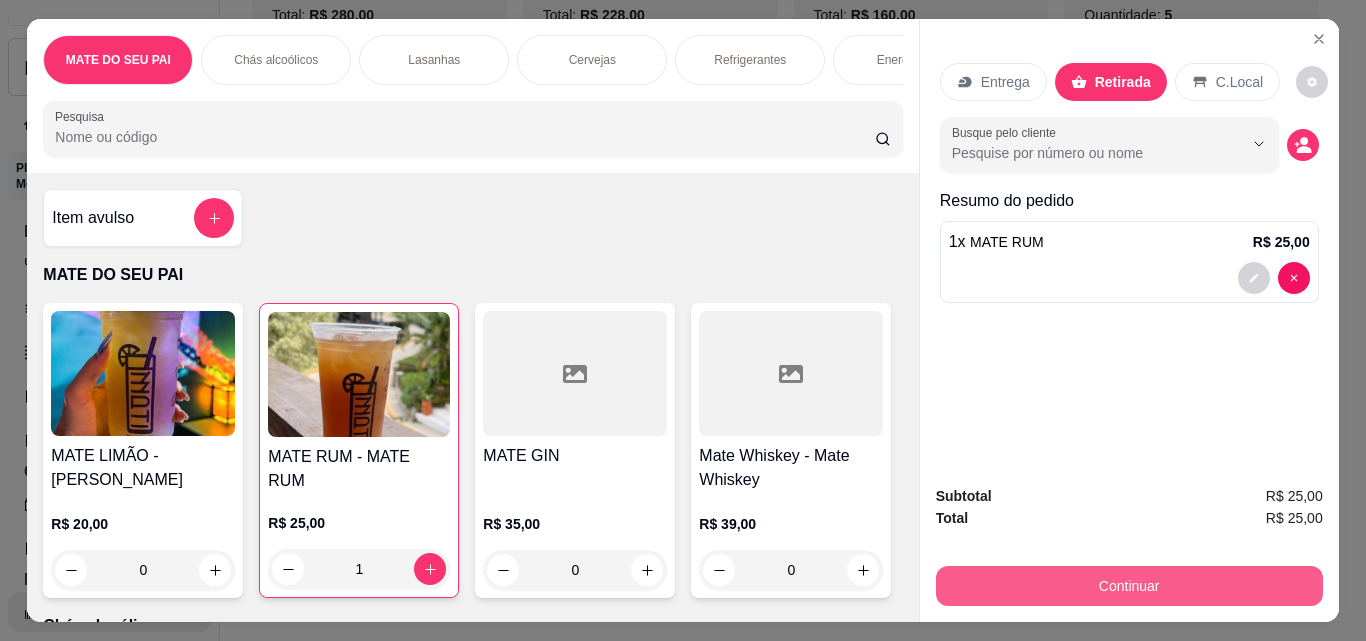 click on "Continuar" at bounding box center (1129, 586) 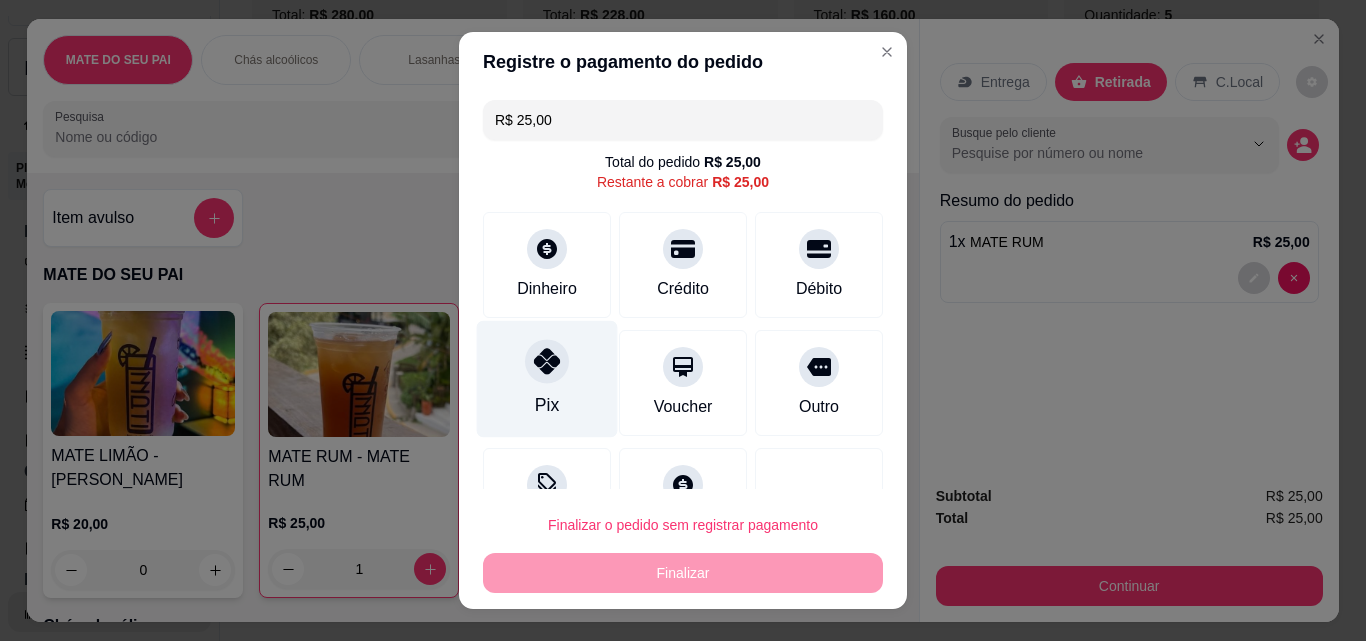 click on "Pix" at bounding box center [547, 379] 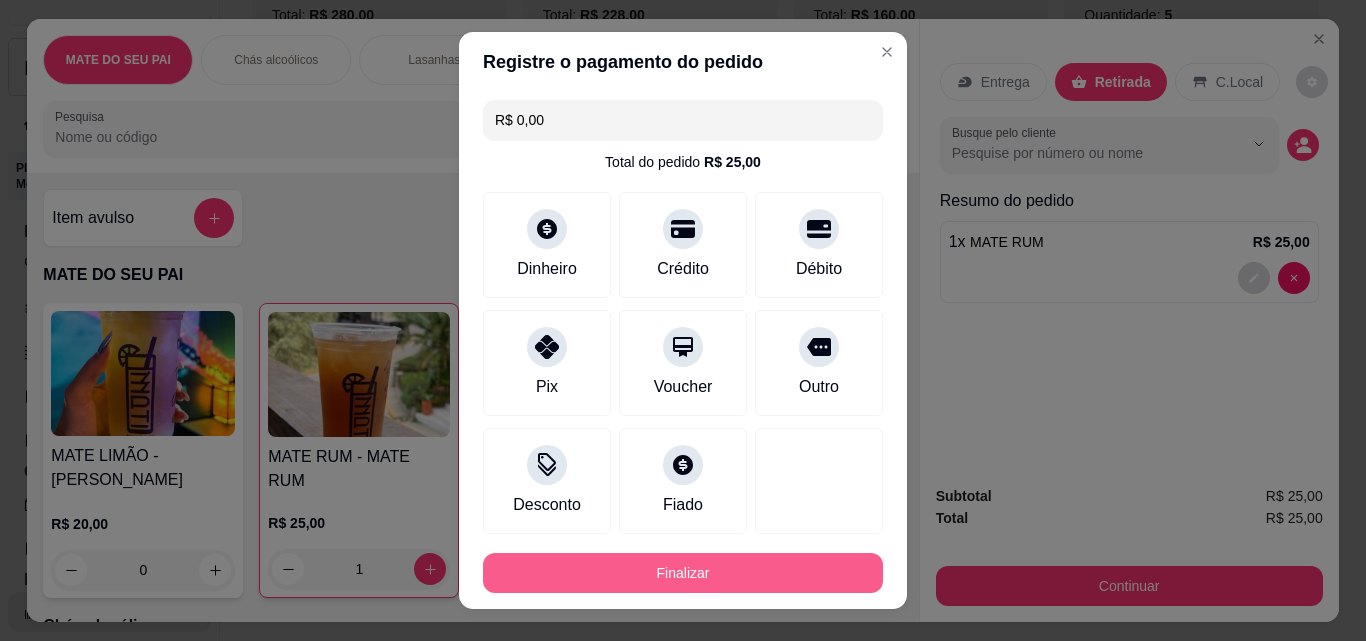 click on "Finalizar" at bounding box center [683, 573] 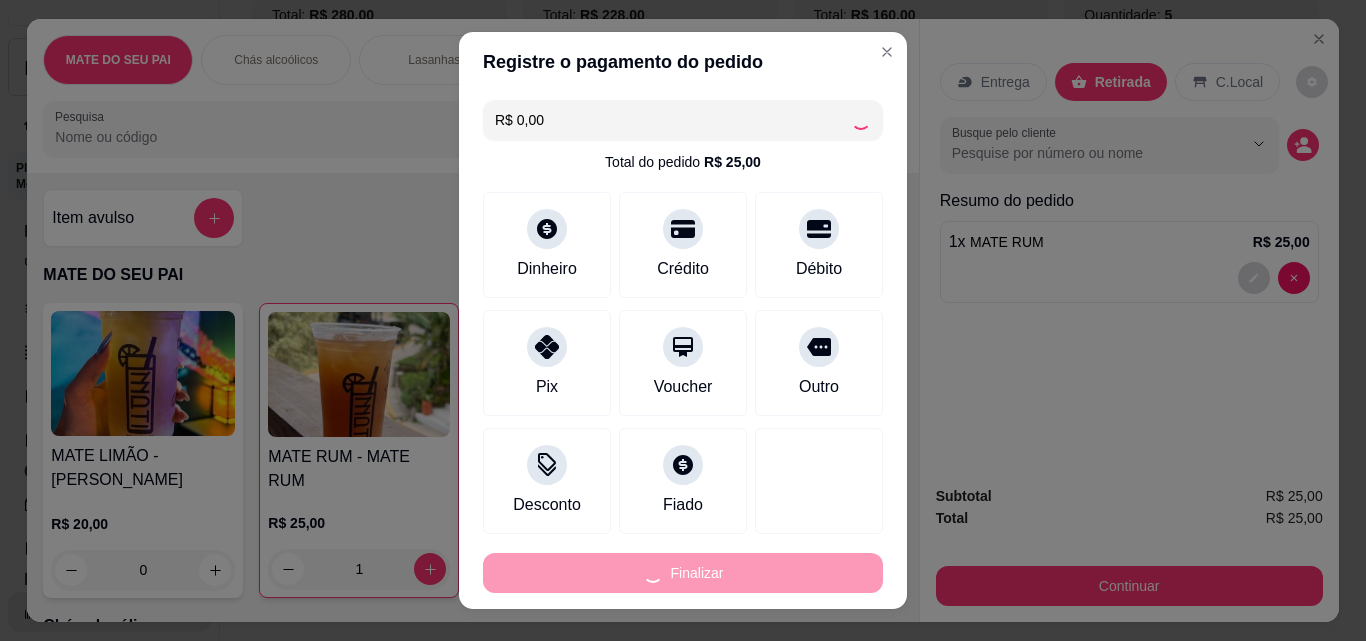 type on "0" 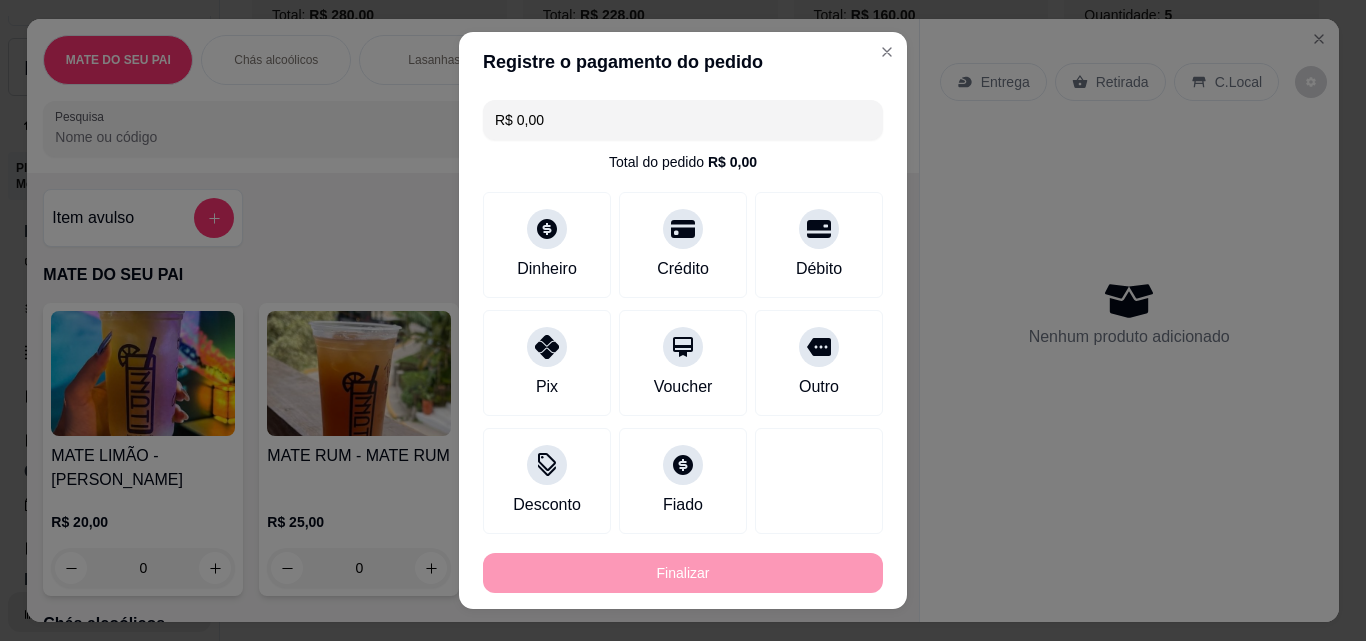 type on "-R$ 25,00" 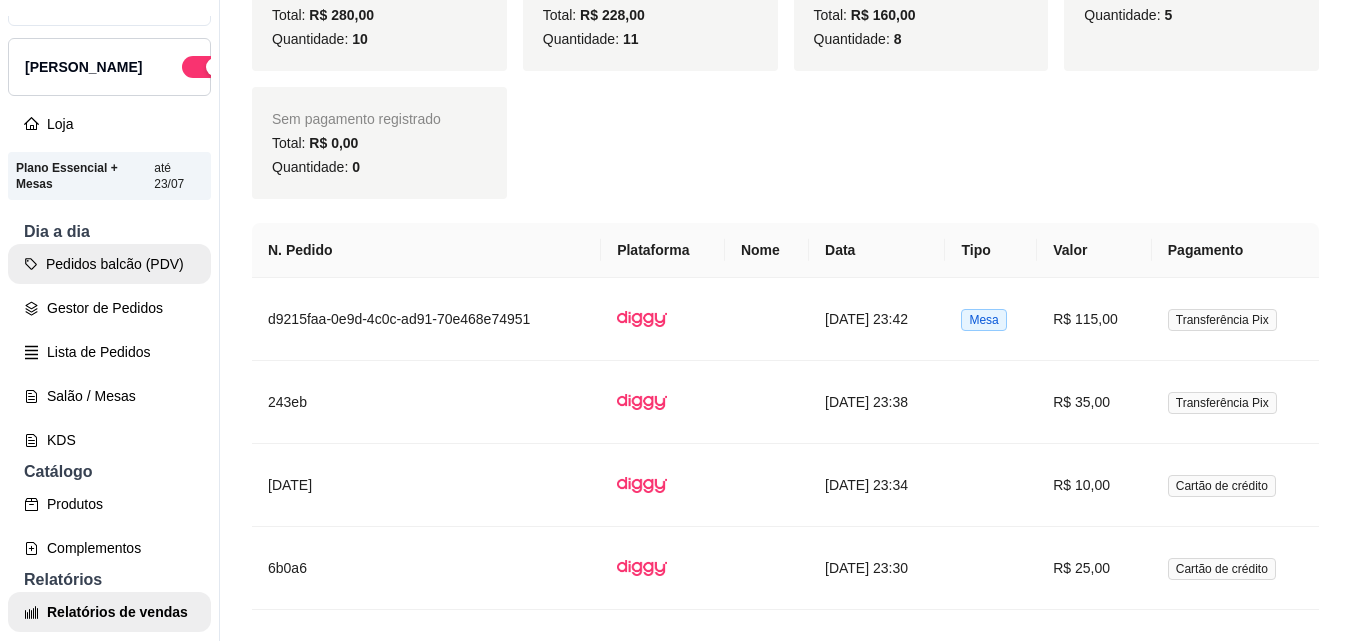 click on "Pedidos balcão (PDV)" at bounding box center [109, 264] 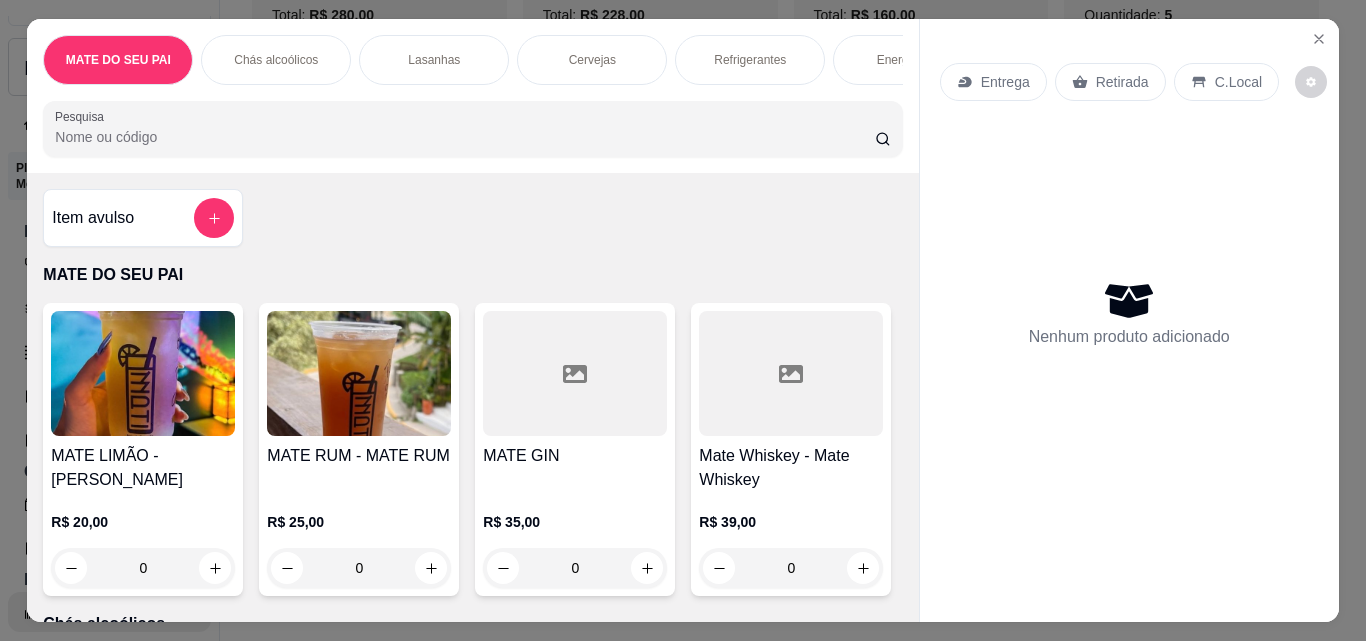 click on "Pesquisa" at bounding box center (465, 137) 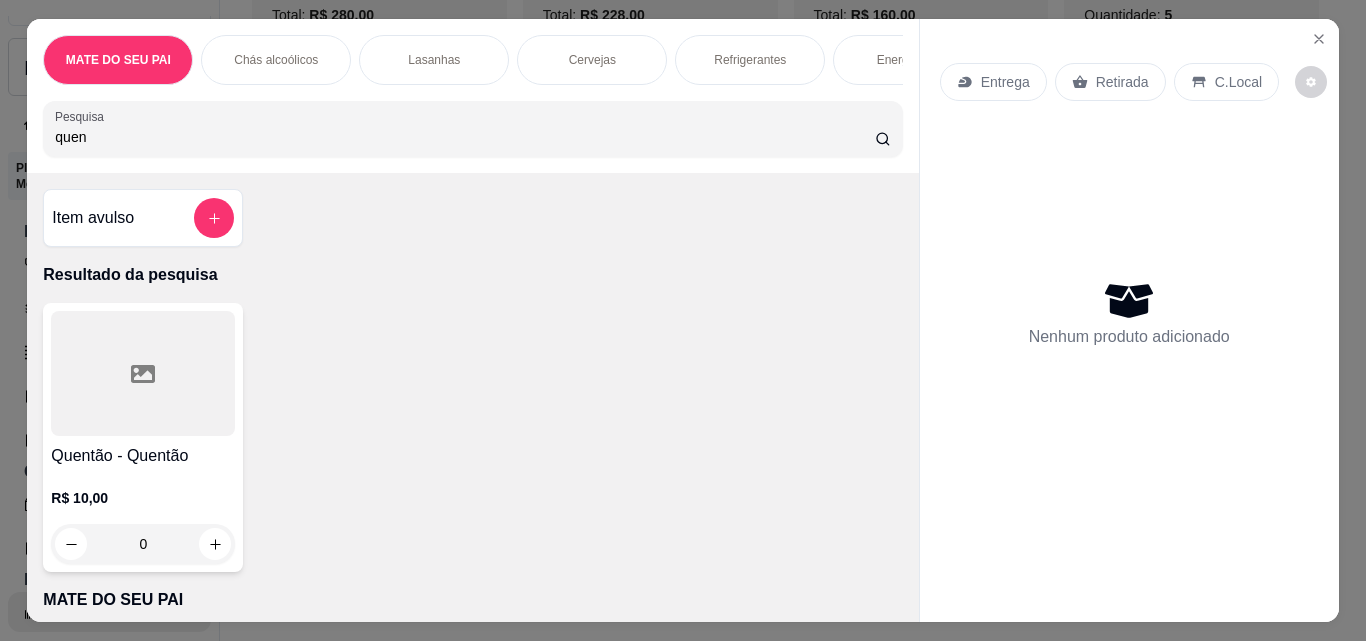type on "quen" 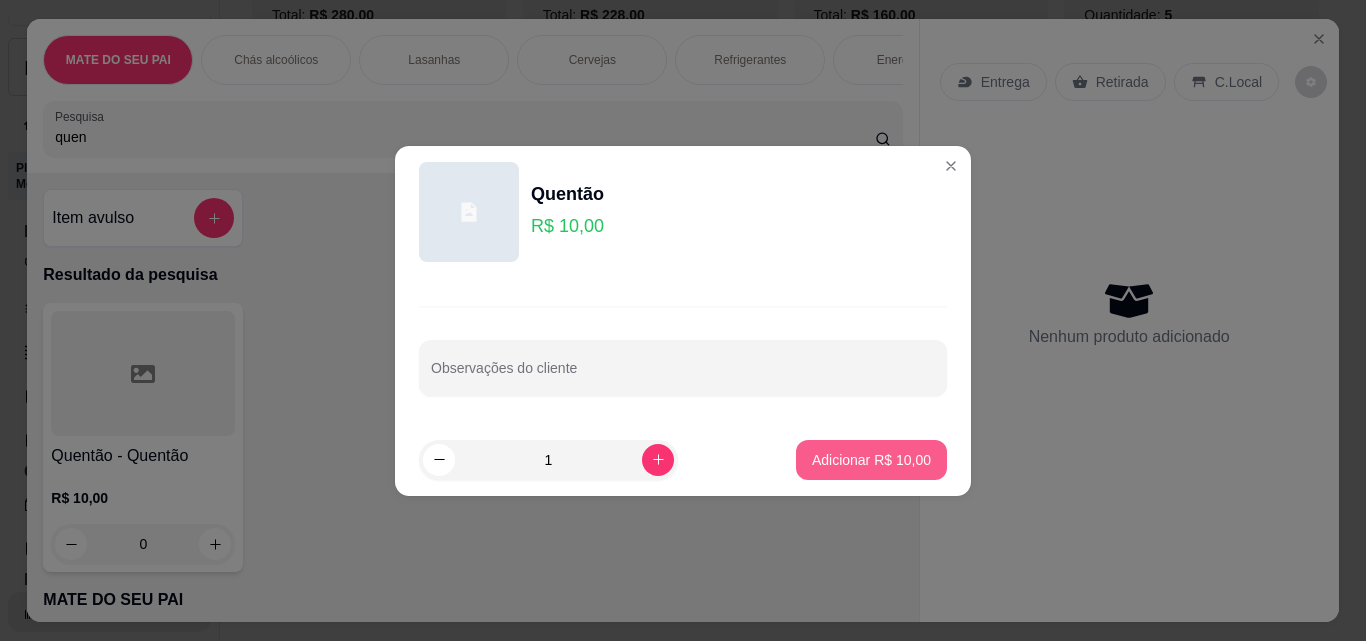 click on "Adicionar   R$ 10,00" at bounding box center [871, 460] 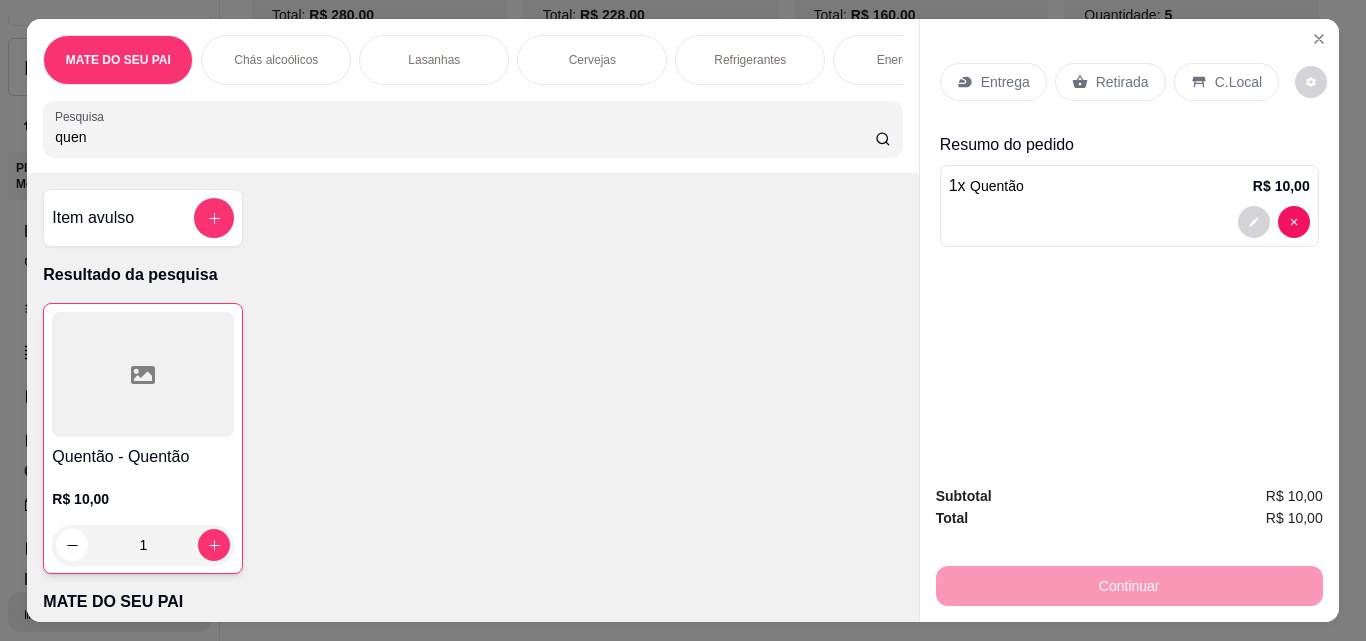 click on "Retirada" at bounding box center (1122, 82) 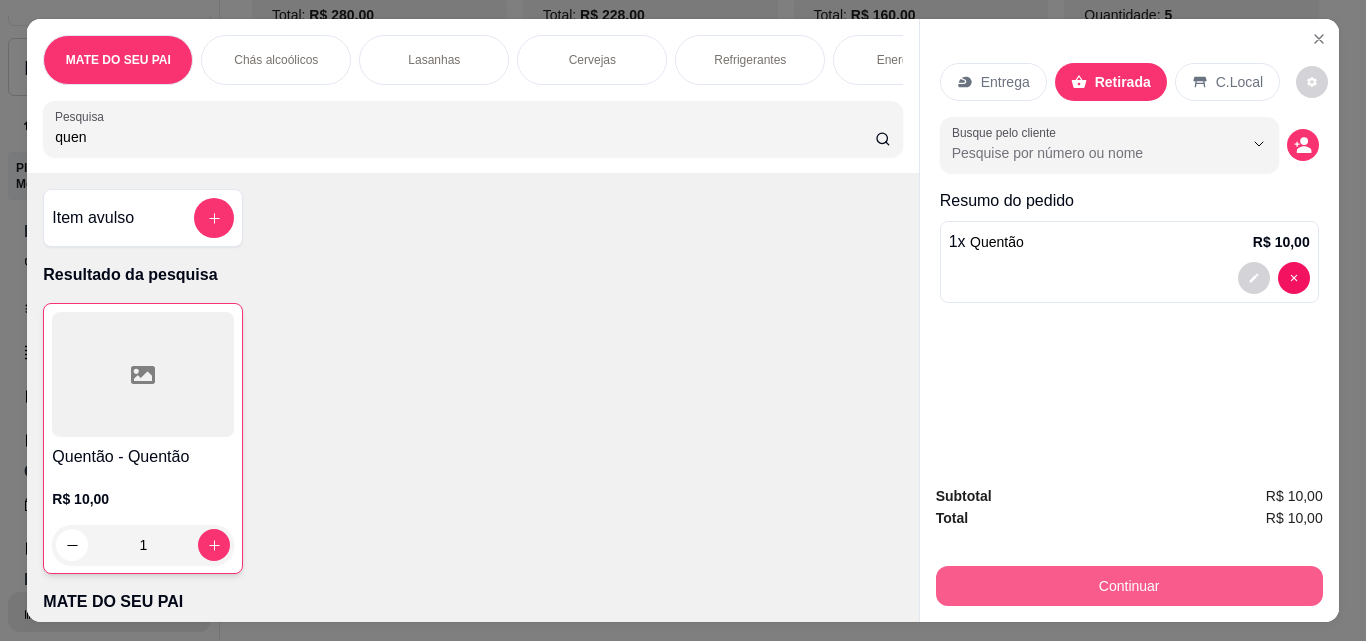 click on "Continuar" at bounding box center [1129, 586] 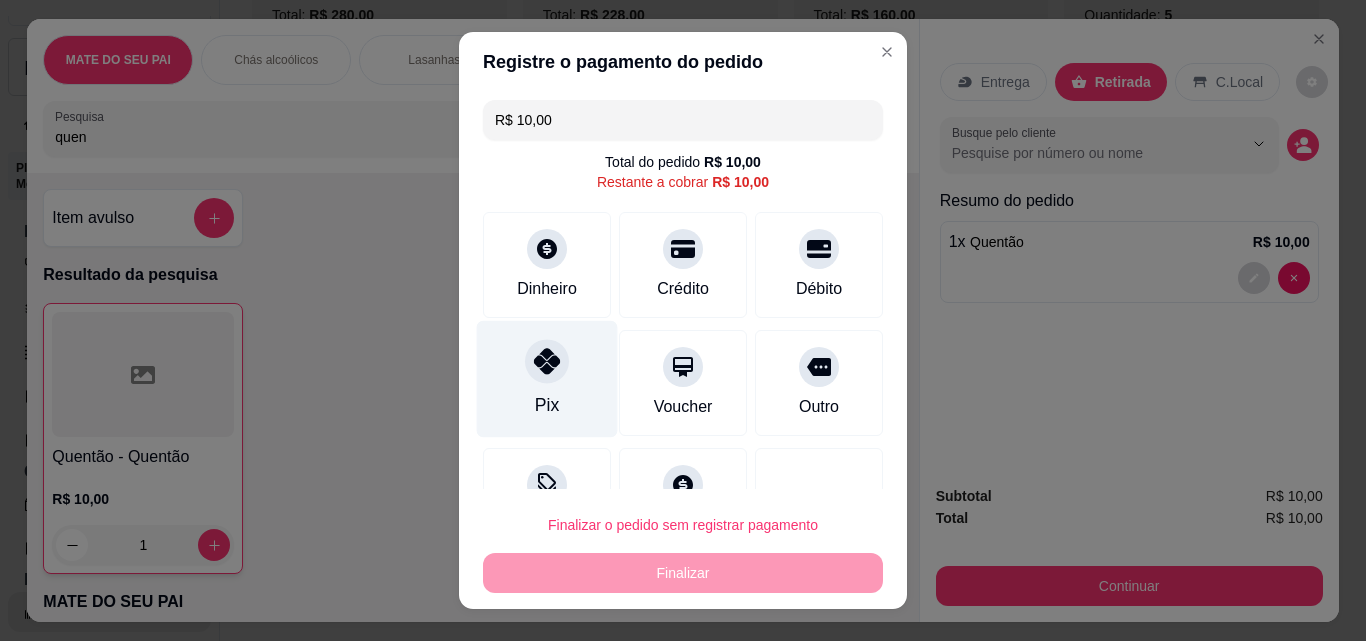 click on "Pix" at bounding box center [547, 379] 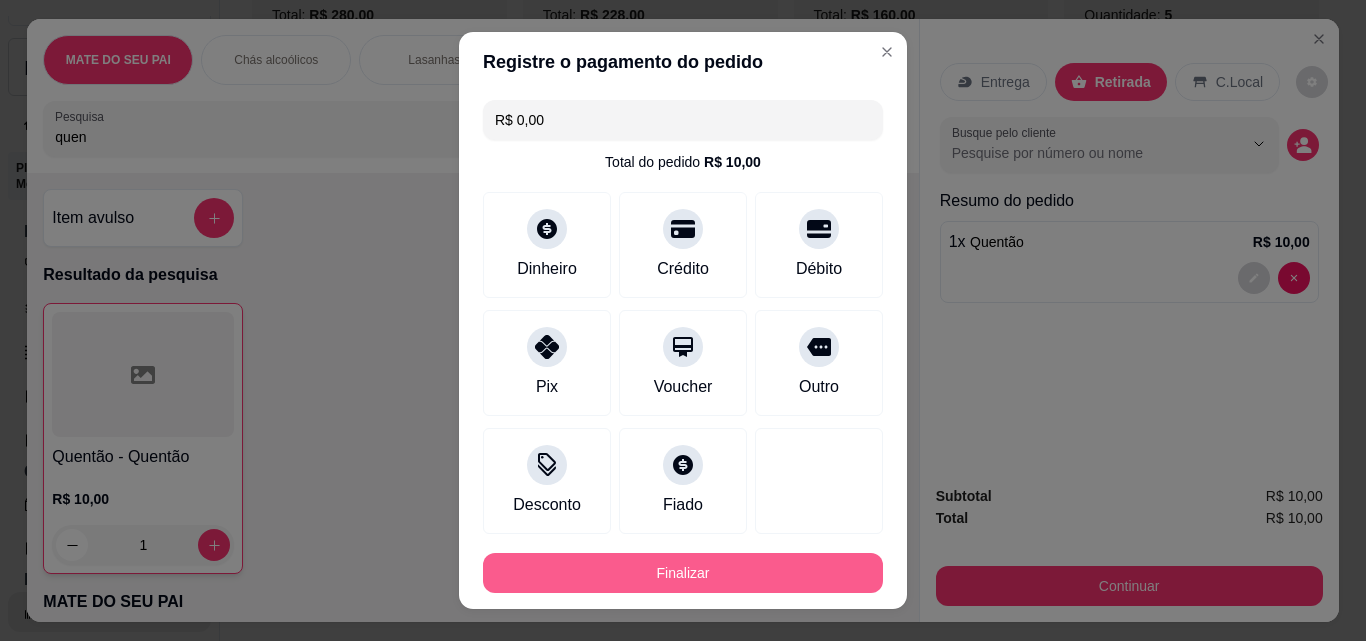 click on "Finalizar" at bounding box center (683, 573) 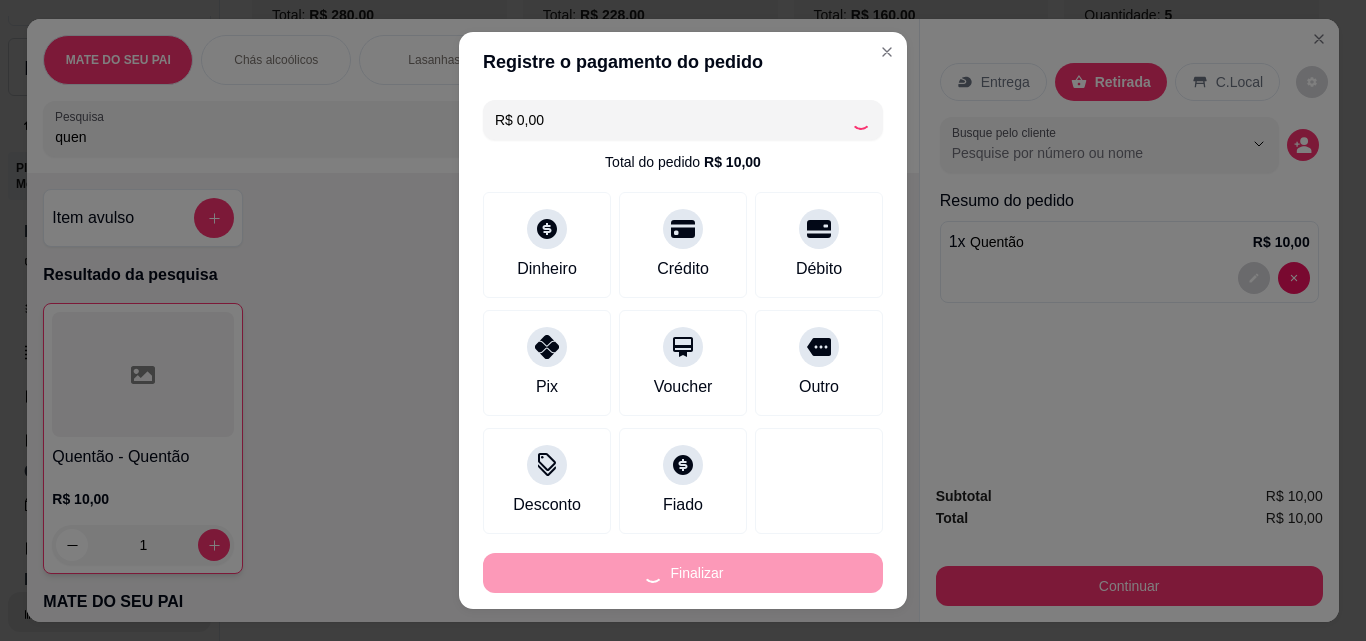 type on "0" 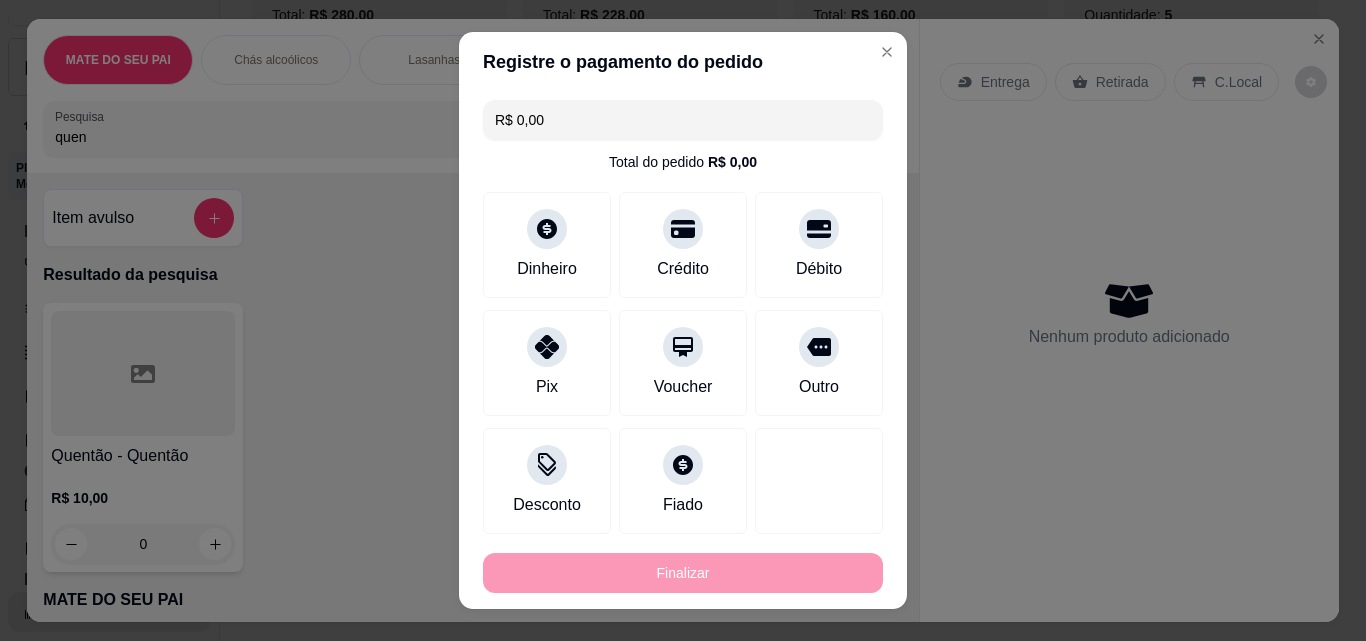 type on "-R$ 10,00" 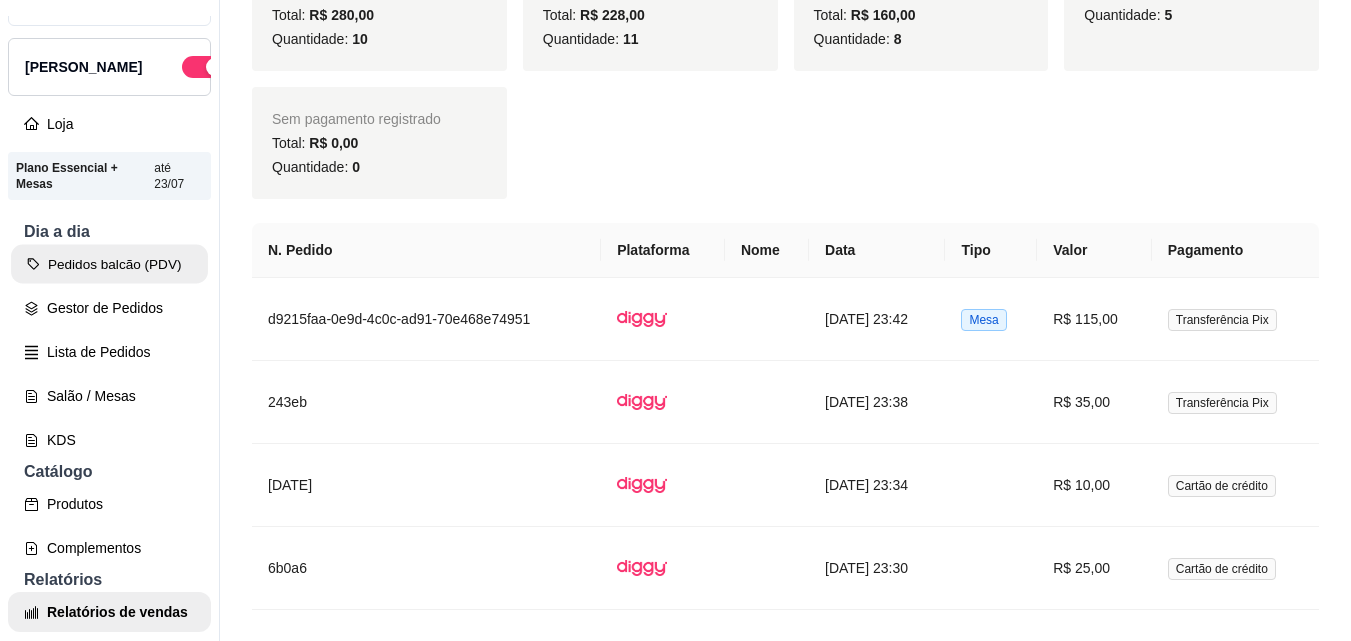 click on "Pedidos balcão (PDV)" at bounding box center (109, 264) 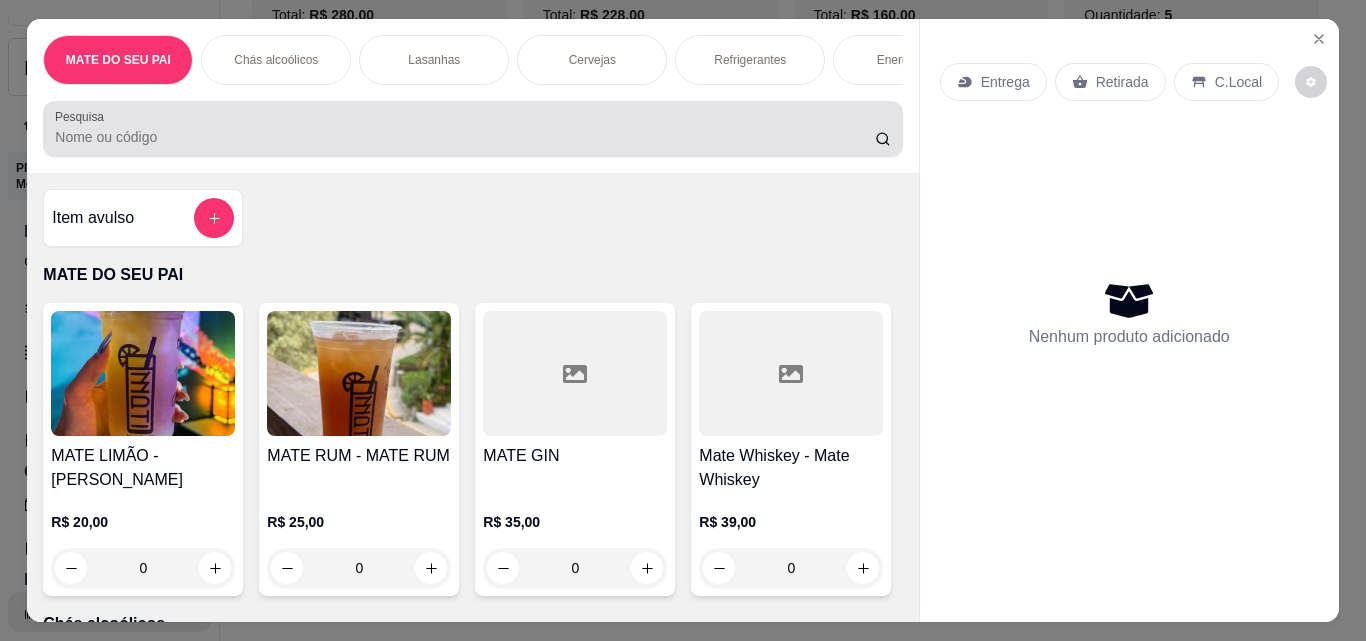 click on "Pesquisa" at bounding box center (472, 129) 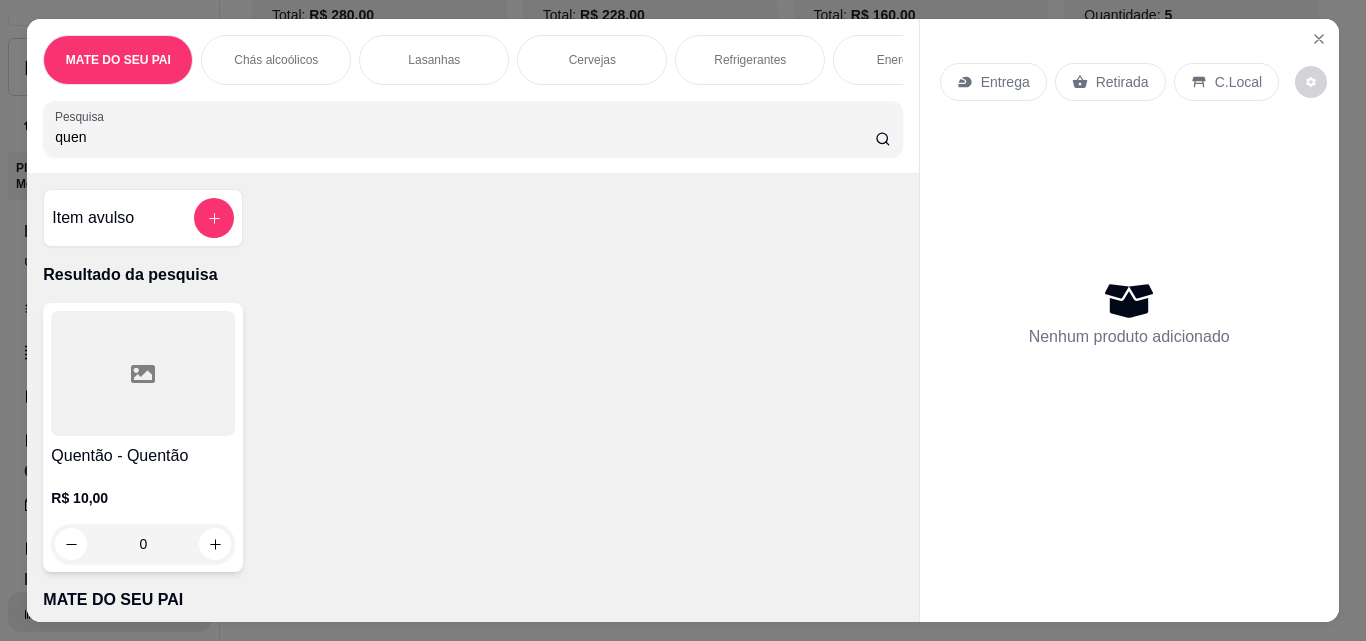 type on "quen" 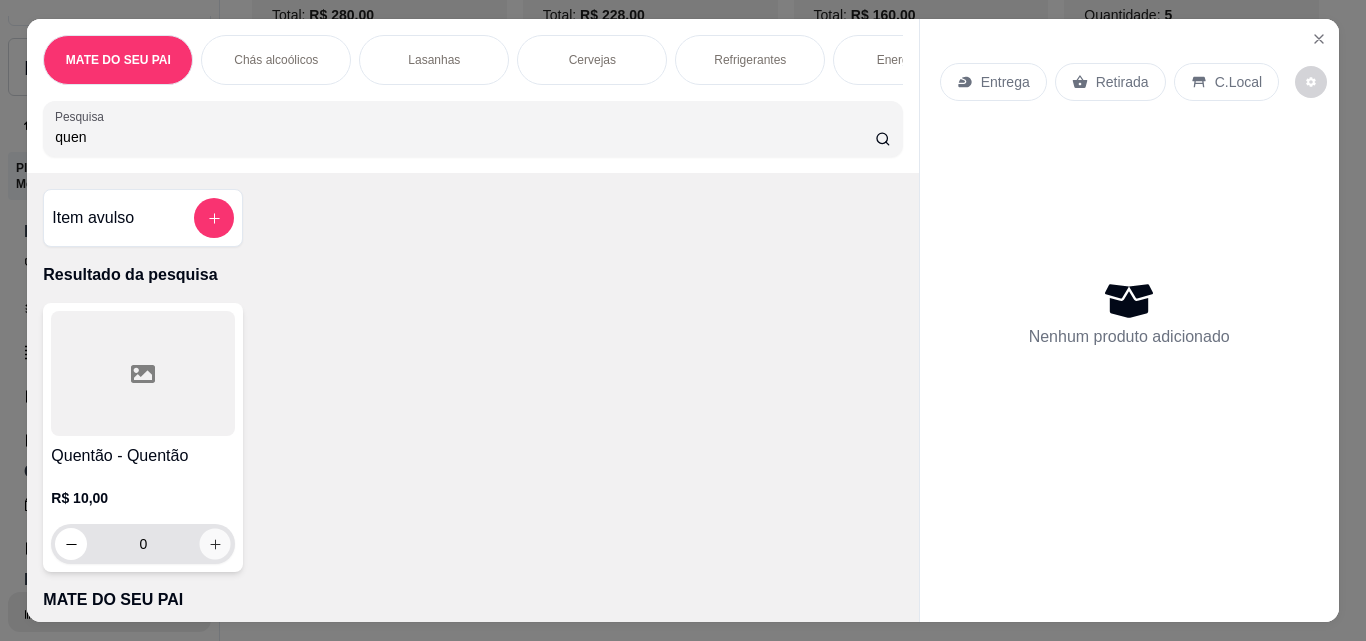 click 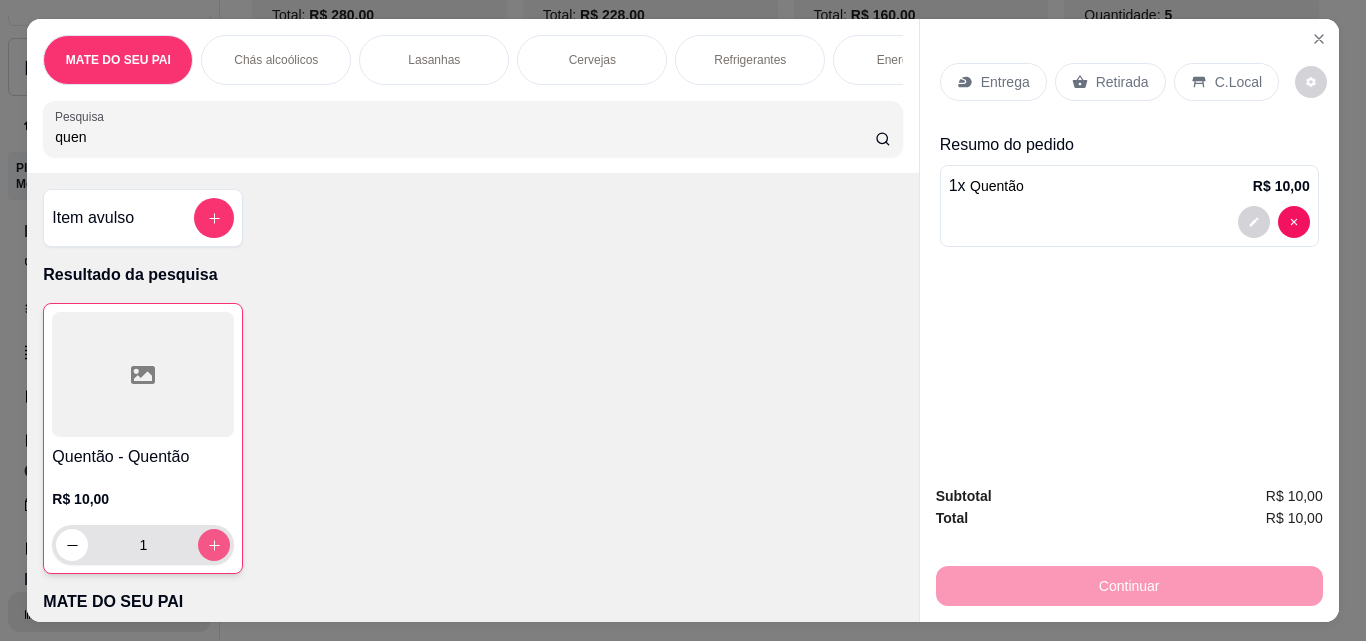 click 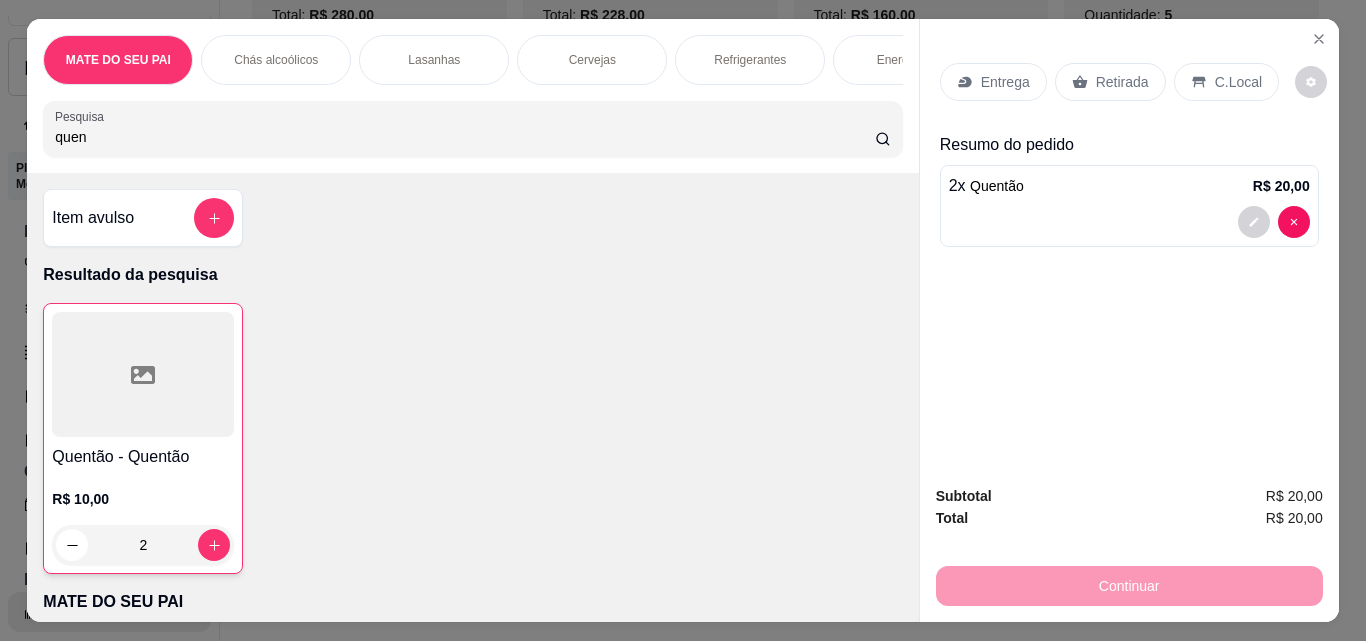 click on "Retirada" at bounding box center (1110, 82) 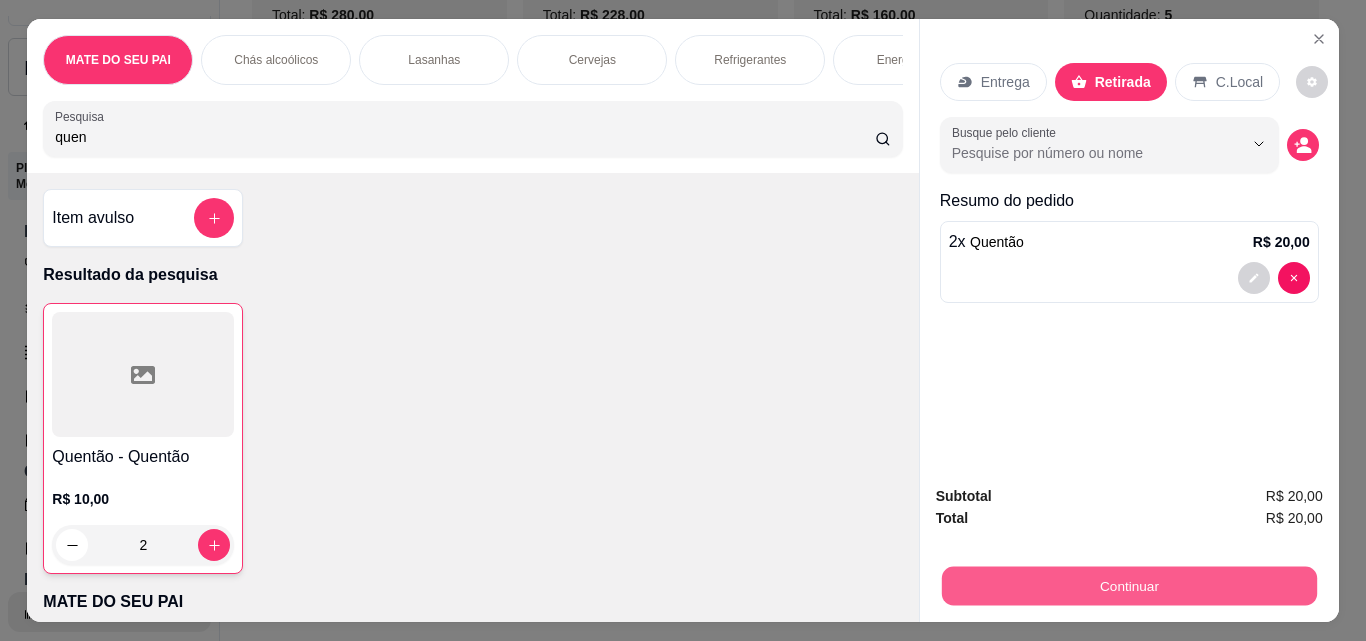 click on "Continuar" at bounding box center (1128, 585) 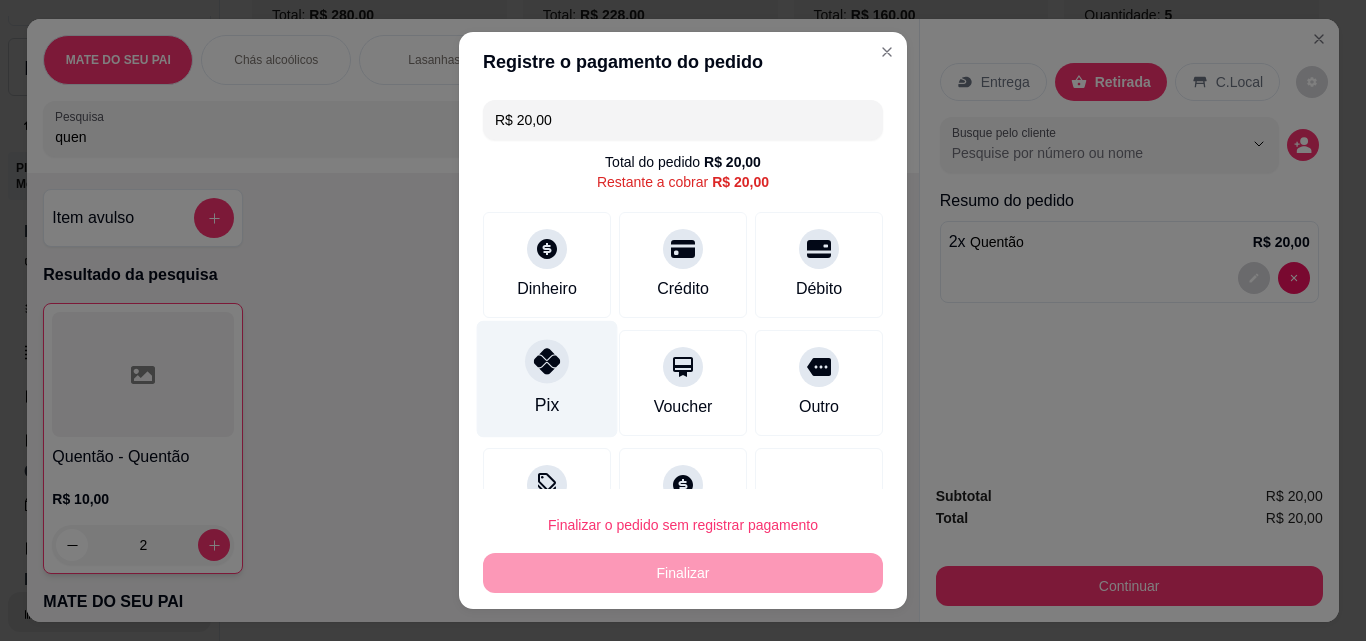 click on "Pix" at bounding box center [547, 379] 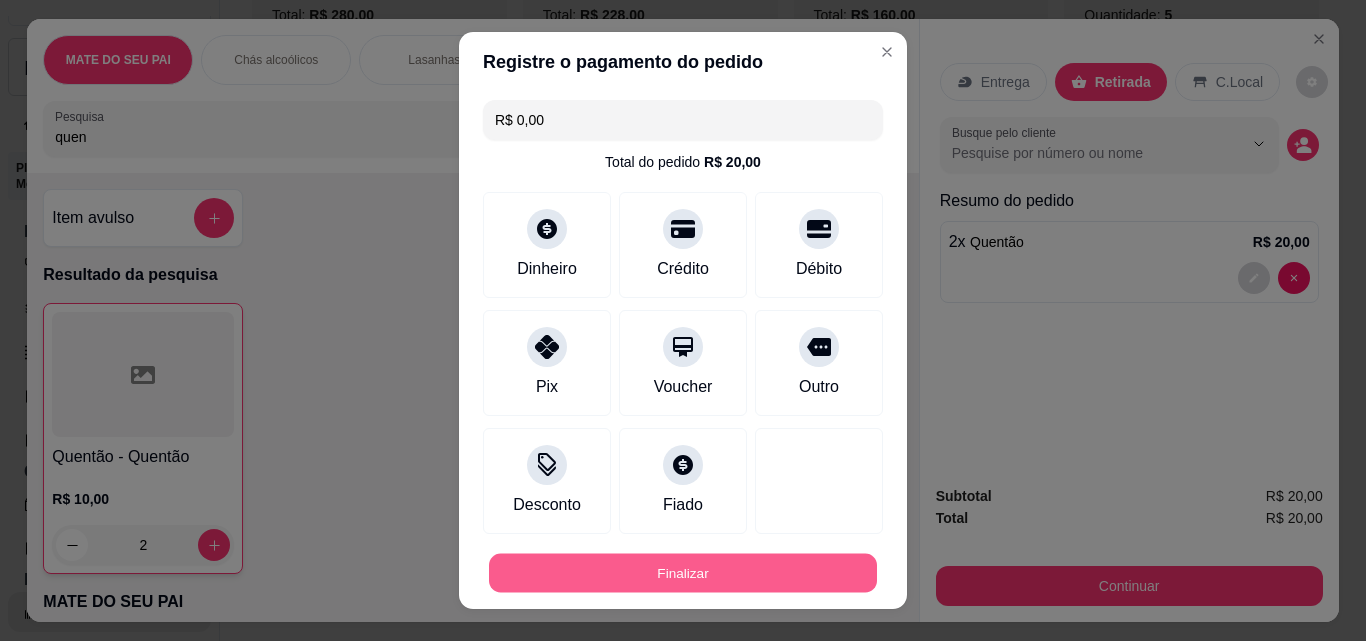 click on "Finalizar" at bounding box center [683, 573] 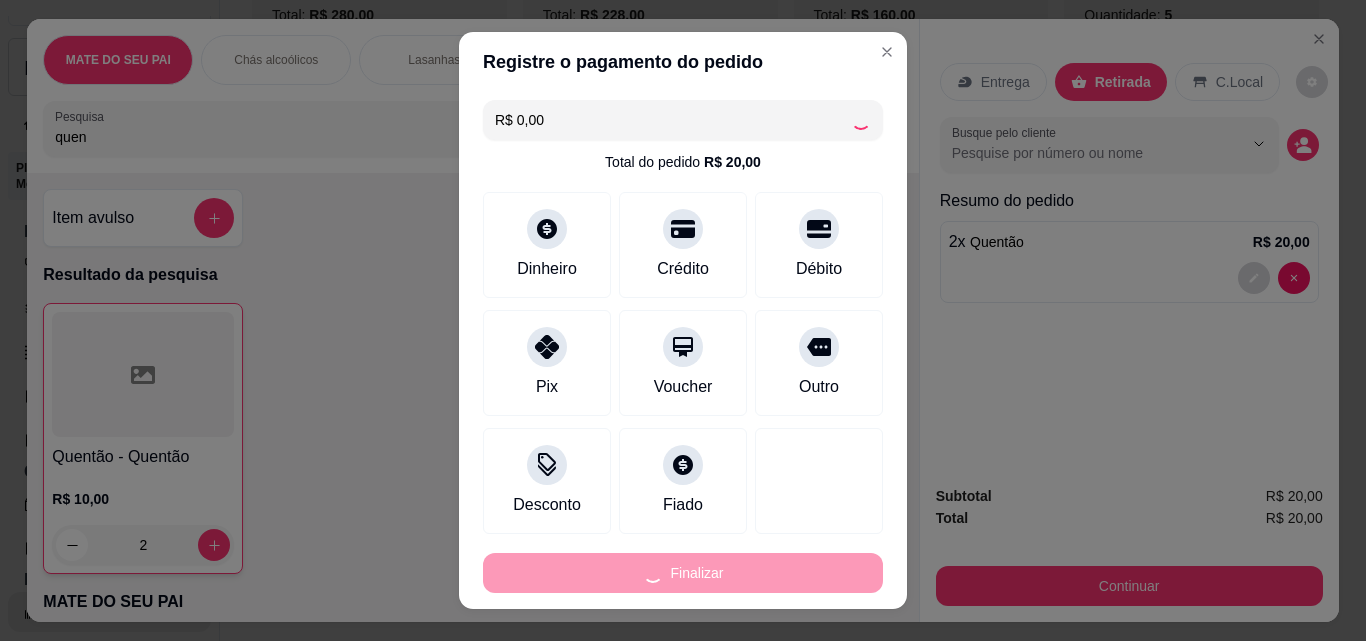 type on "0" 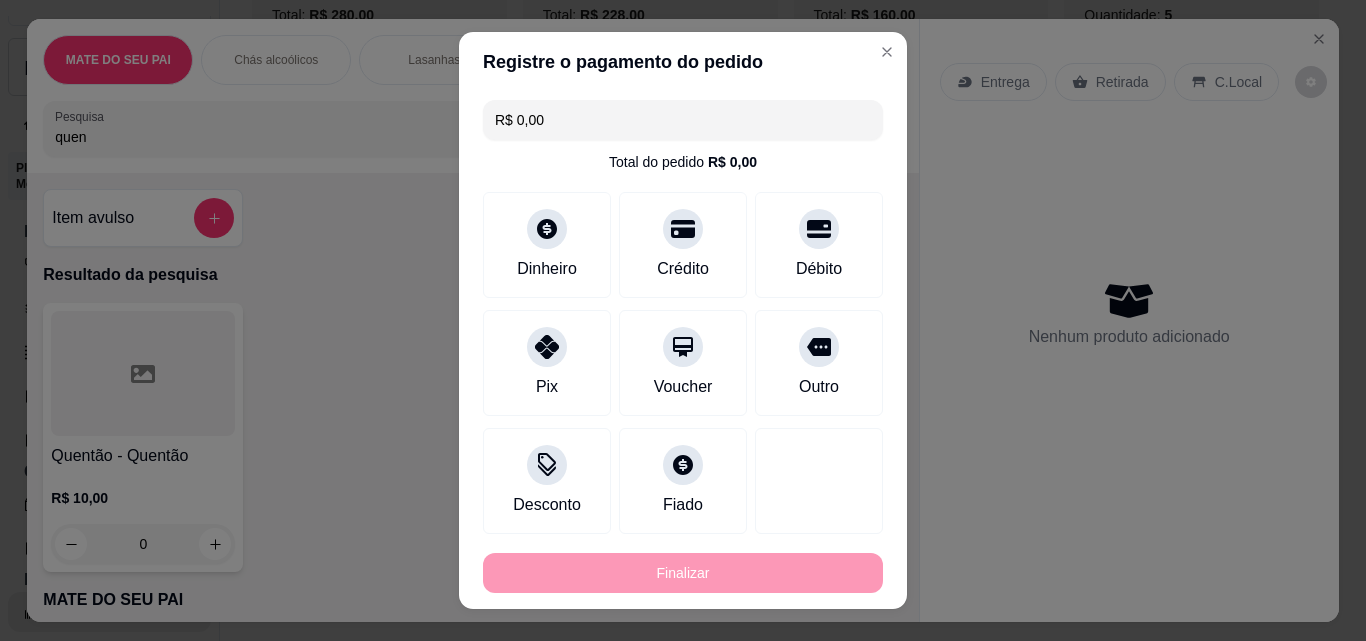 type on "-R$ 20,00" 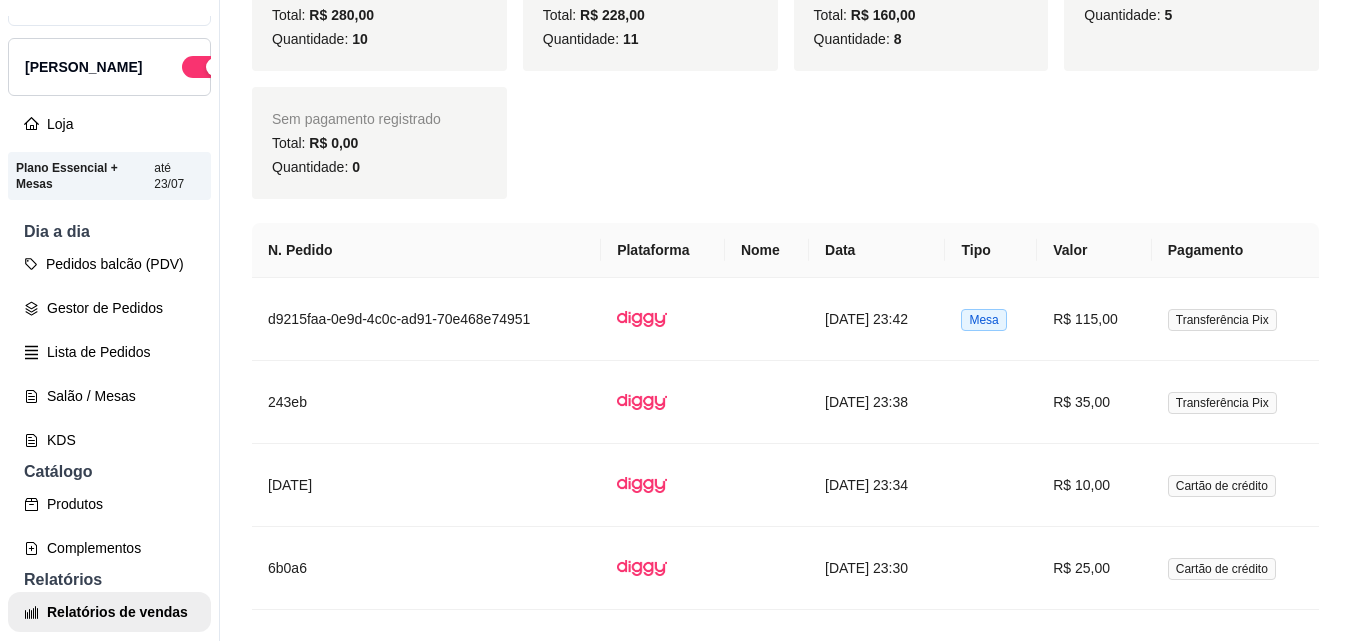 click on "Dia a dia" at bounding box center (109, 232) 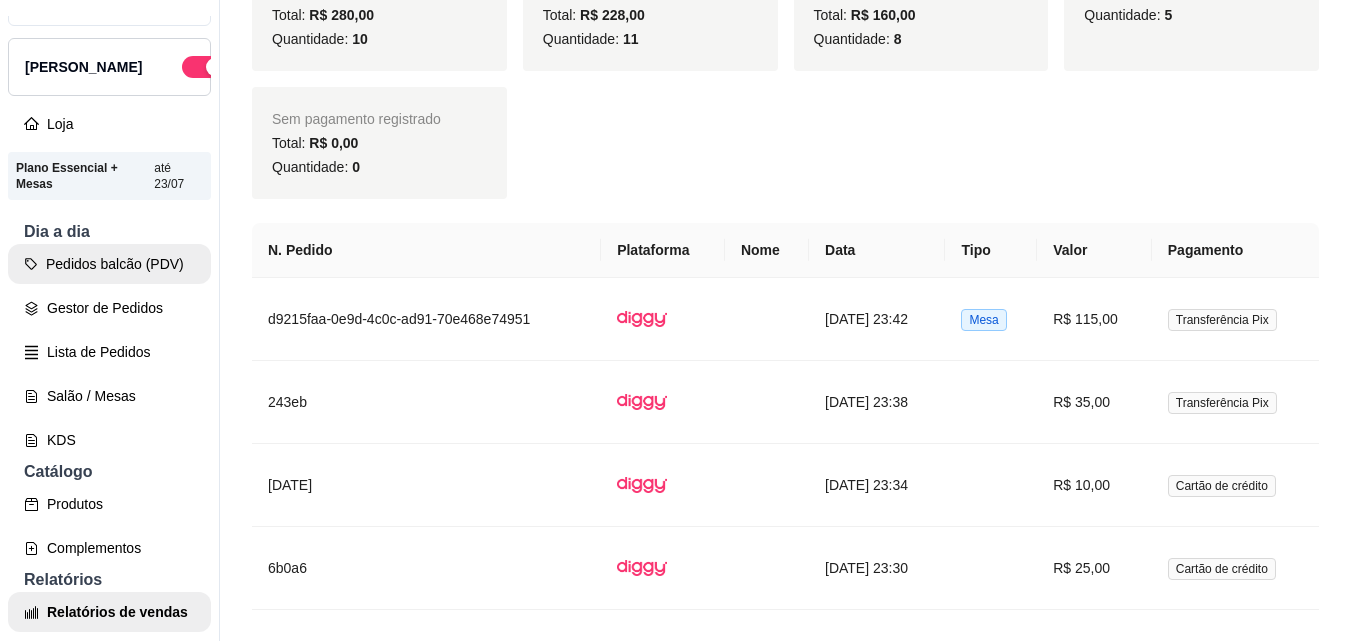 click on "Pedidos balcão (PDV)" at bounding box center (109, 264) 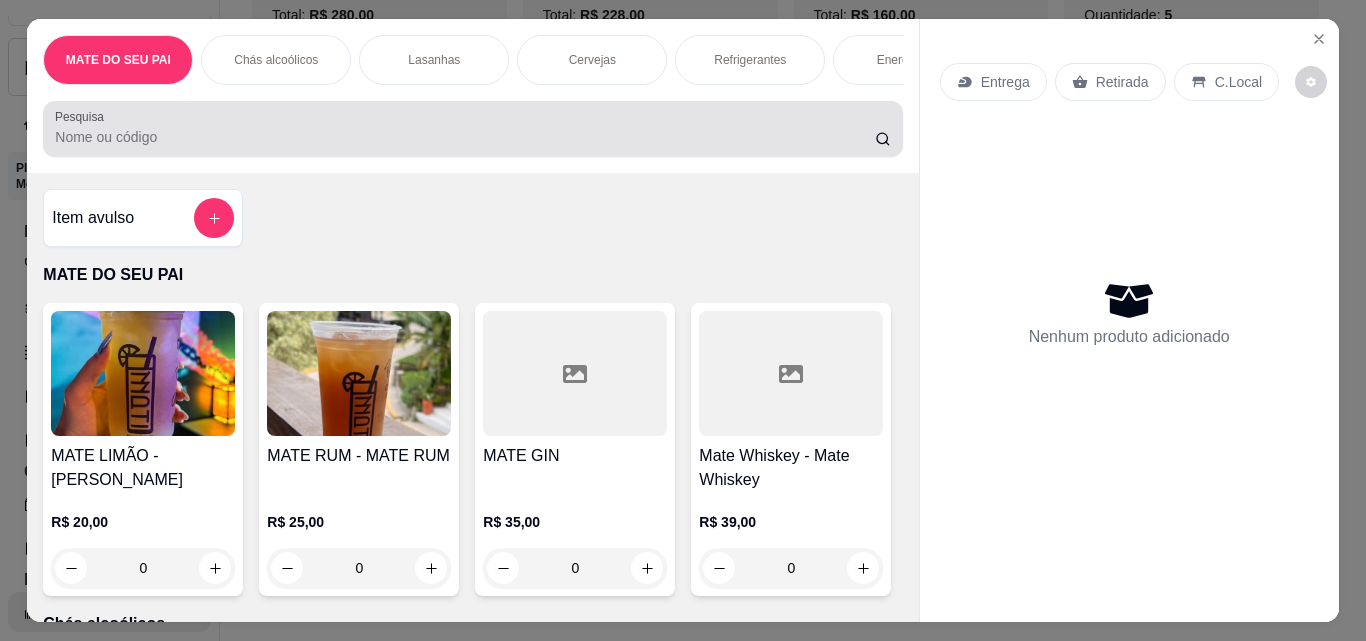 click at bounding box center (472, 129) 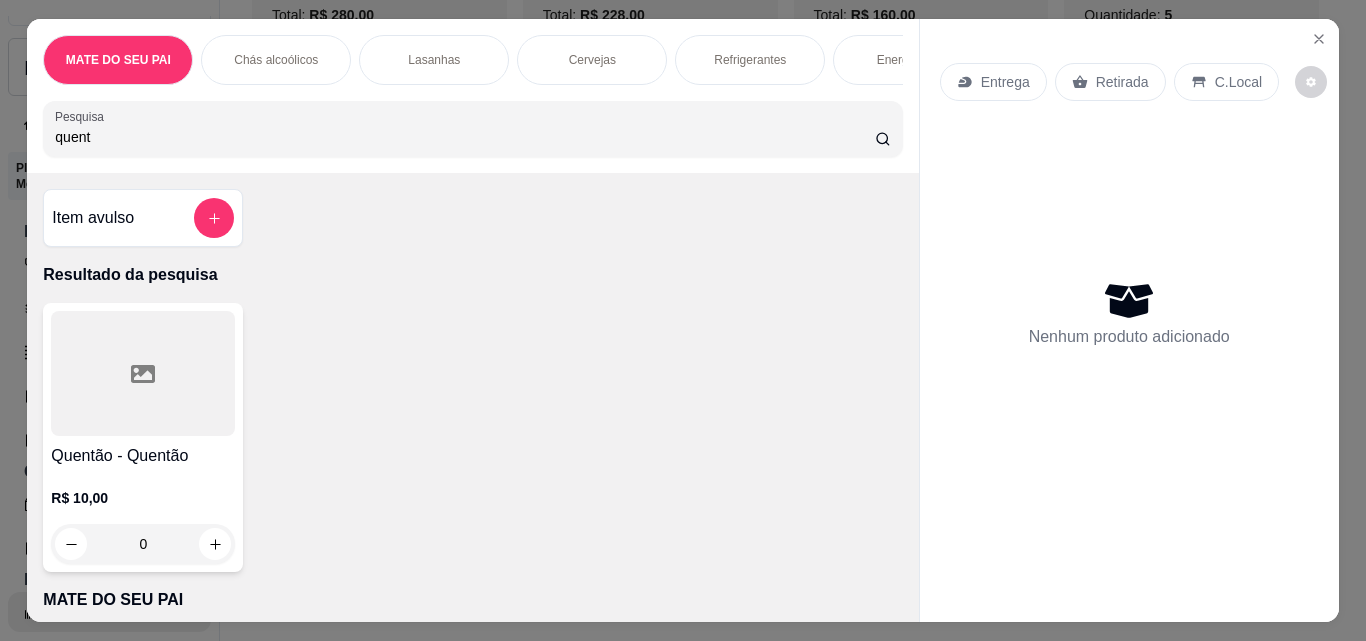 type on "quent" 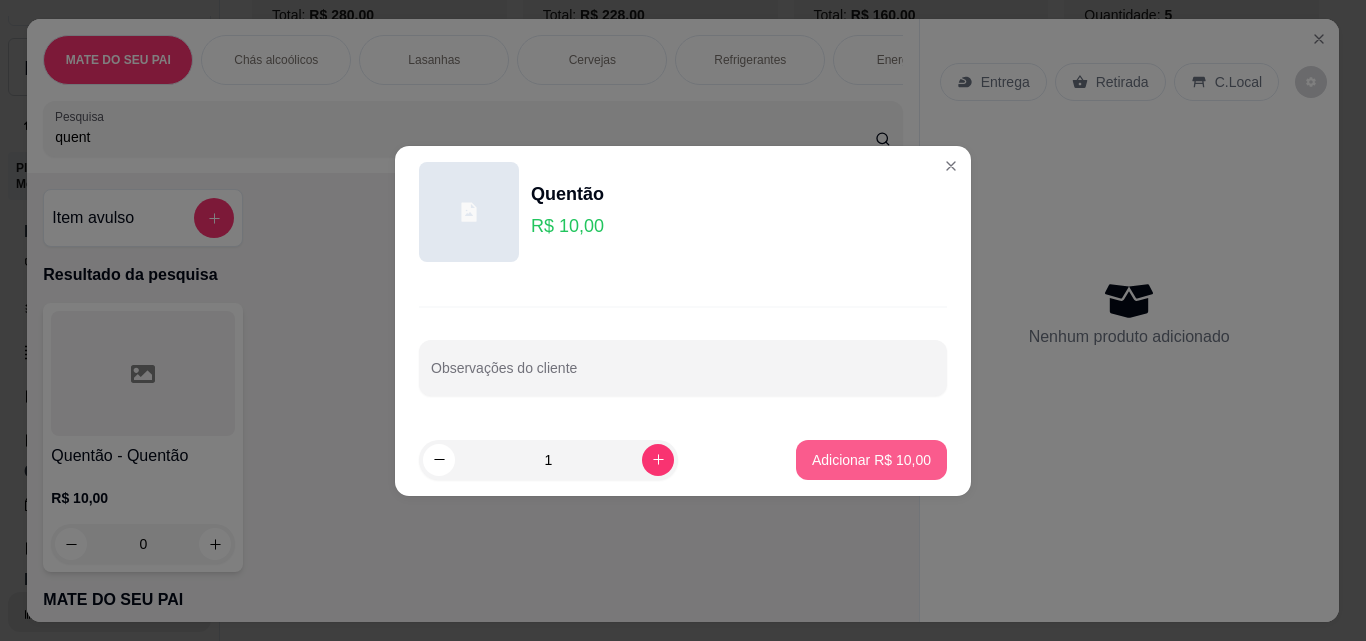 click on "Adicionar   R$ 10,00" at bounding box center (871, 460) 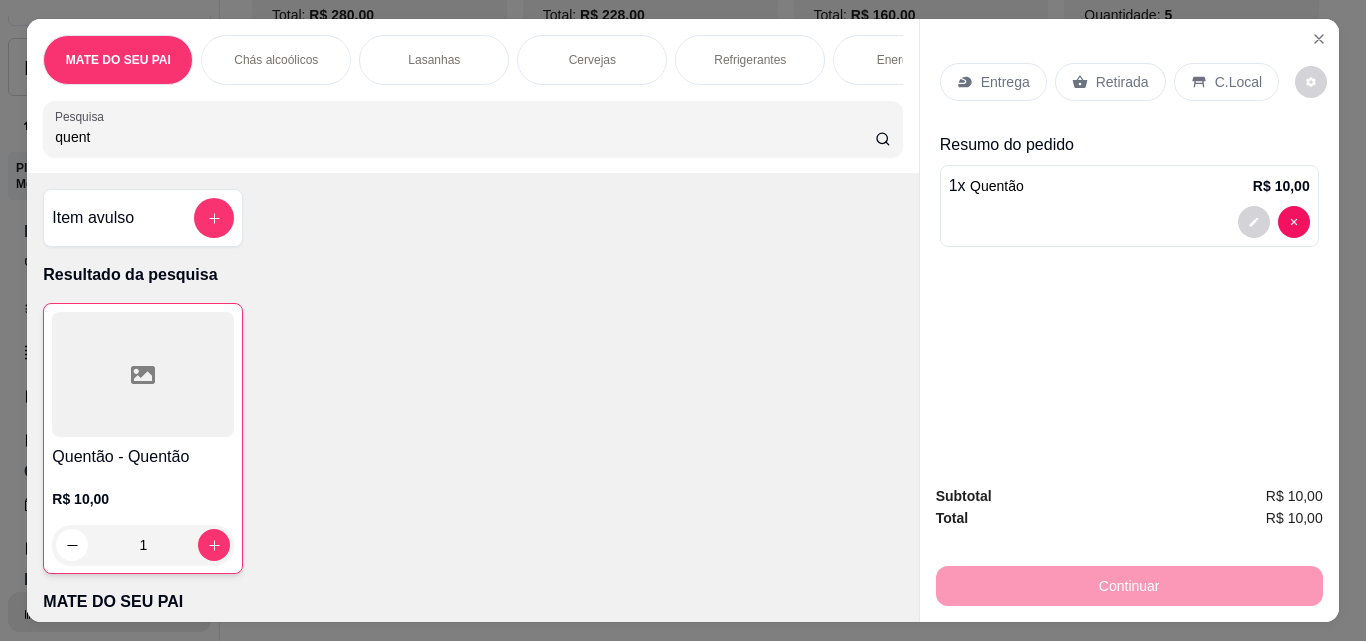 click on "Retirada" at bounding box center (1122, 82) 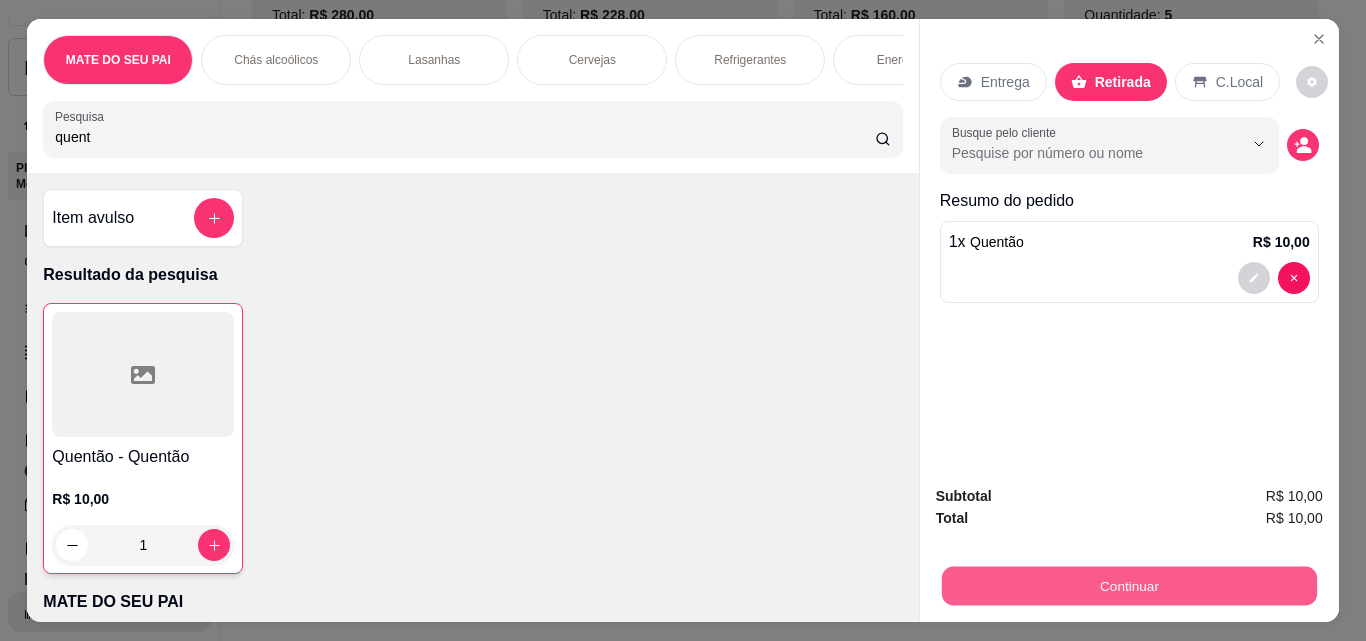 click on "Continuar" at bounding box center (1128, 585) 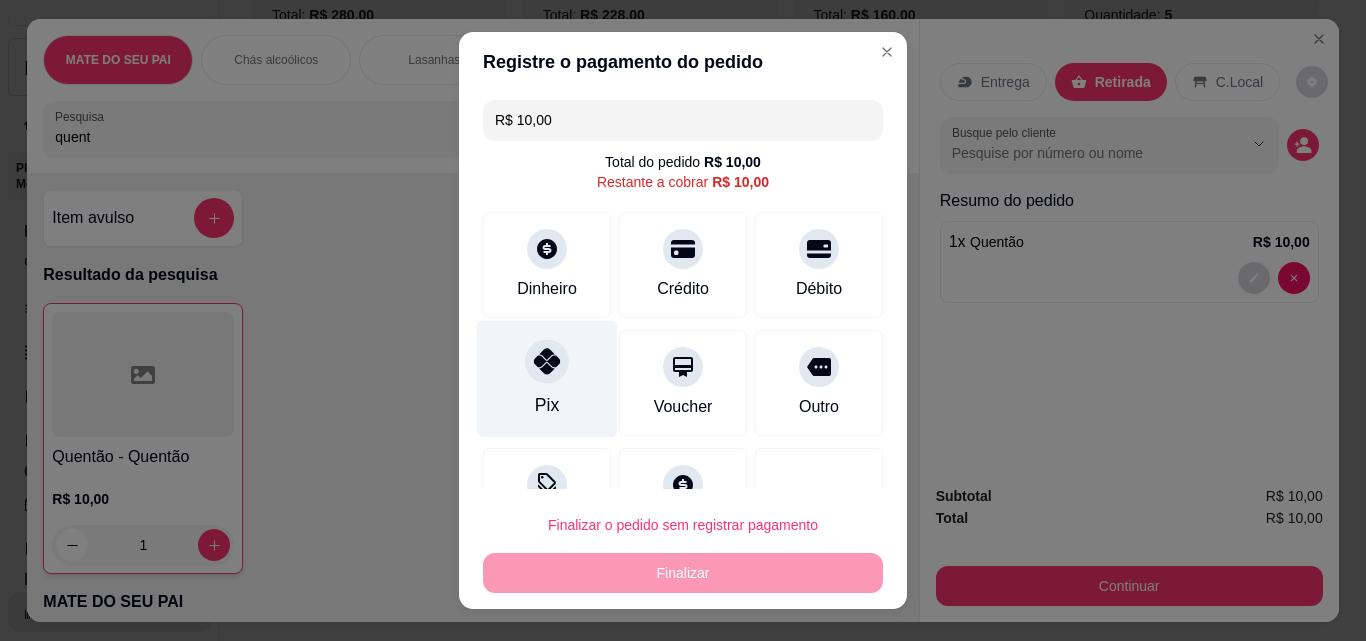 click on "Pix" at bounding box center (547, 405) 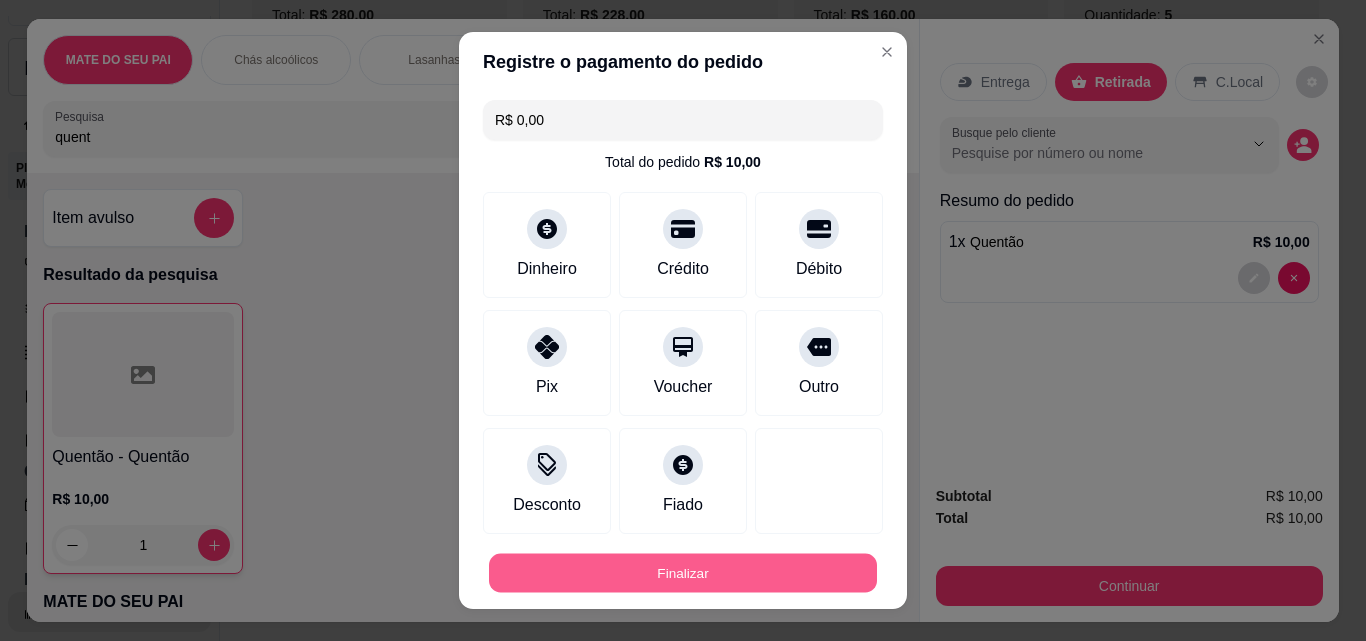 click on "Finalizar" at bounding box center [683, 573] 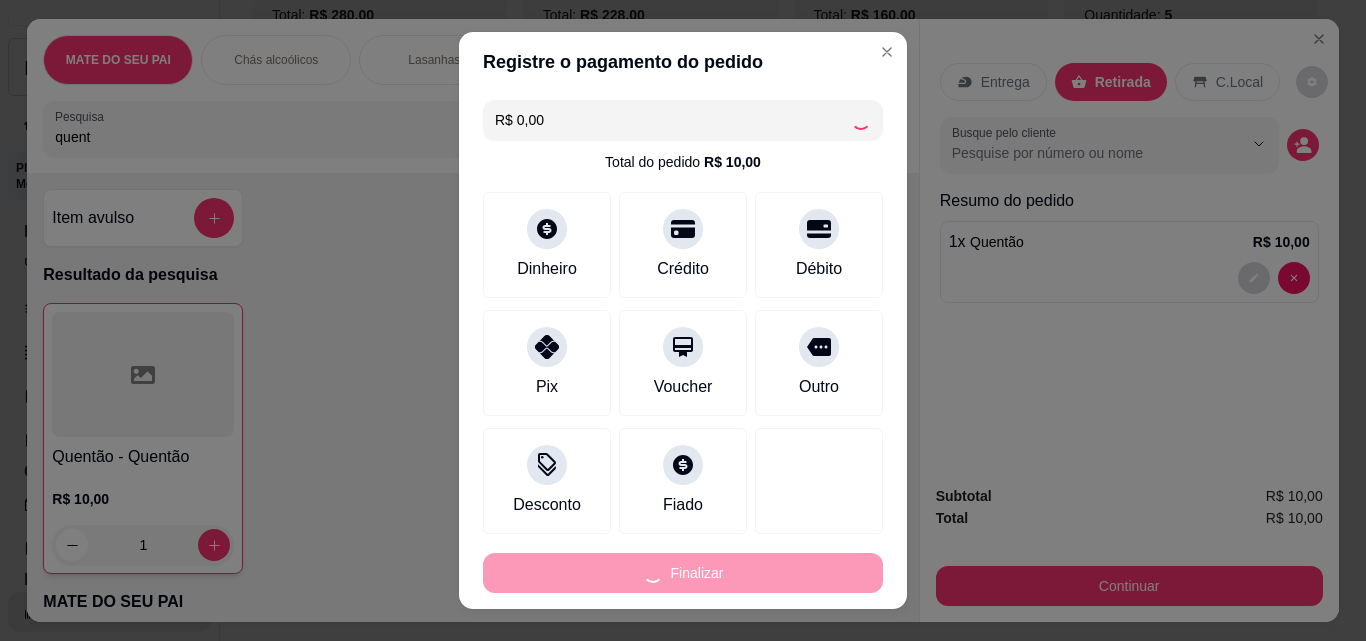 type on "0" 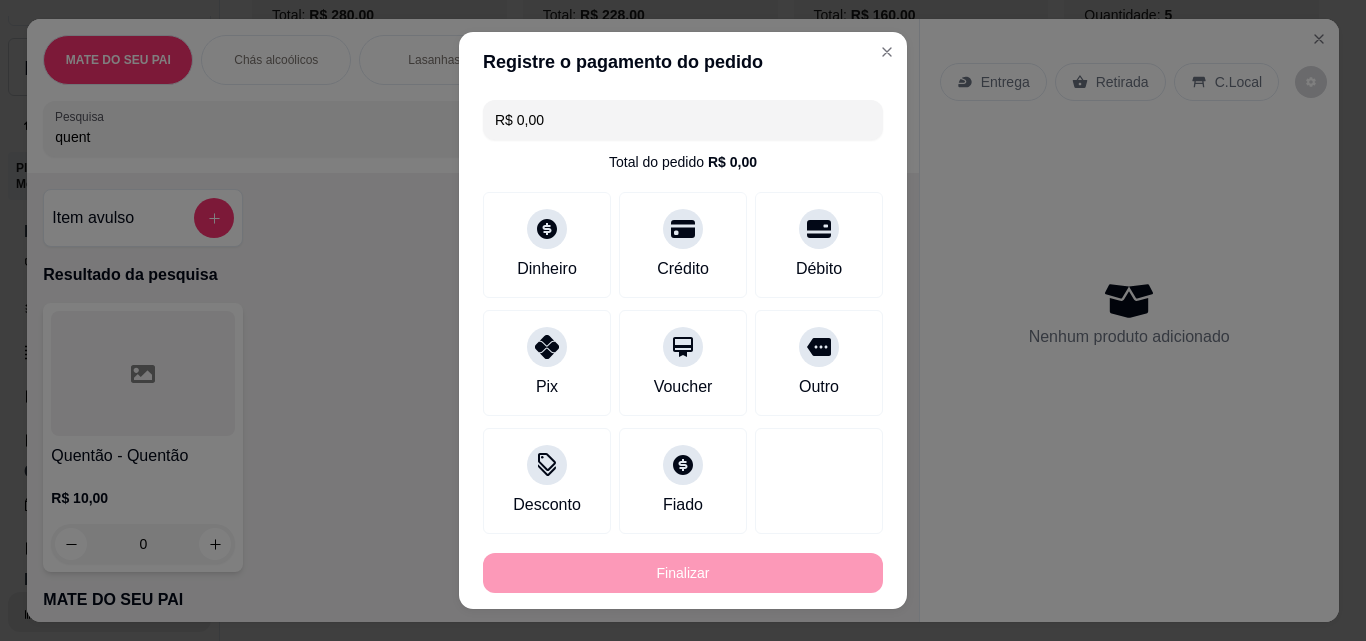 type on "-R$ 10,00" 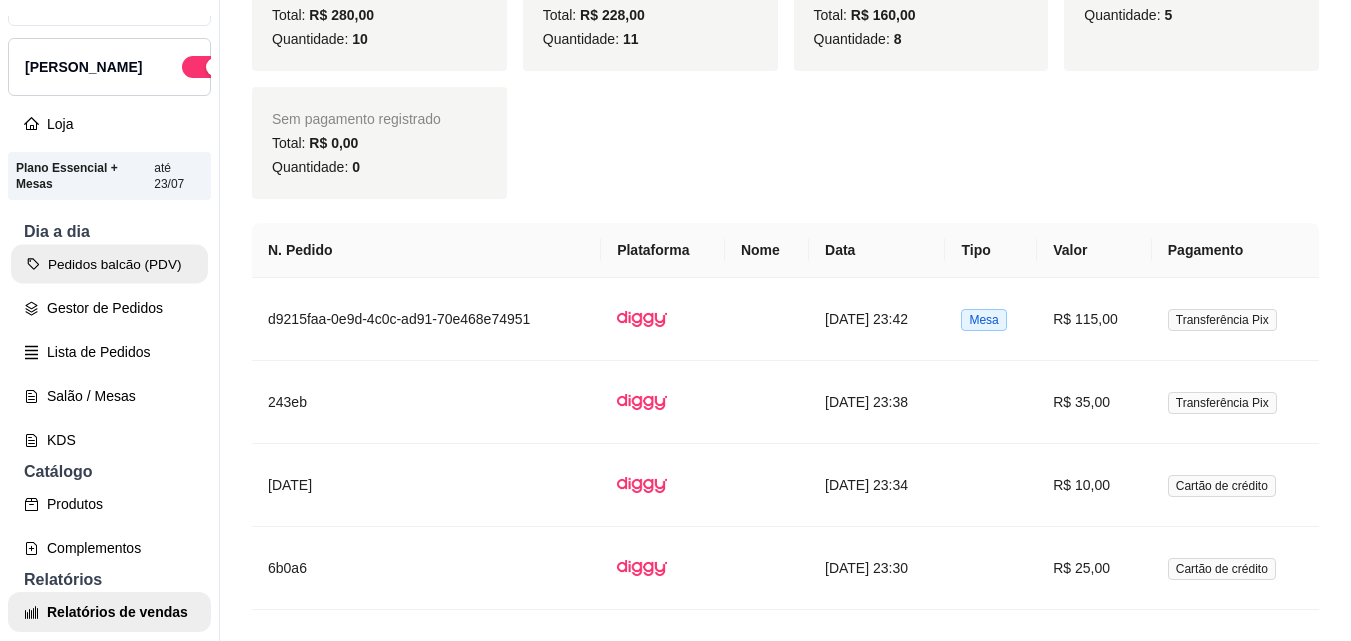 click on "Pedidos balcão (PDV)" at bounding box center (109, 264) 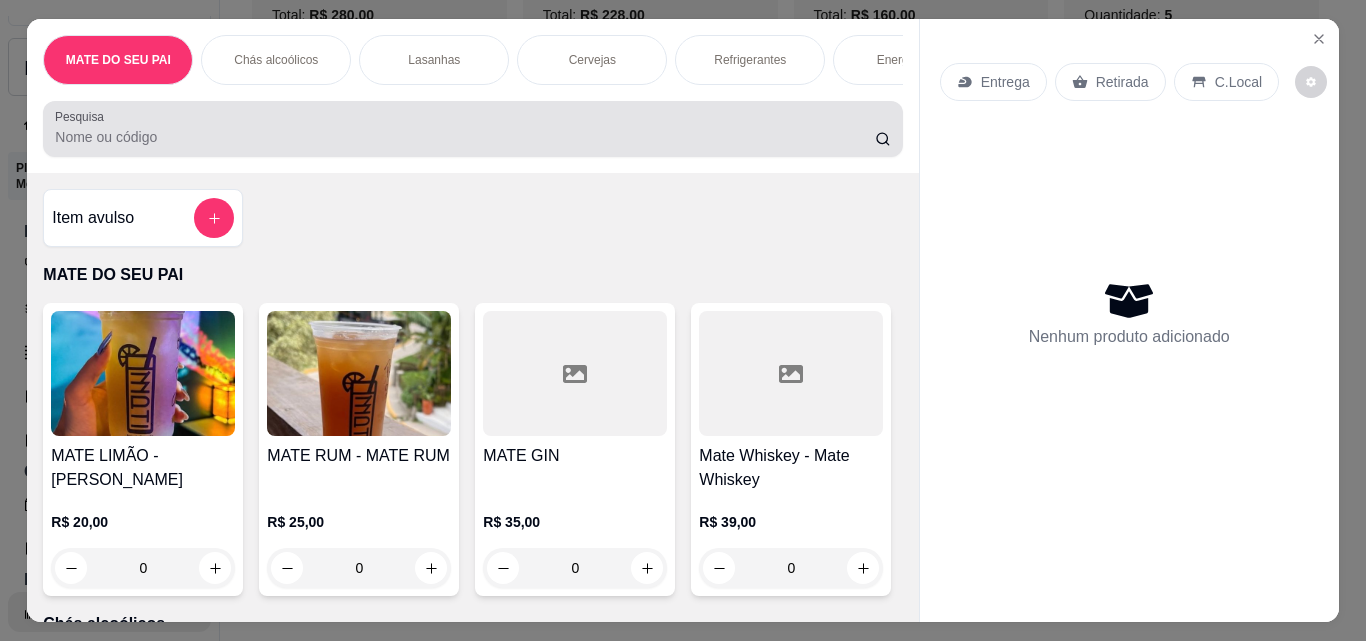 click on "Pesquisa" at bounding box center (472, 129) 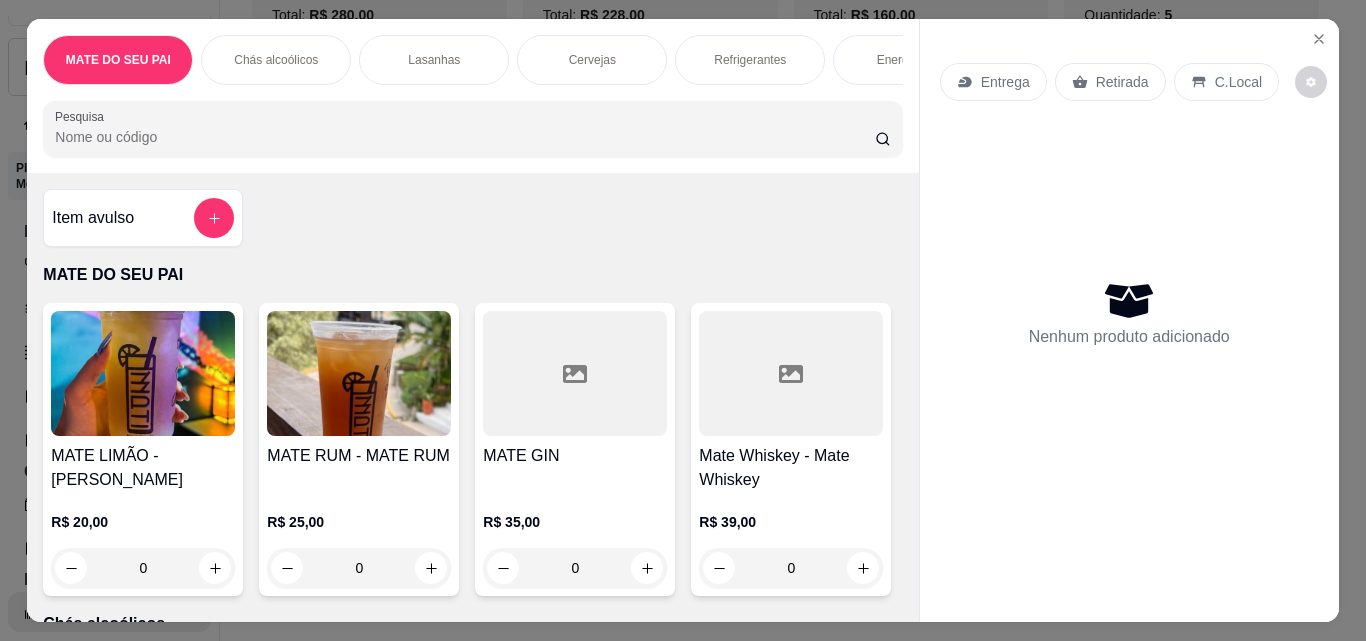 type on "j" 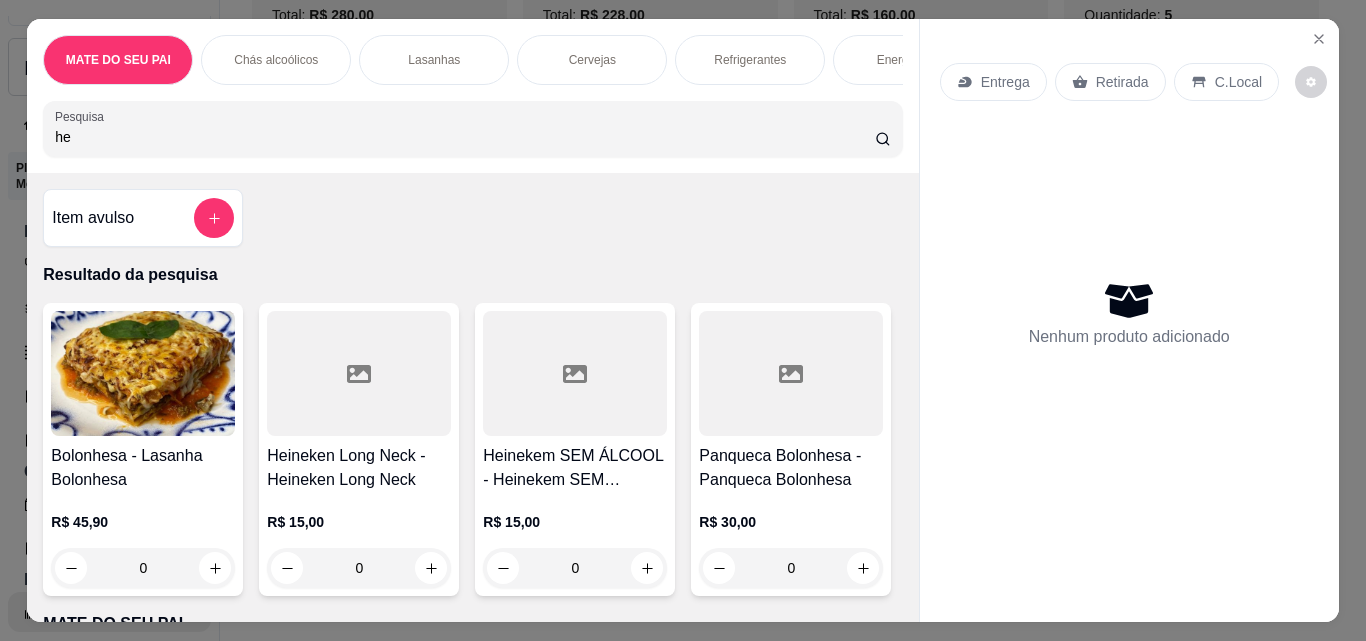 type on "he" 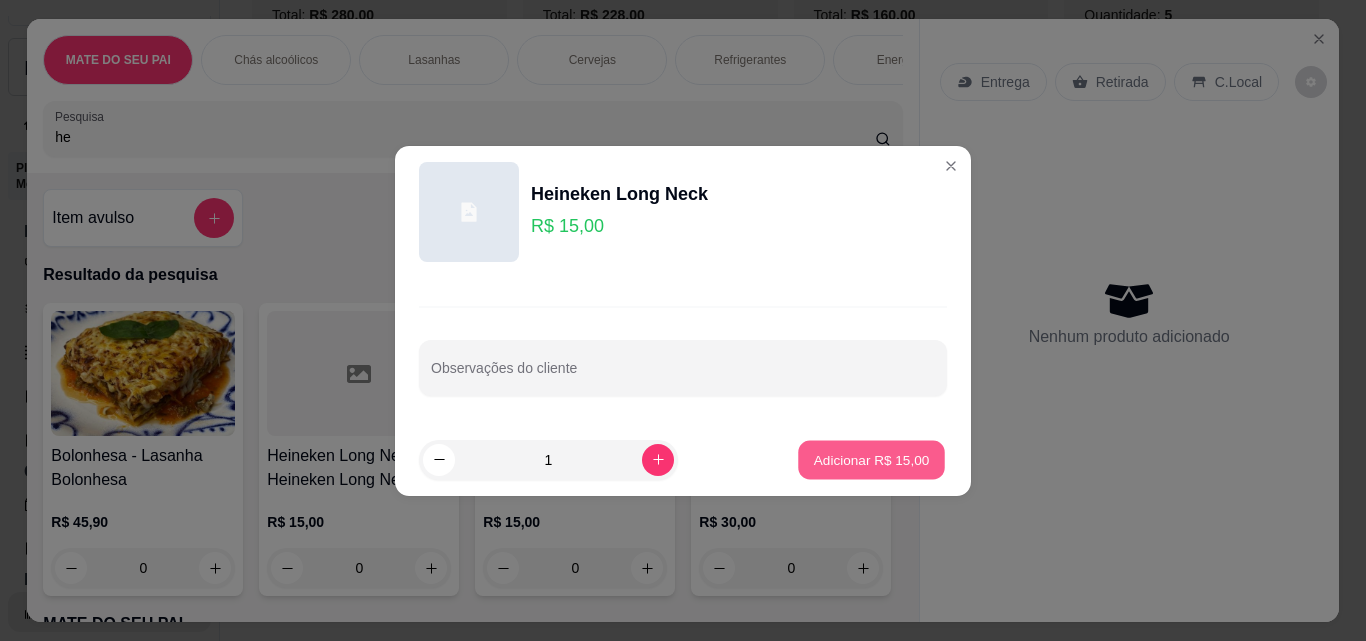 click on "Adicionar   R$ 15,00" at bounding box center (872, 459) 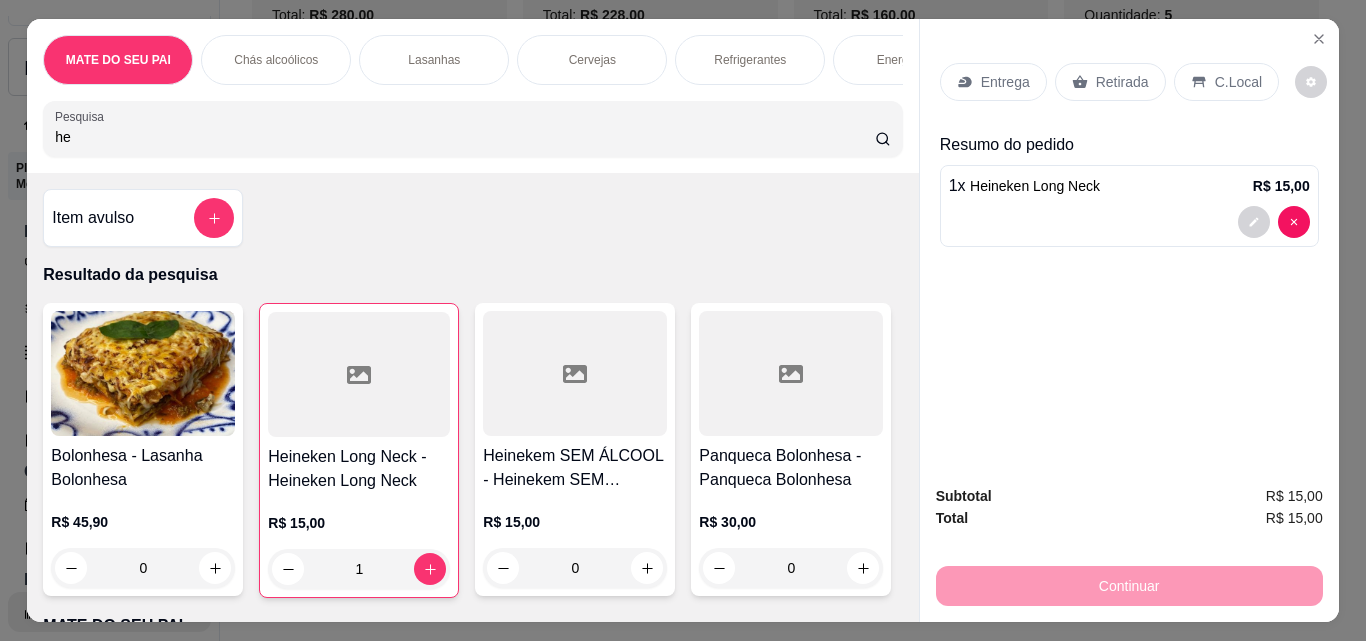 click on "Retirada" at bounding box center [1122, 82] 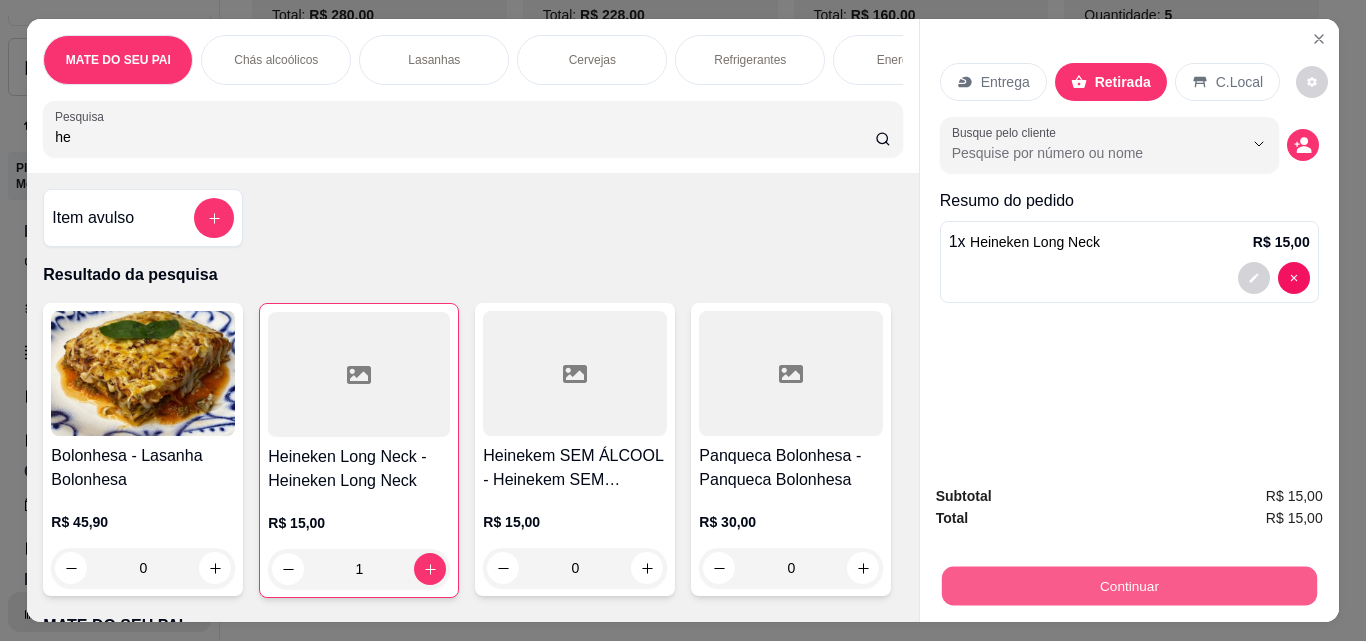 click on "Continuar" at bounding box center [1128, 585] 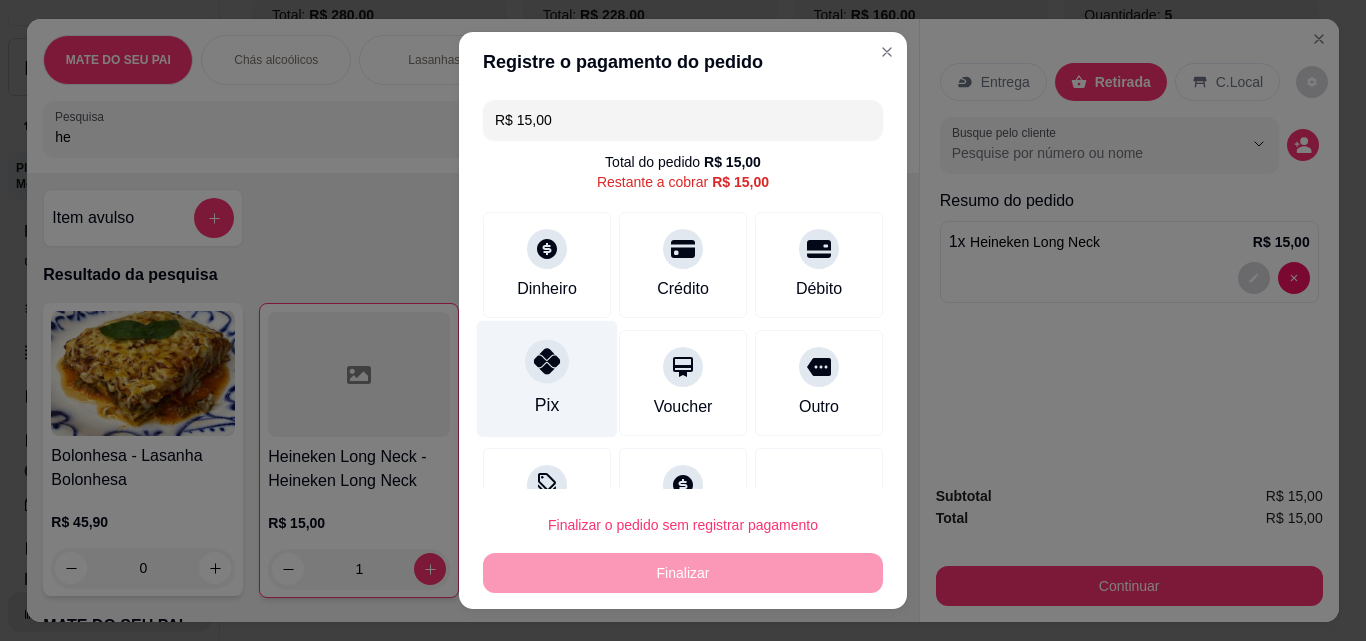 click on "Pix" at bounding box center (547, 379) 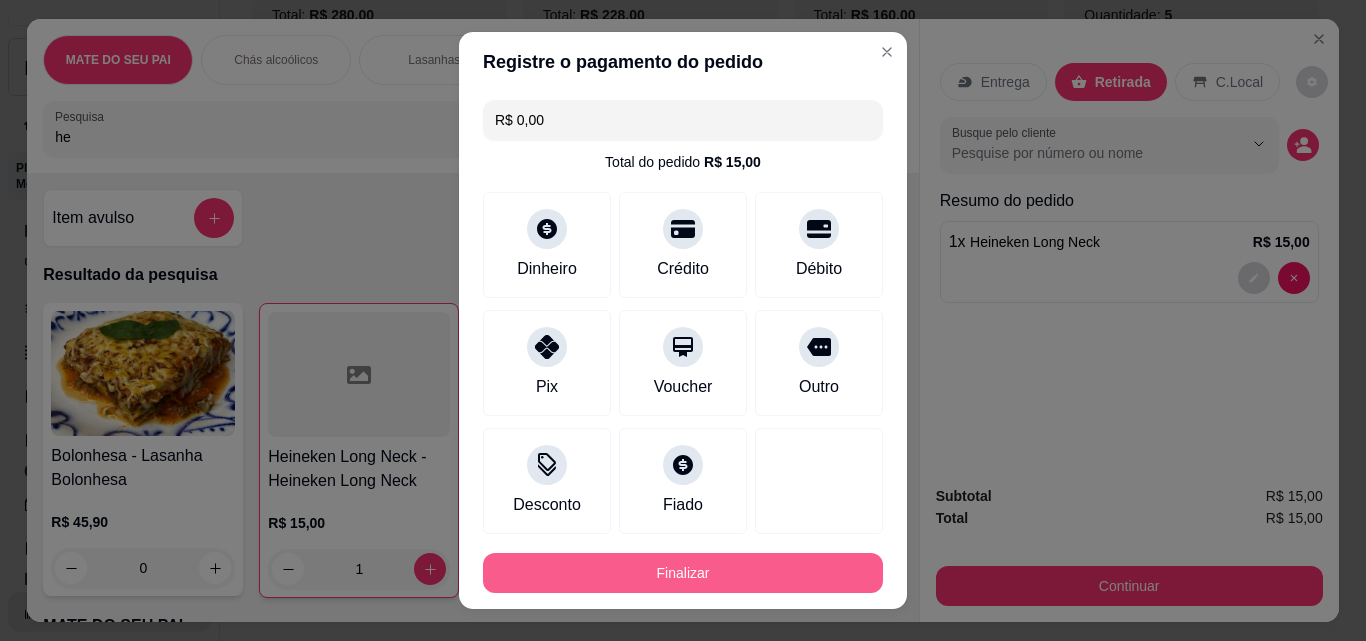 click on "Finalizar" at bounding box center (683, 573) 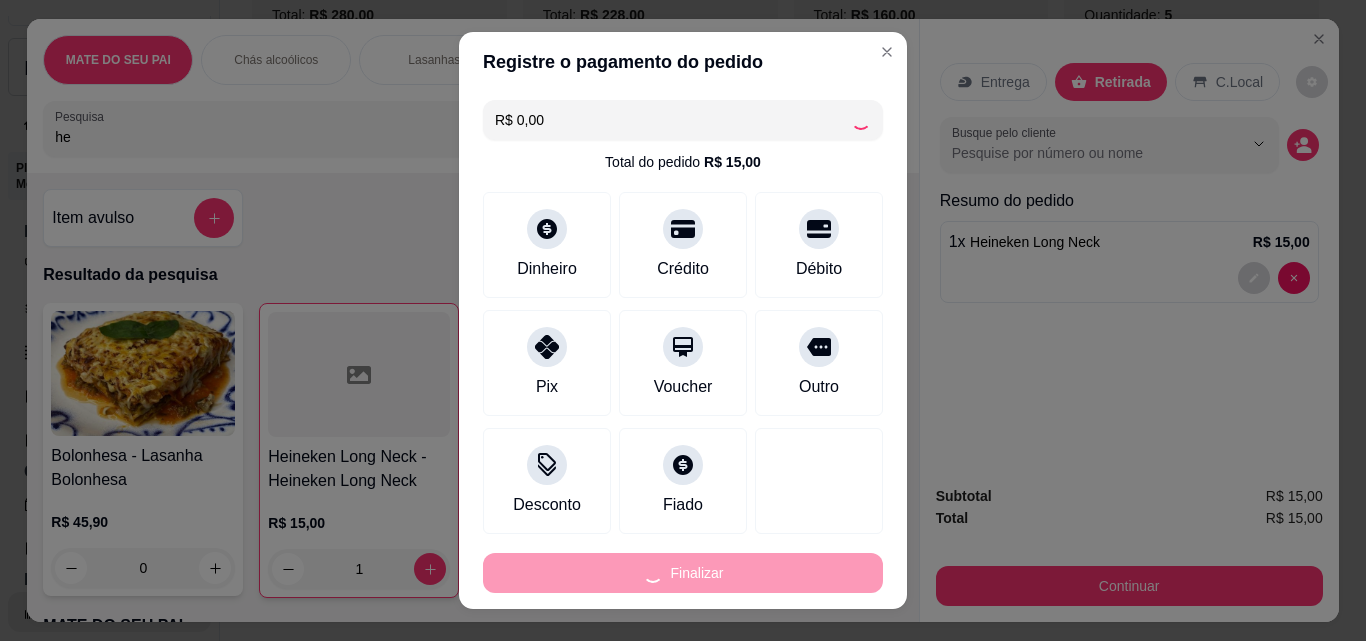 type on "0" 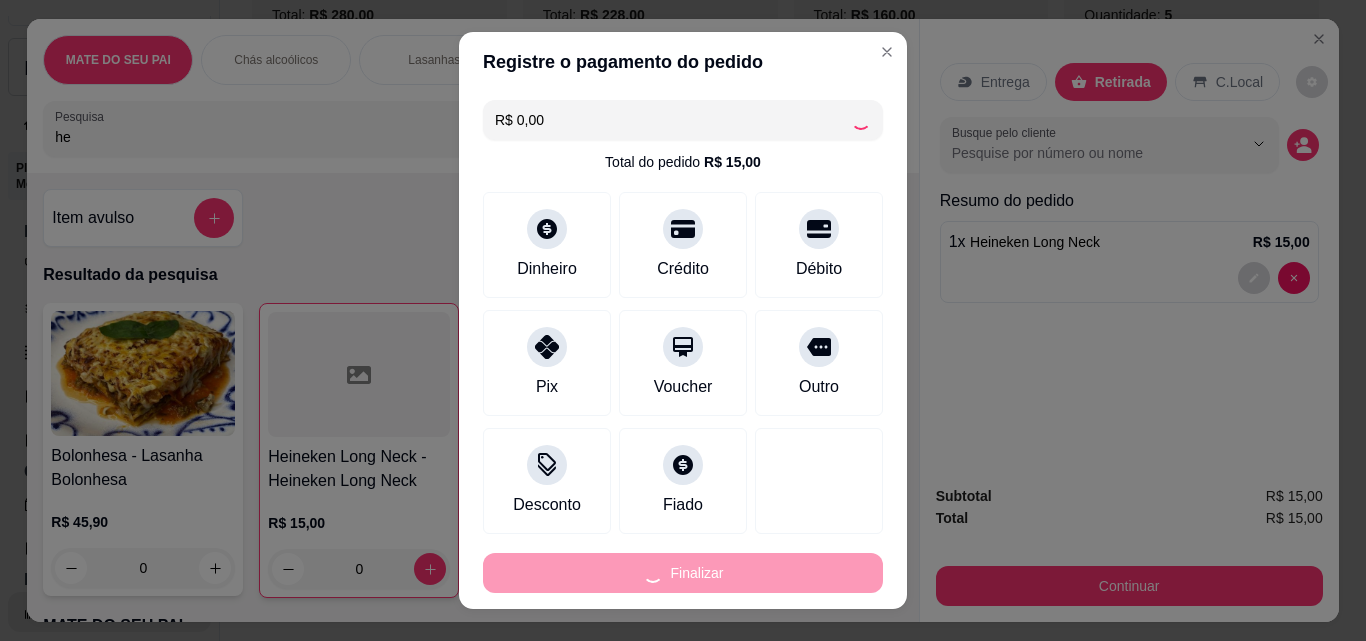 type on "-R$ 15,00" 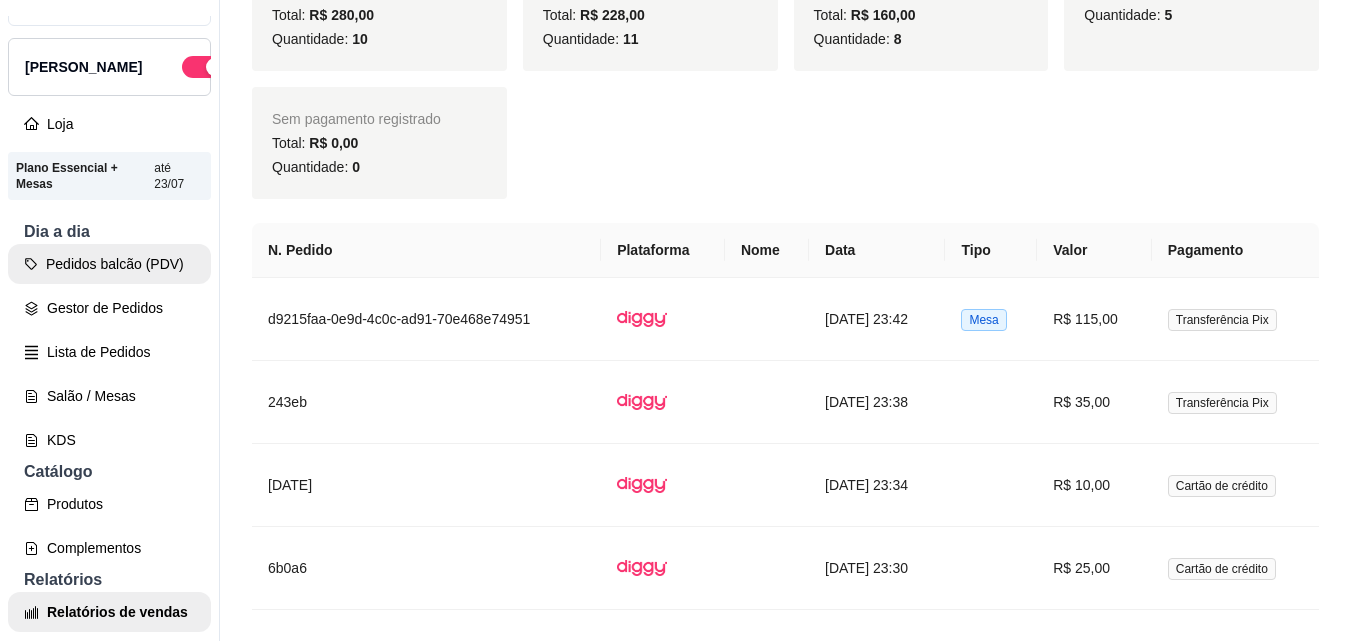 click on "Pedidos balcão (PDV)" at bounding box center [109, 264] 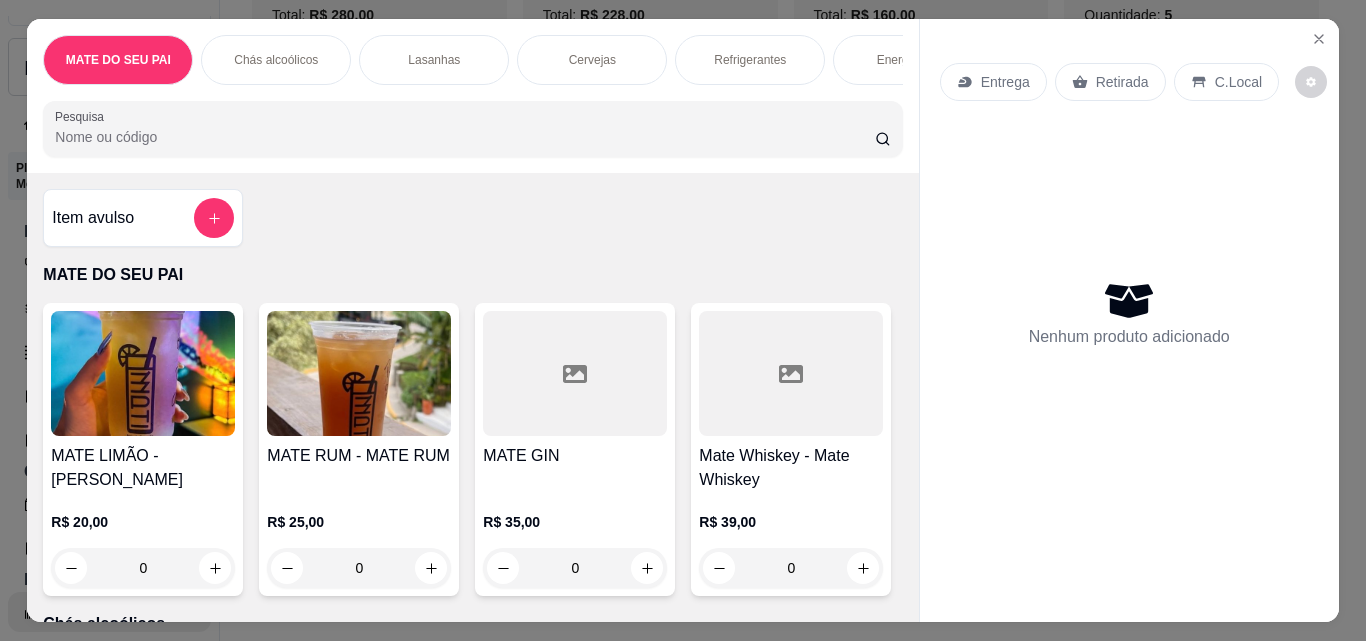click at bounding box center [359, 373] 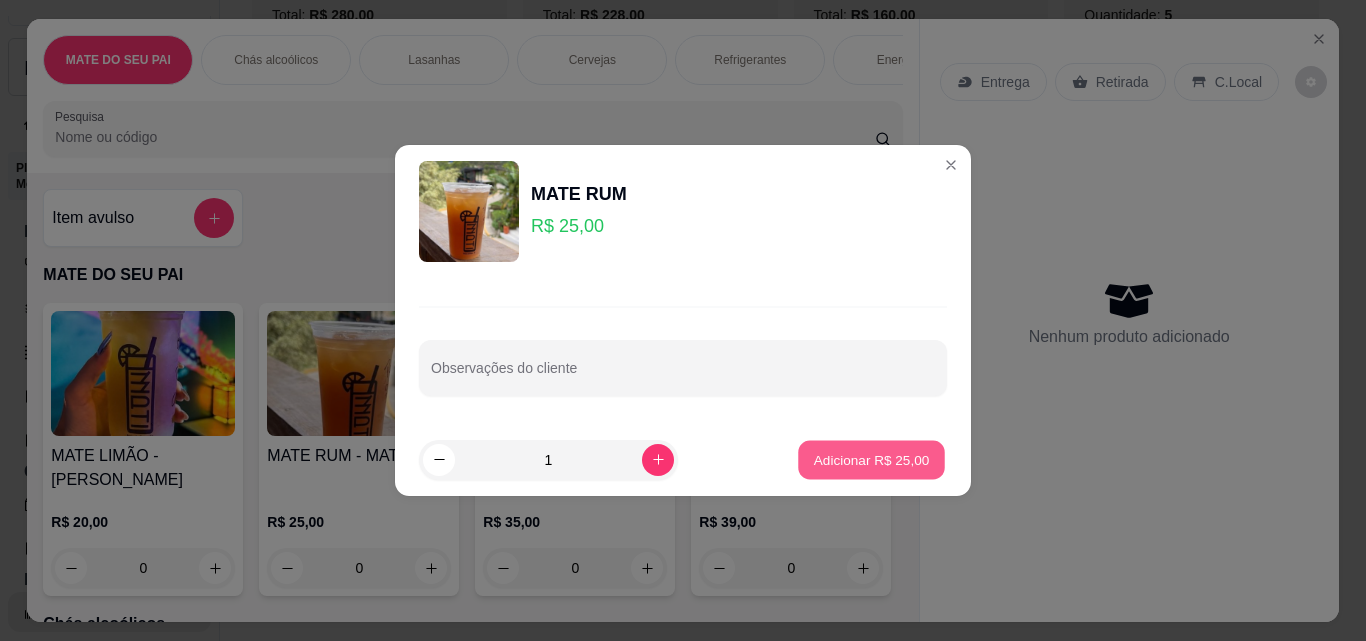 click on "Adicionar   R$ 25,00" at bounding box center (872, 459) 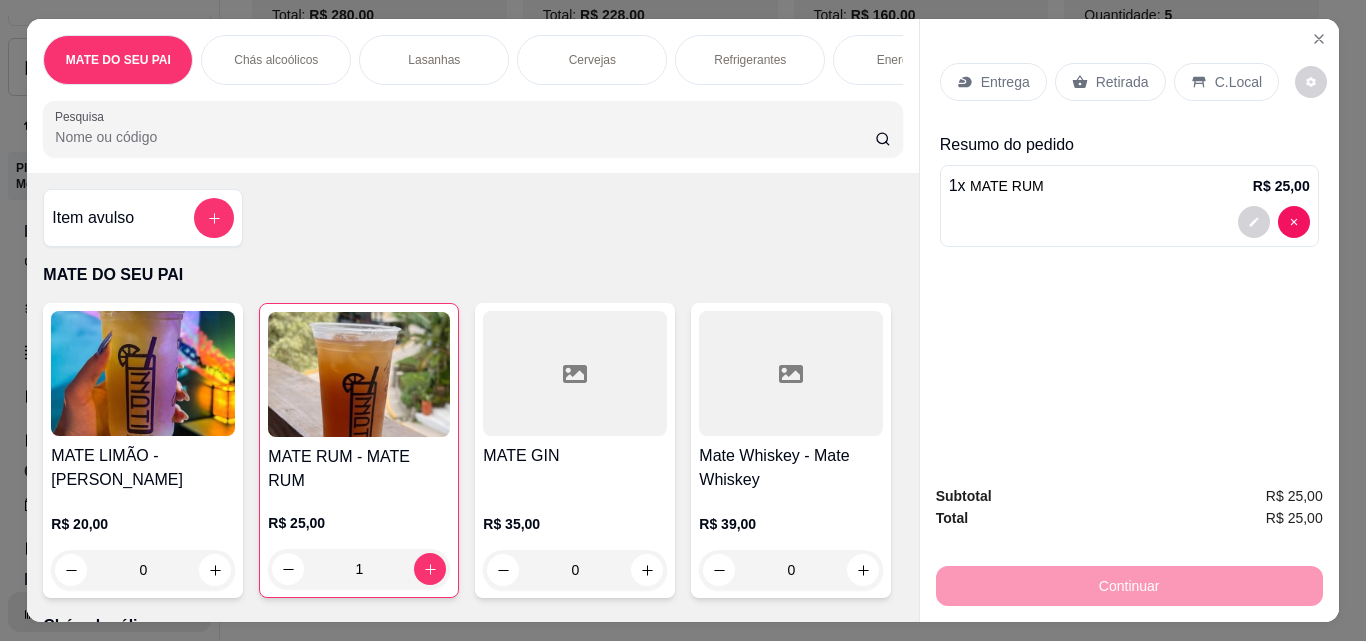 click on "Retirada" at bounding box center (1110, 82) 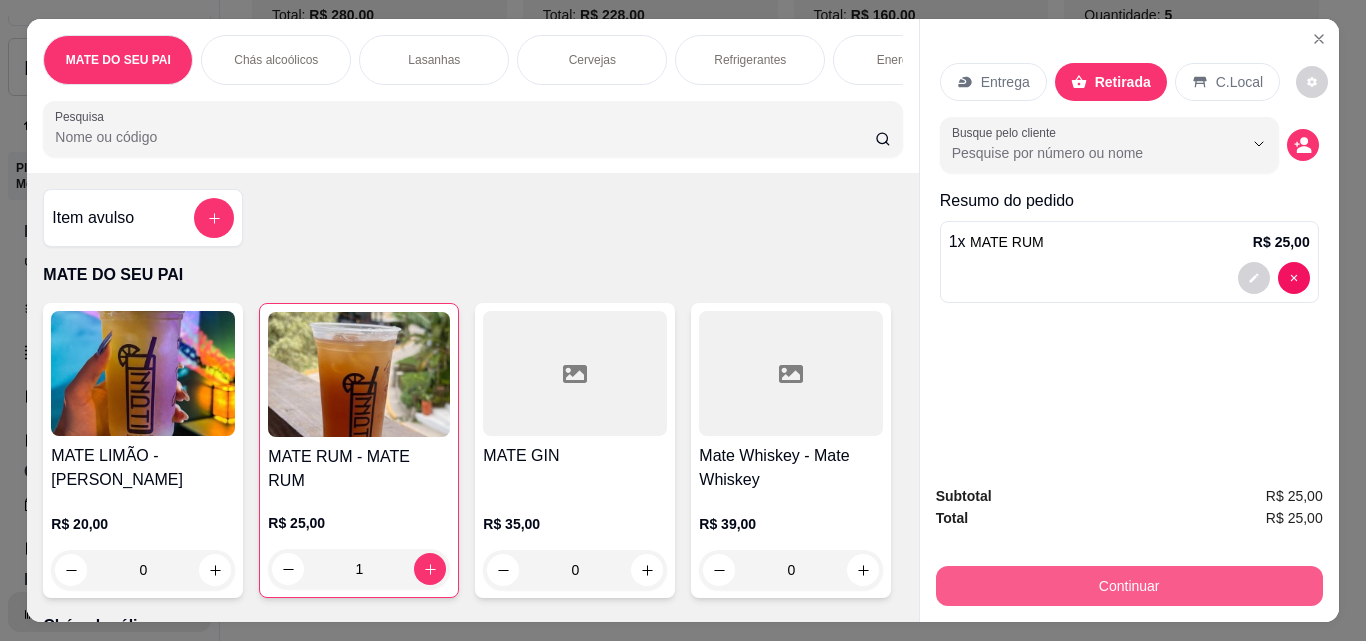 click on "Continuar" at bounding box center [1129, 586] 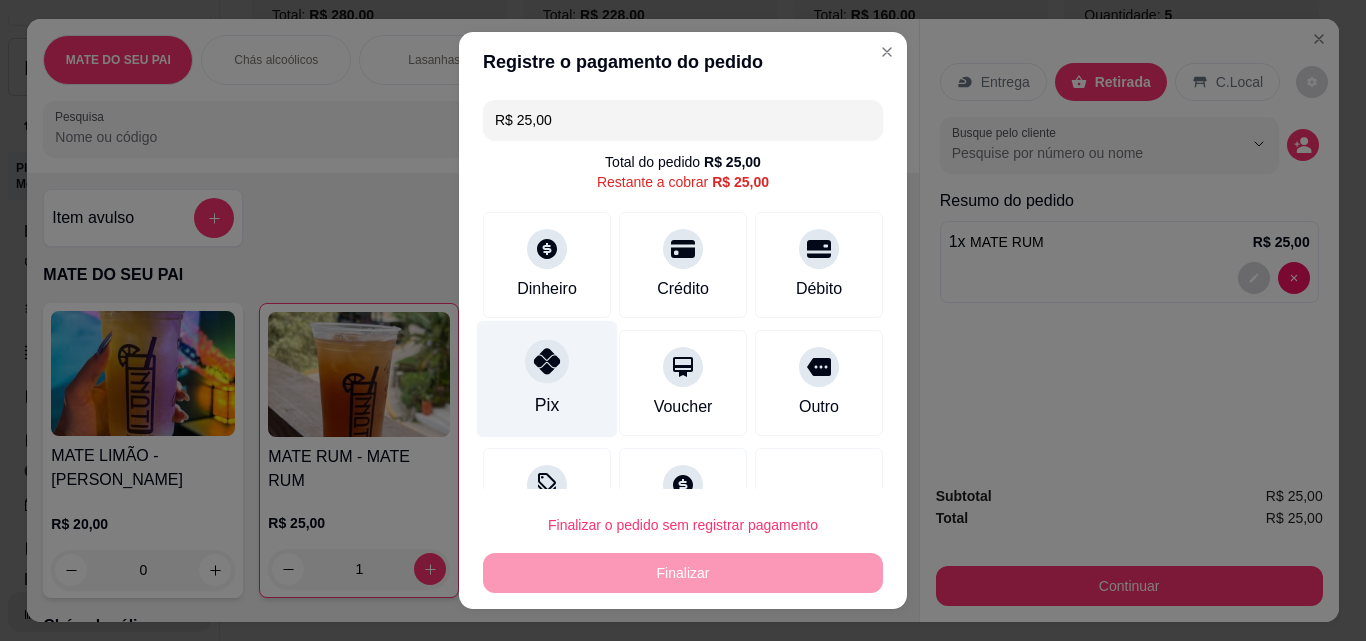 click at bounding box center [547, 361] 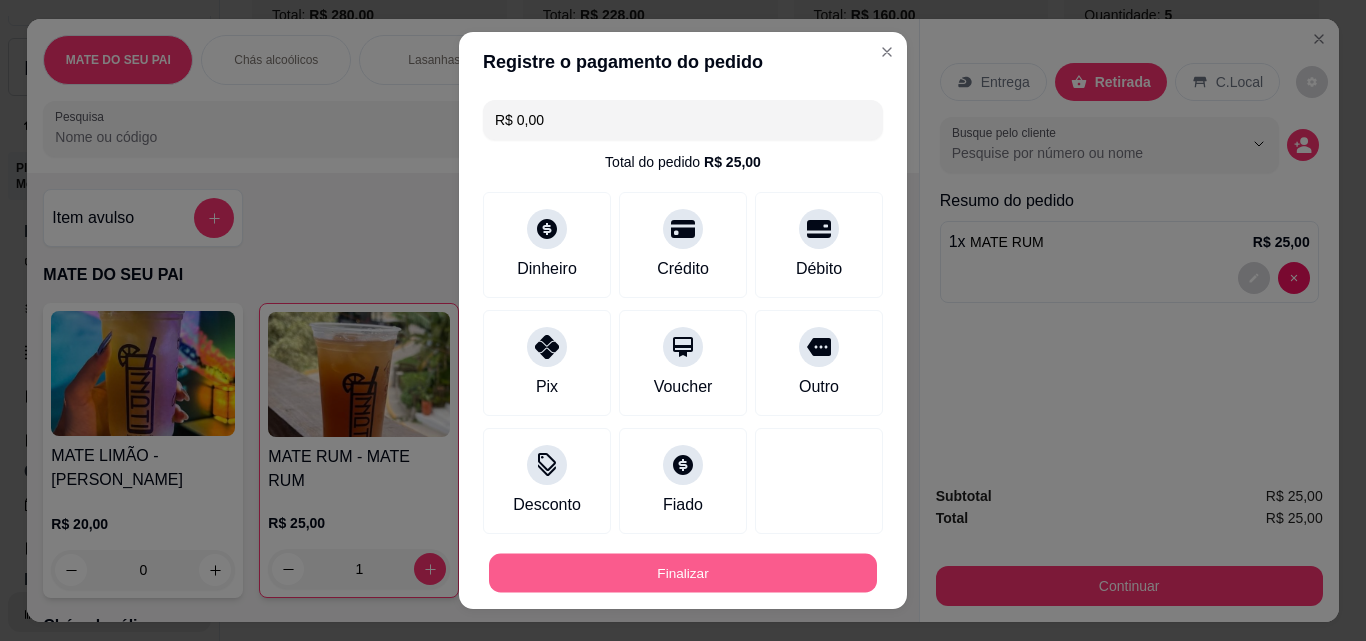 click on "Finalizar" at bounding box center (683, 573) 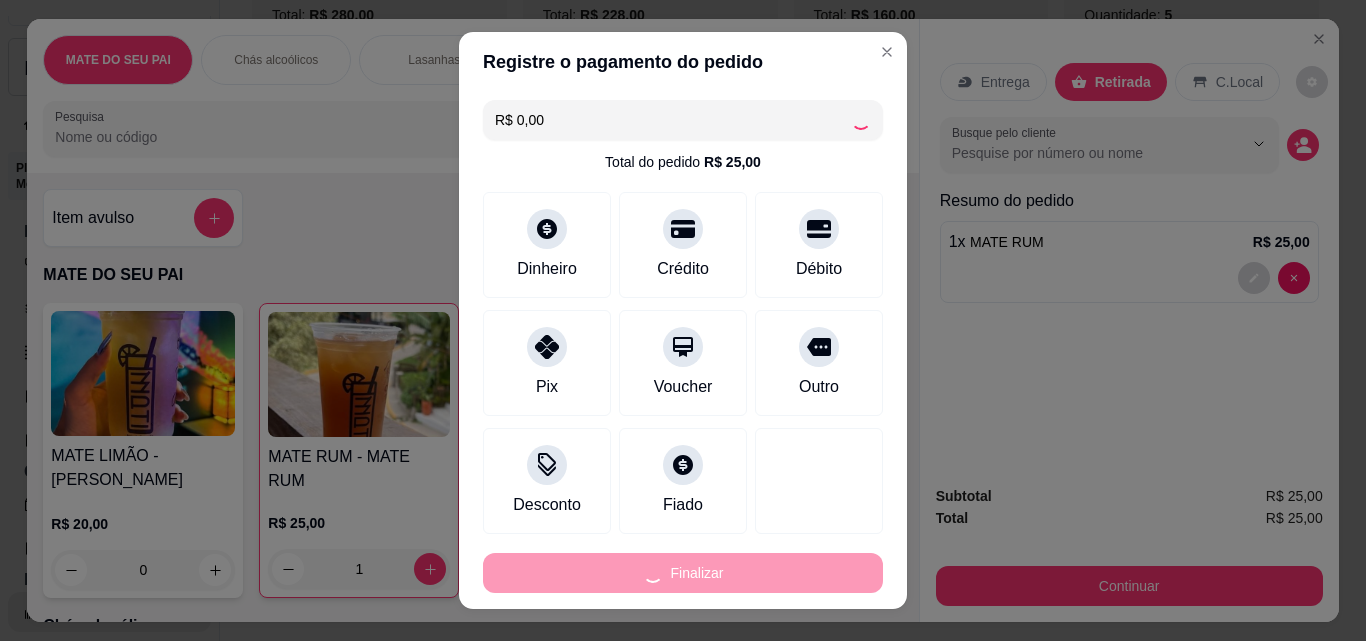 type on "0" 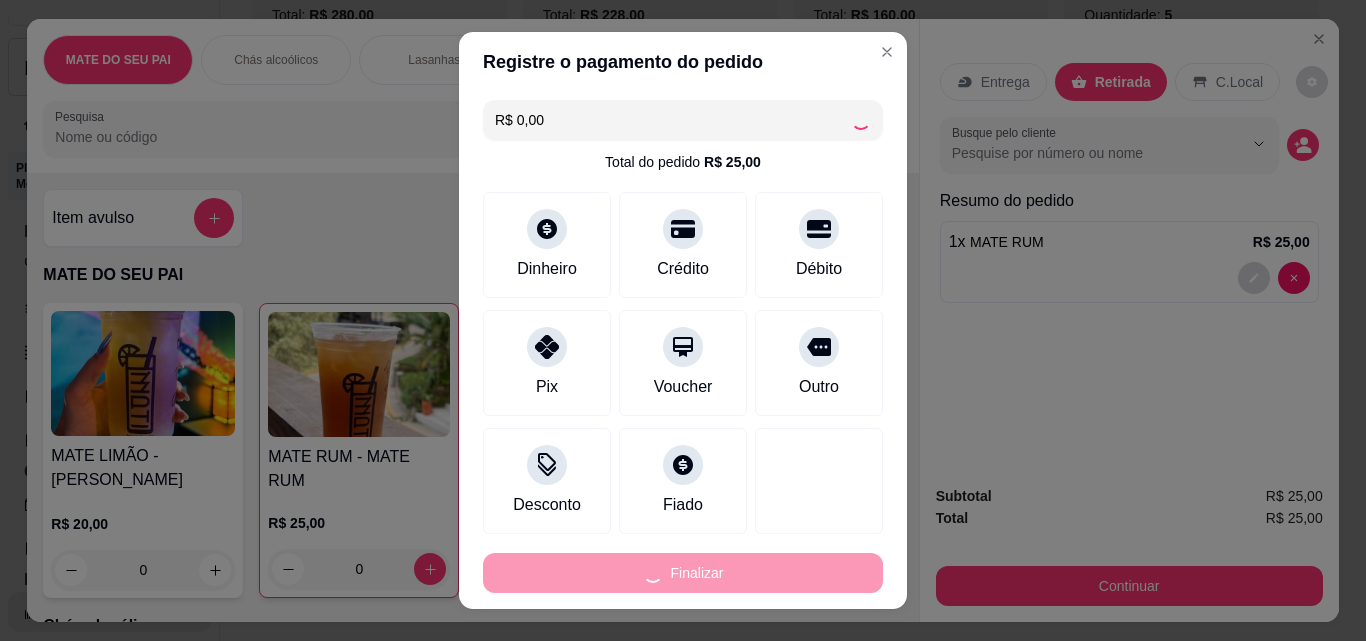 type on "-R$ 25,00" 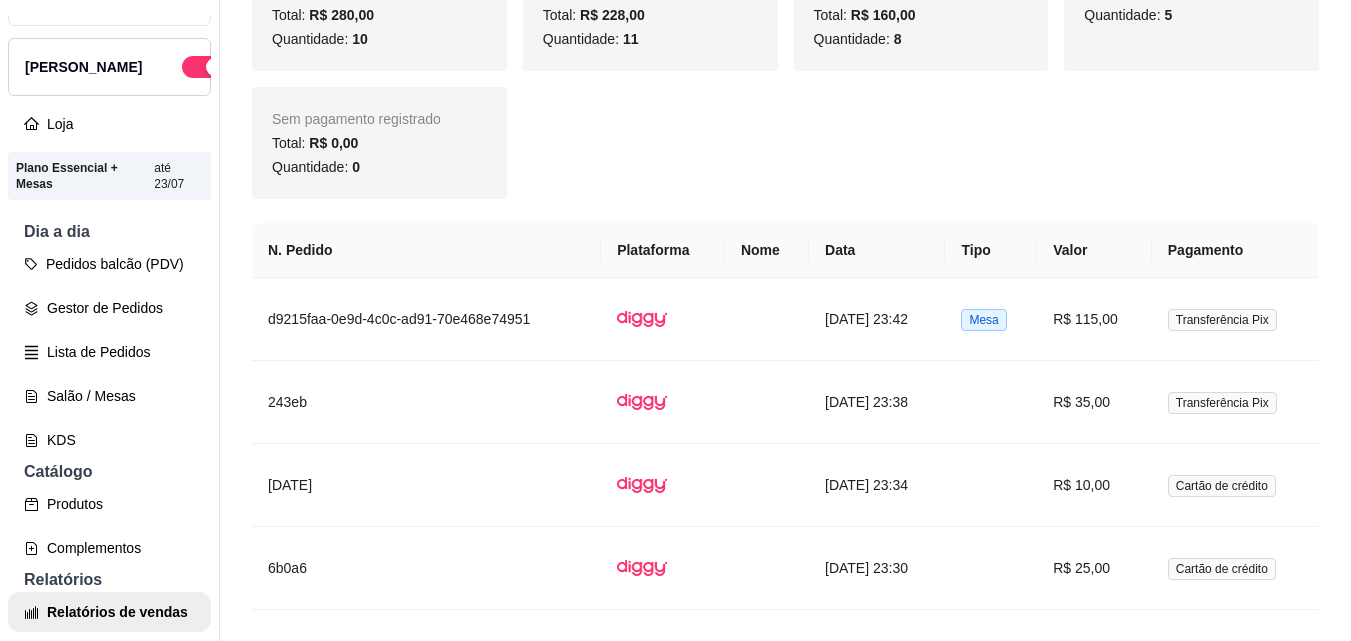 scroll, scrollTop: 0, scrollLeft: 0, axis: both 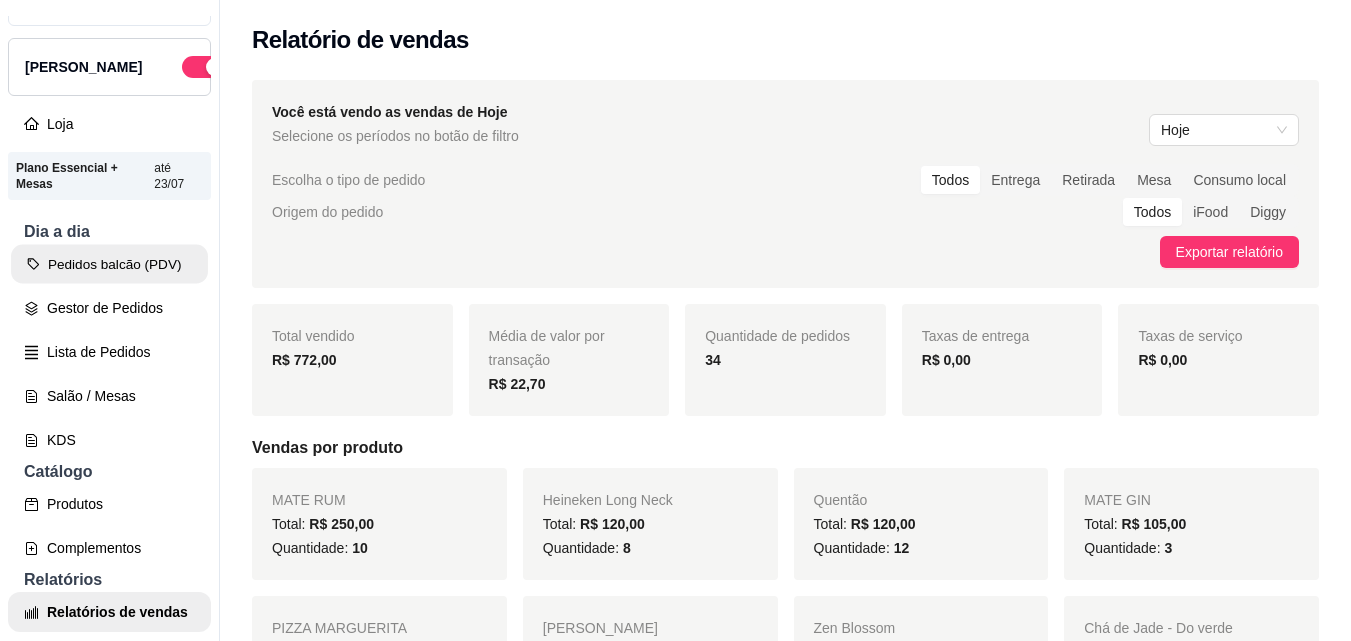 click on "Pedidos balcão (PDV)" at bounding box center (109, 264) 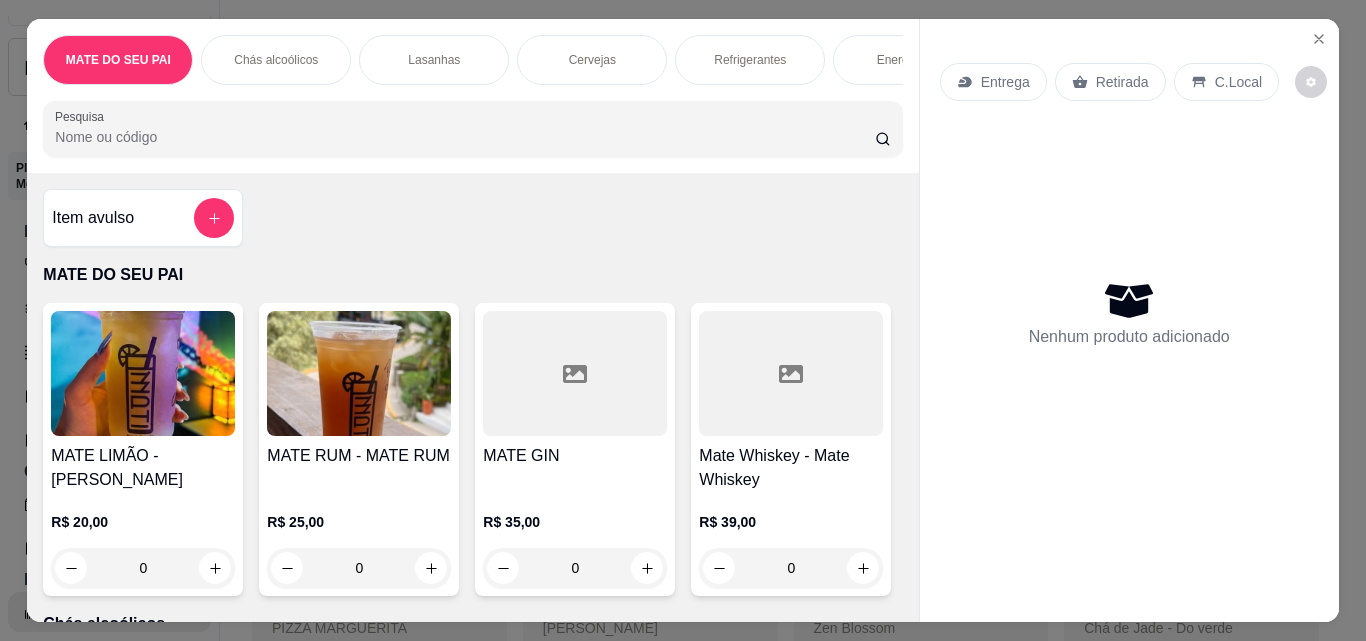 click at bounding box center [359, 373] 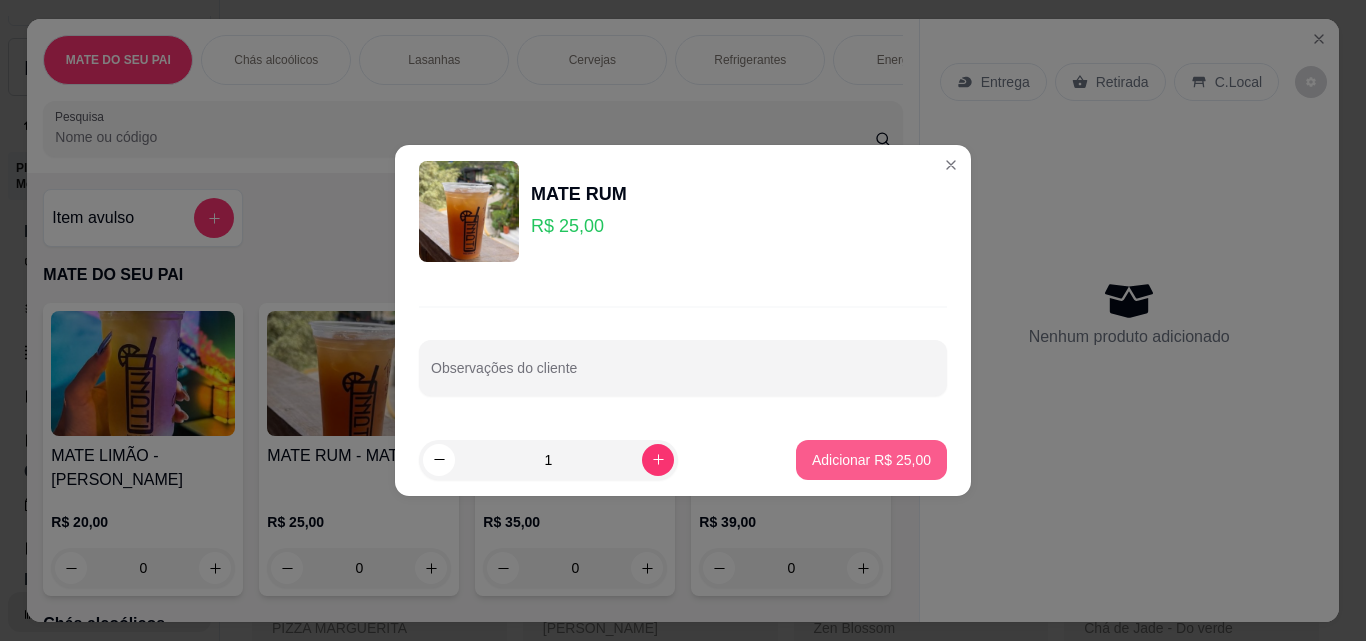 click on "Adicionar   R$ 25,00" at bounding box center (871, 460) 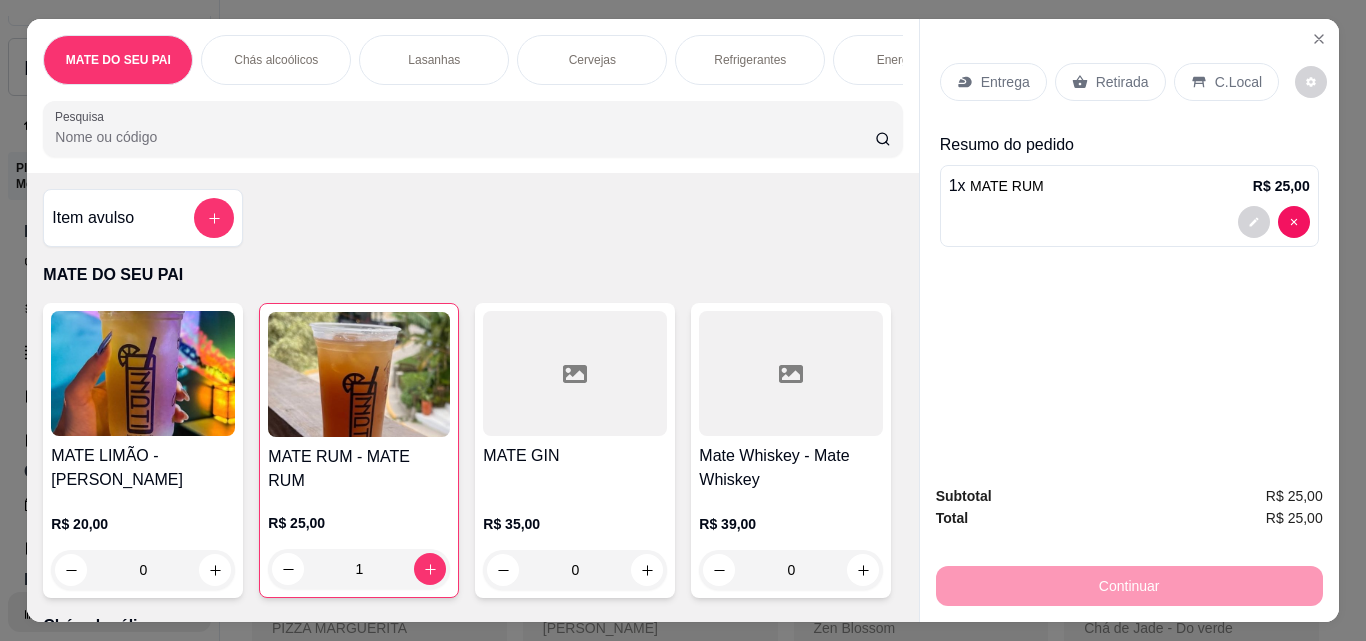 click on "Retirada" at bounding box center (1110, 82) 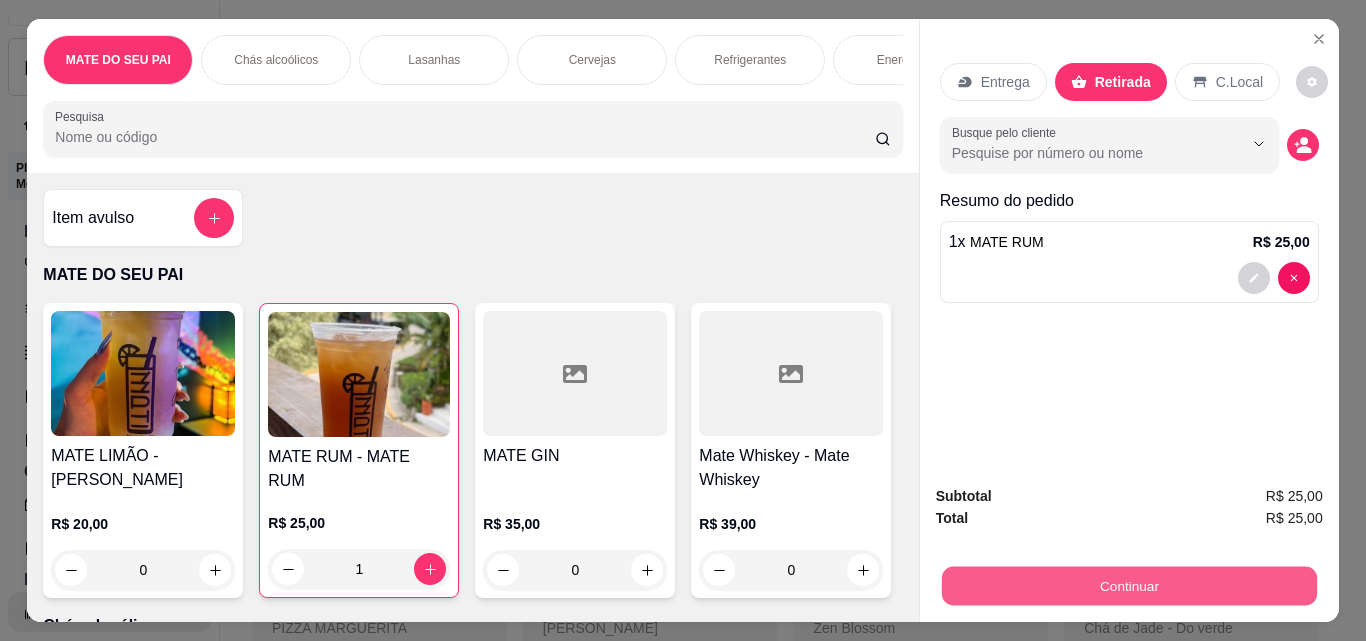 click on "Continuar" at bounding box center [1128, 585] 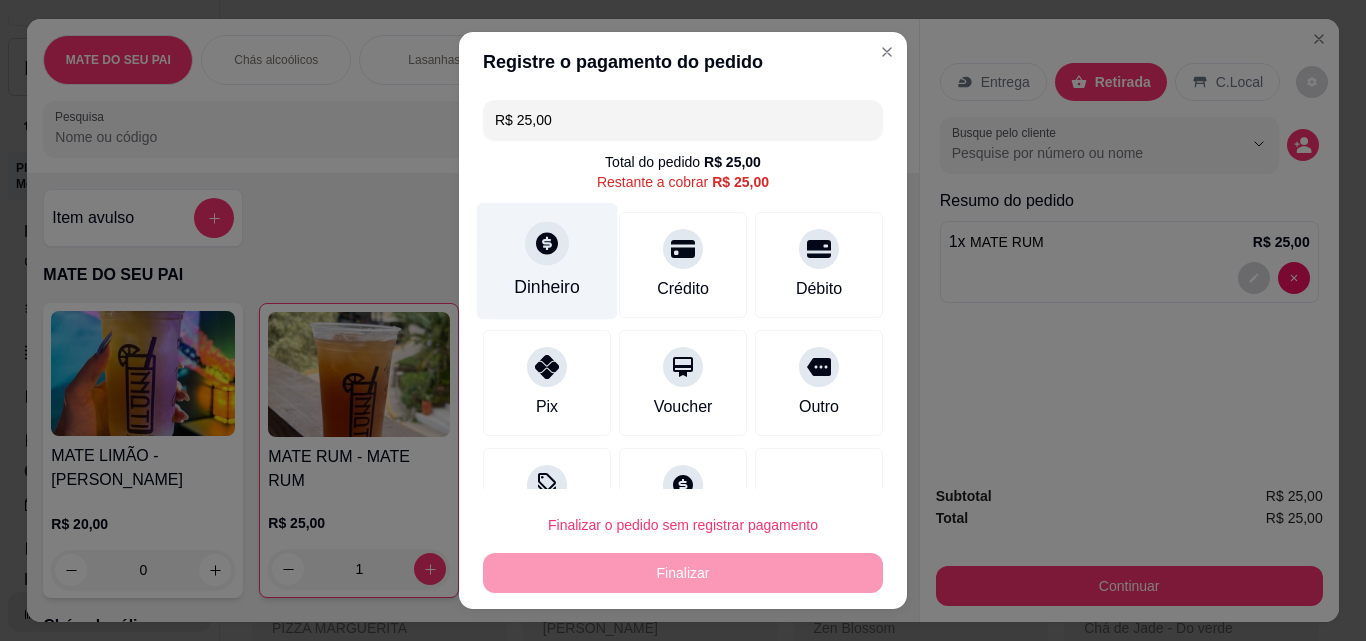 click on "Dinheiro" at bounding box center (547, 287) 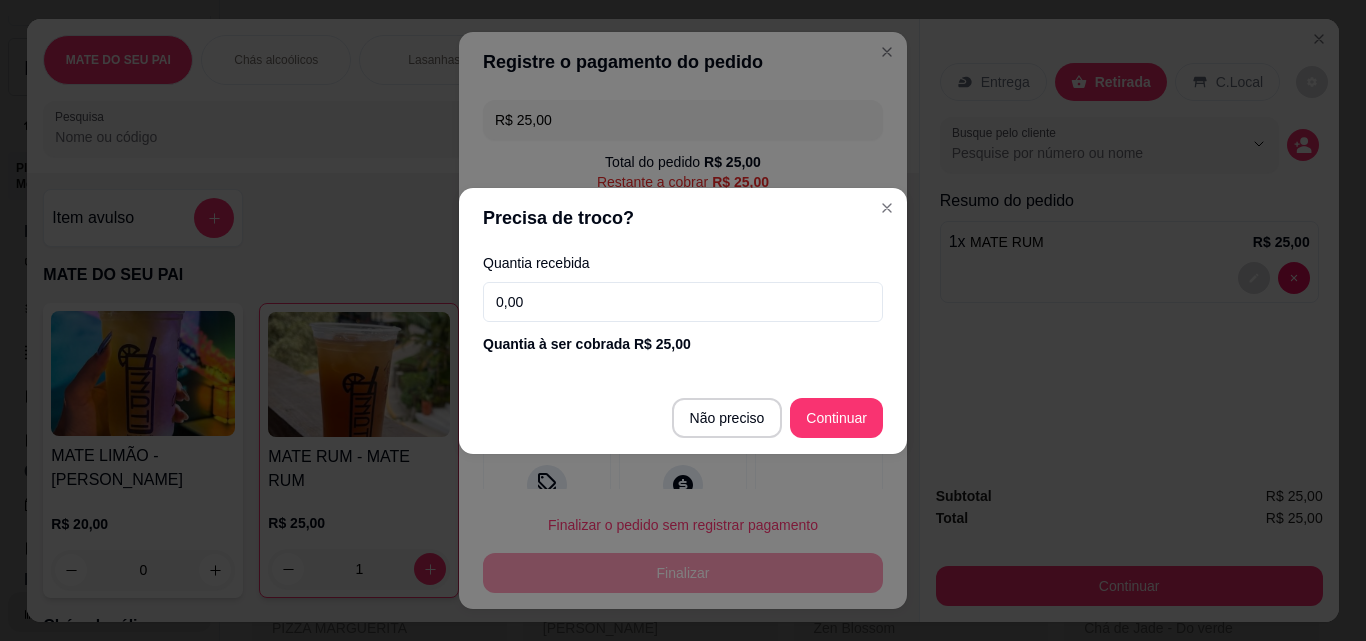 click on "0,00" at bounding box center [683, 302] 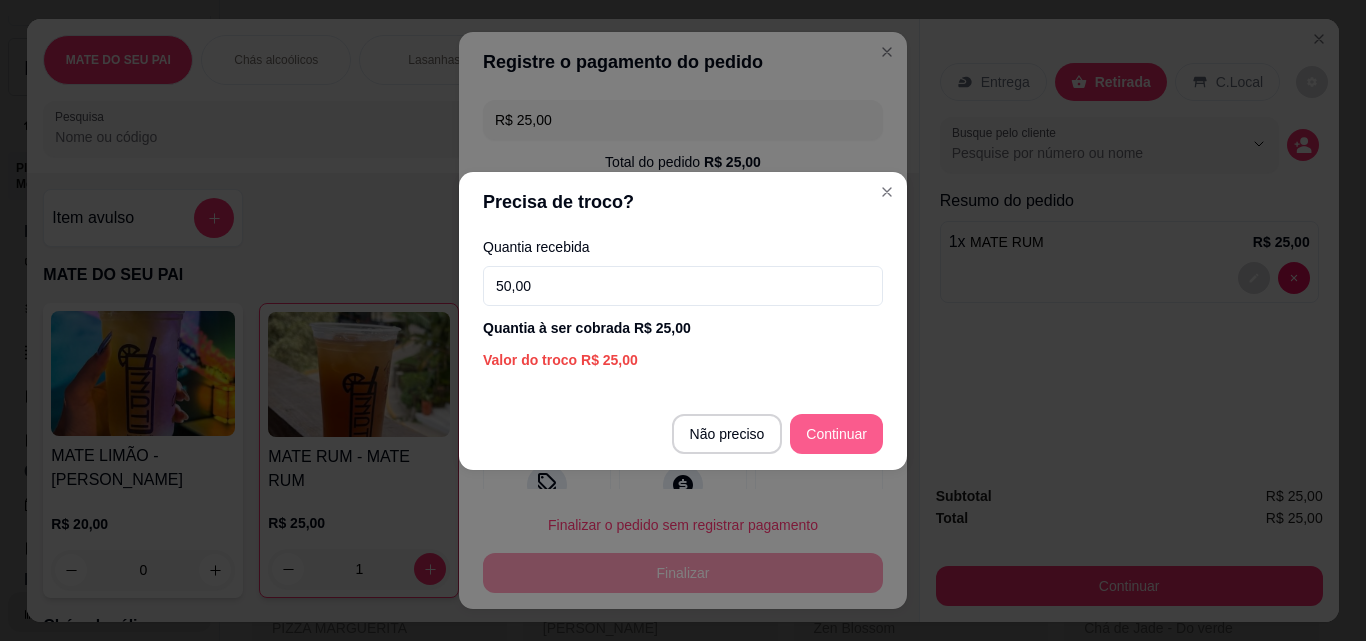 type on "50,00" 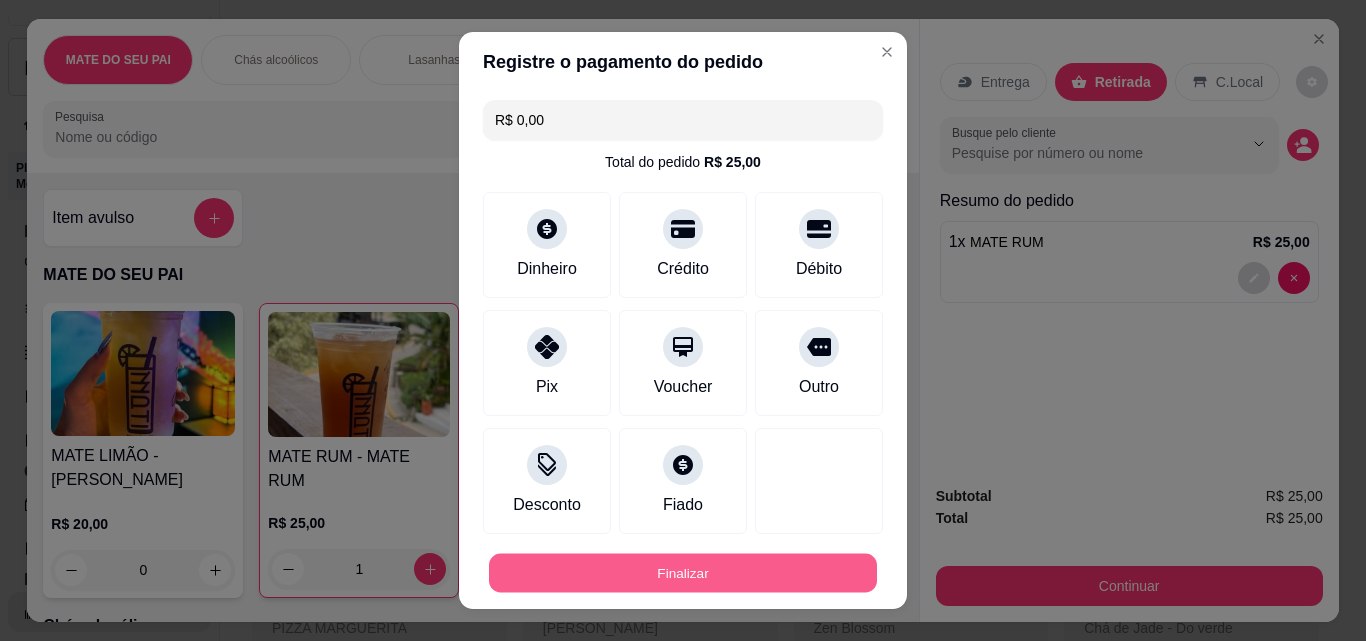 click on "Finalizar" at bounding box center (683, 573) 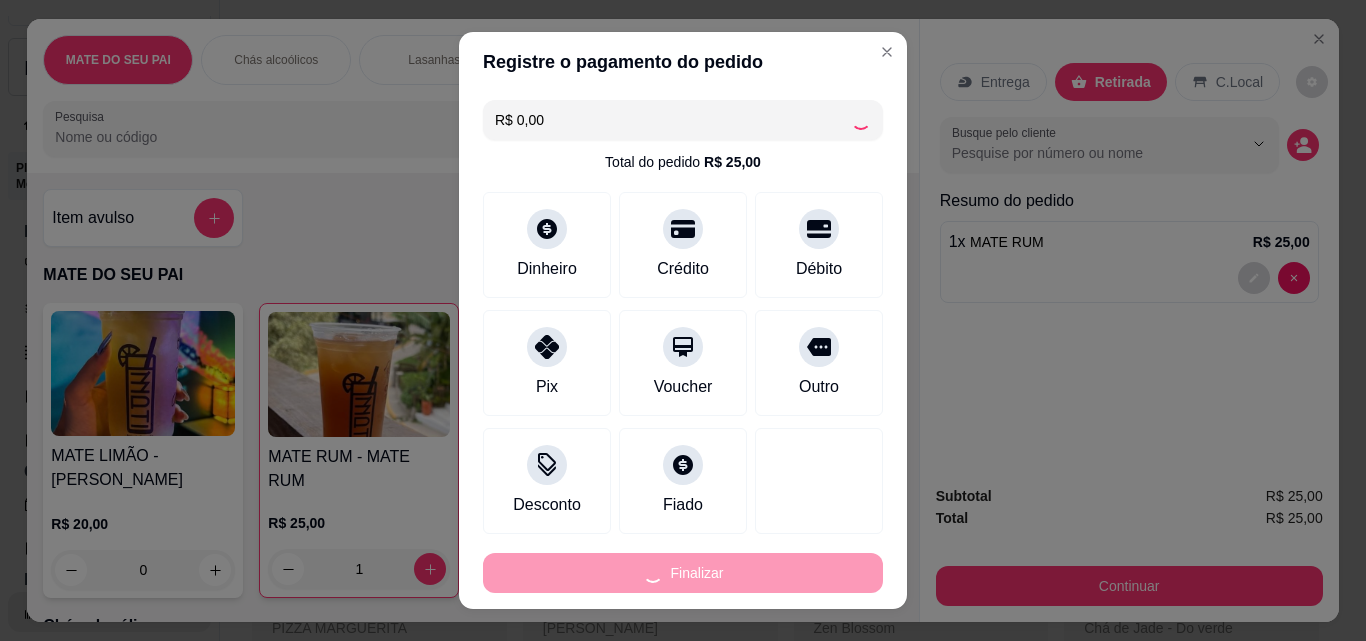 type on "0" 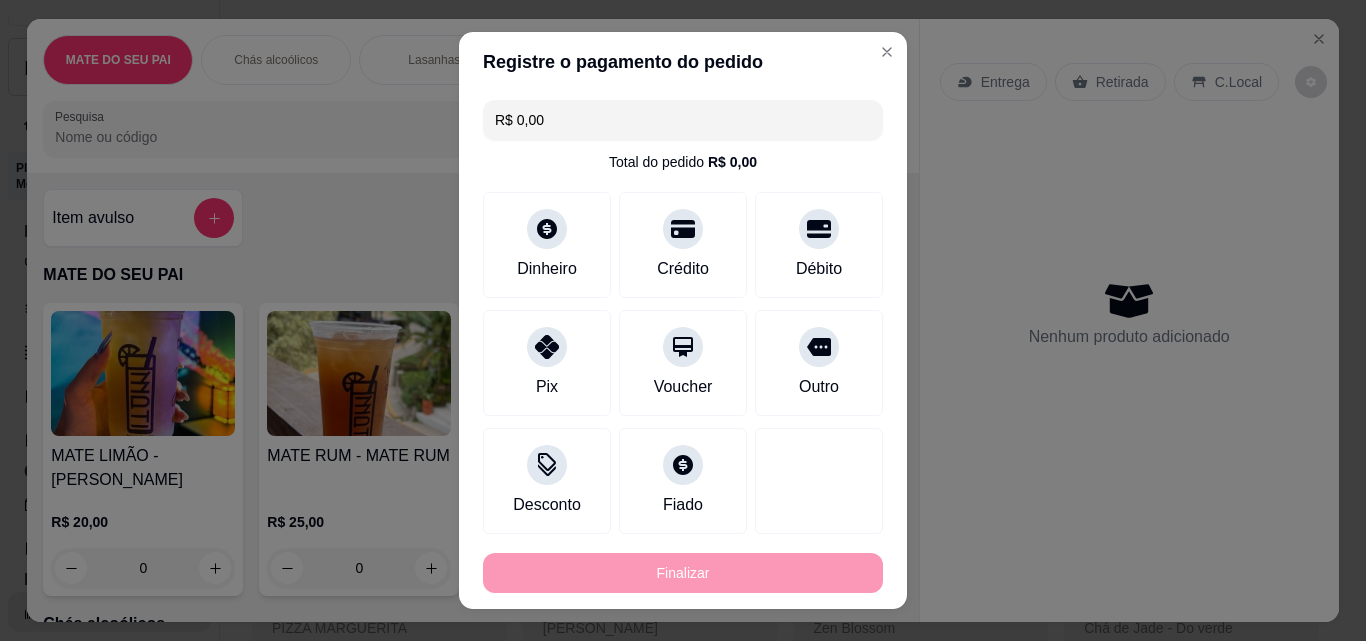 type on "-R$ 25,00" 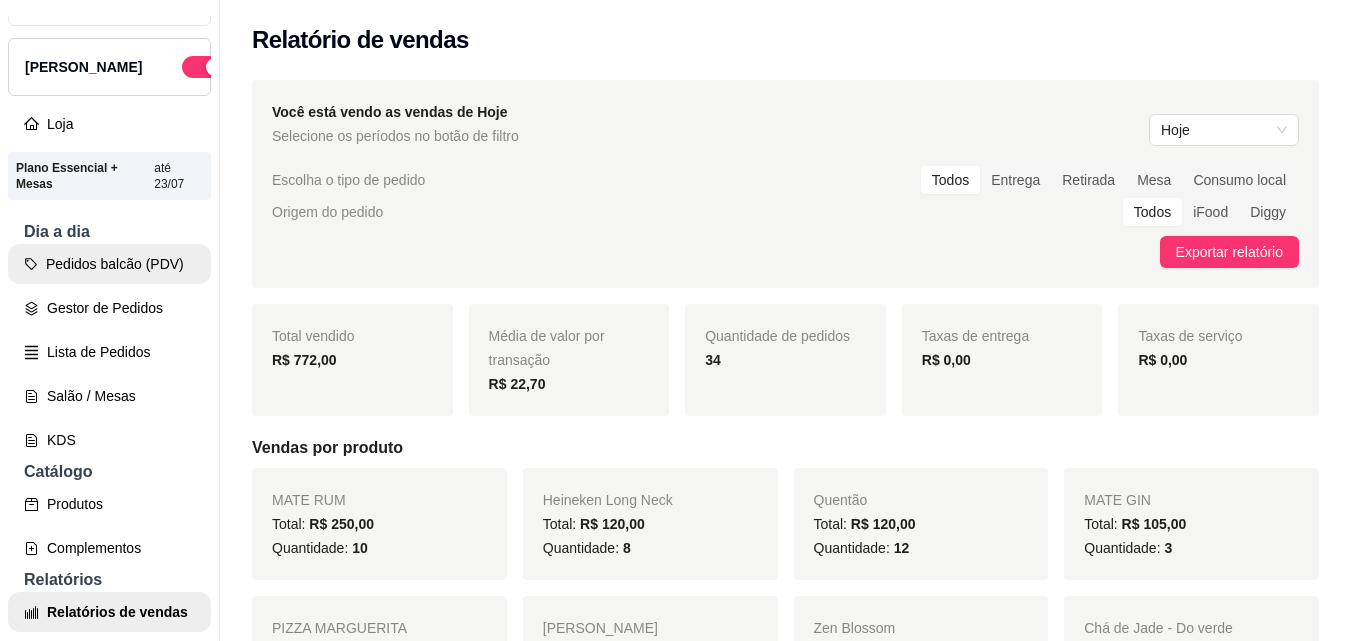 click on "Pedidos balcão (PDV)" at bounding box center (109, 264) 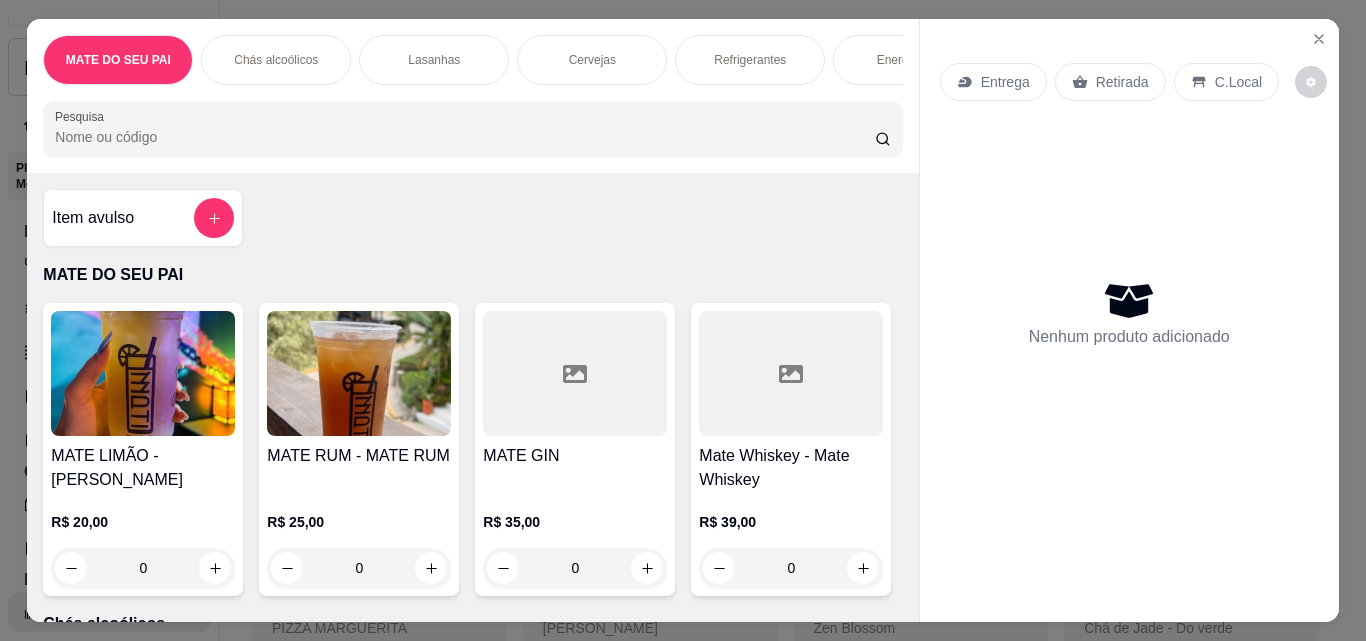 click on "Pesquisa" at bounding box center [465, 137] 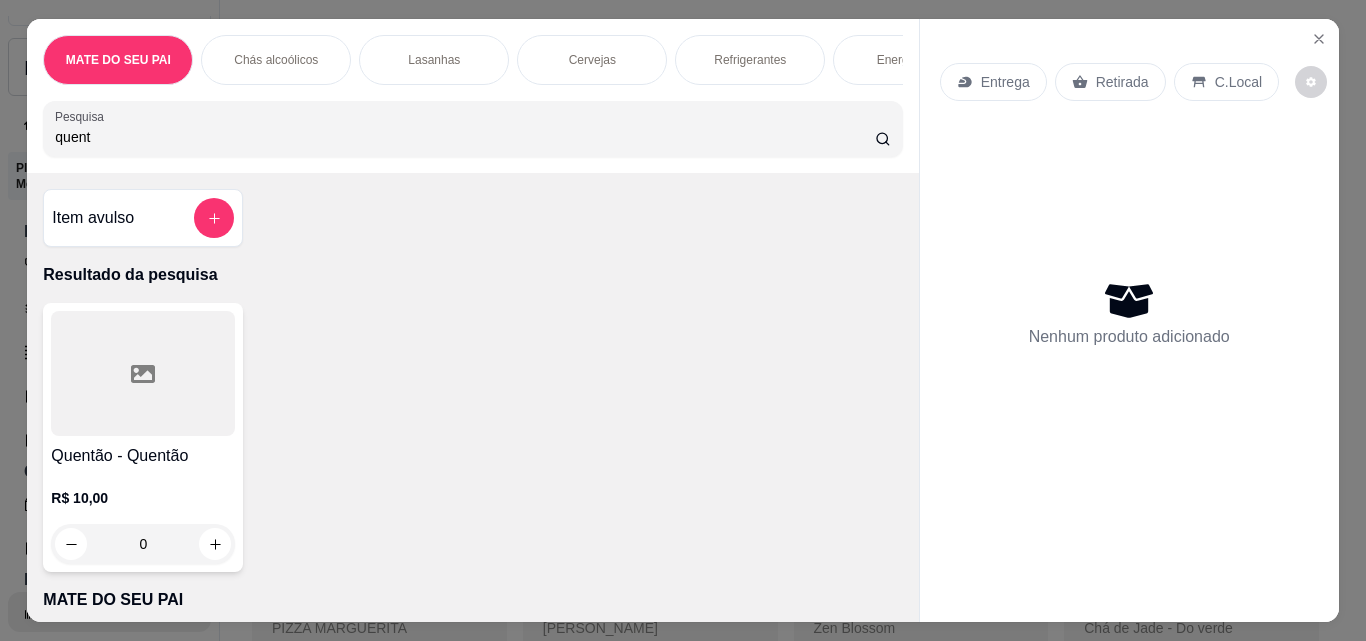 type on "quent" 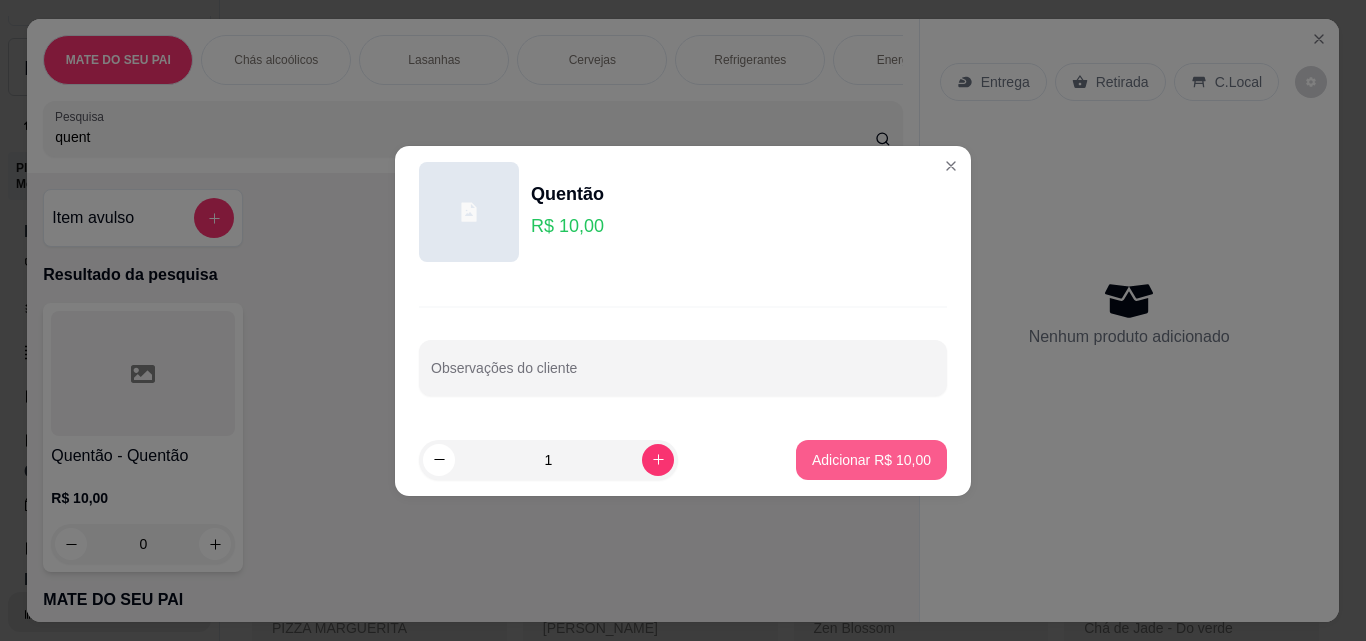 click on "1 Adicionar   R$ 10,00" at bounding box center [683, 460] 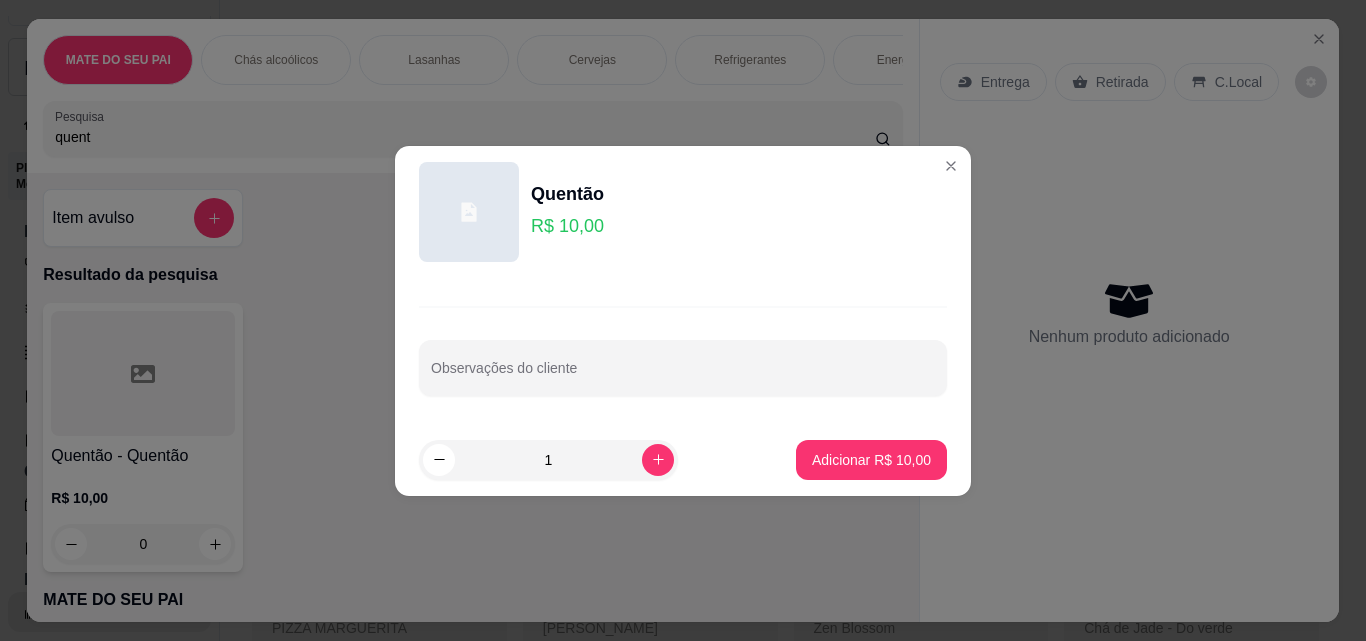 click on "1 Adicionar   R$ 10,00" at bounding box center [683, 460] 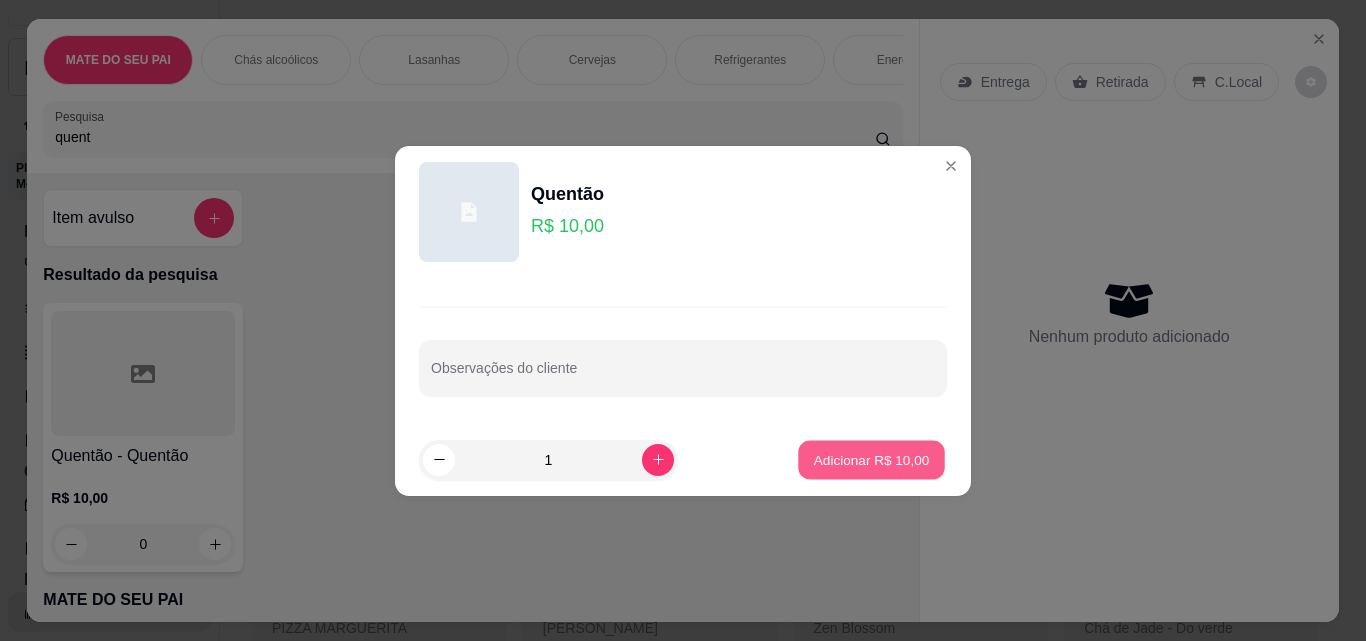 click on "Adicionar   R$ 10,00" at bounding box center (871, 459) 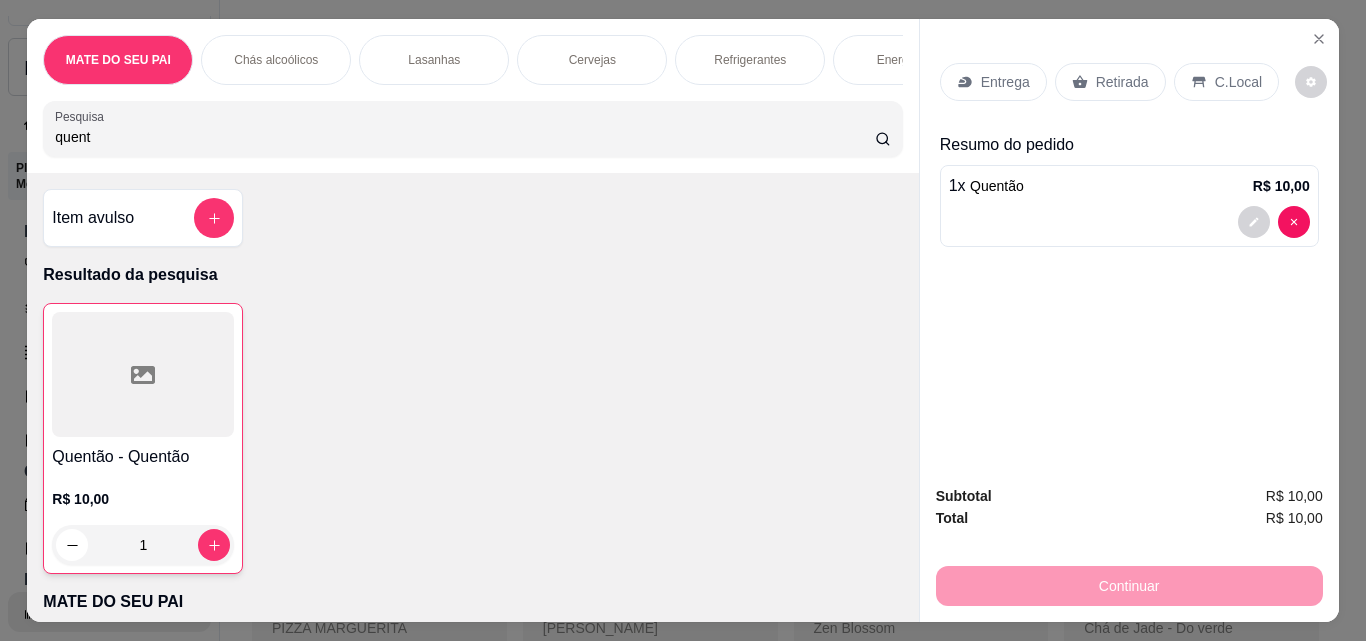 click on "Retirada" at bounding box center (1122, 82) 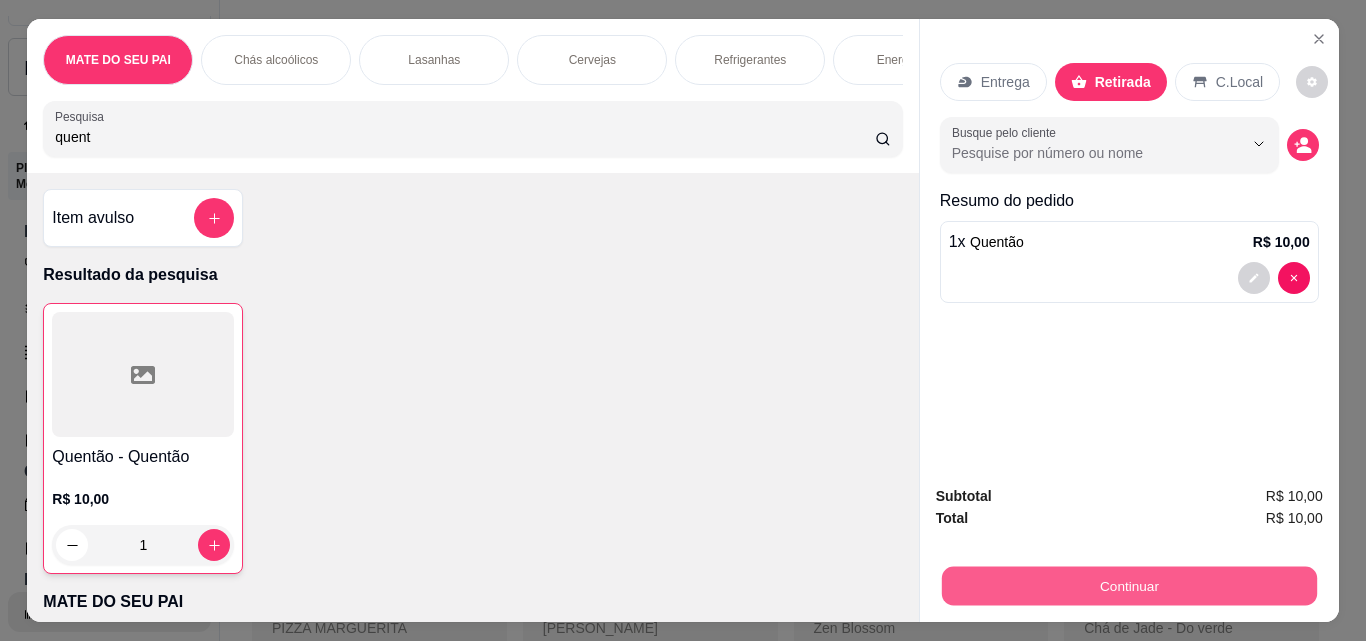 click on "Continuar" at bounding box center [1128, 585] 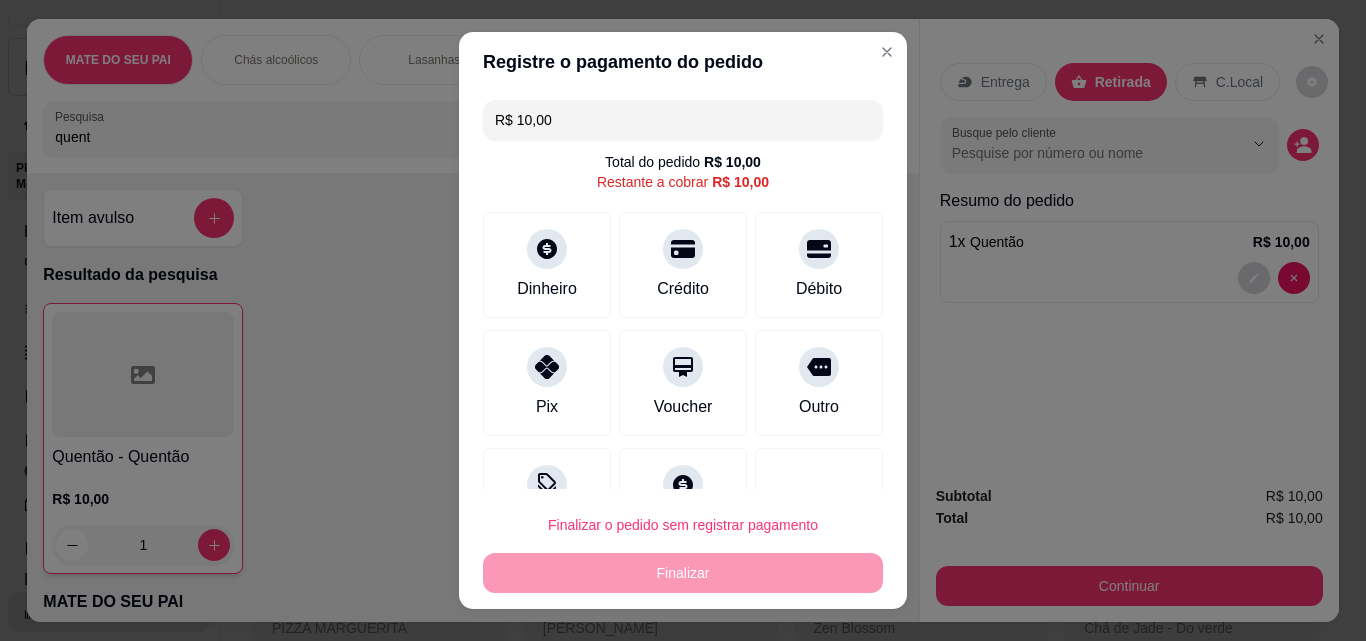 click on "Pix Voucher Outro" at bounding box center (683, 383) 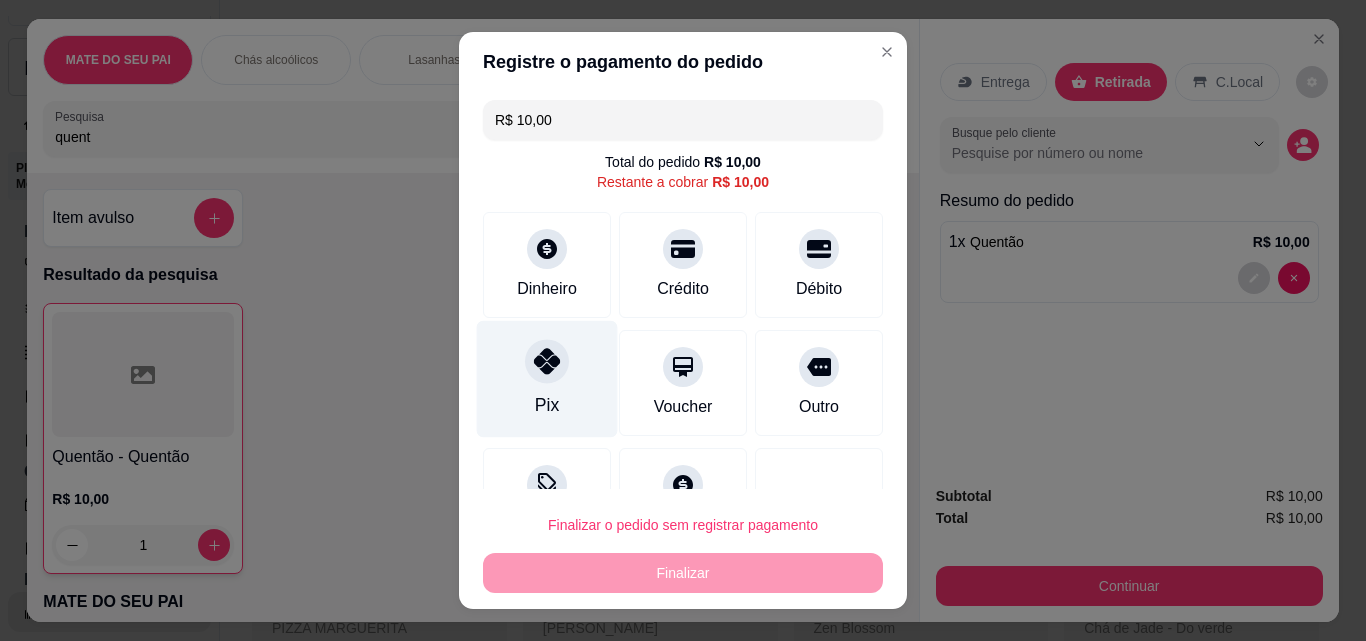 click 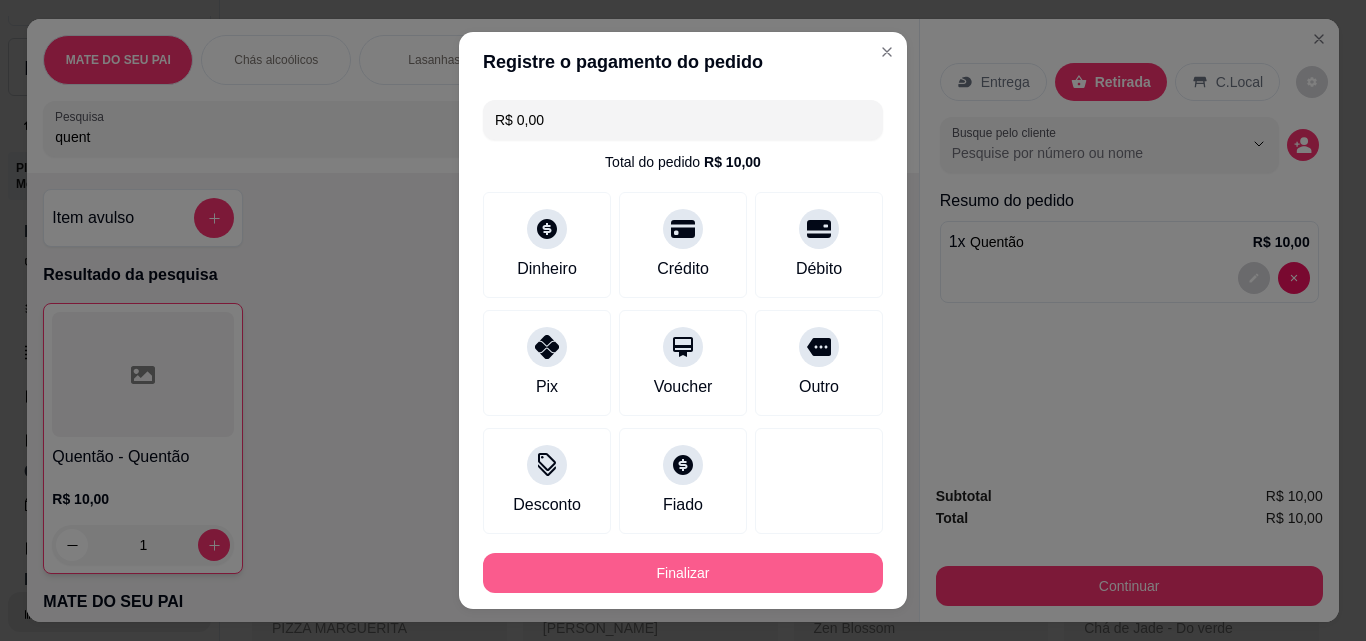 click on "Finalizar" at bounding box center [683, 573] 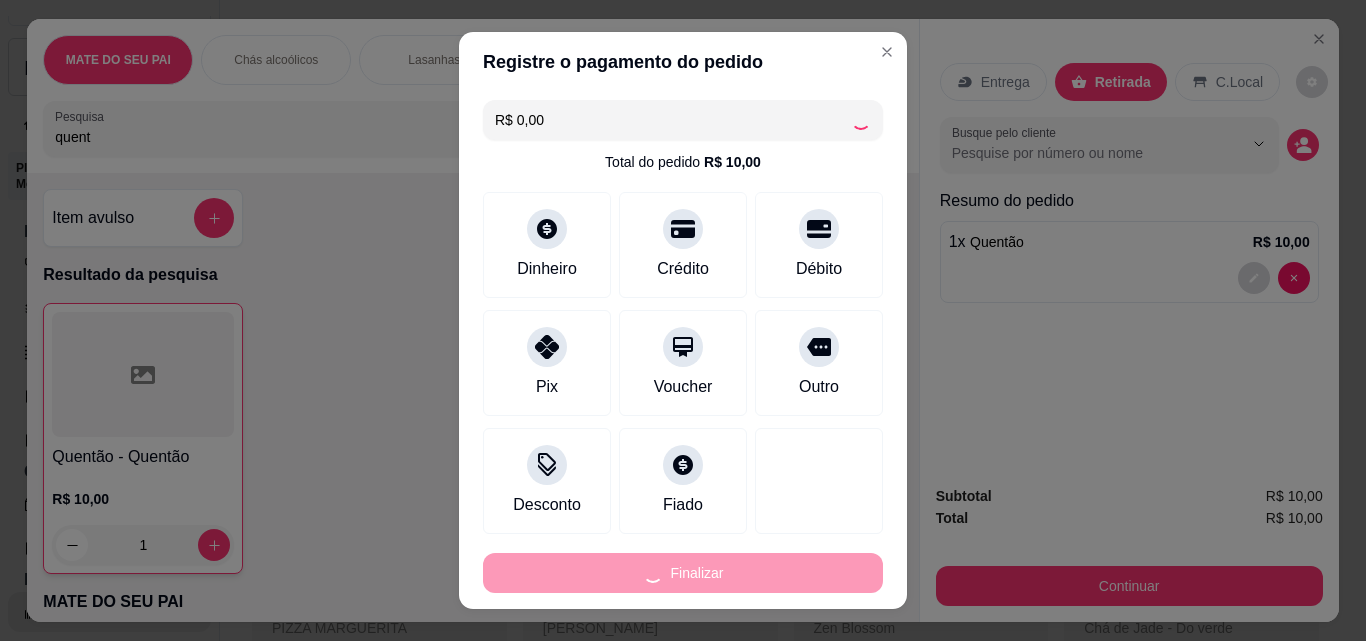 type on "0" 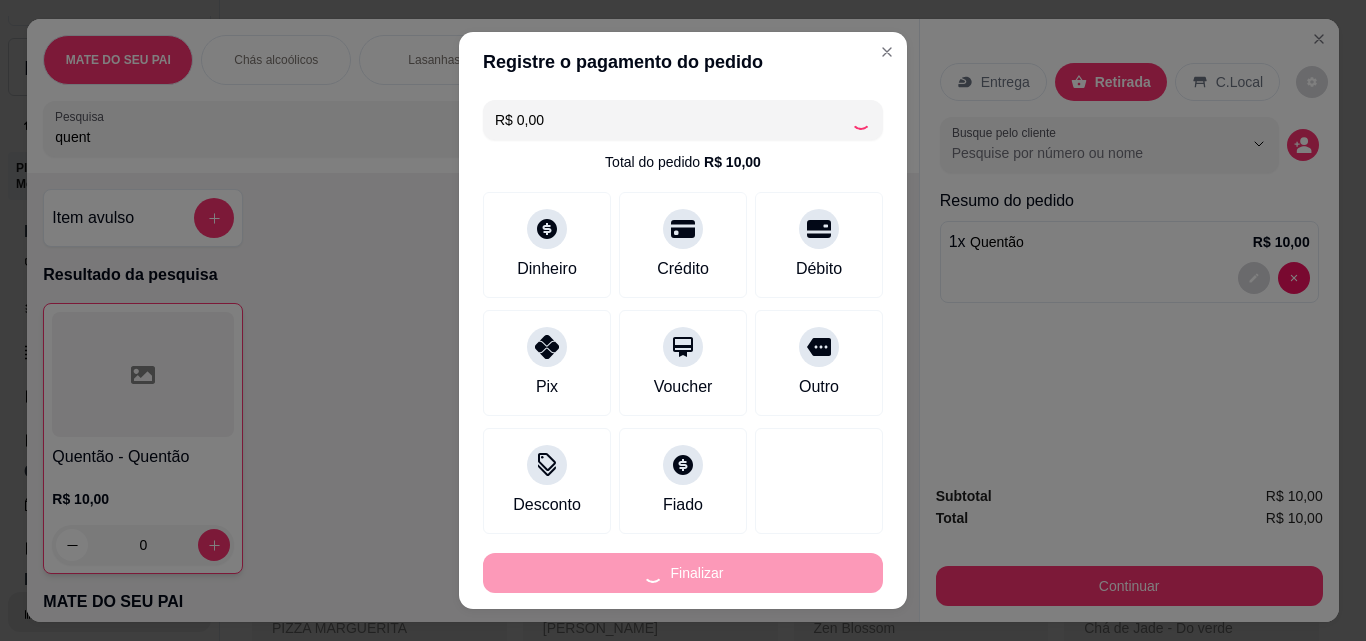 type on "-R$ 10,00" 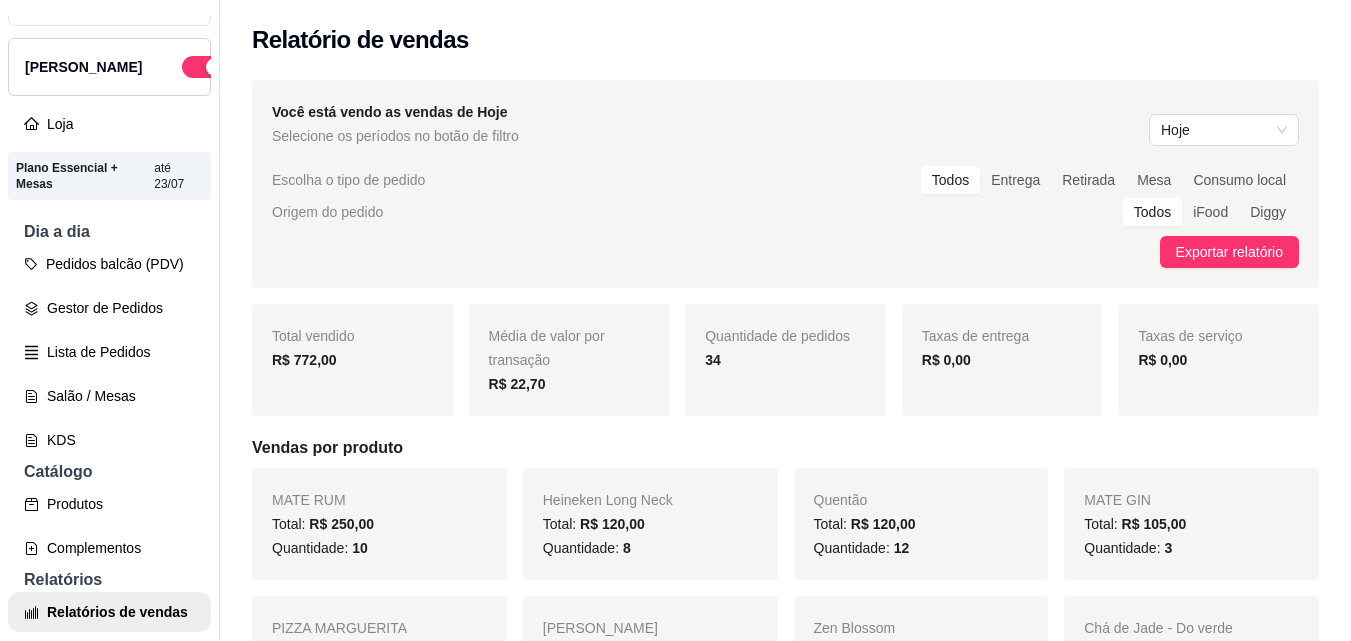 drag, startPoint x: 1335, startPoint y: 72, endPoint x: 1365, endPoint y: 120, distance: 56.603886 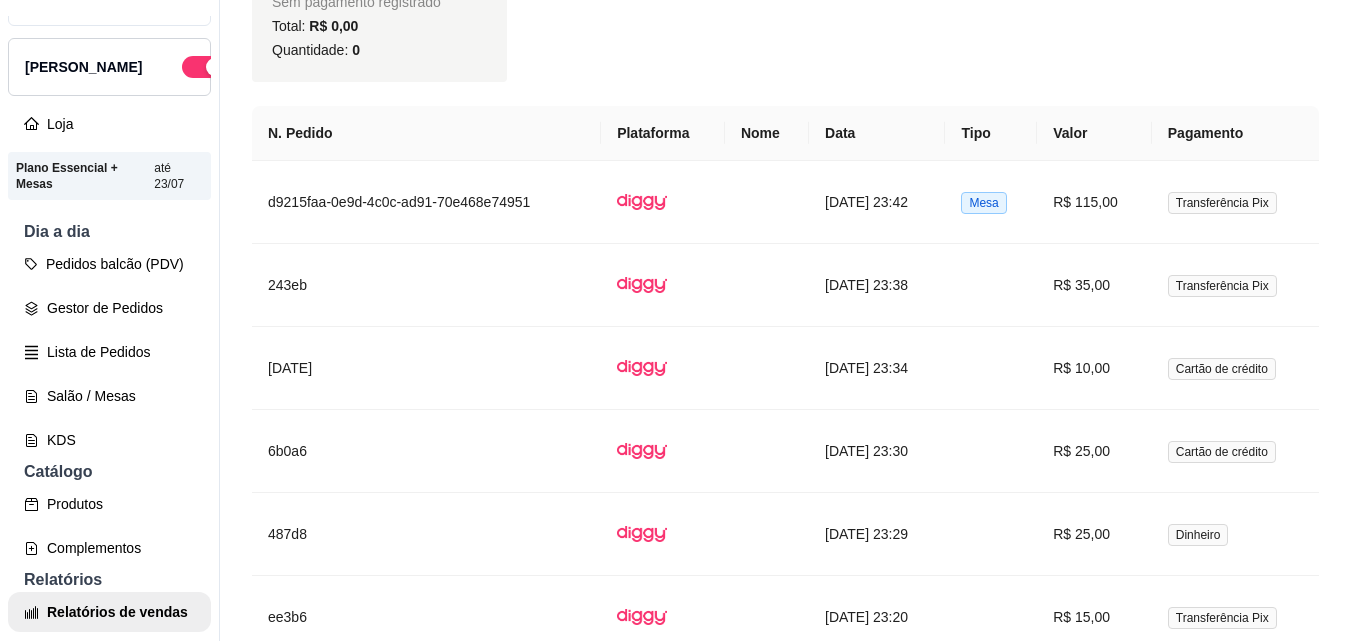 scroll, scrollTop: 1101, scrollLeft: 0, axis: vertical 